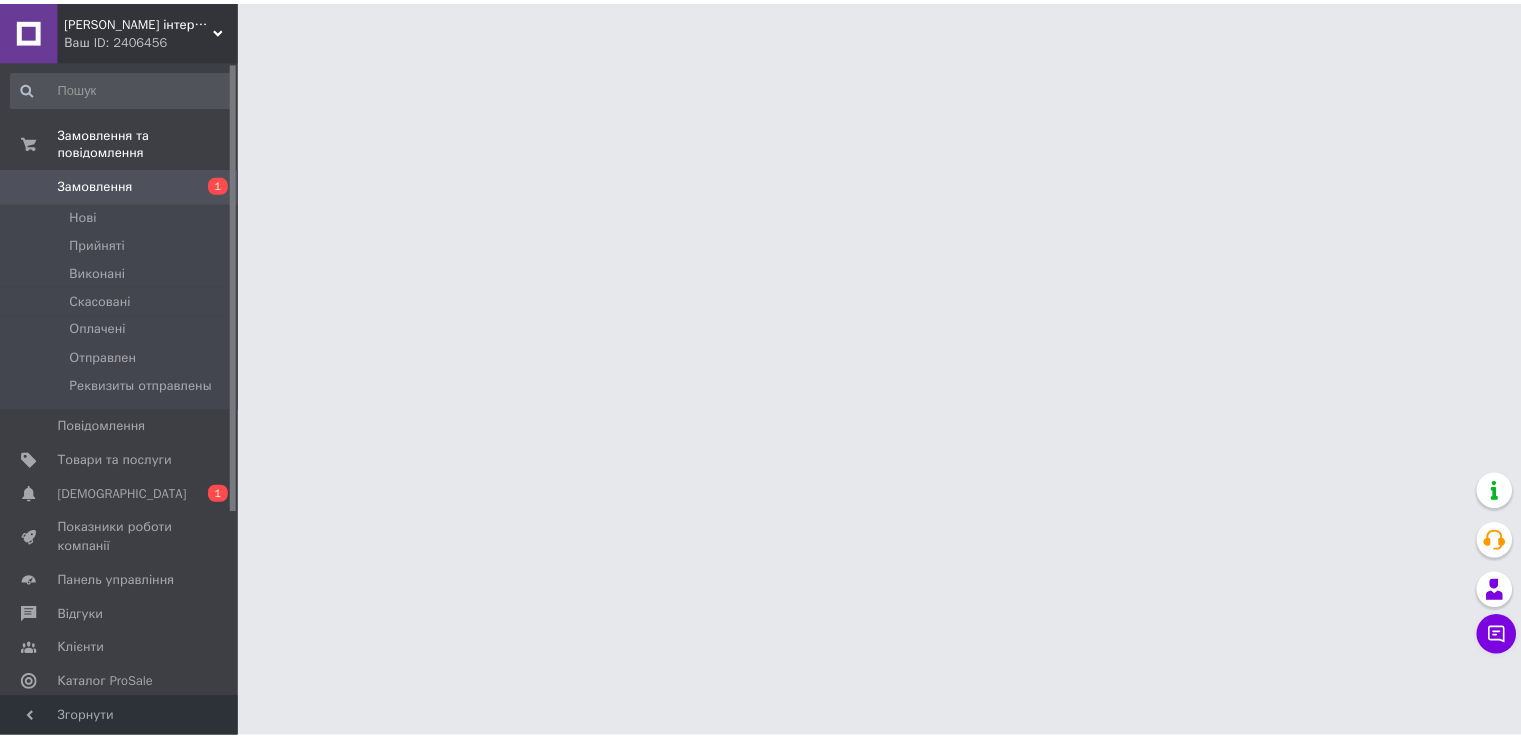 scroll, scrollTop: 0, scrollLeft: 0, axis: both 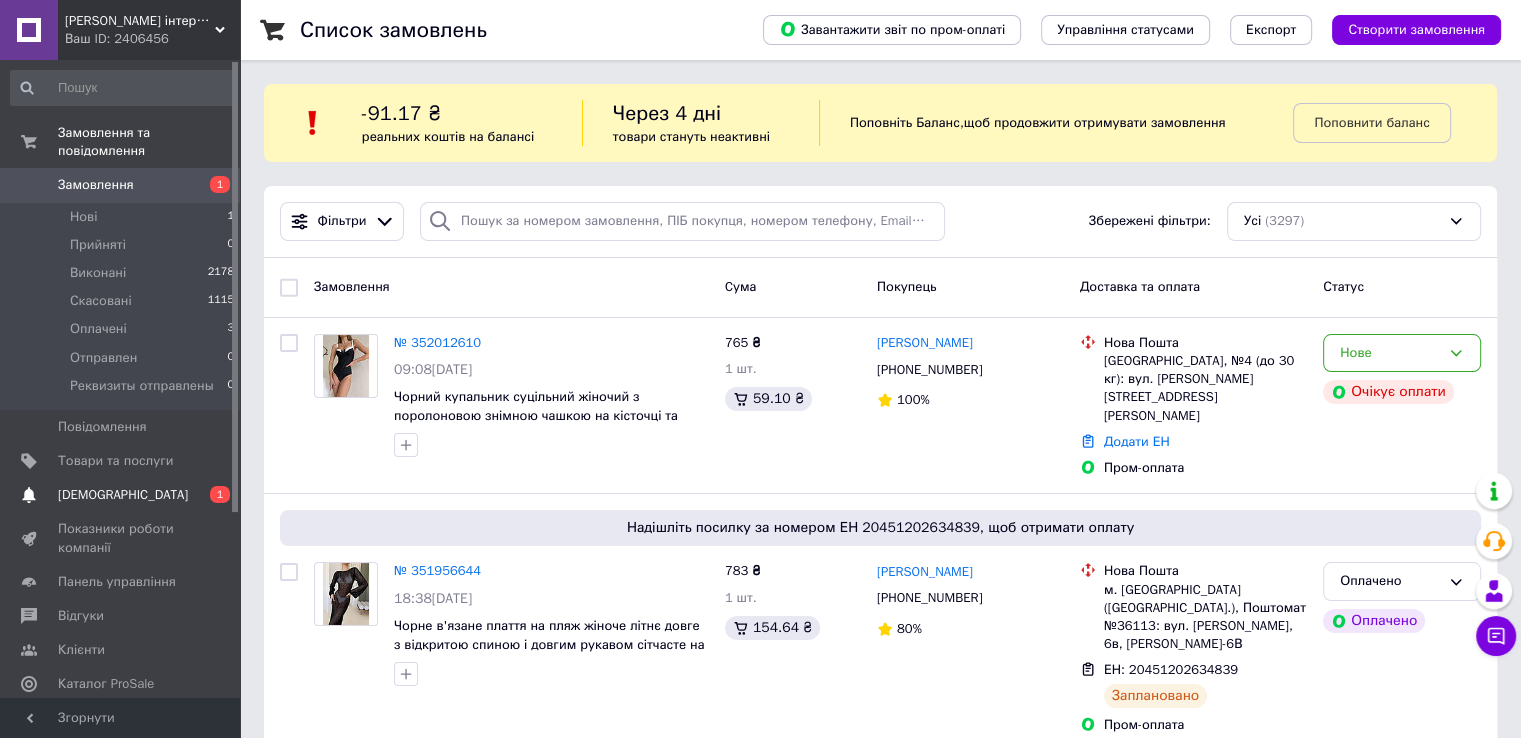 click on "[DEMOGRAPHIC_DATA]" at bounding box center [123, 495] 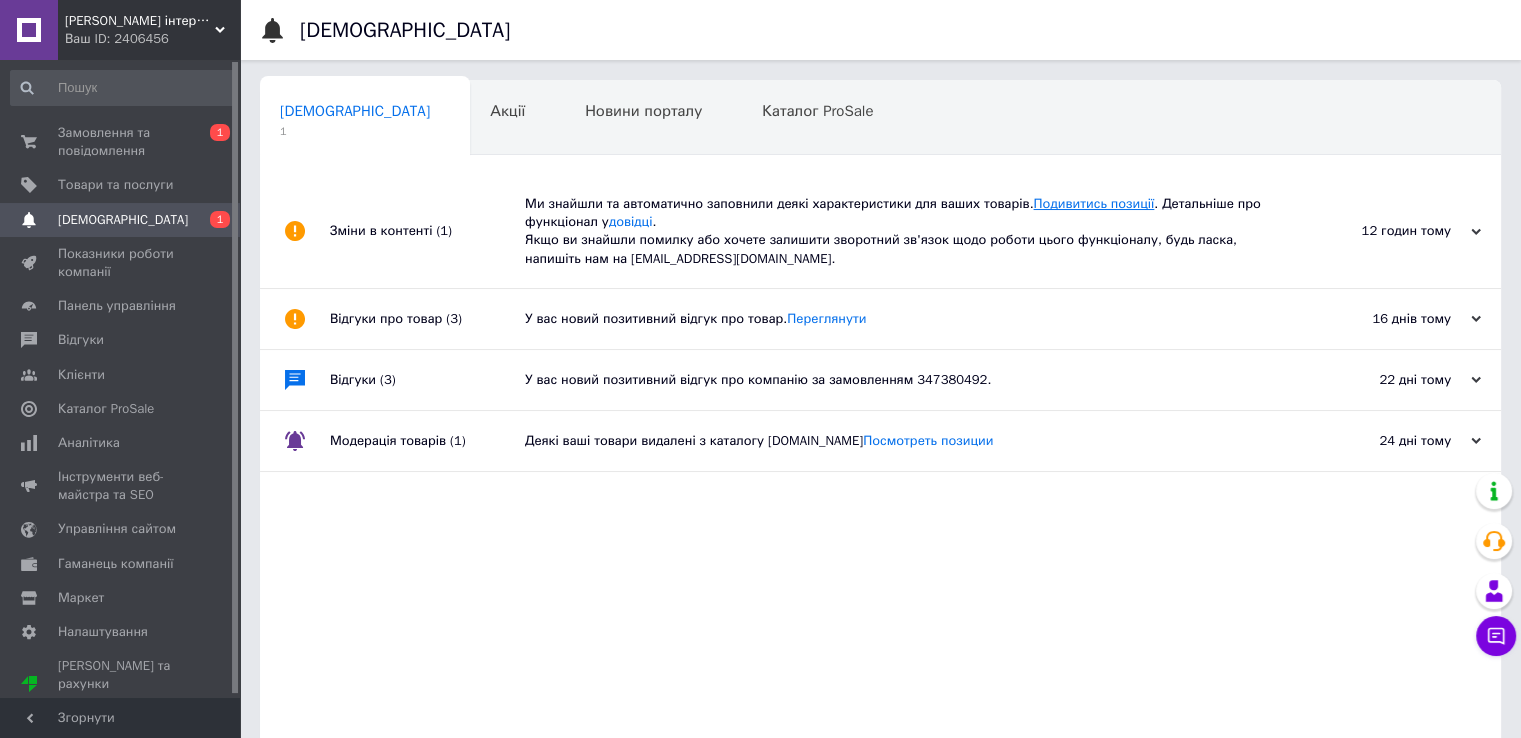 click on "Подивитись позиції" at bounding box center (1093, 203) 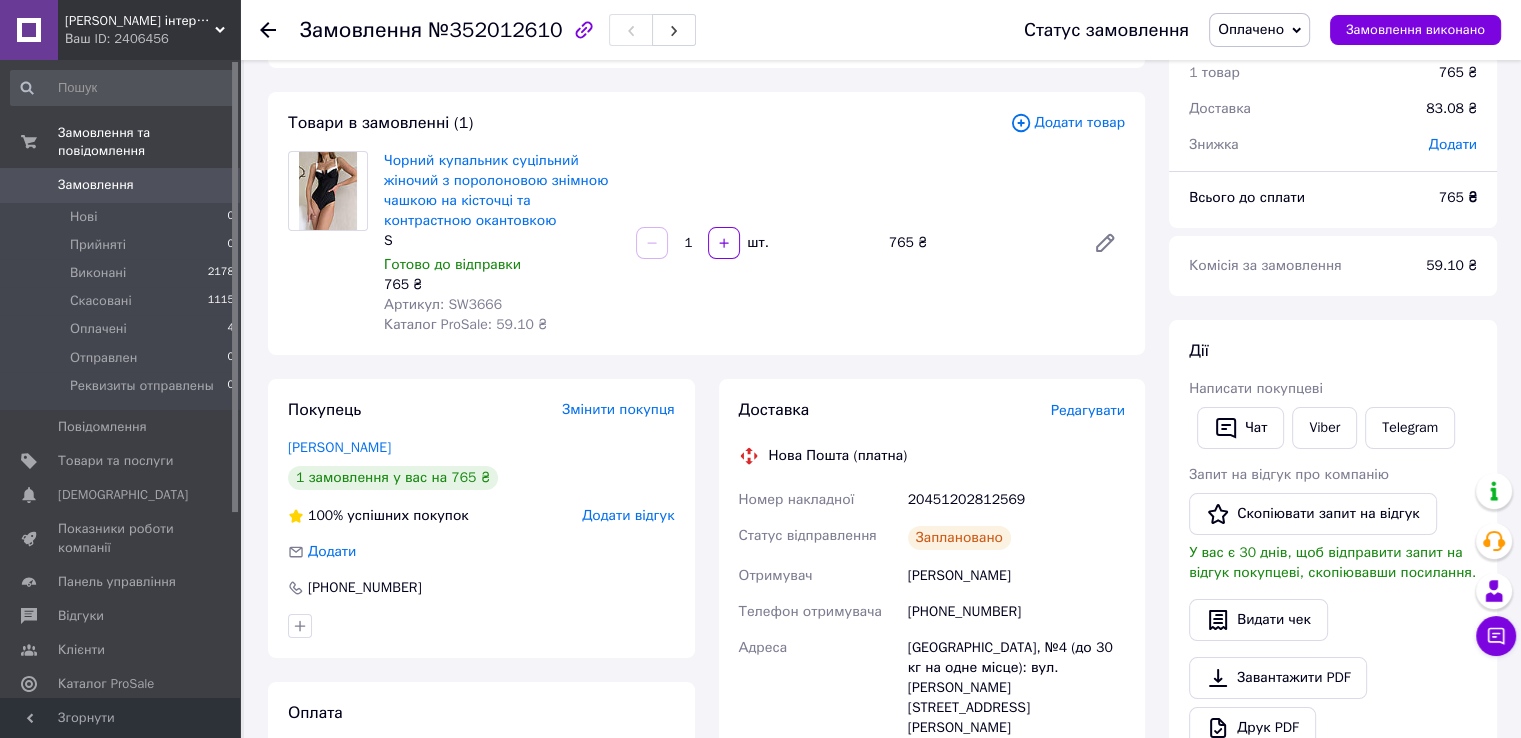 scroll, scrollTop: 0, scrollLeft: 0, axis: both 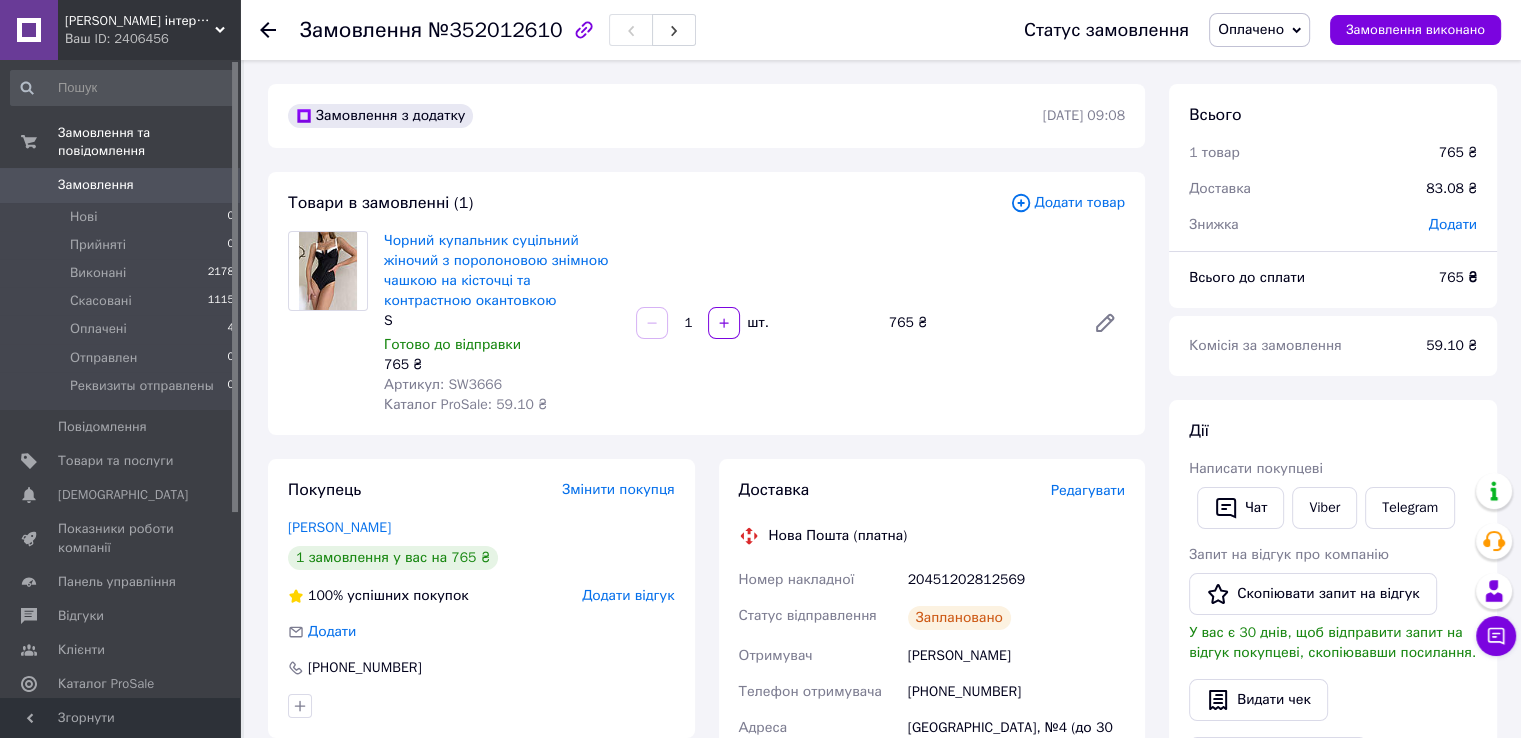 click on "Замовлення" at bounding box center [96, 185] 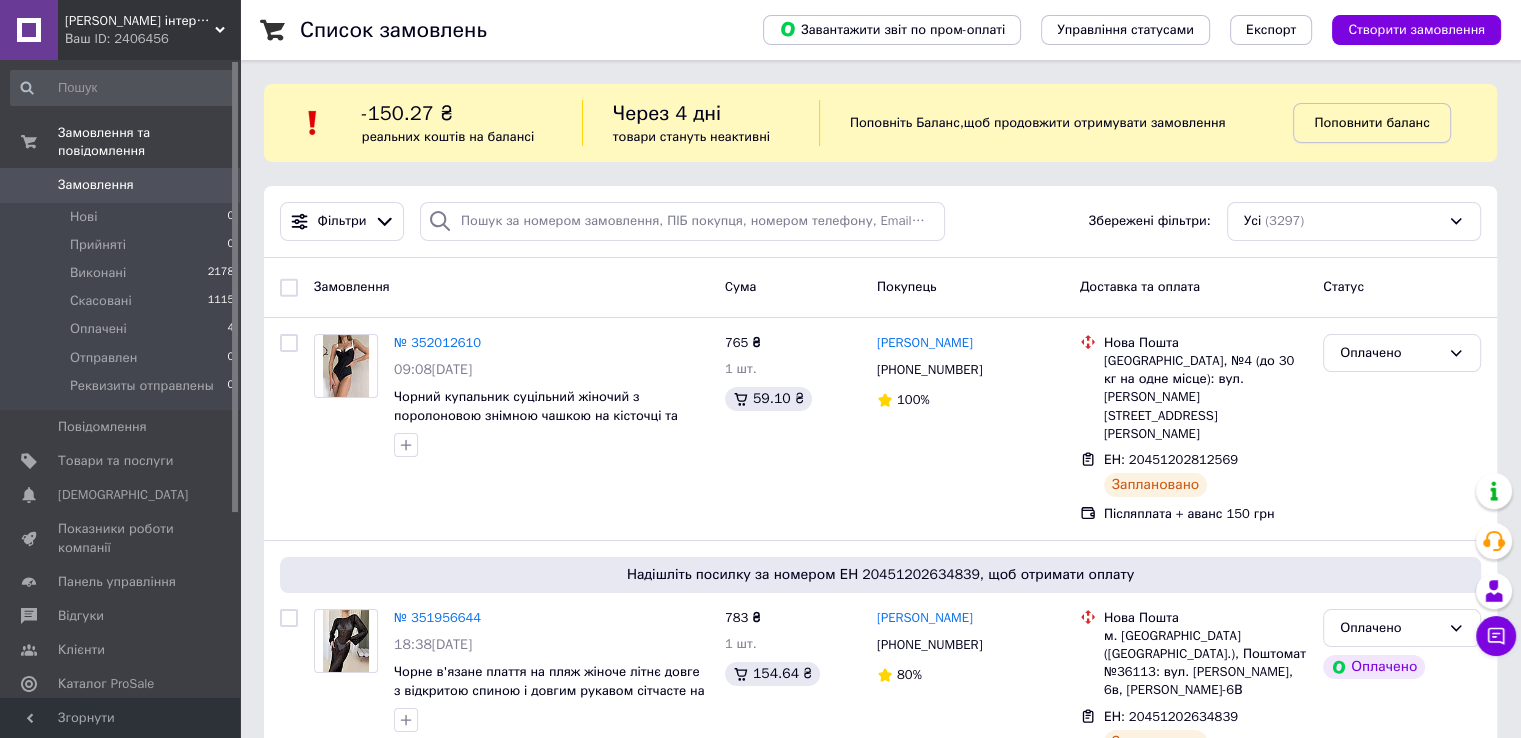 click on "Поповнити баланс" at bounding box center (1371, 122) 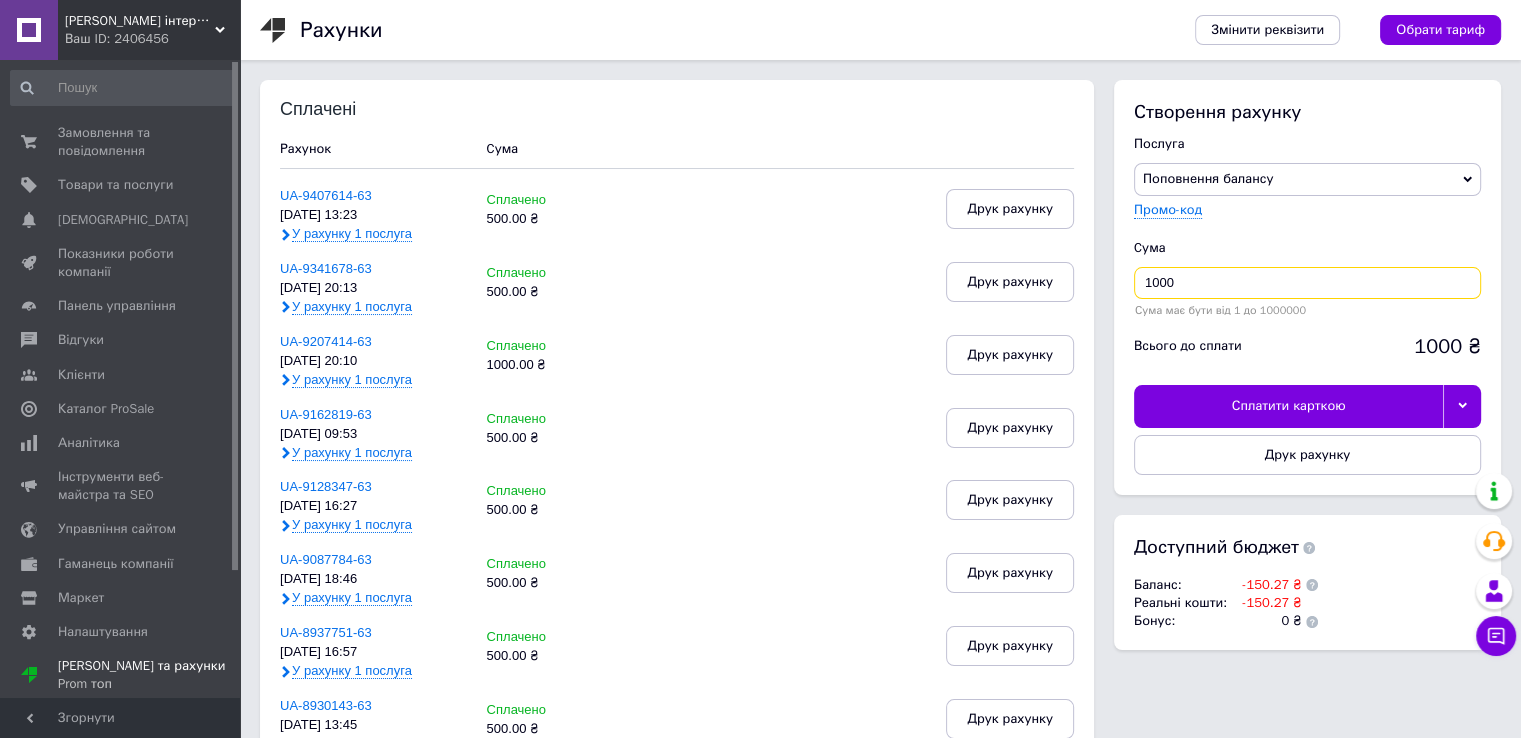 click on "1000" at bounding box center [1307, 283] 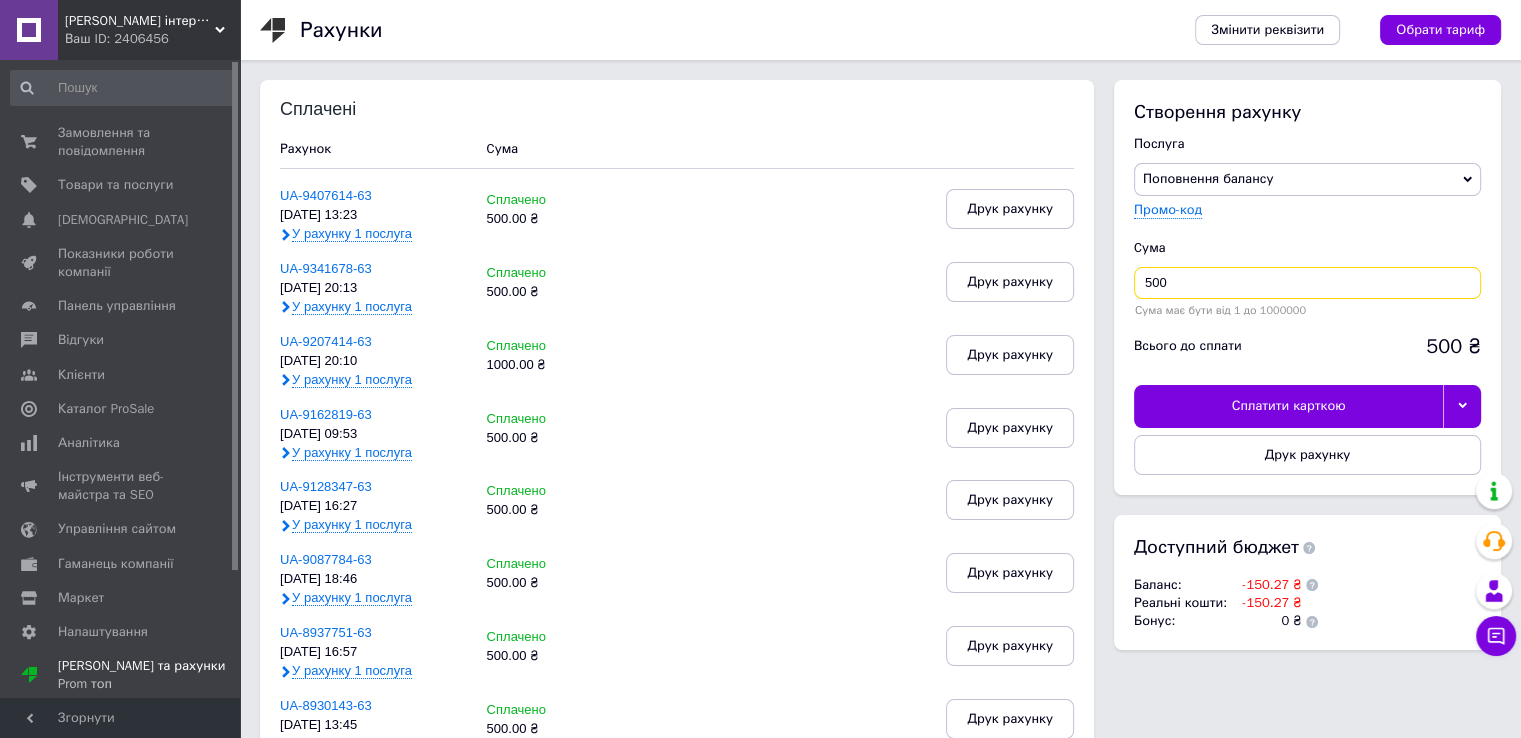 type on "500" 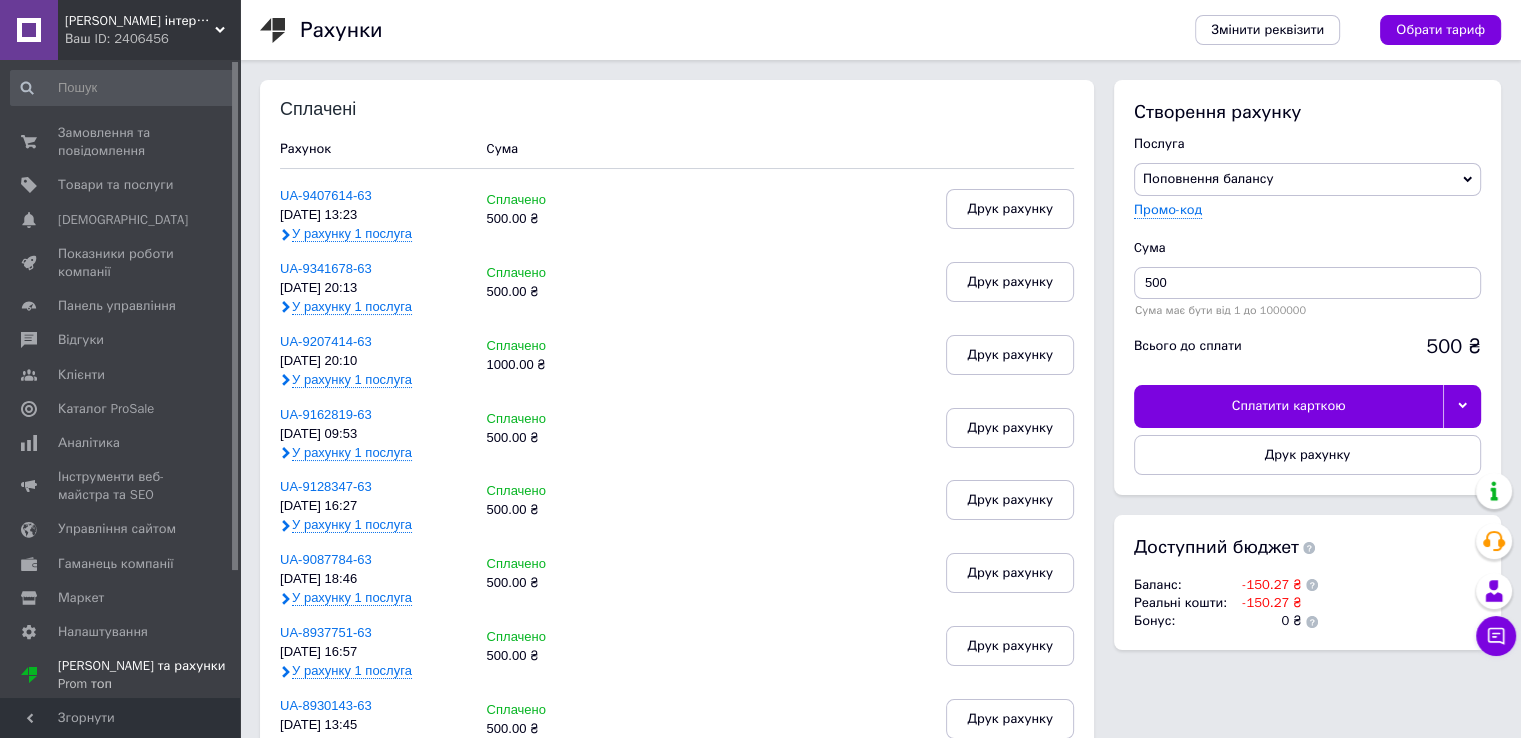 click at bounding box center (1462, 406) 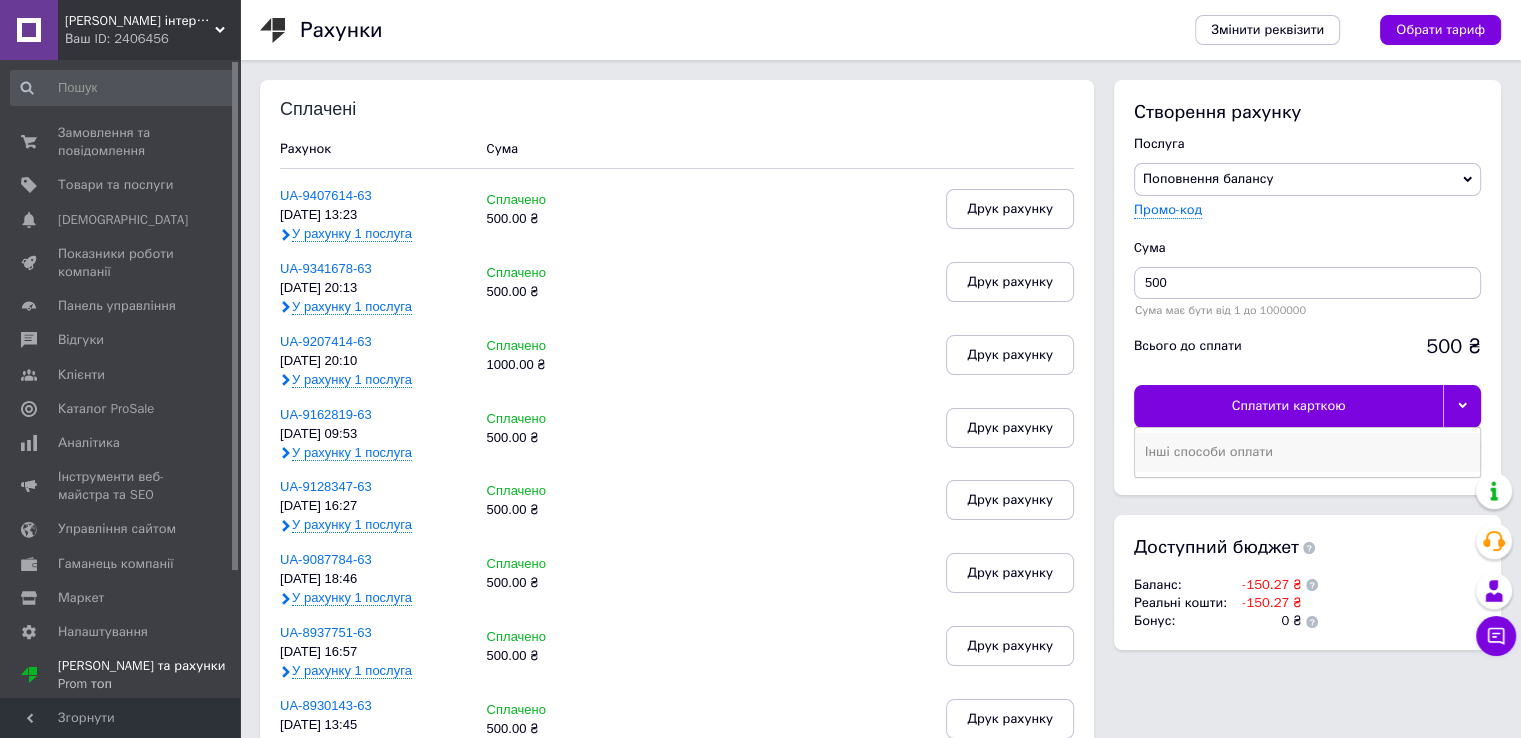 click on "Інші способи оплати" at bounding box center [1307, 452] 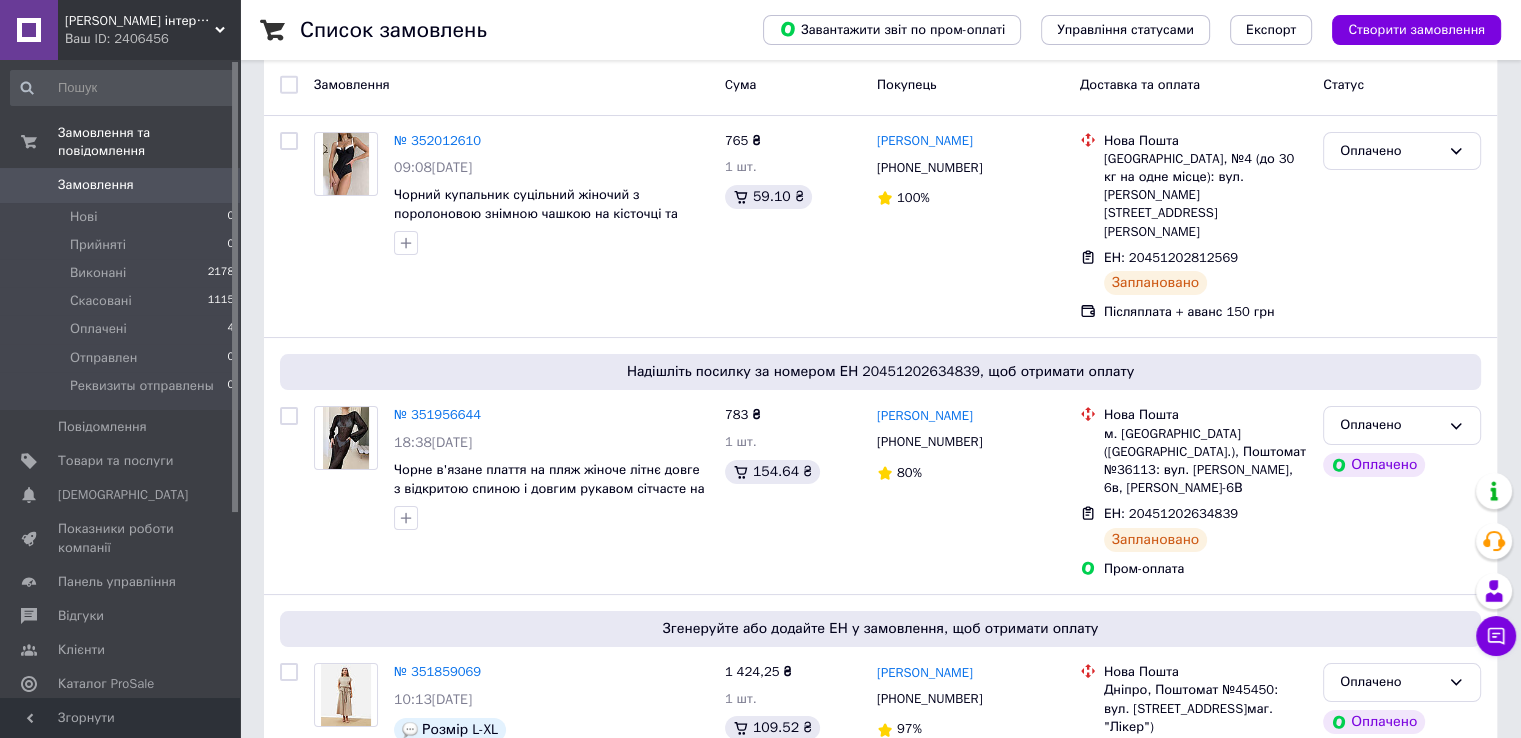 scroll, scrollTop: 0, scrollLeft: 0, axis: both 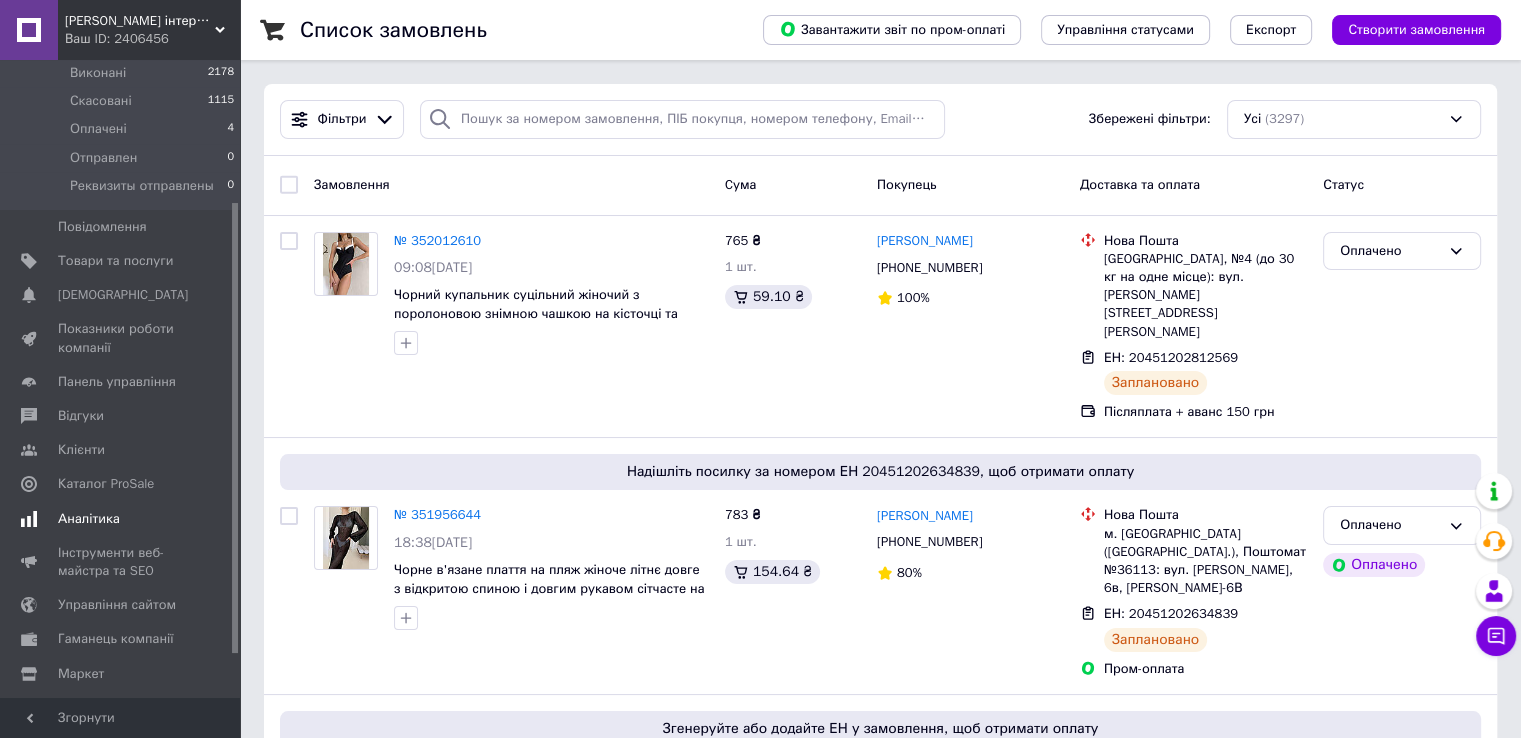 click on "Аналітика" at bounding box center (89, 519) 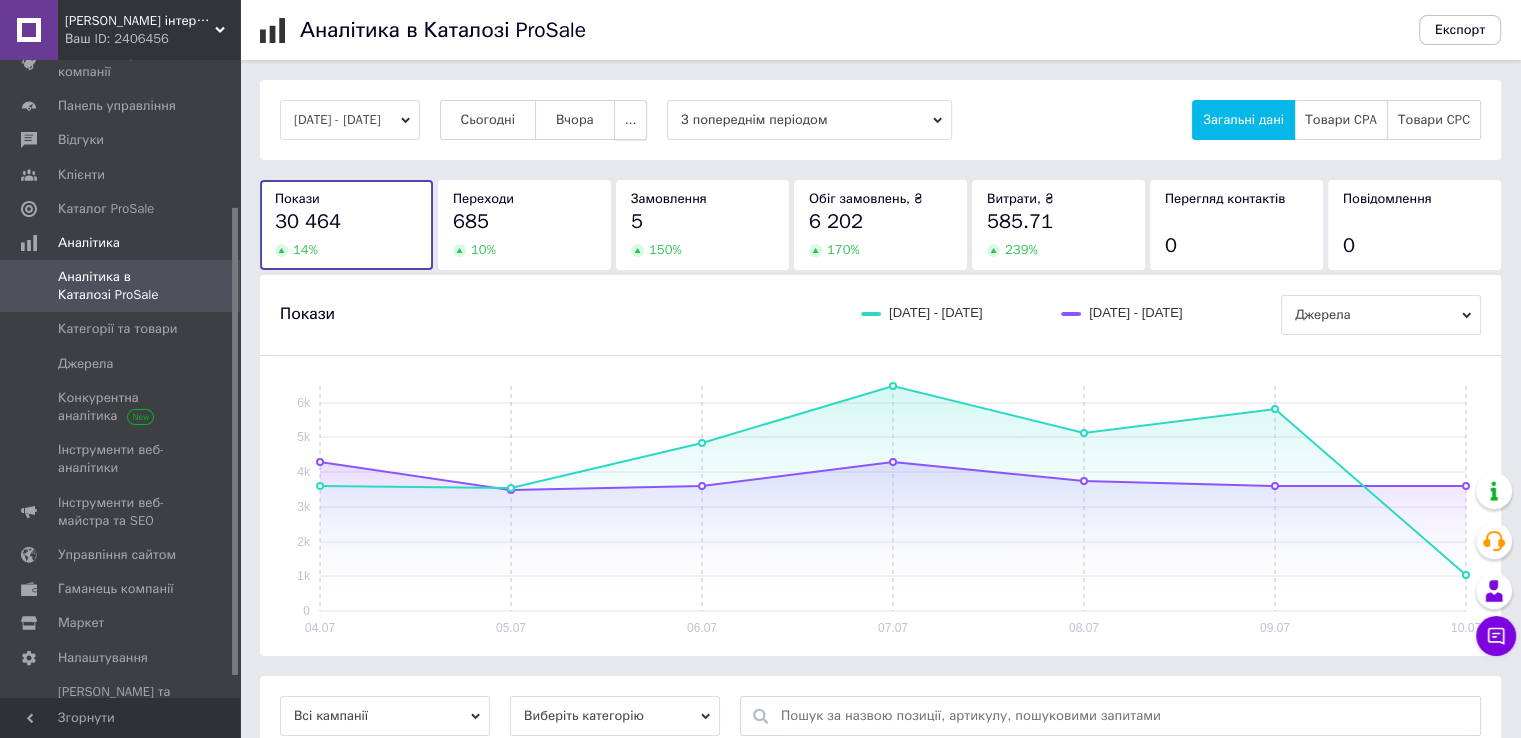 click on "..." at bounding box center [631, 120] 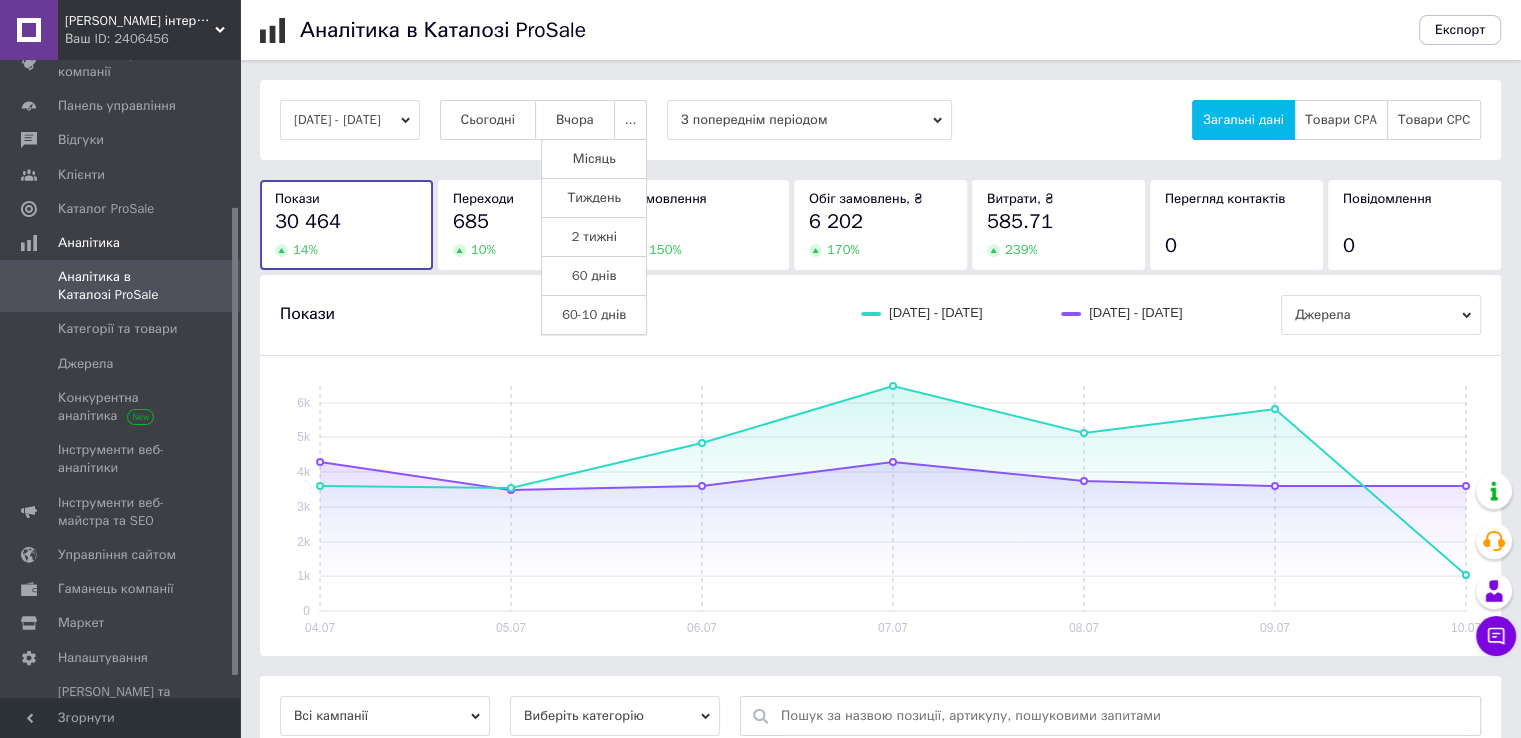 click on "60-10 днів" at bounding box center [594, 315] 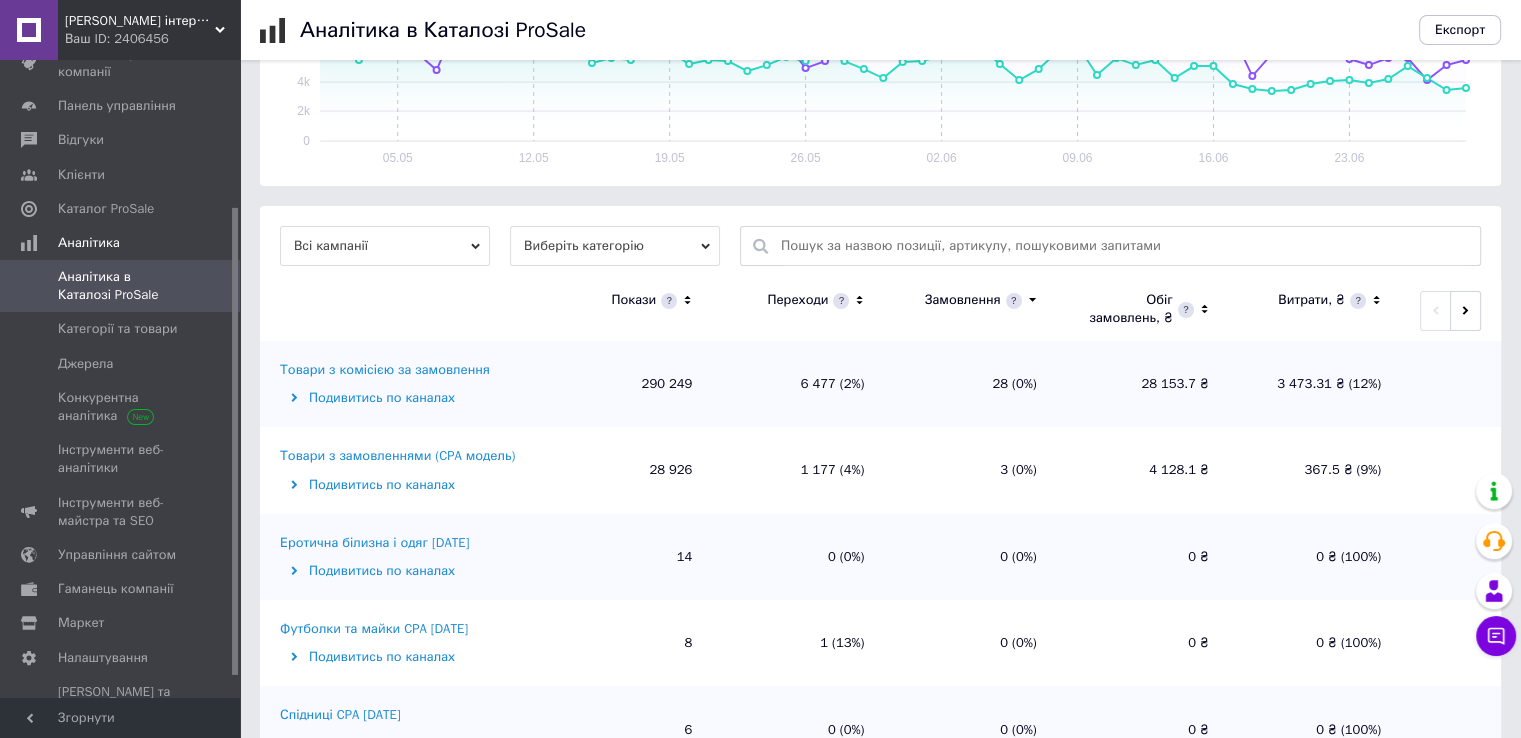 scroll, scrollTop: 500, scrollLeft: 0, axis: vertical 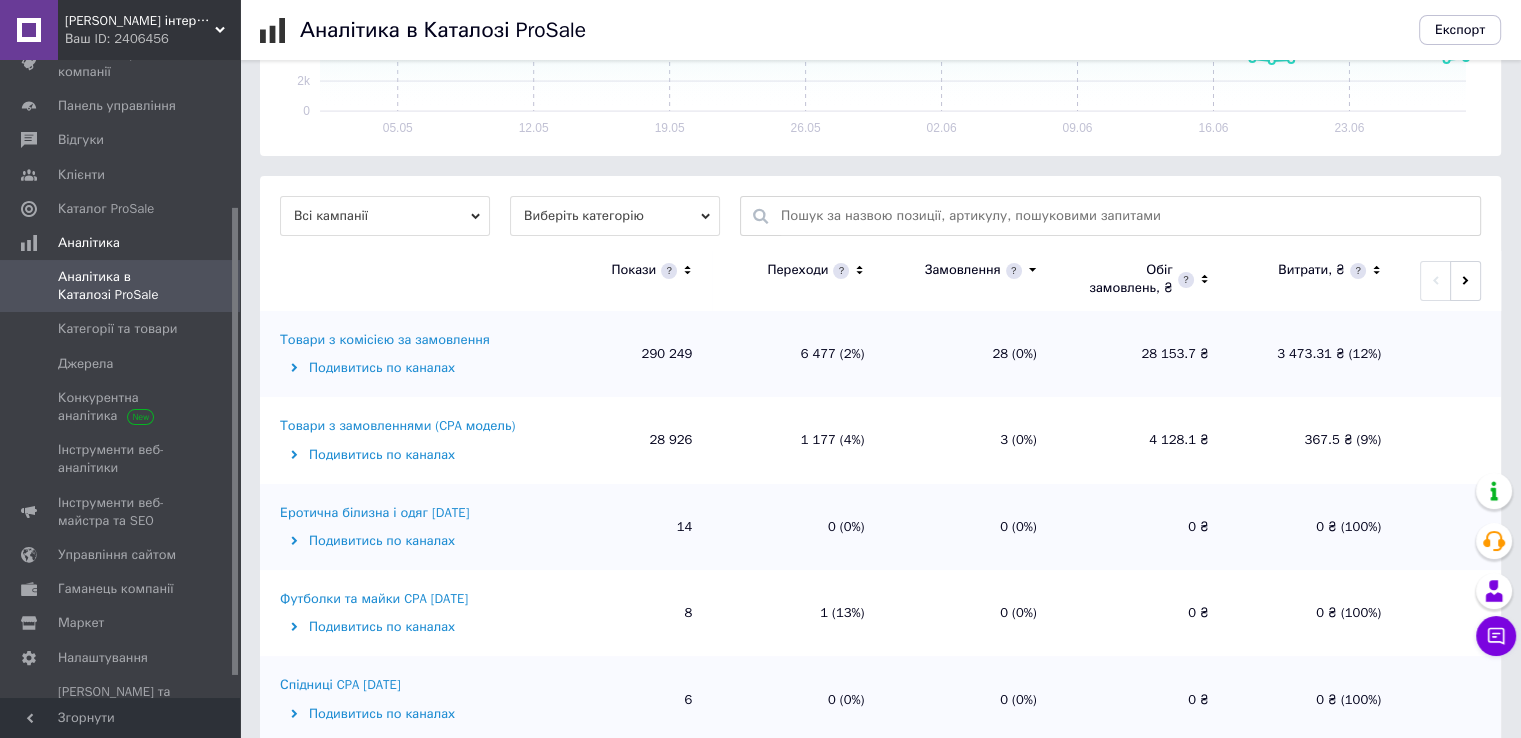 click 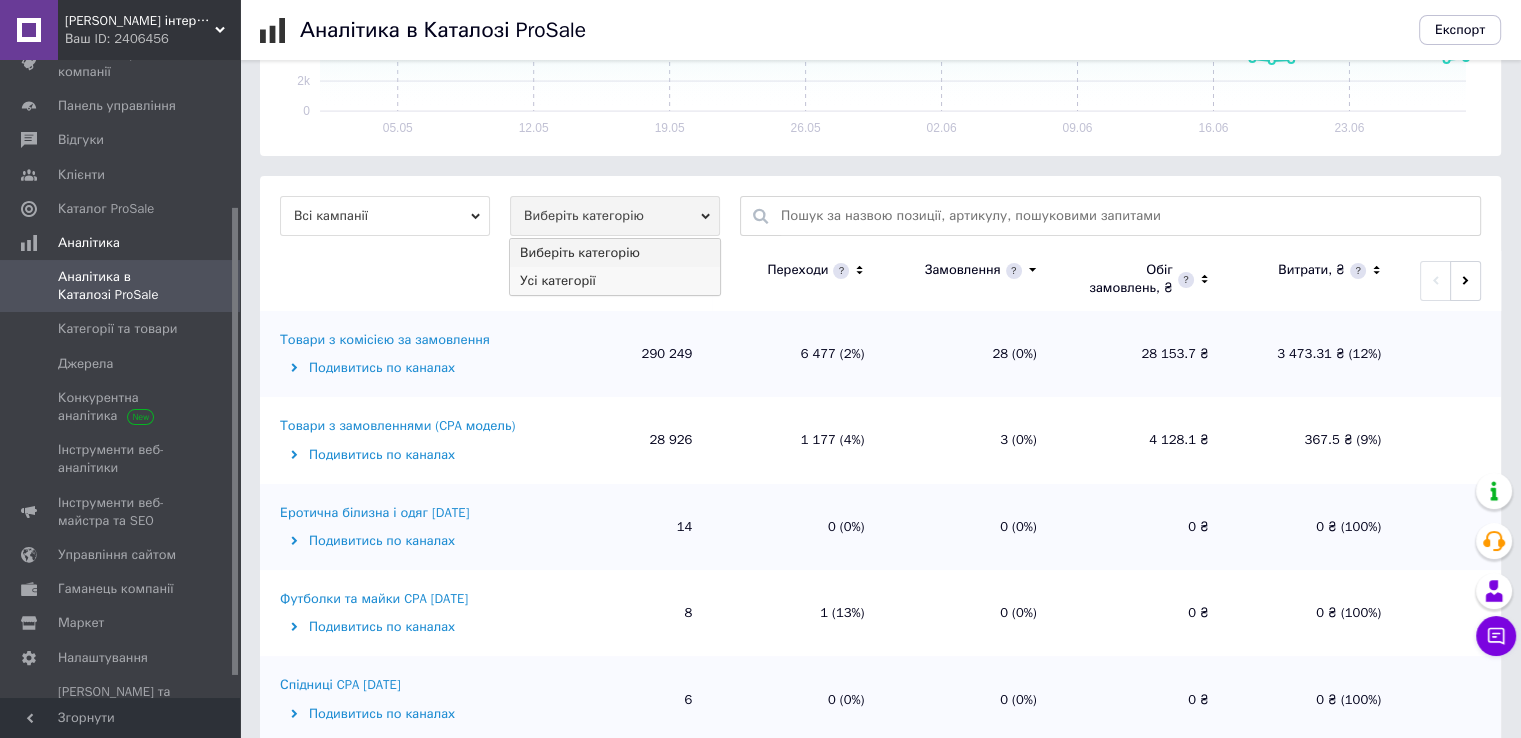 click on "Усі категорії" at bounding box center (615, 281) 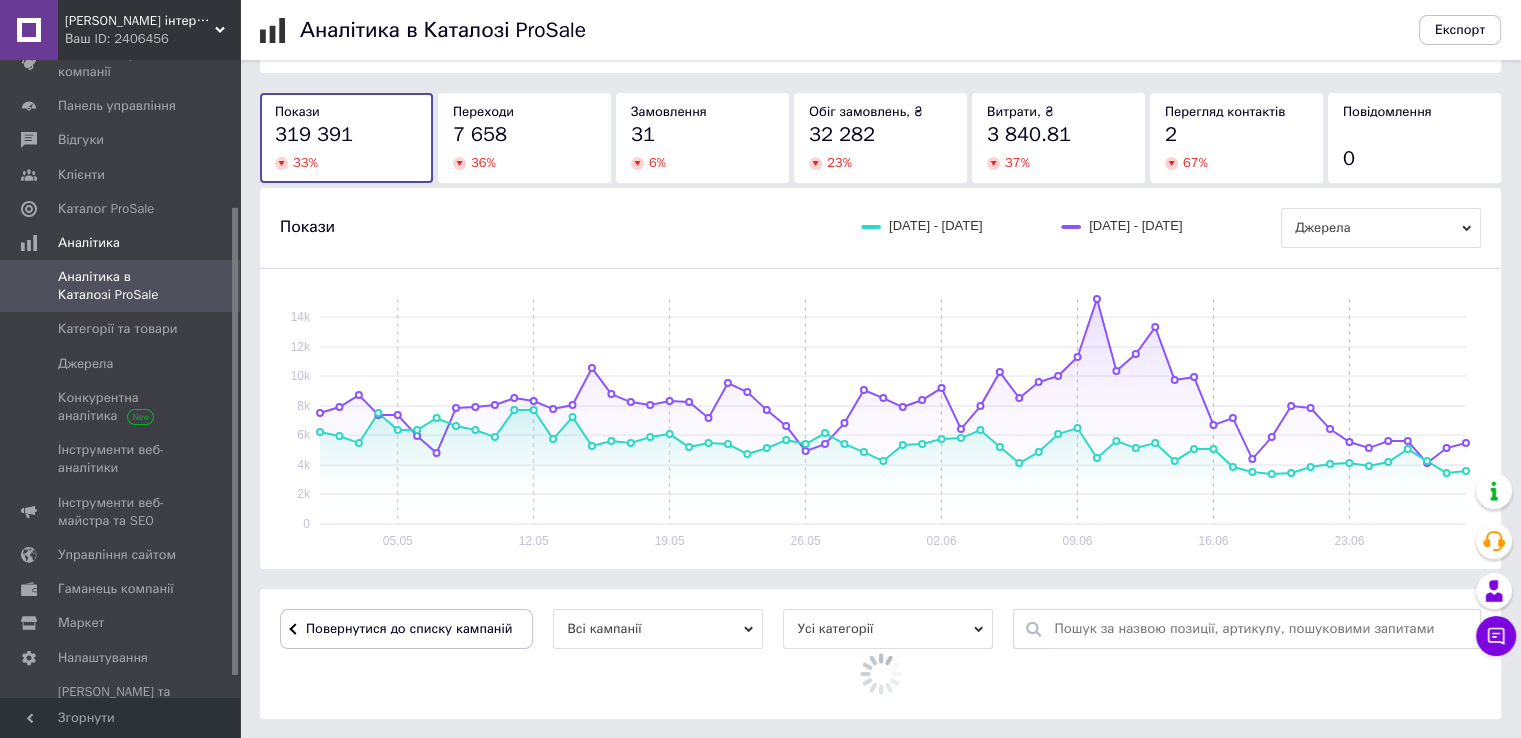 scroll, scrollTop: 500, scrollLeft: 0, axis: vertical 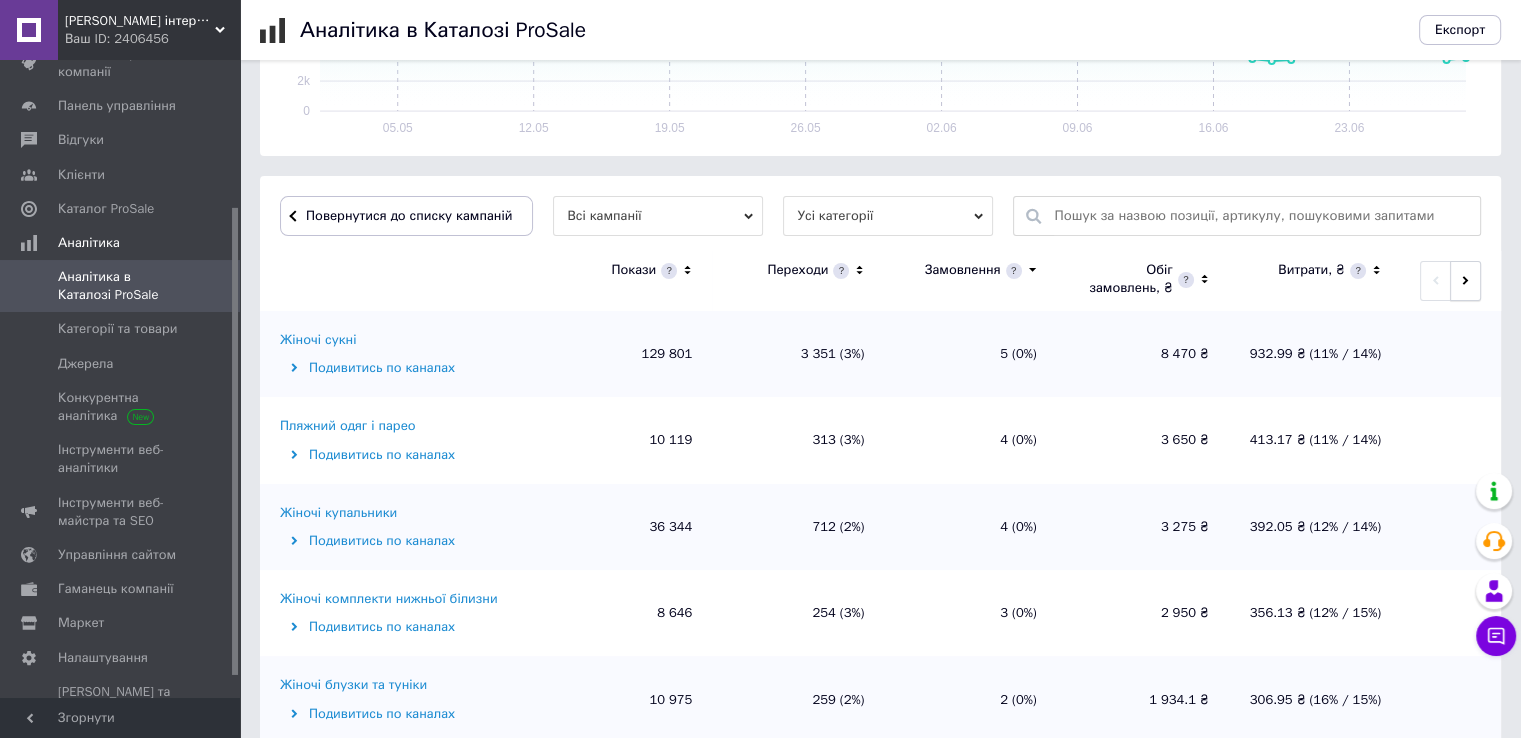 click 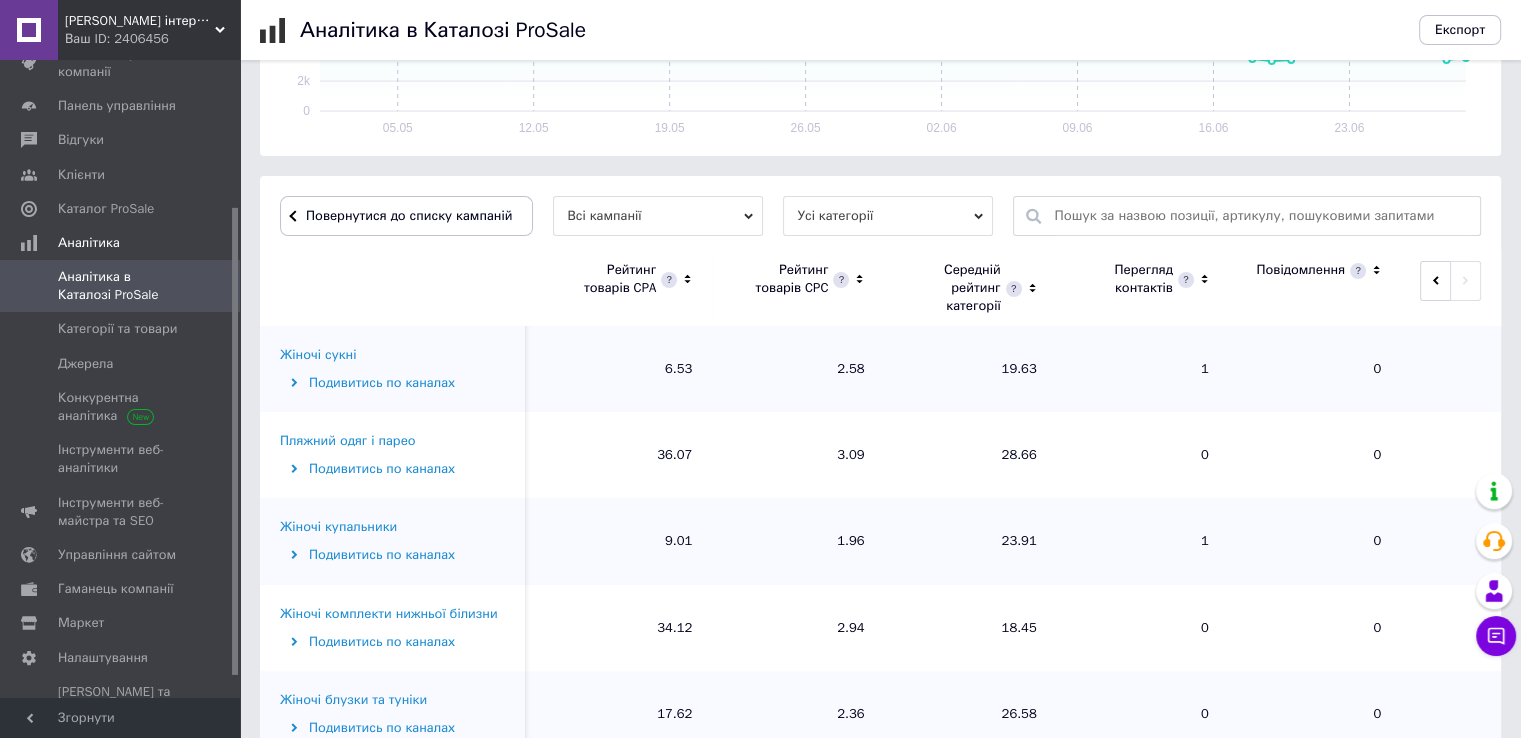 click 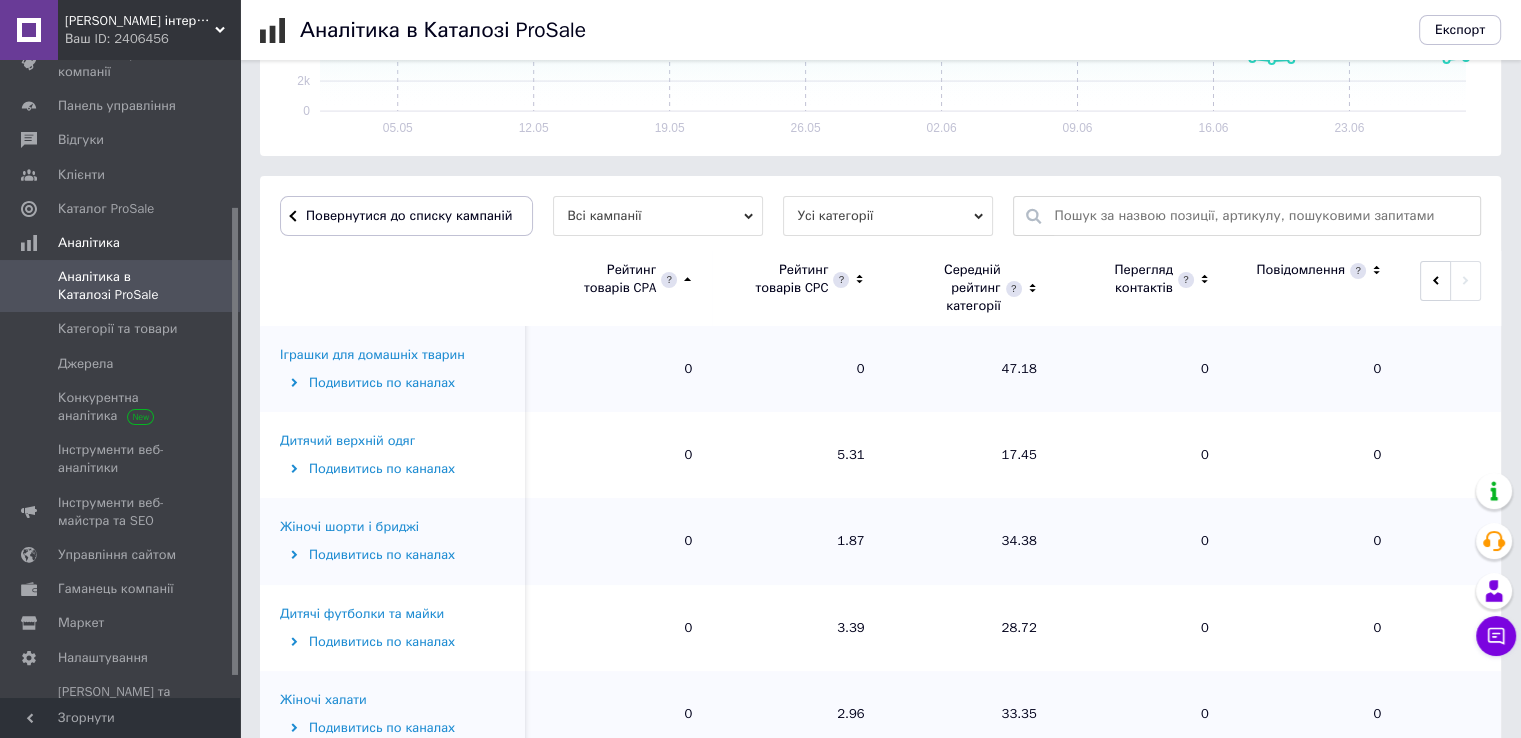 click 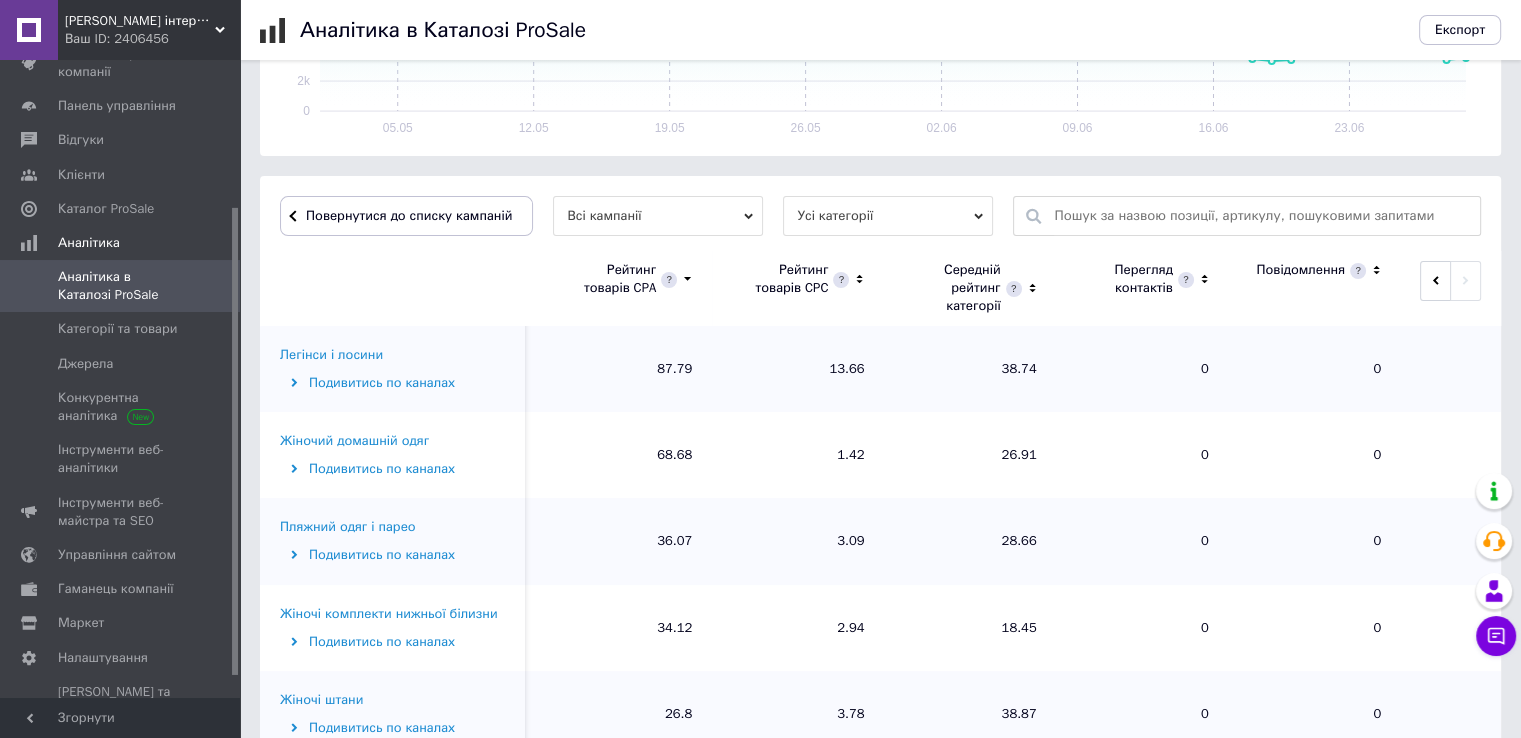 click on "Легінси і лосини" at bounding box center [331, 355] 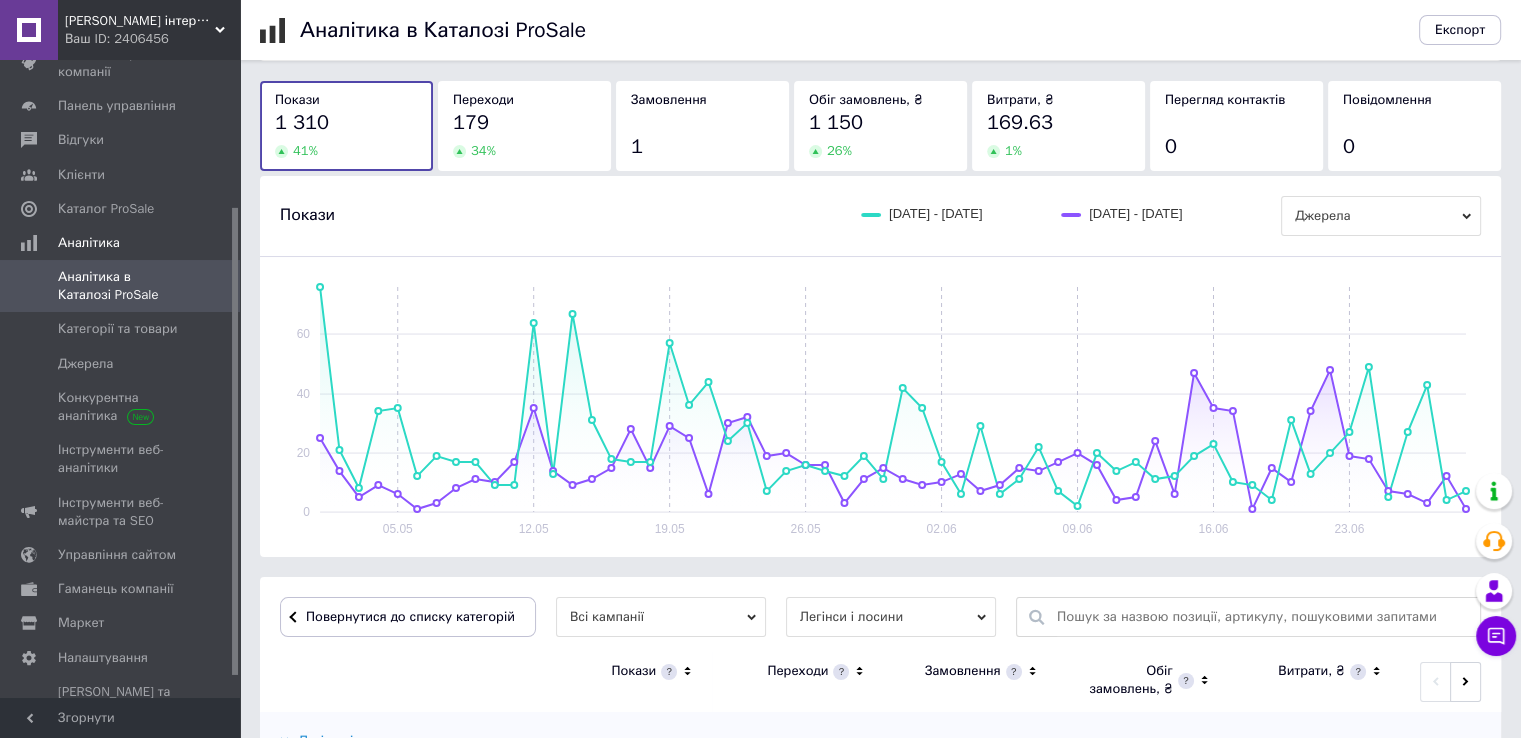 scroll, scrollTop: 500, scrollLeft: 0, axis: vertical 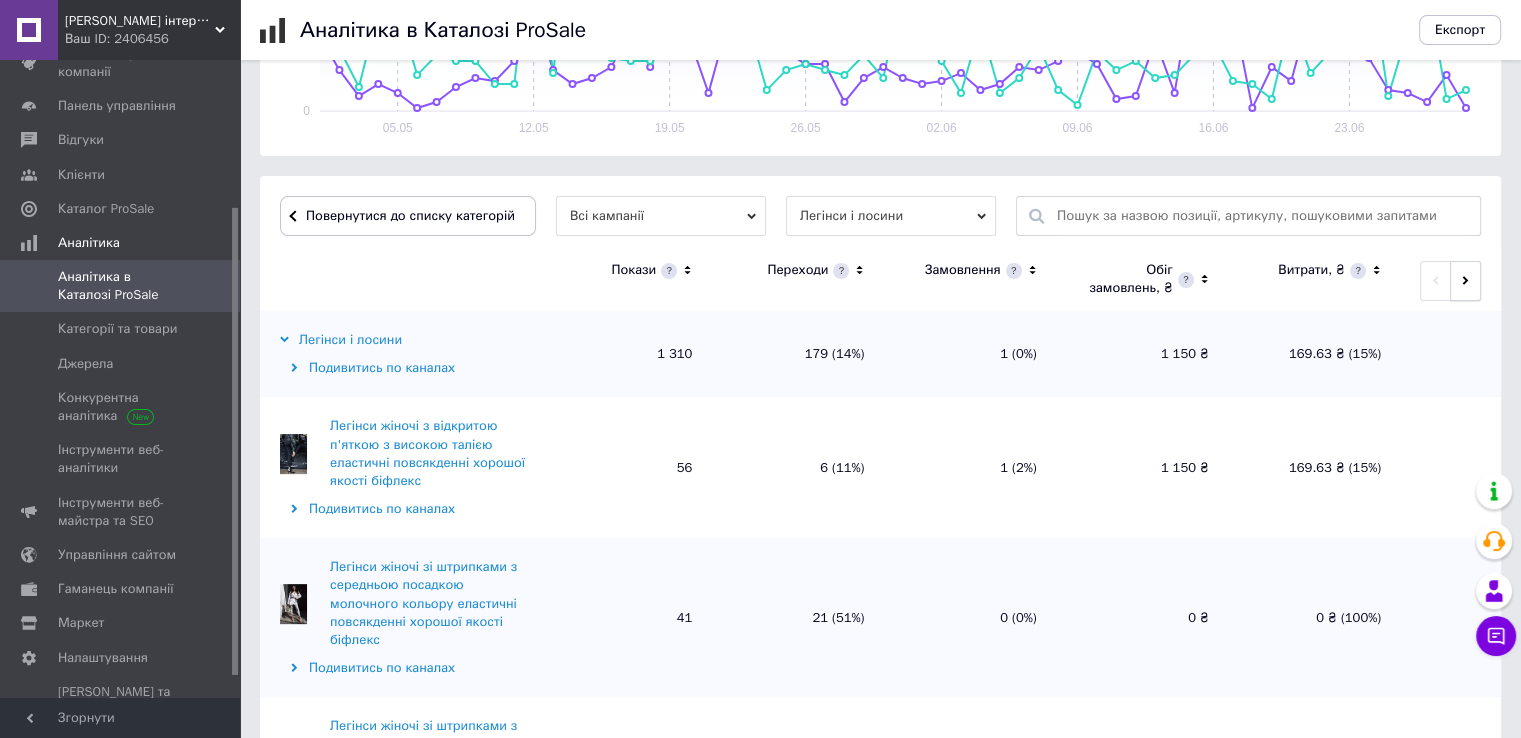 click 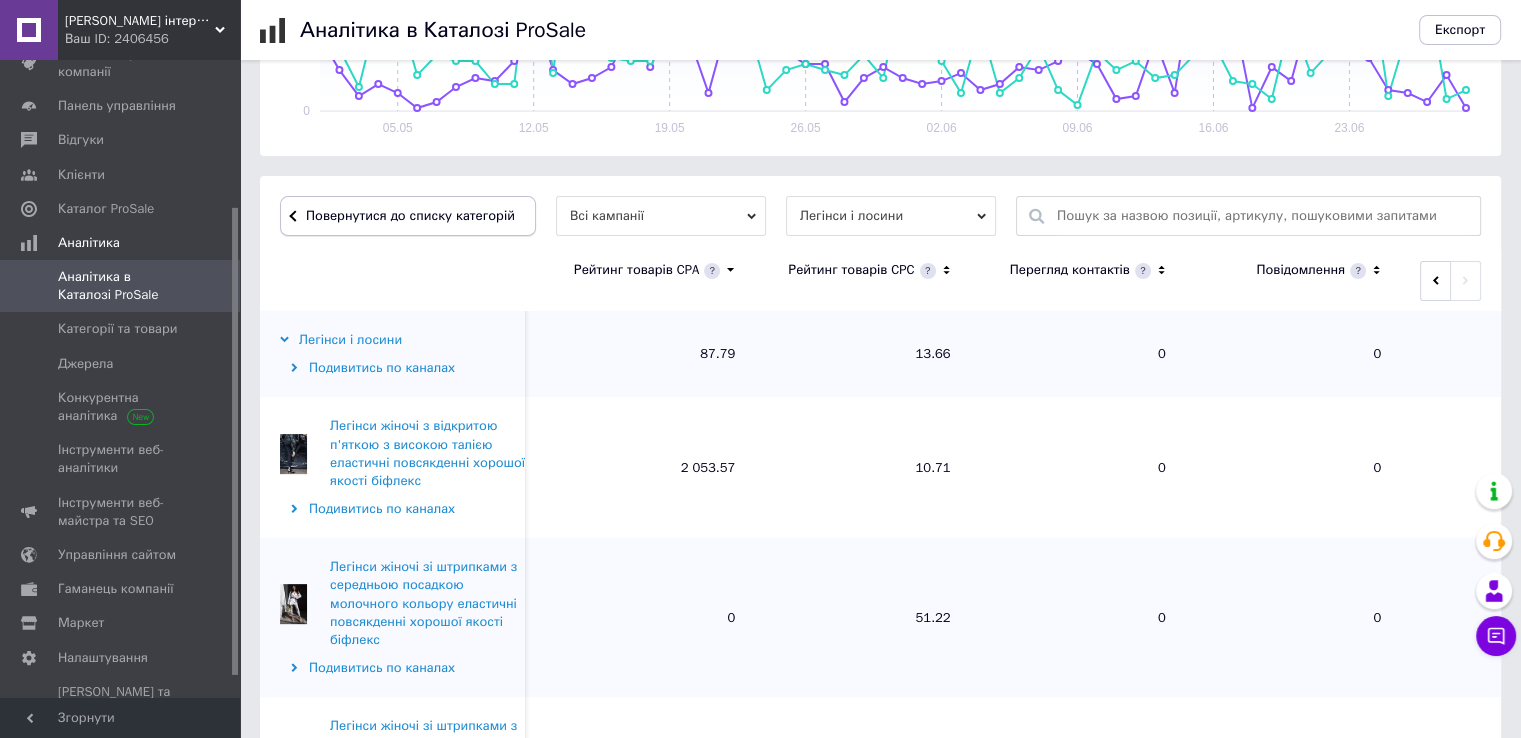 click on "Повернутися до списку категорій" at bounding box center (408, 216) 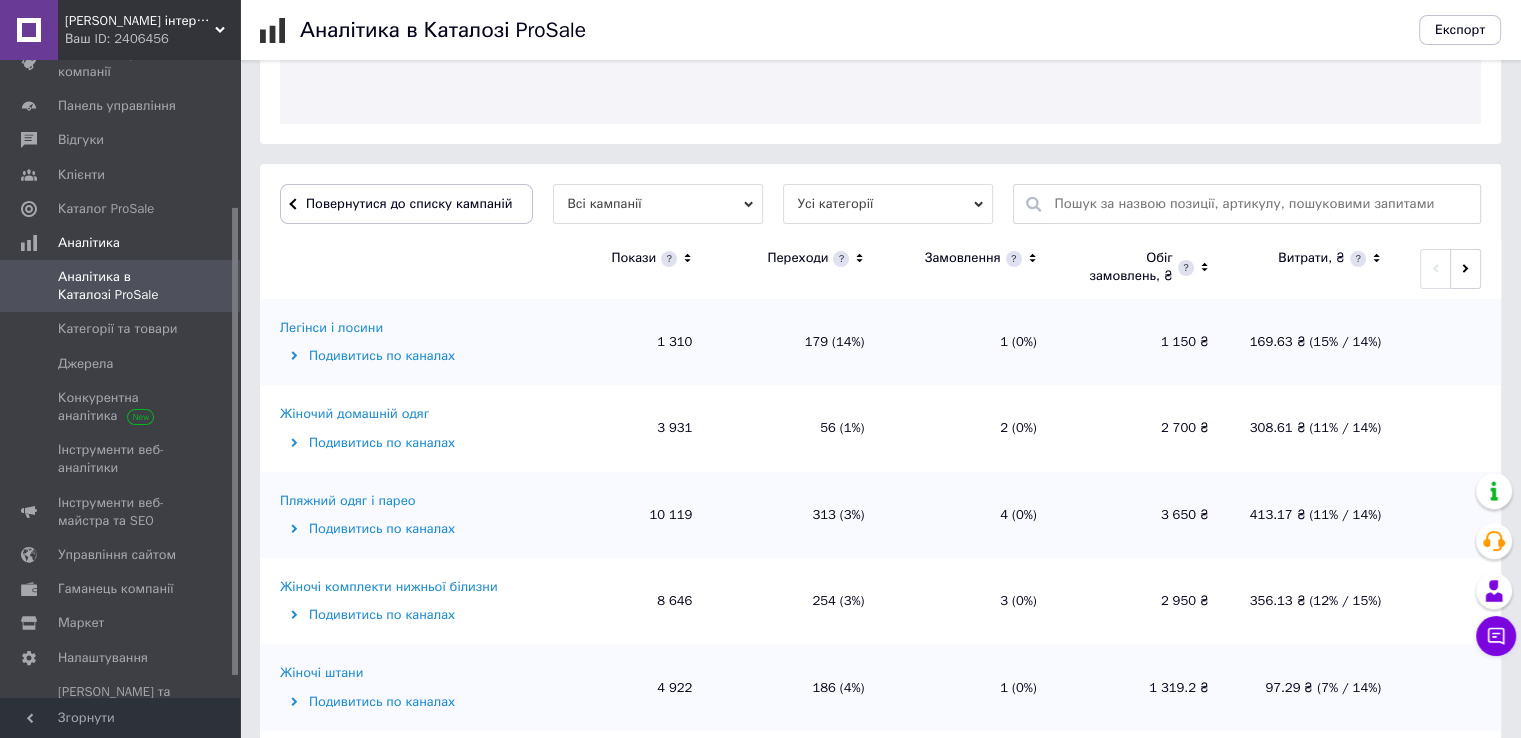 scroll, scrollTop: 500, scrollLeft: 0, axis: vertical 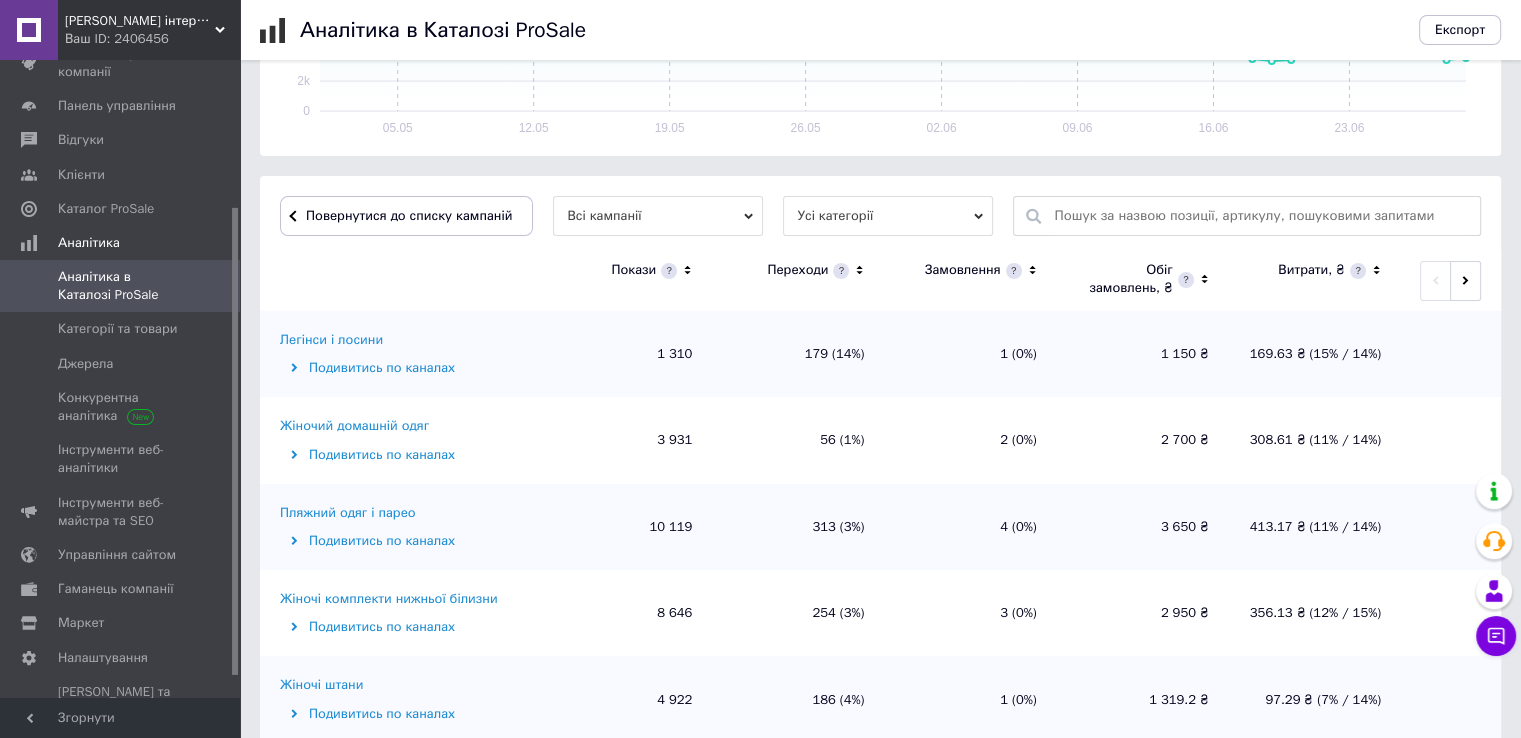 click on "Жіночий домашній одяг" at bounding box center (354, 426) 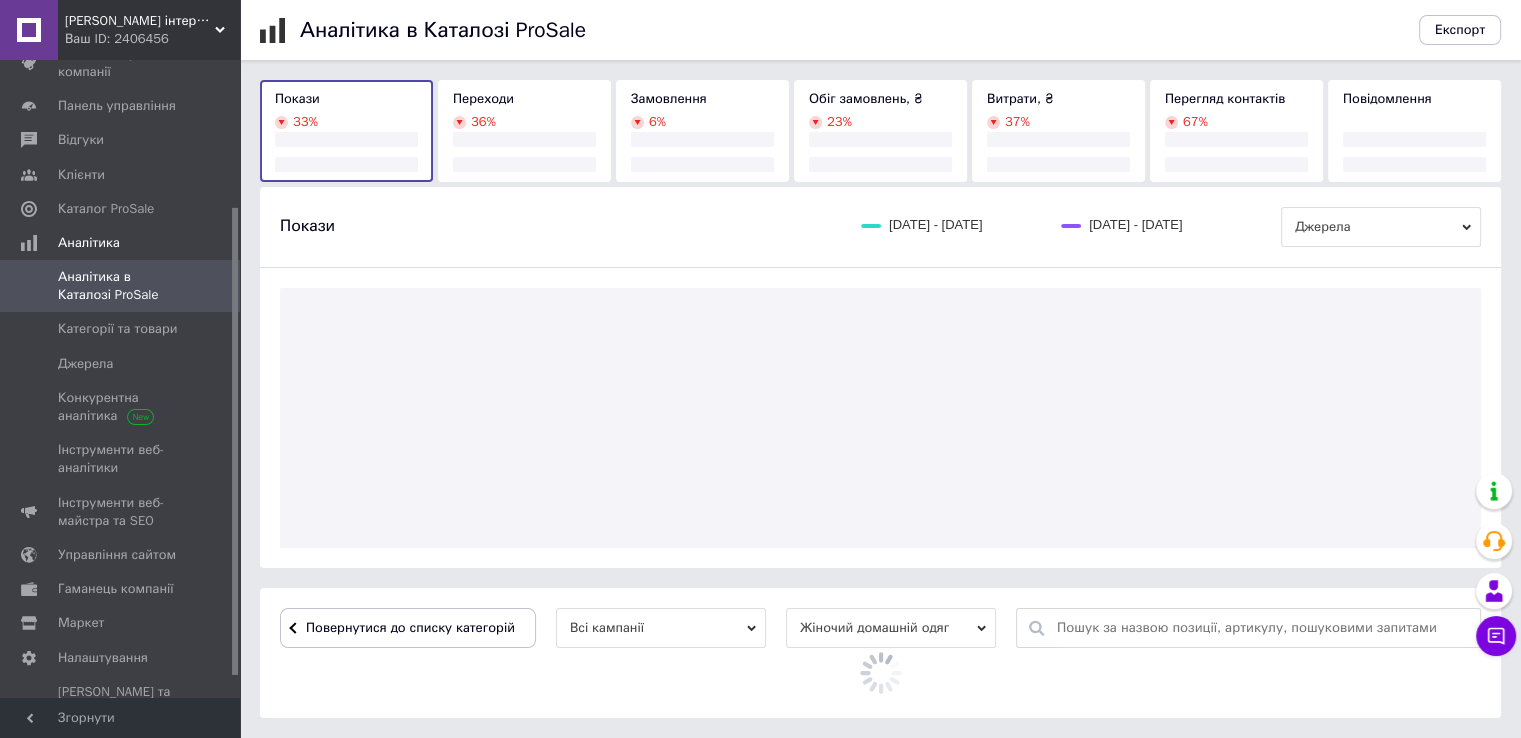 scroll, scrollTop: 500, scrollLeft: 0, axis: vertical 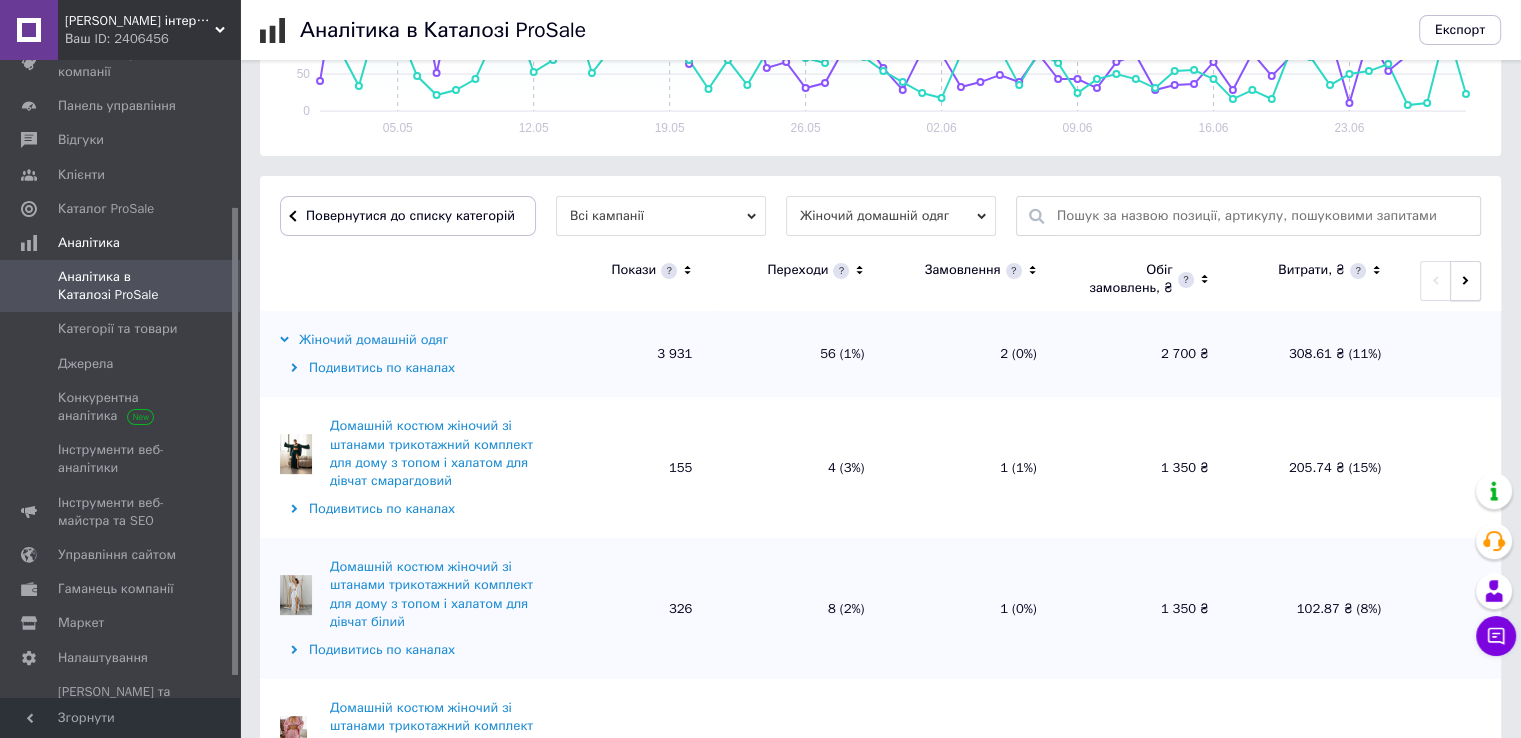 click 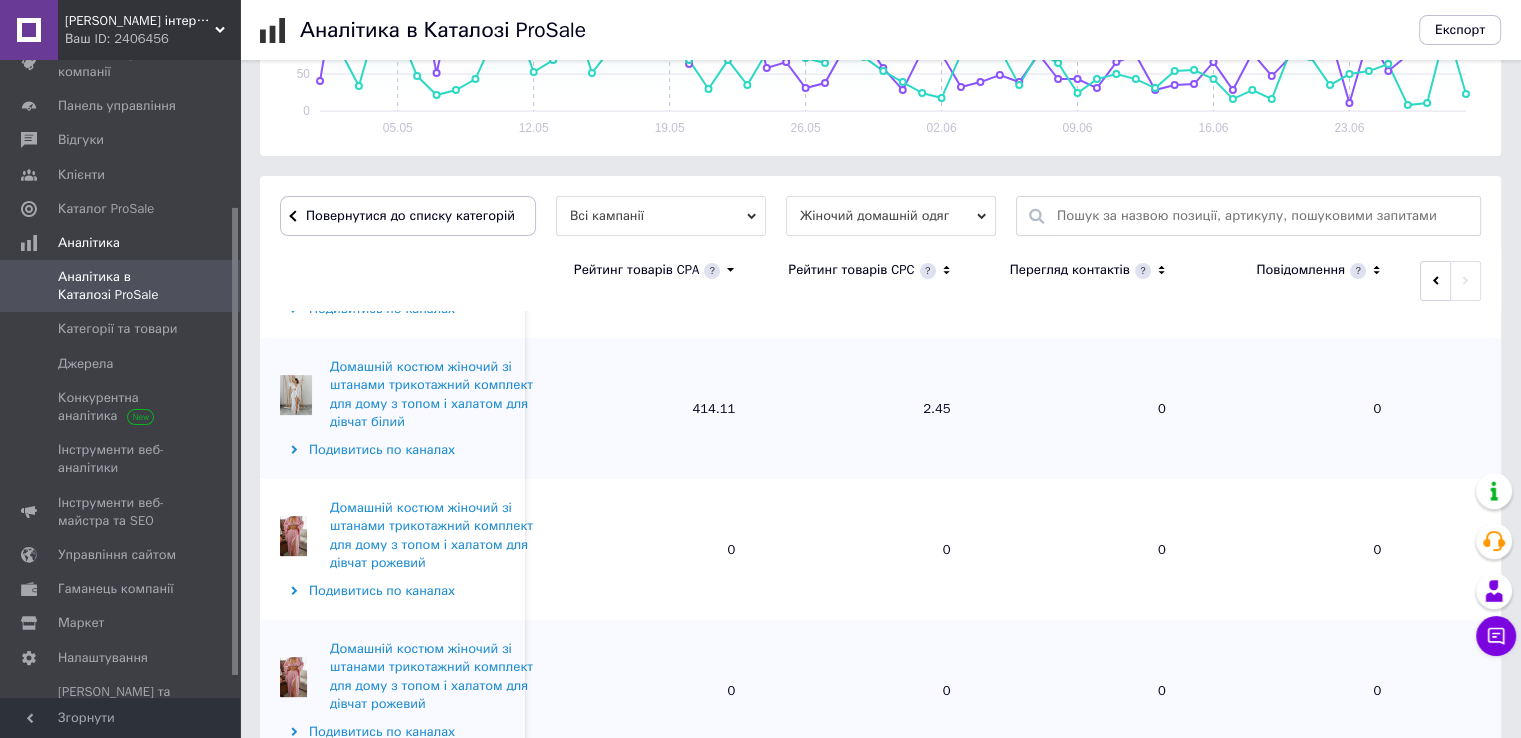 scroll, scrollTop: 0, scrollLeft: 0, axis: both 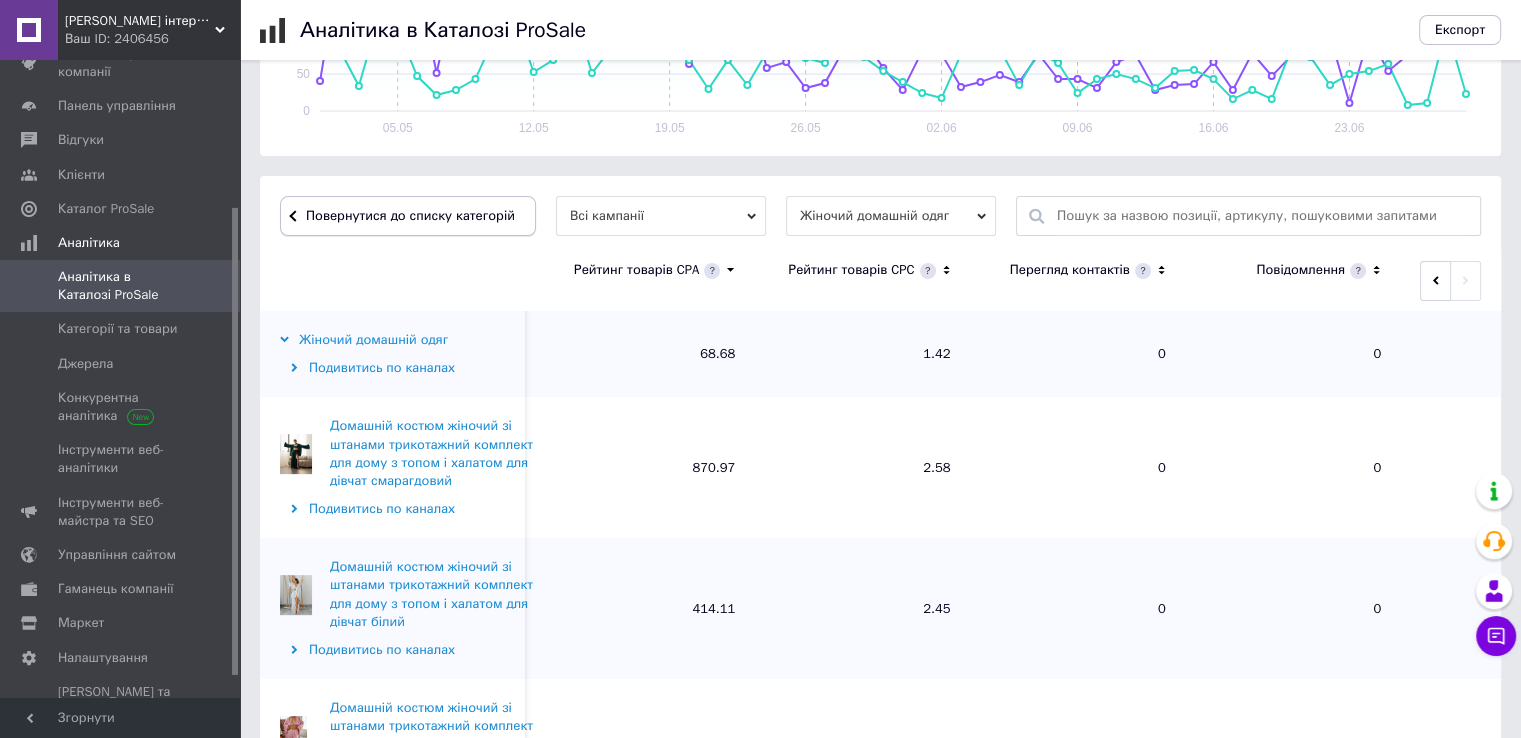 click on "Повернутися до списку категорій" at bounding box center (408, 216) 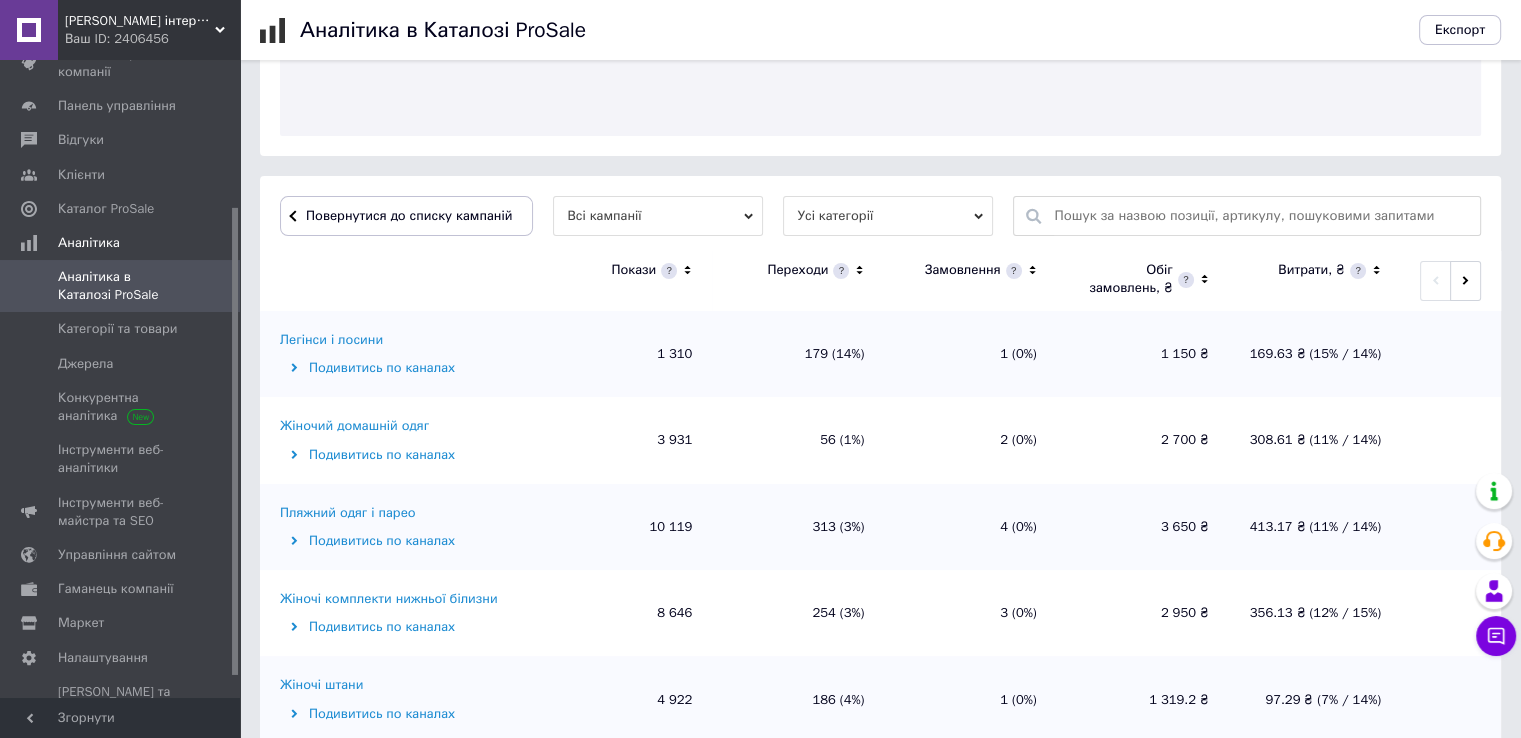 scroll, scrollTop: 500, scrollLeft: 0, axis: vertical 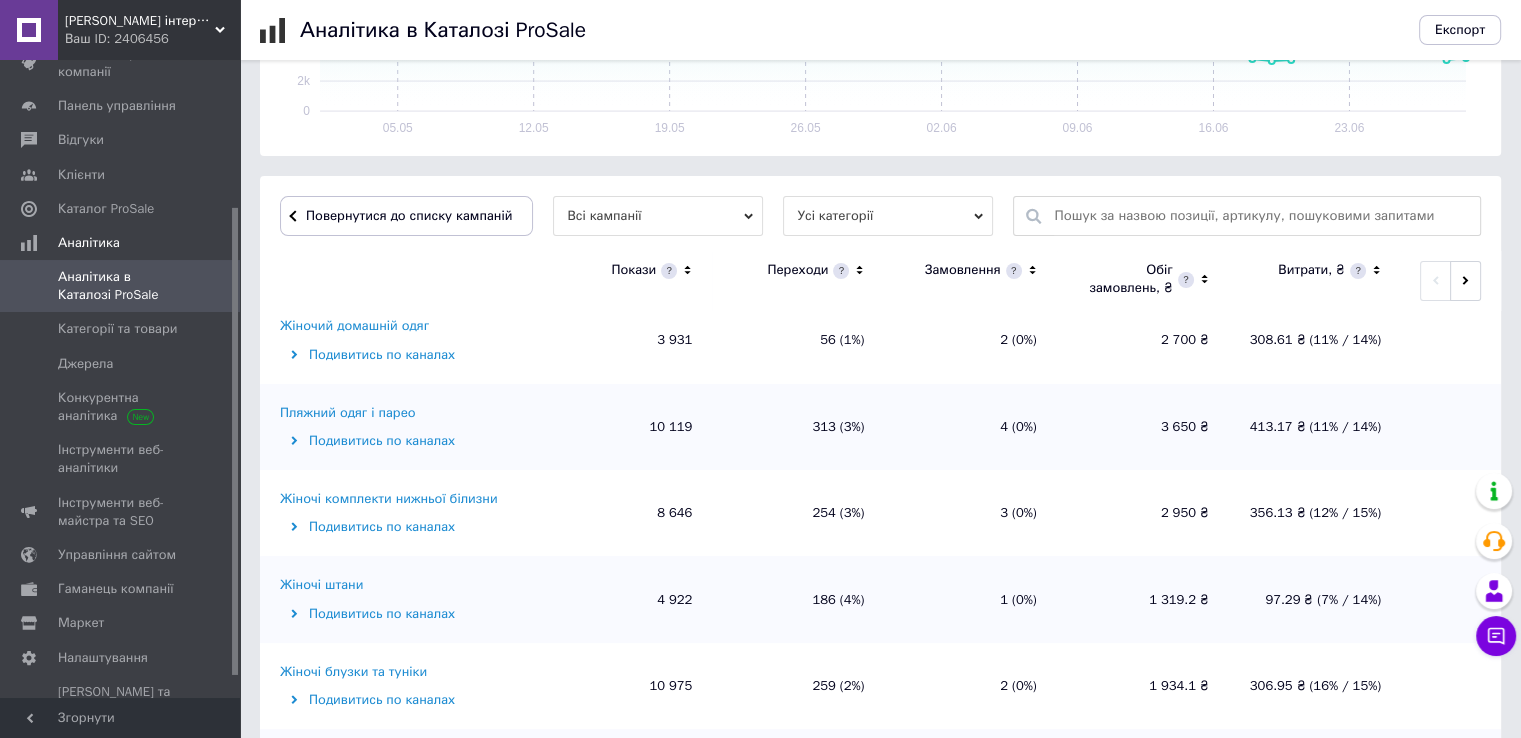 click on "Пляжний одяг і парео" at bounding box center [348, 413] 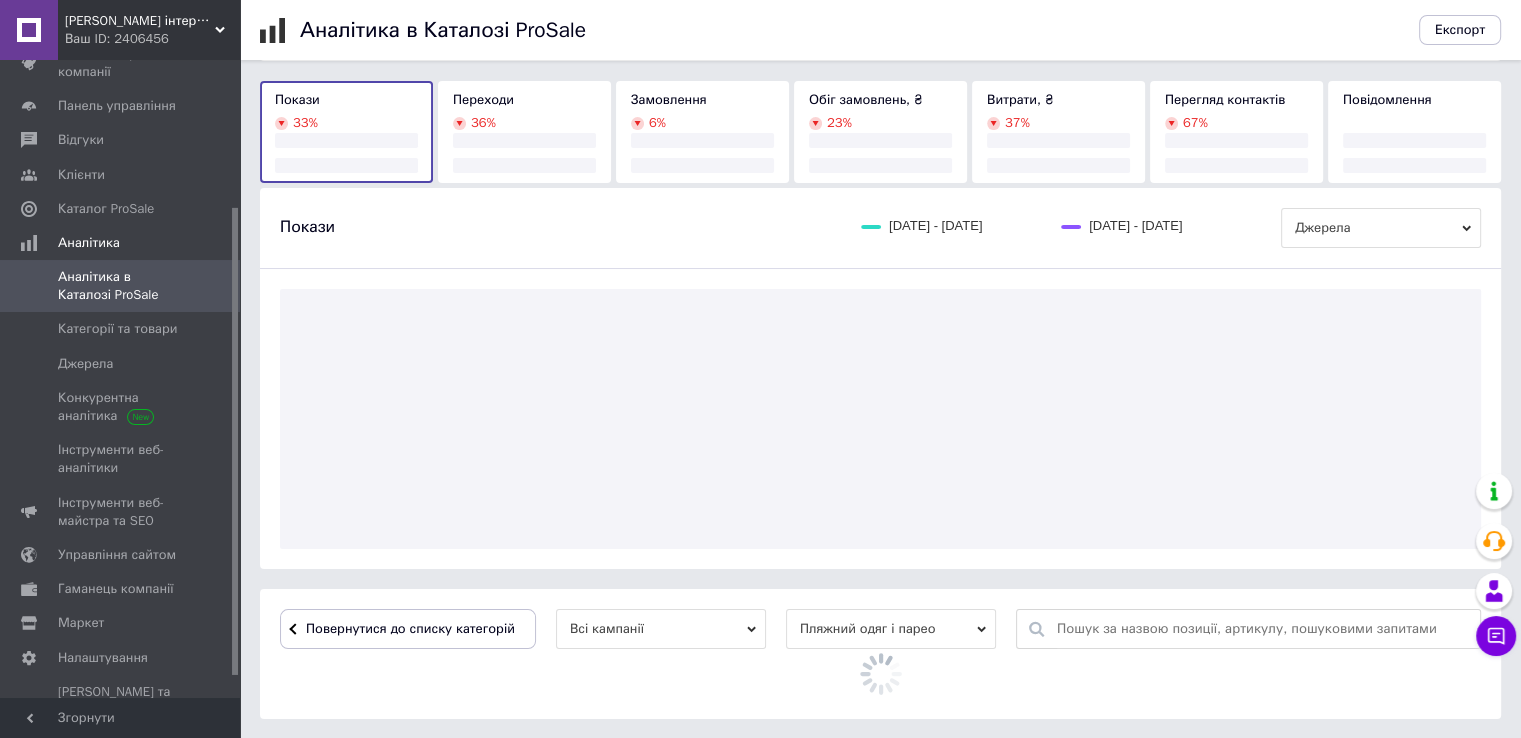 scroll, scrollTop: 500, scrollLeft: 0, axis: vertical 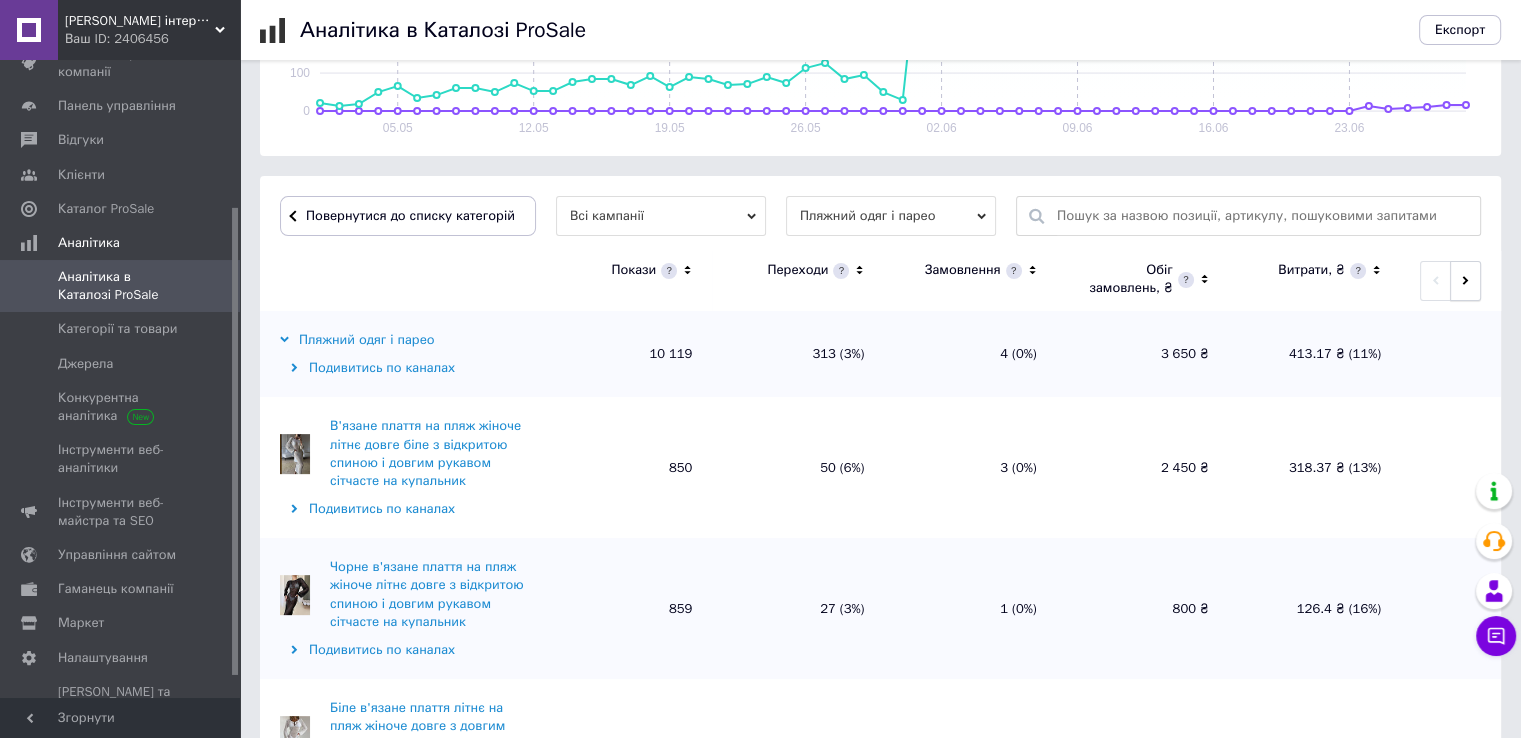 click 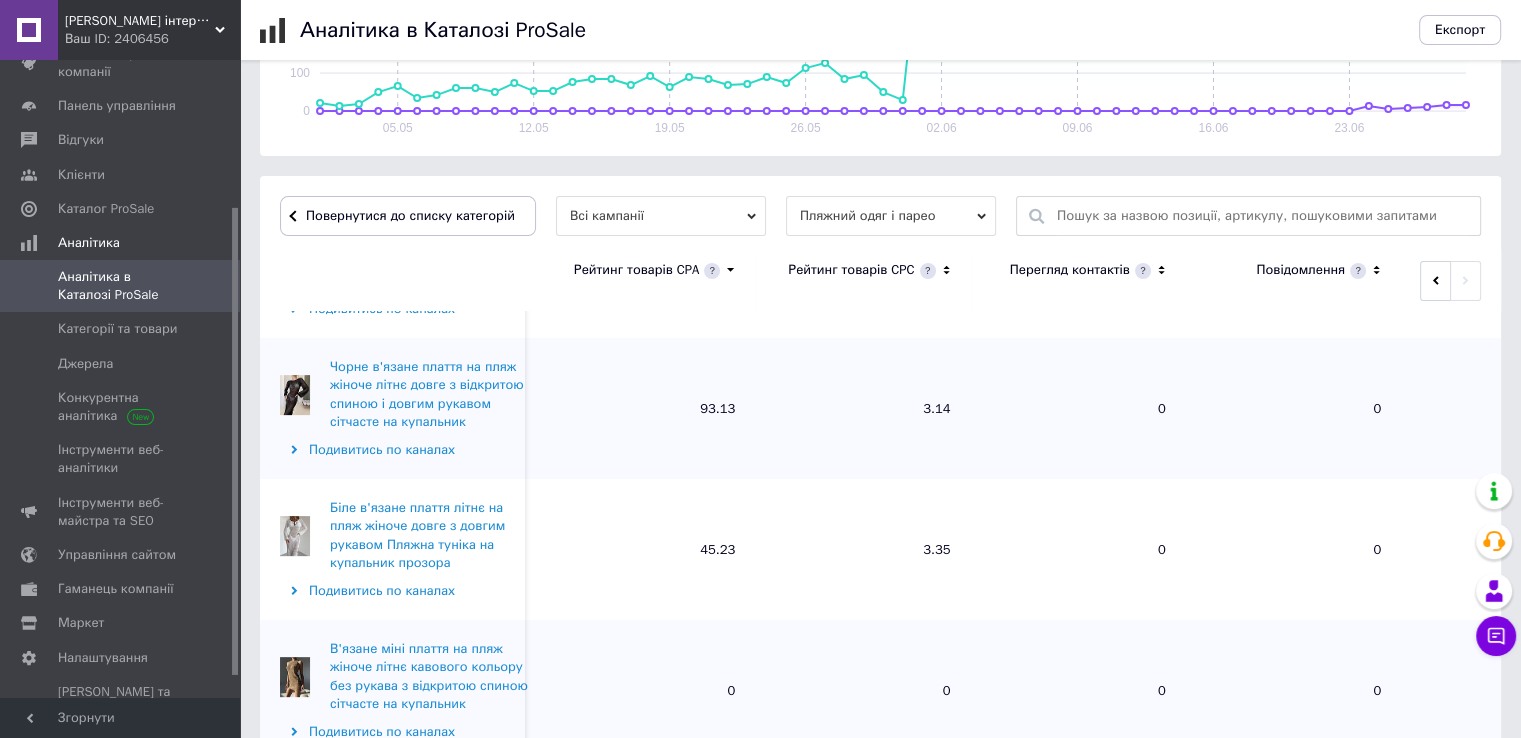 scroll, scrollTop: 100, scrollLeft: 0, axis: vertical 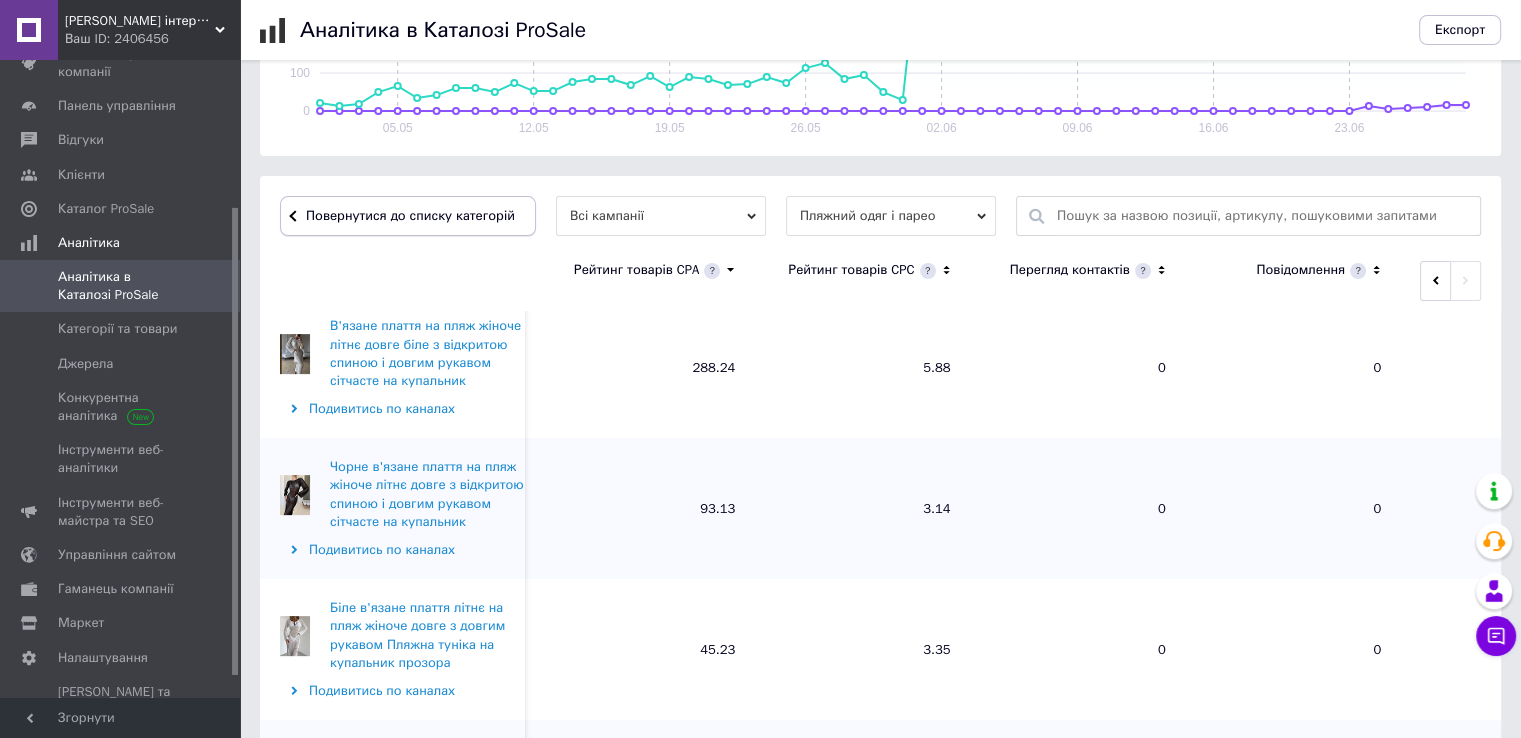 click on "Повернутися до списку категорій" at bounding box center [408, 216] 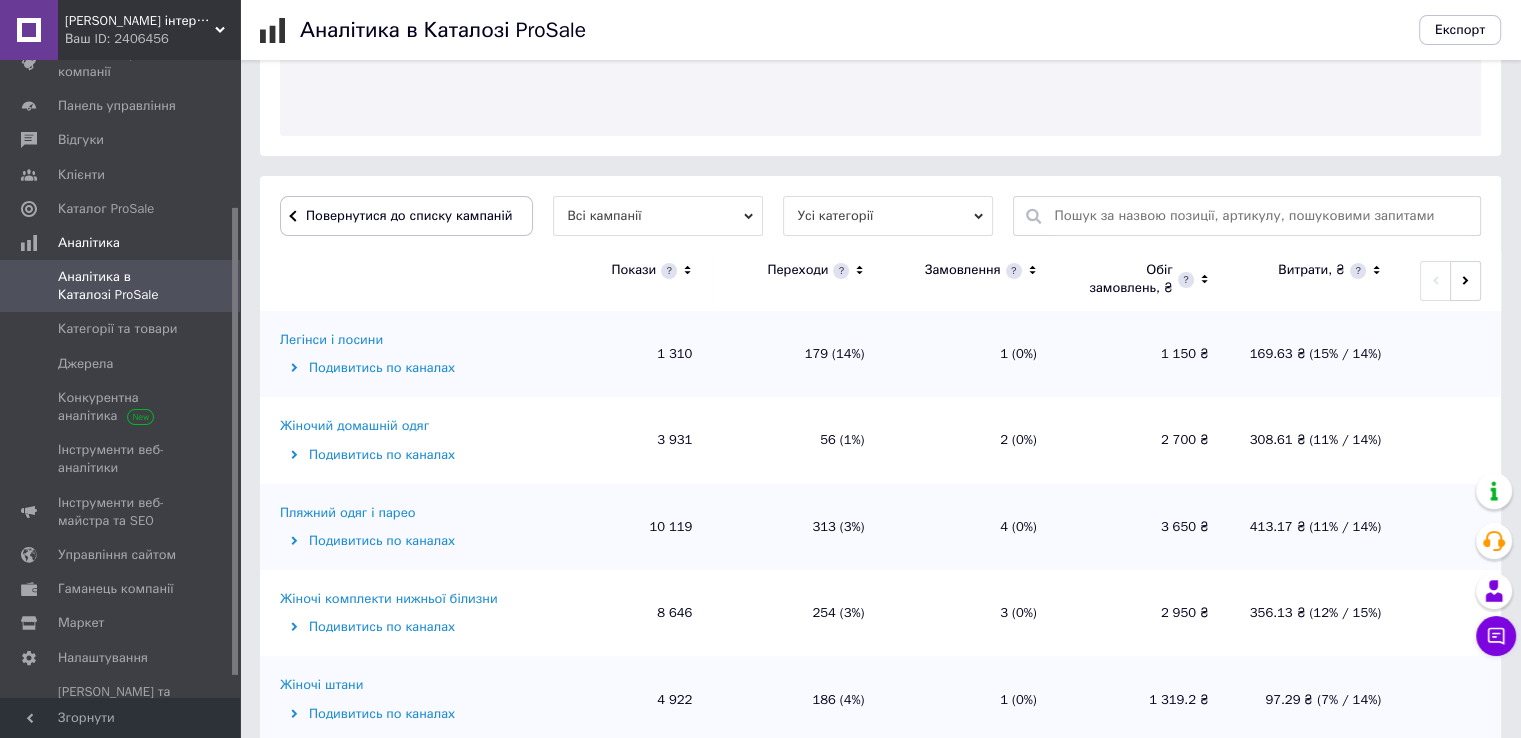 scroll, scrollTop: 500, scrollLeft: 0, axis: vertical 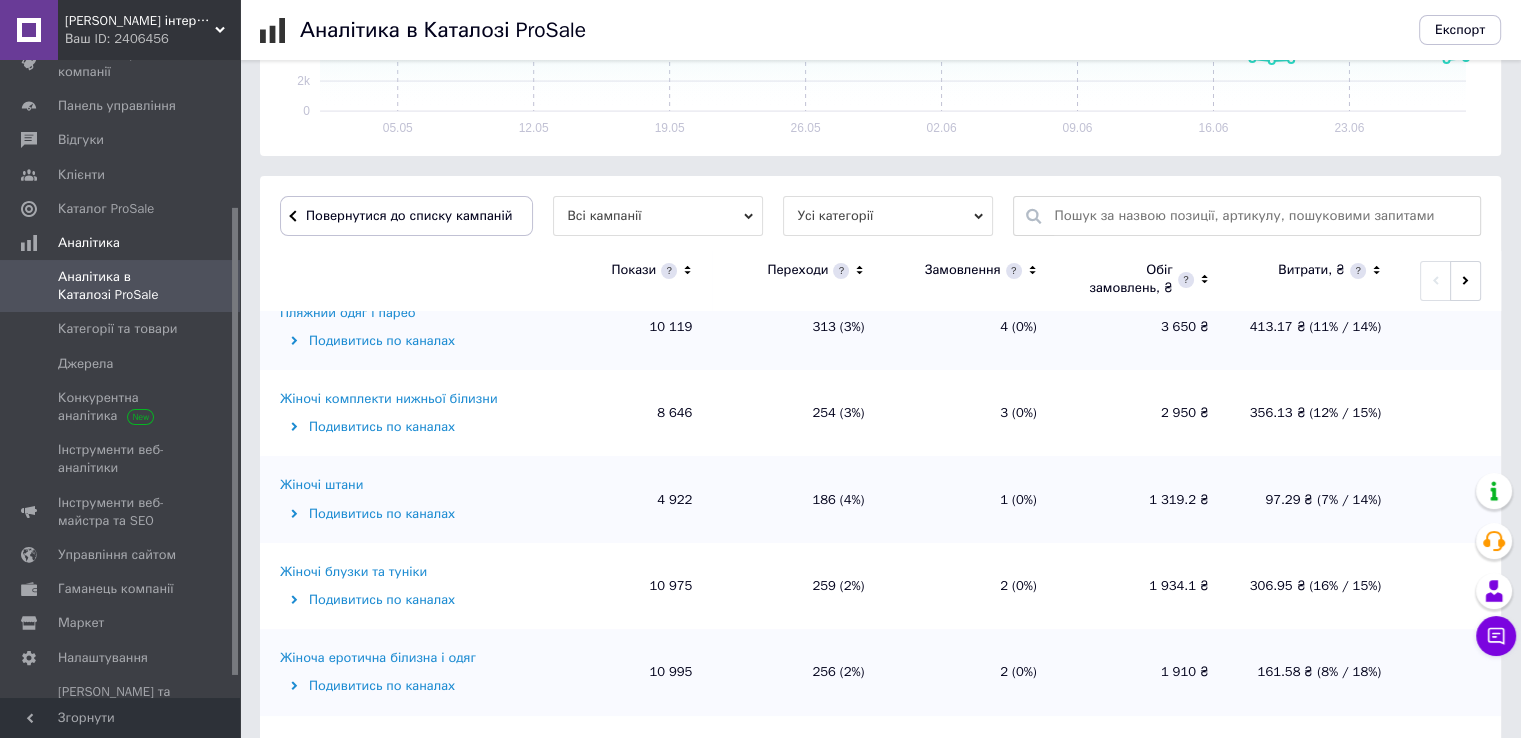 click on "Жіночі комплекти нижньої білизни" at bounding box center (389, 399) 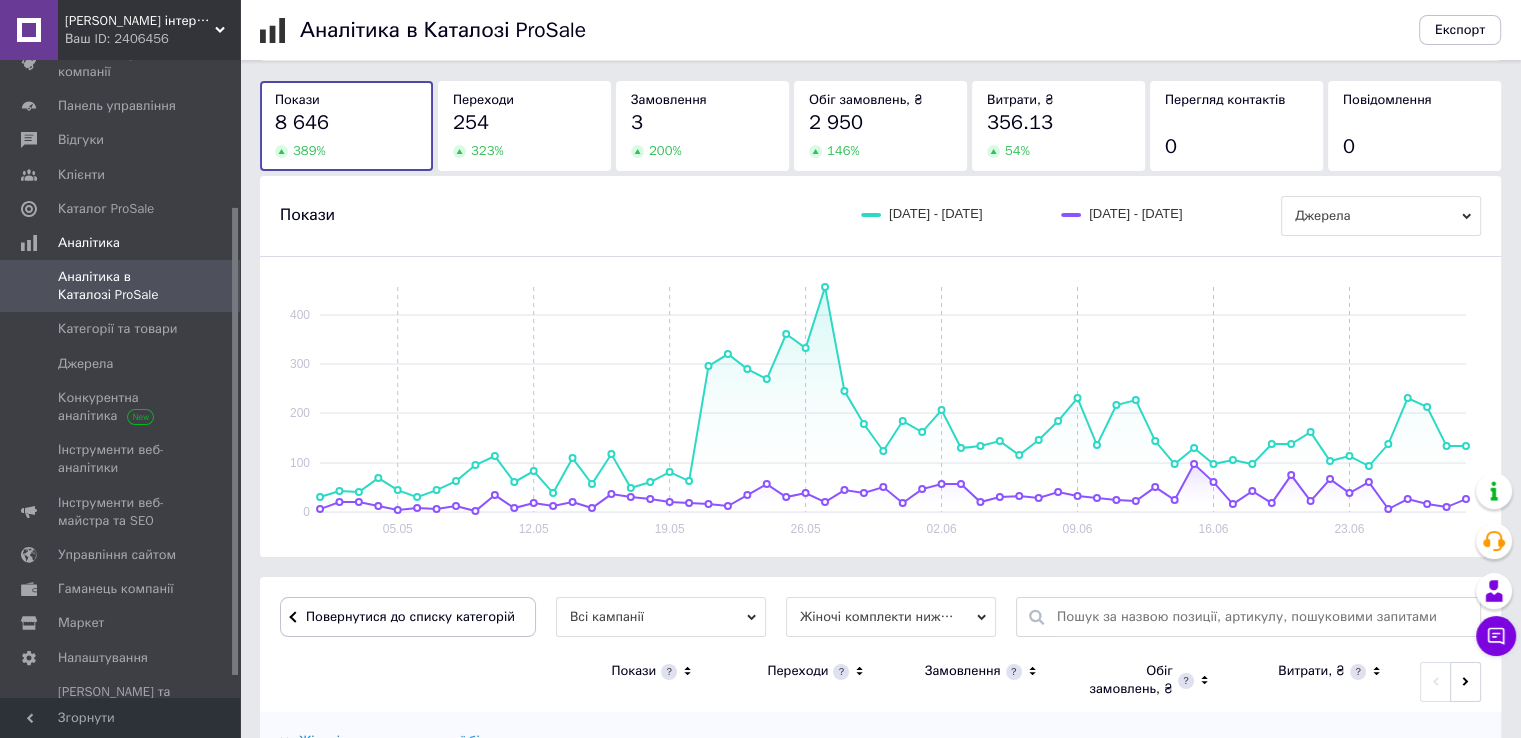 scroll, scrollTop: 500, scrollLeft: 0, axis: vertical 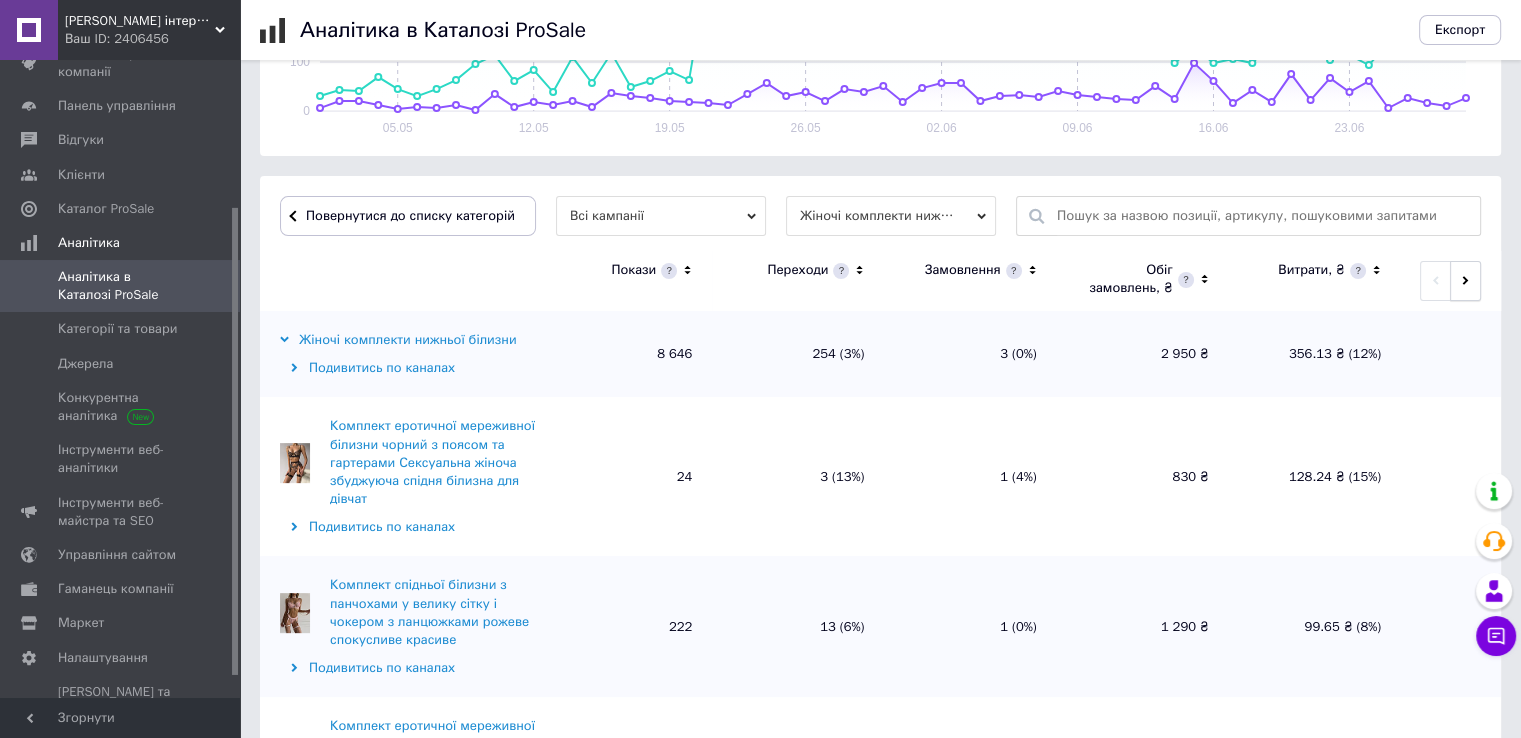 click 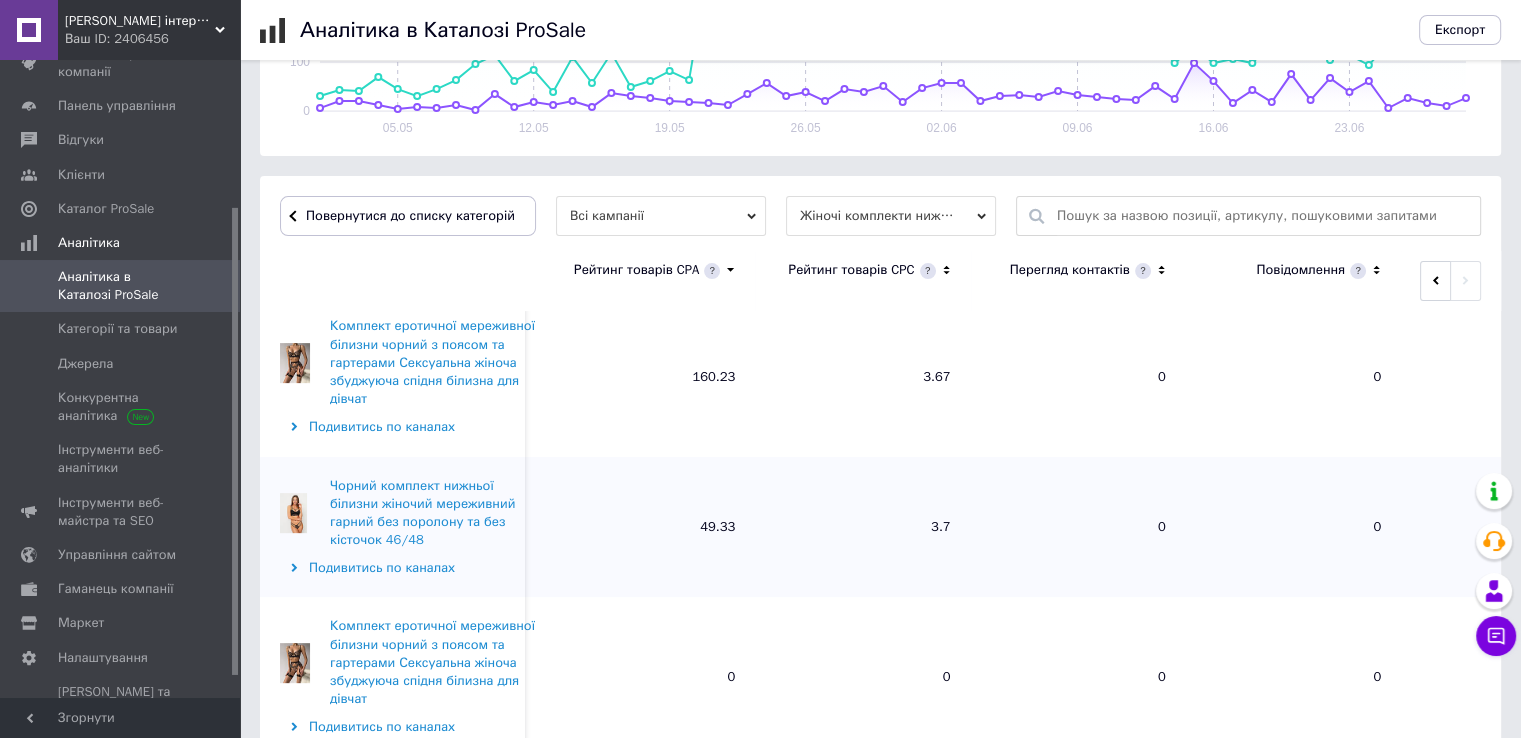 scroll, scrollTop: 500, scrollLeft: 0, axis: vertical 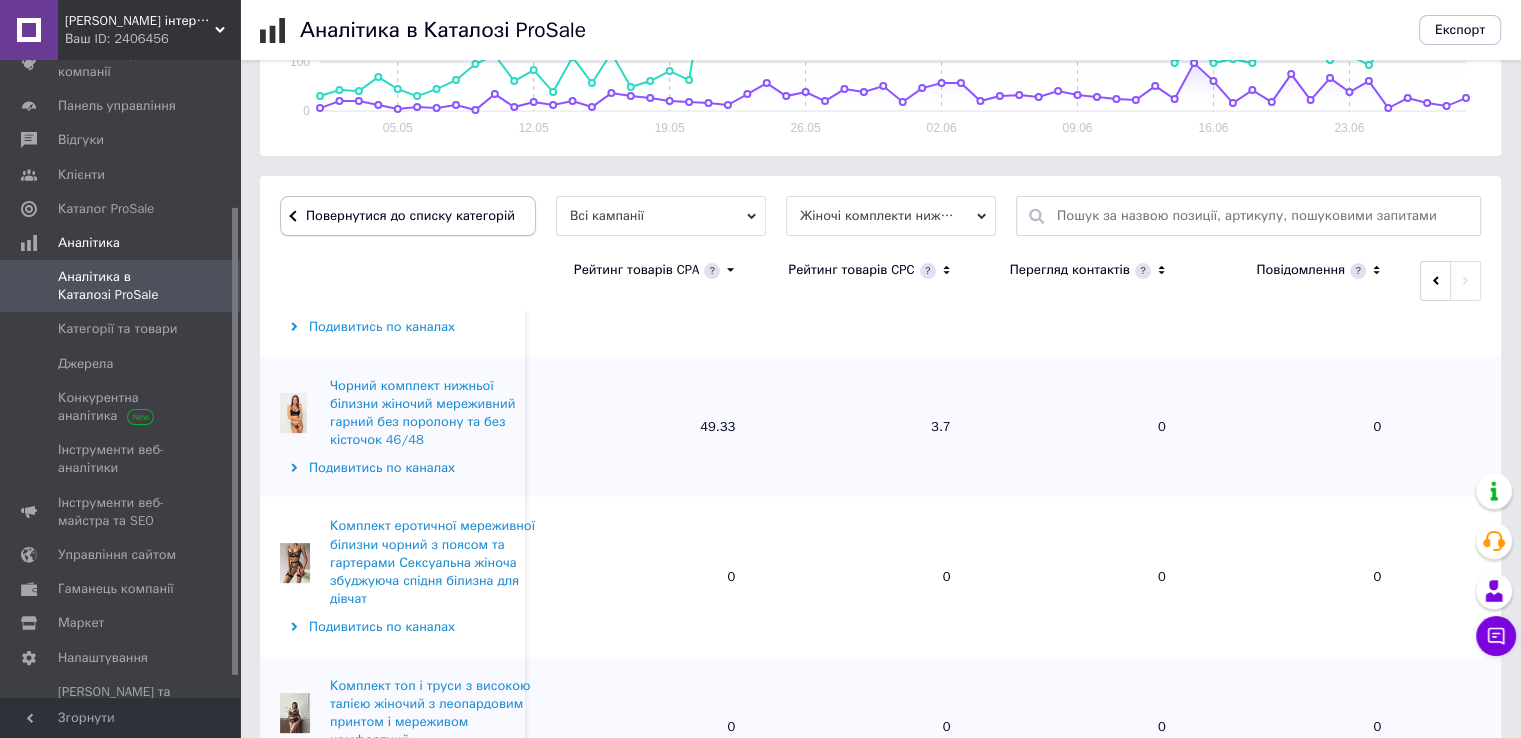 click on "Повернутися до списку категорій" at bounding box center (408, 216) 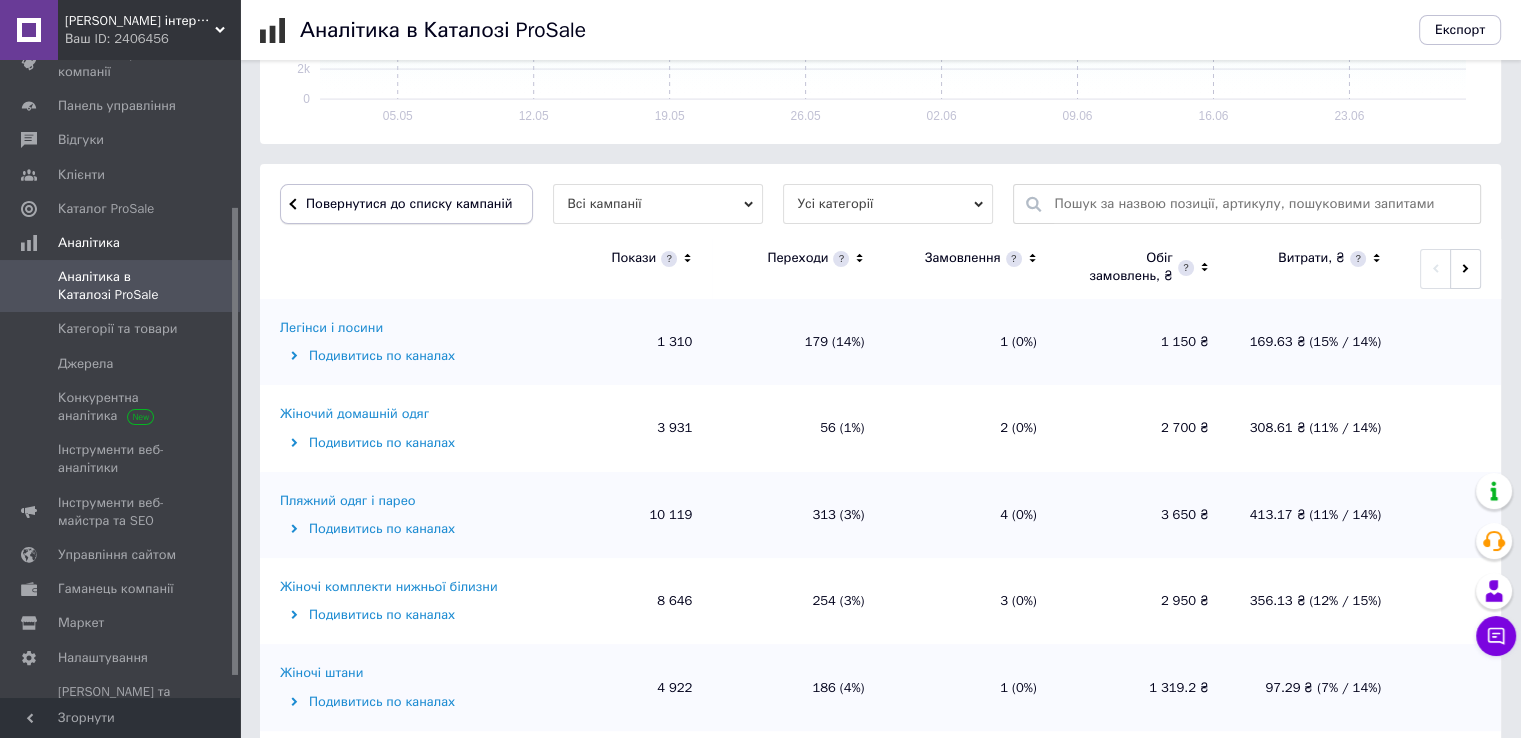 scroll, scrollTop: 500, scrollLeft: 0, axis: vertical 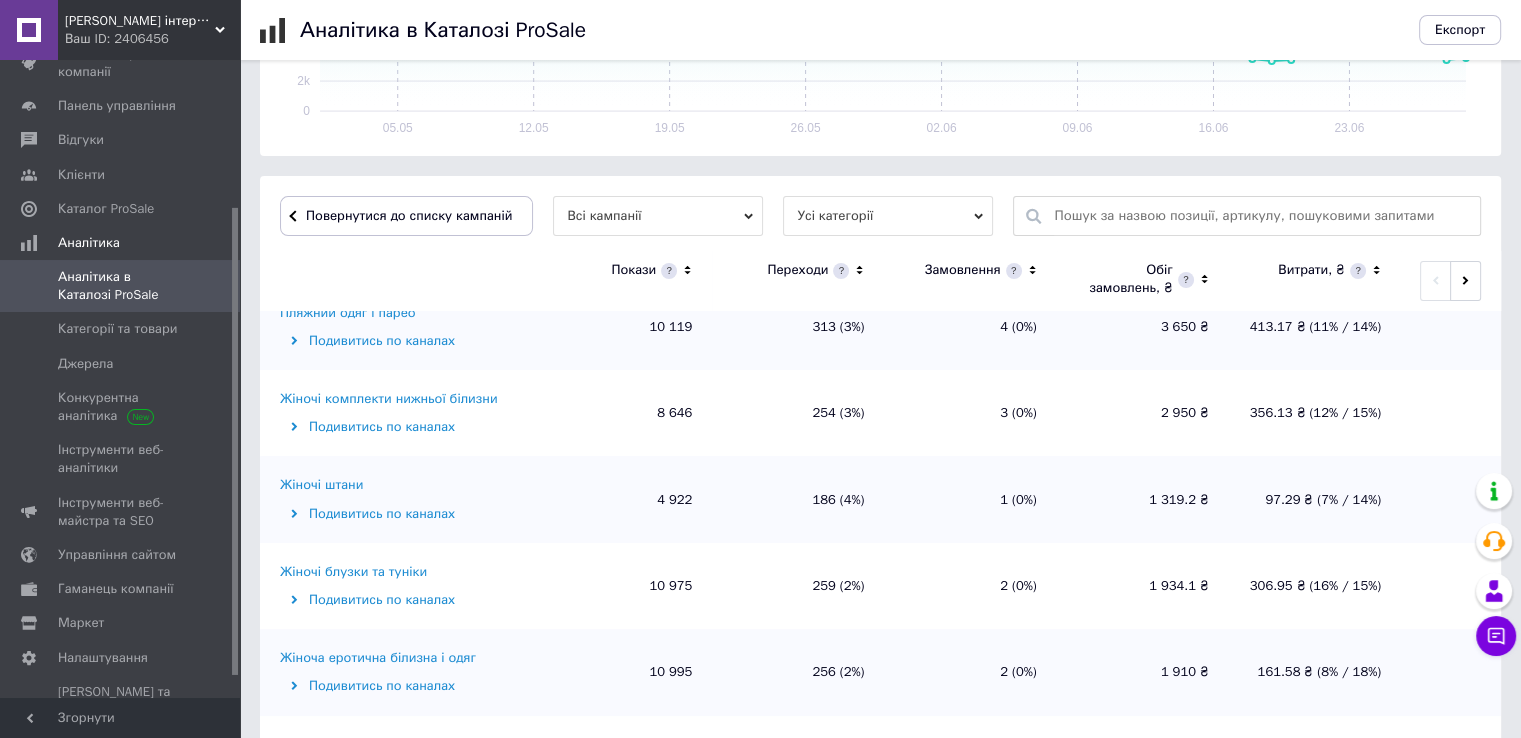 click on "Жіночі комплекти нижньої білизни" at bounding box center (389, 399) 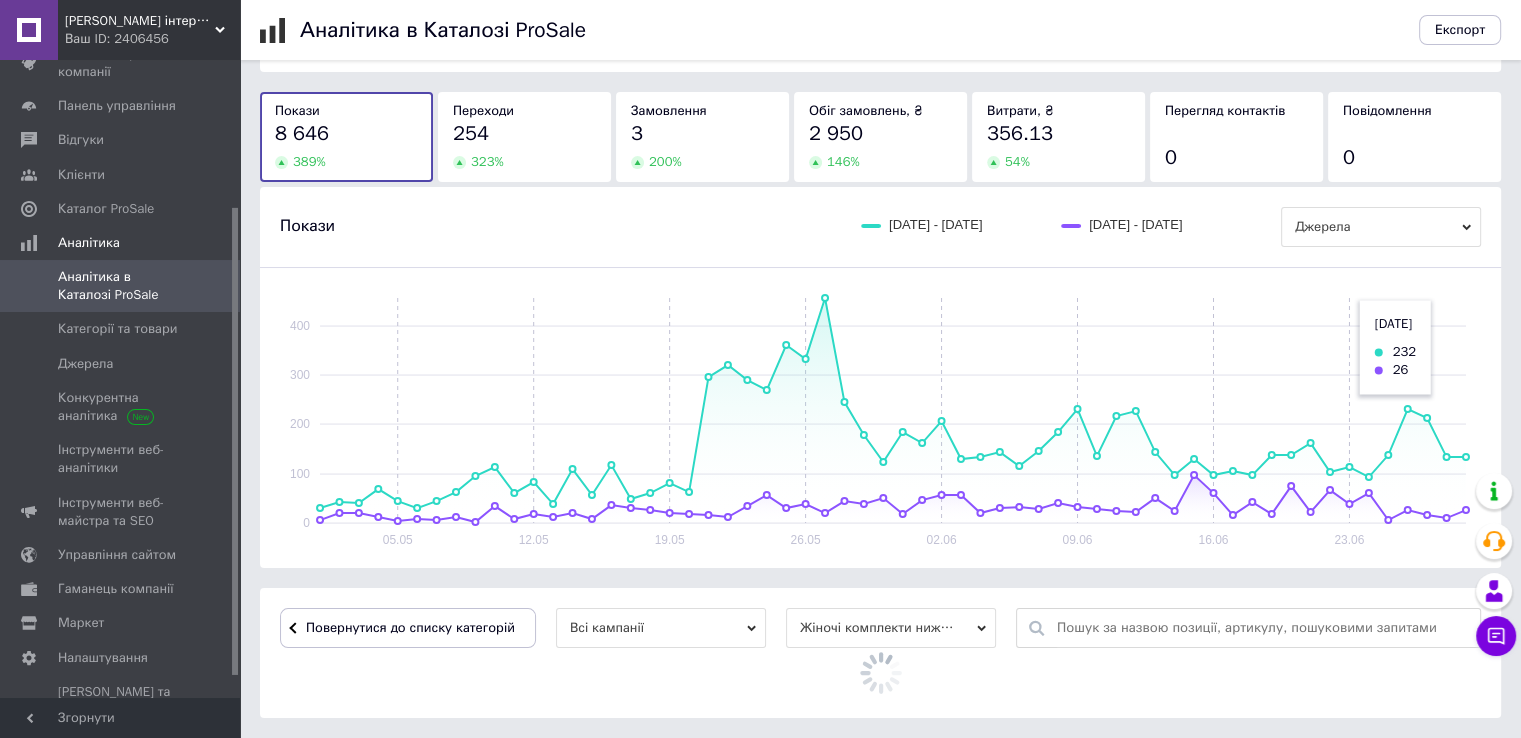 scroll, scrollTop: 500, scrollLeft: 0, axis: vertical 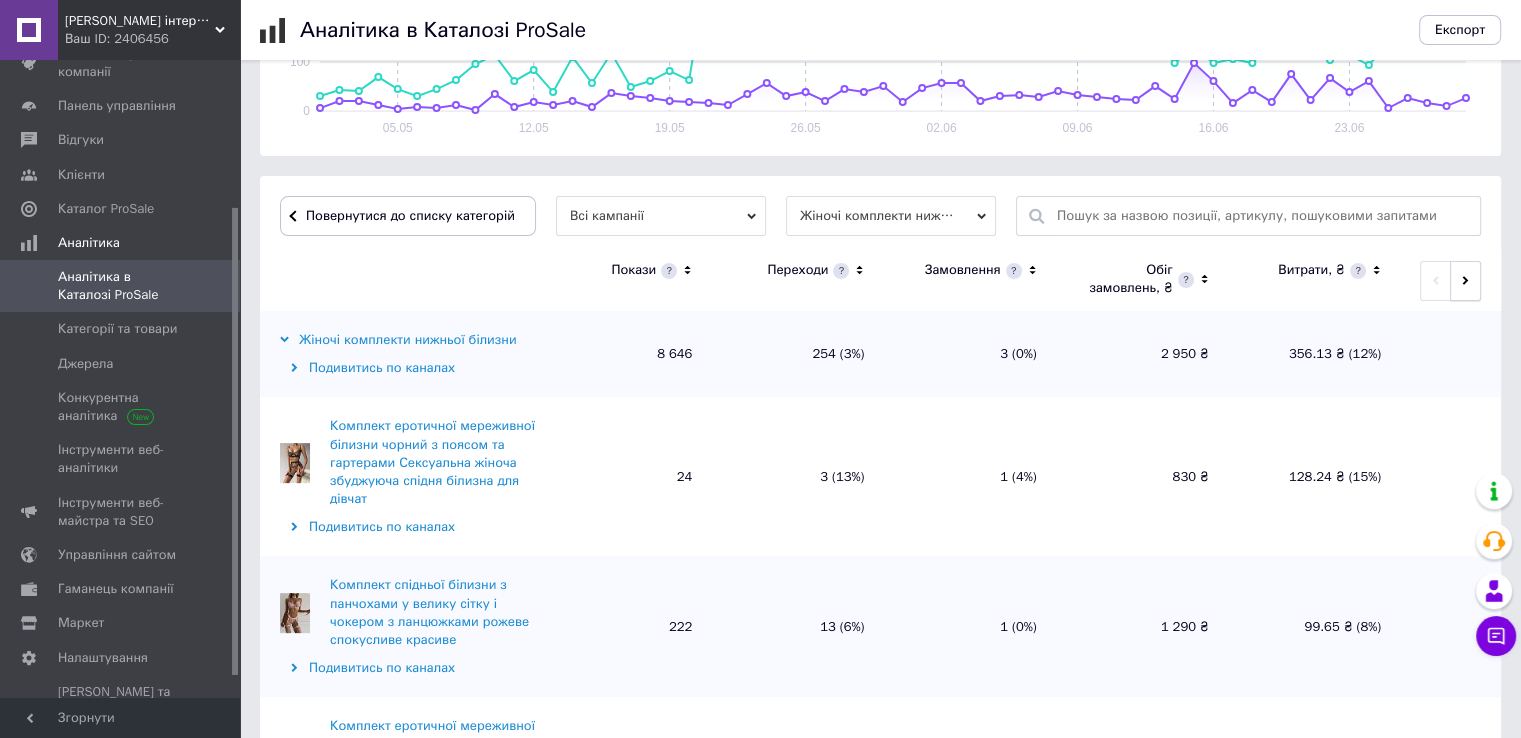 click at bounding box center [1465, 281] 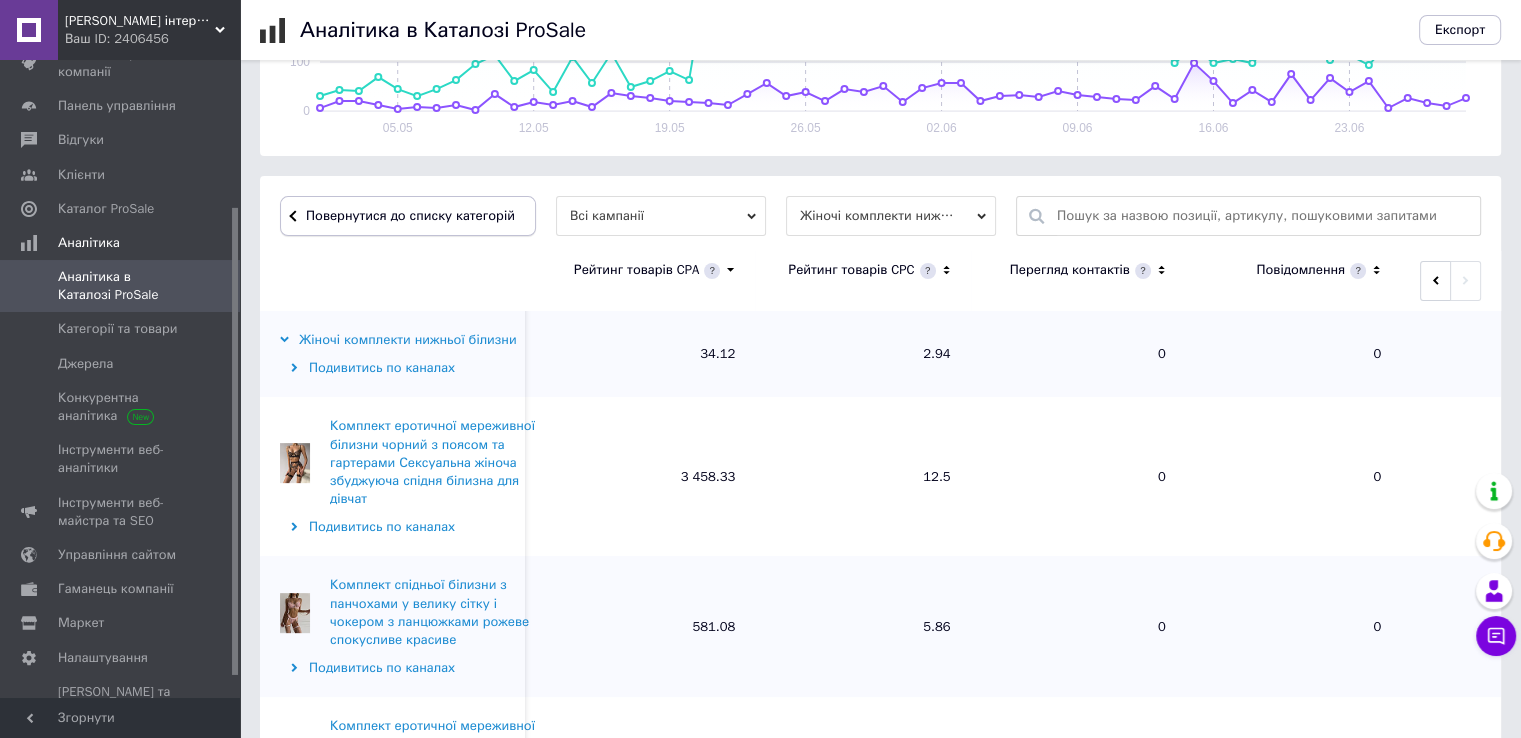 click on "Повернутися до списку категорій" at bounding box center [408, 216] 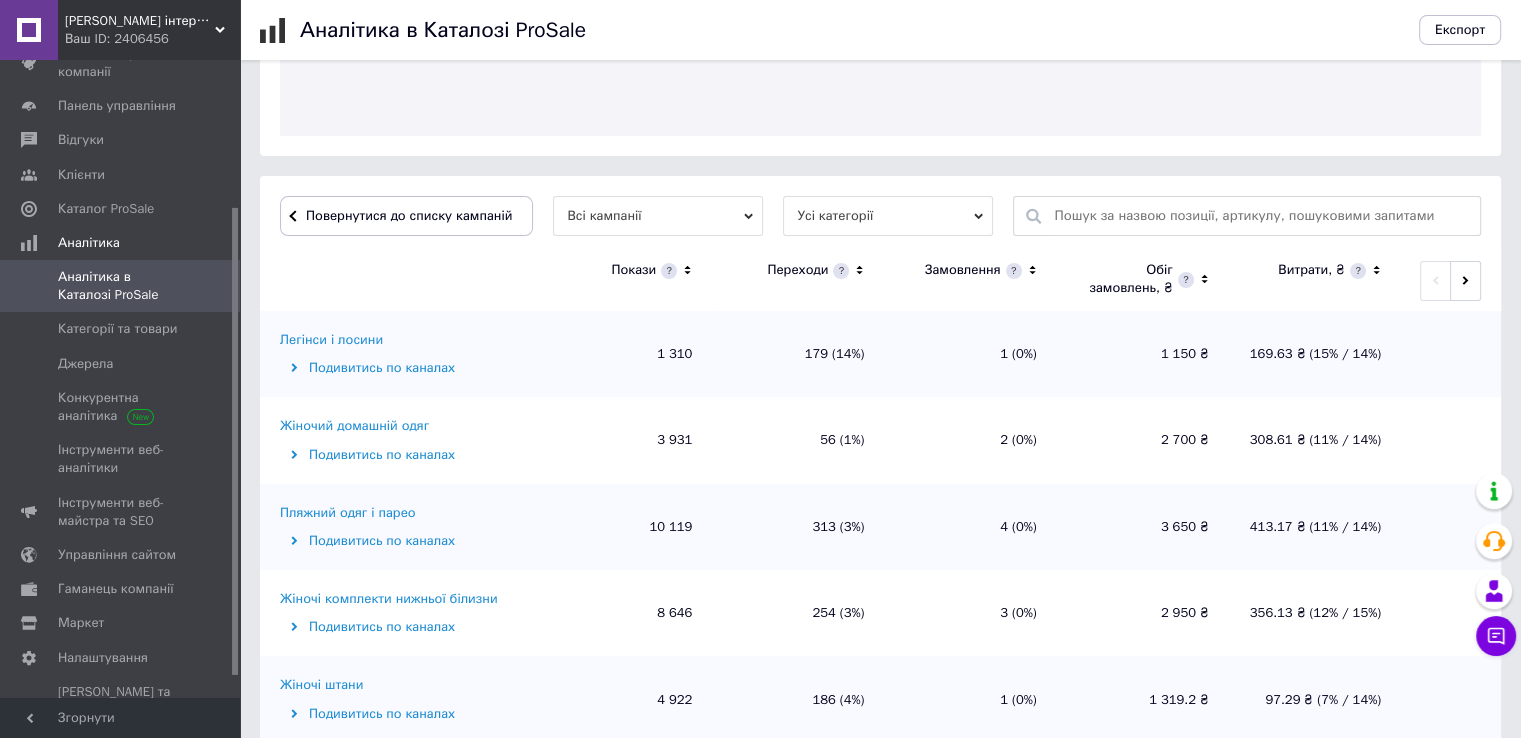scroll, scrollTop: 500, scrollLeft: 0, axis: vertical 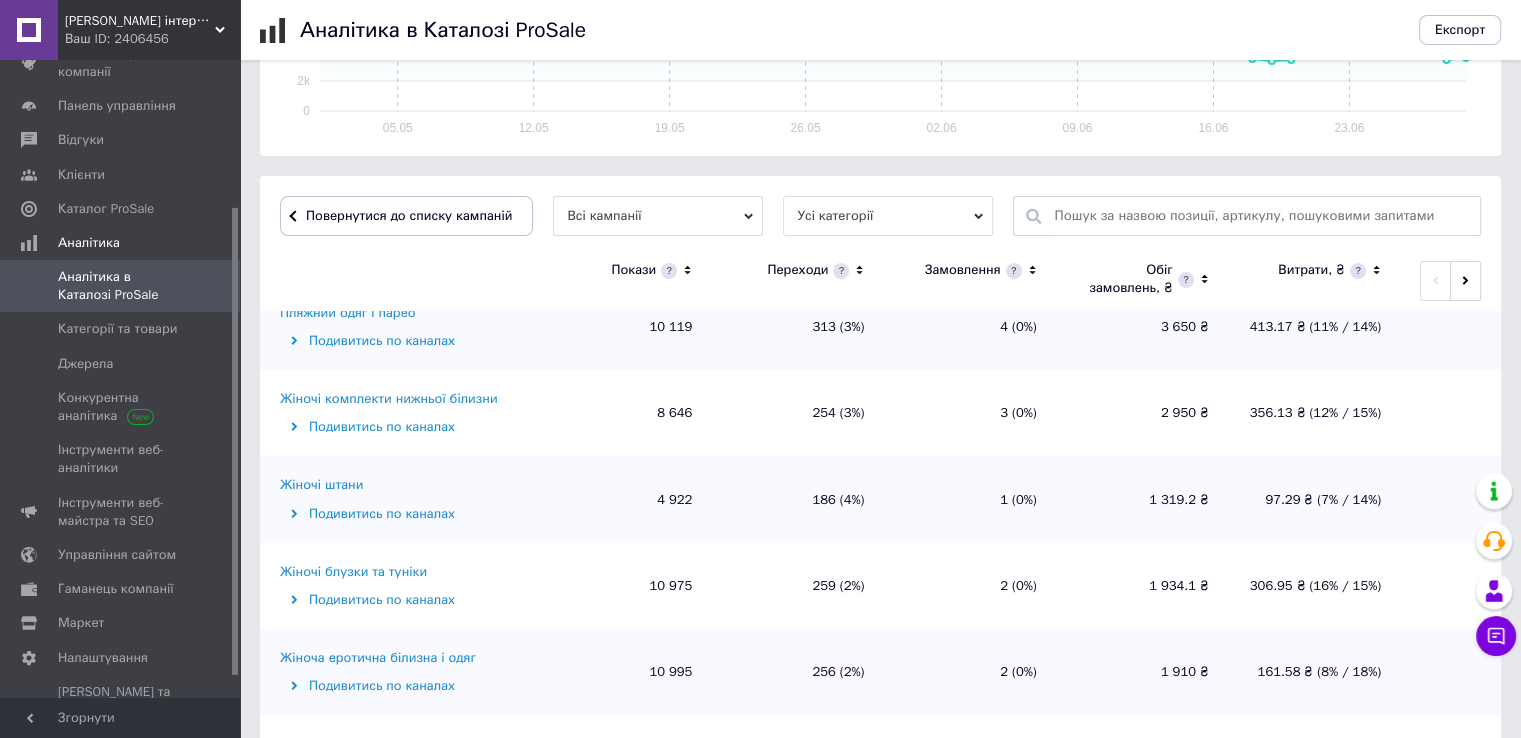 click on "Жіночі штани" at bounding box center [321, 485] 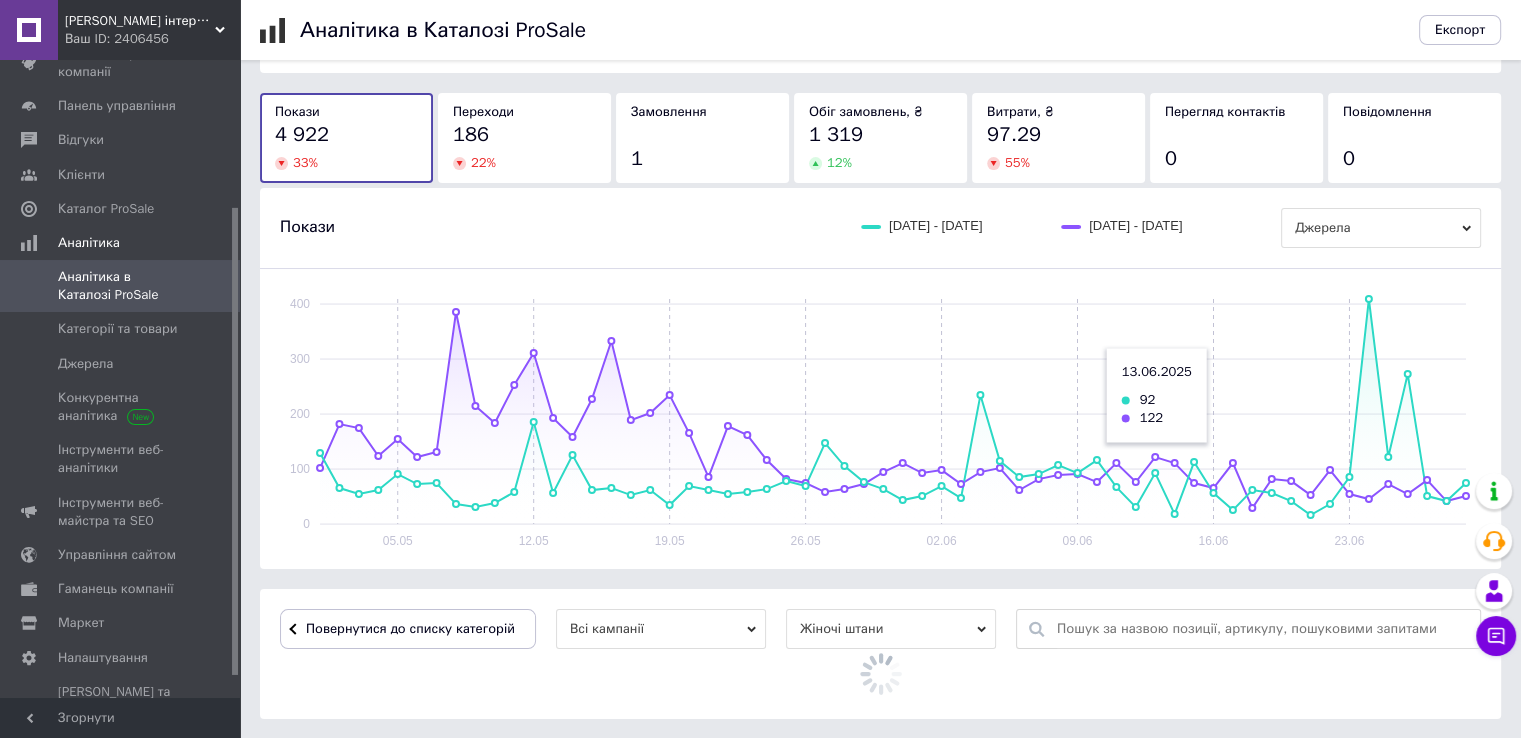 scroll, scrollTop: 500, scrollLeft: 0, axis: vertical 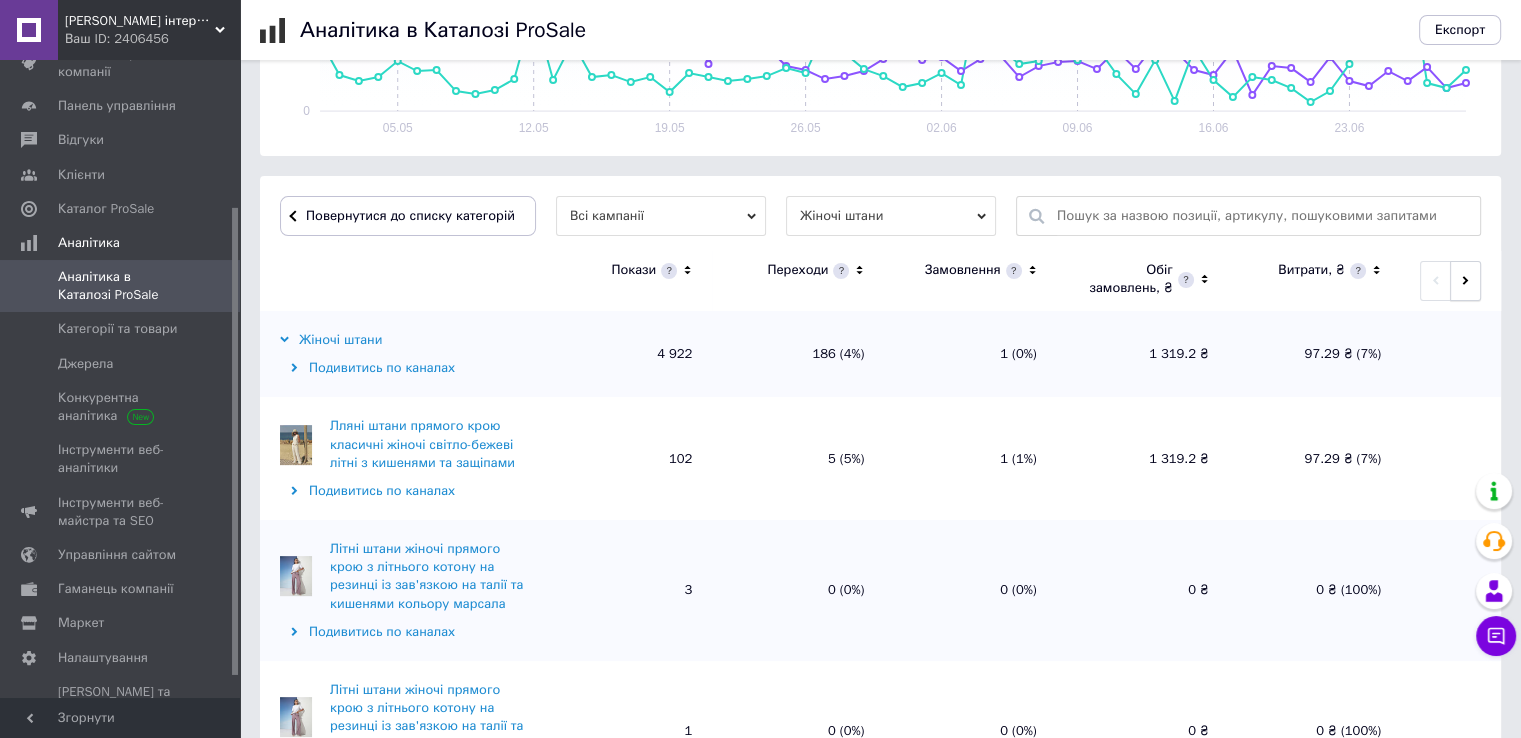 click at bounding box center (1465, 281) 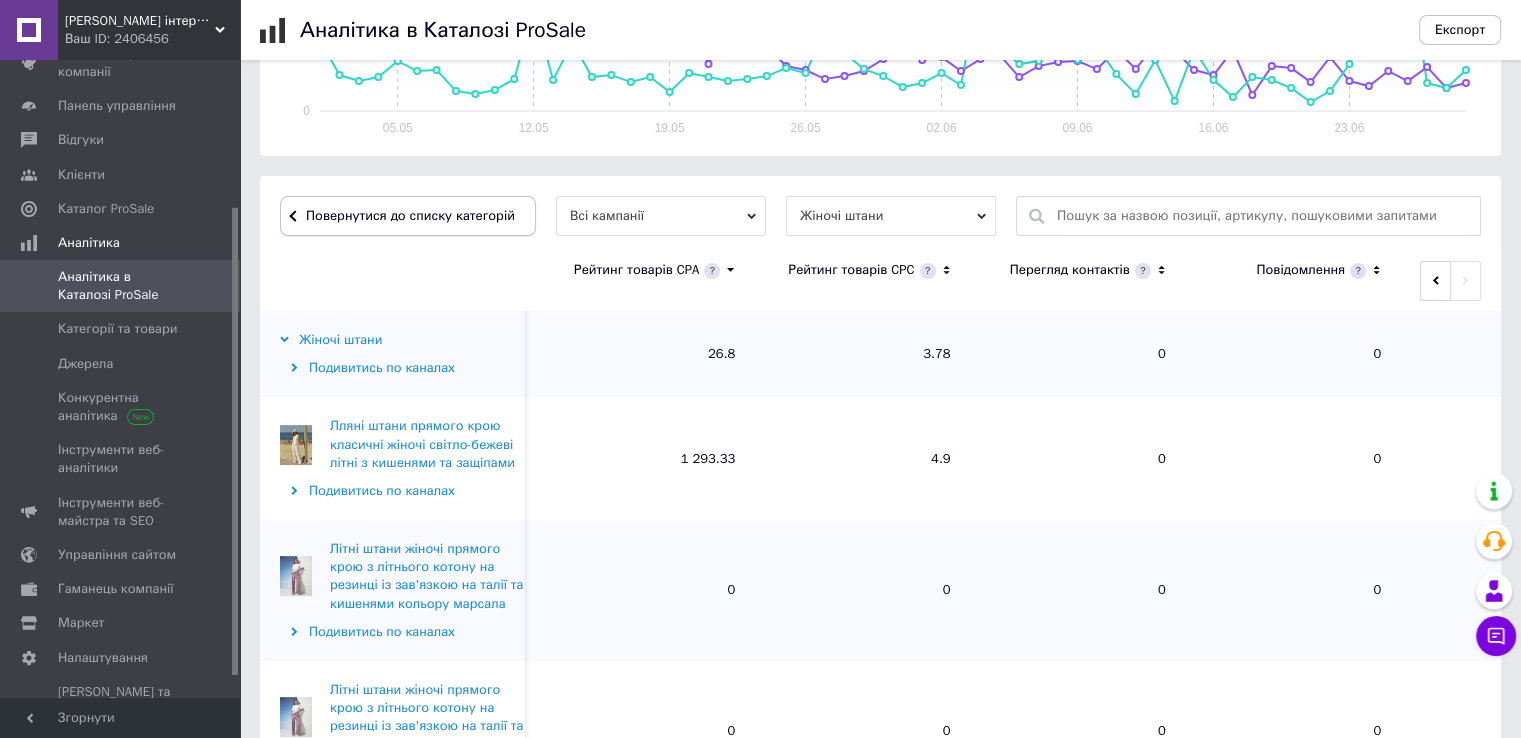 click on "Повернутися до списку категорій" at bounding box center [408, 216] 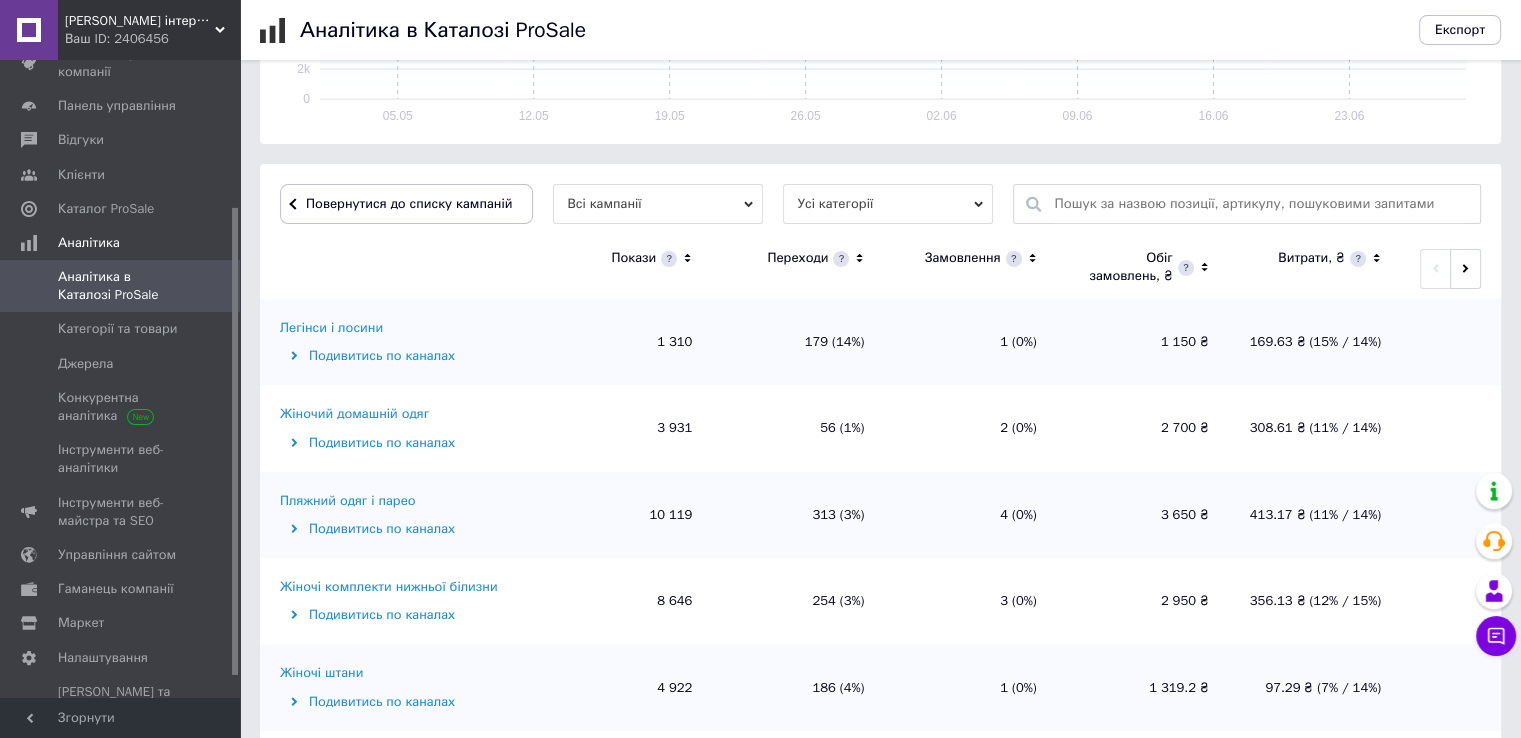 scroll, scrollTop: 500, scrollLeft: 0, axis: vertical 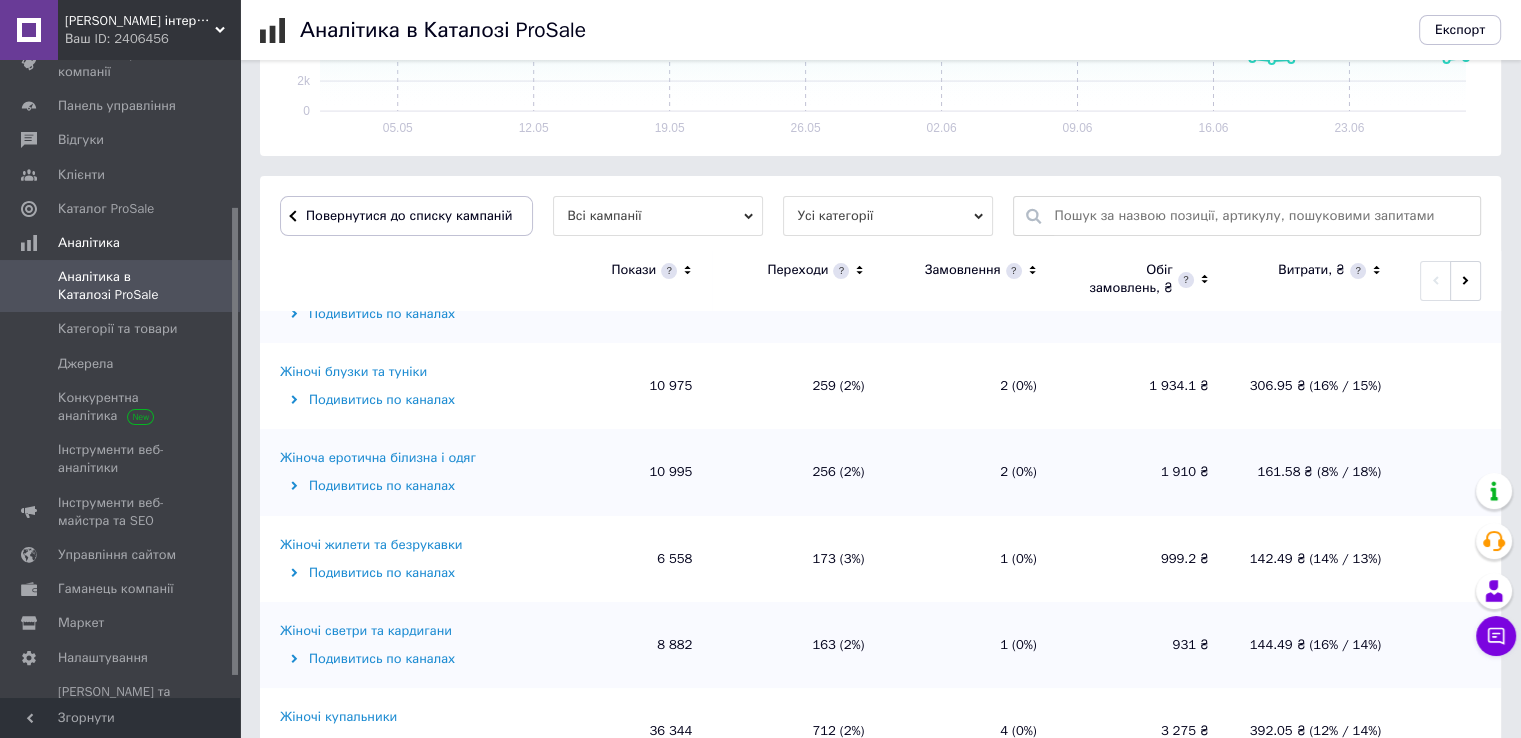 click on "Жіночі блузки та туніки" at bounding box center (353, 372) 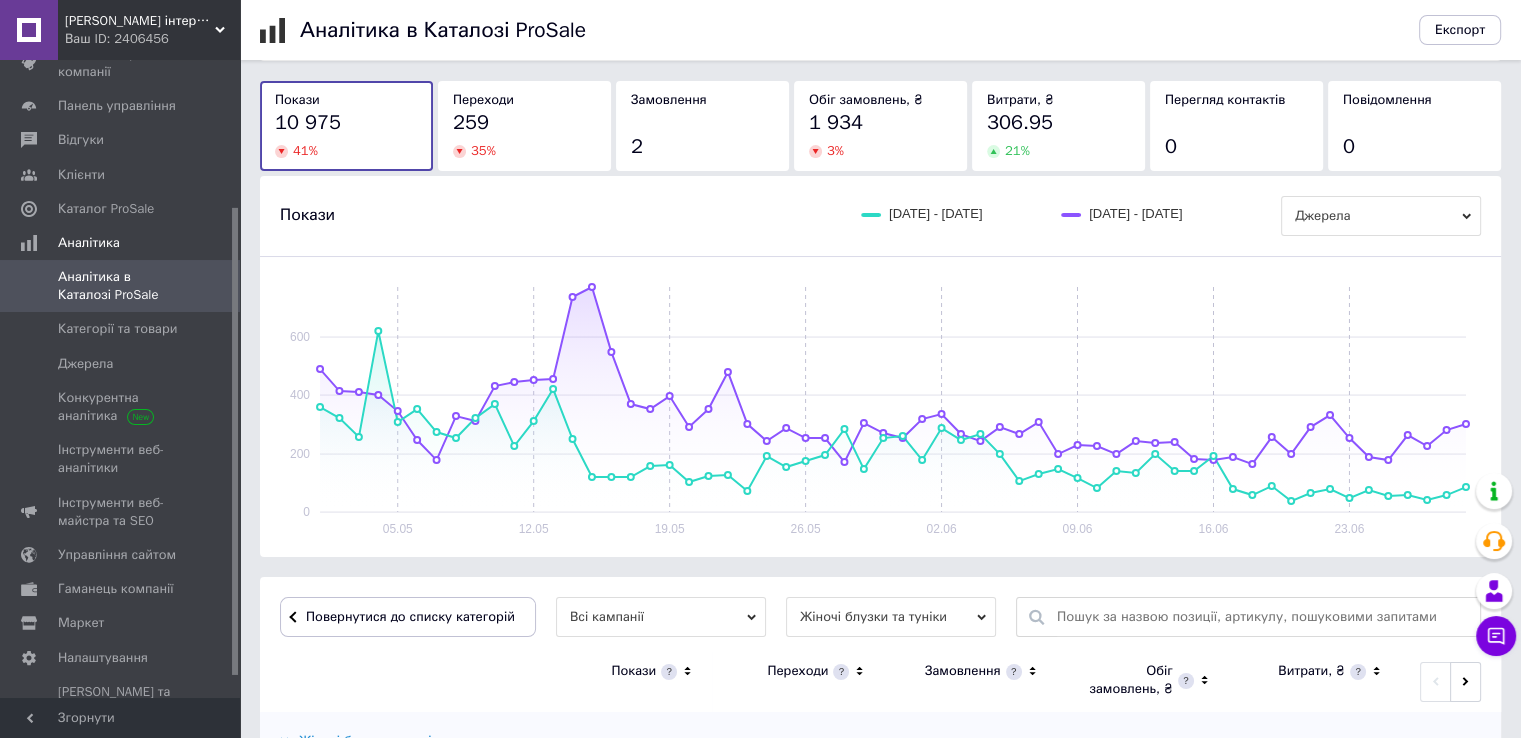 scroll, scrollTop: 500, scrollLeft: 0, axis: vertical 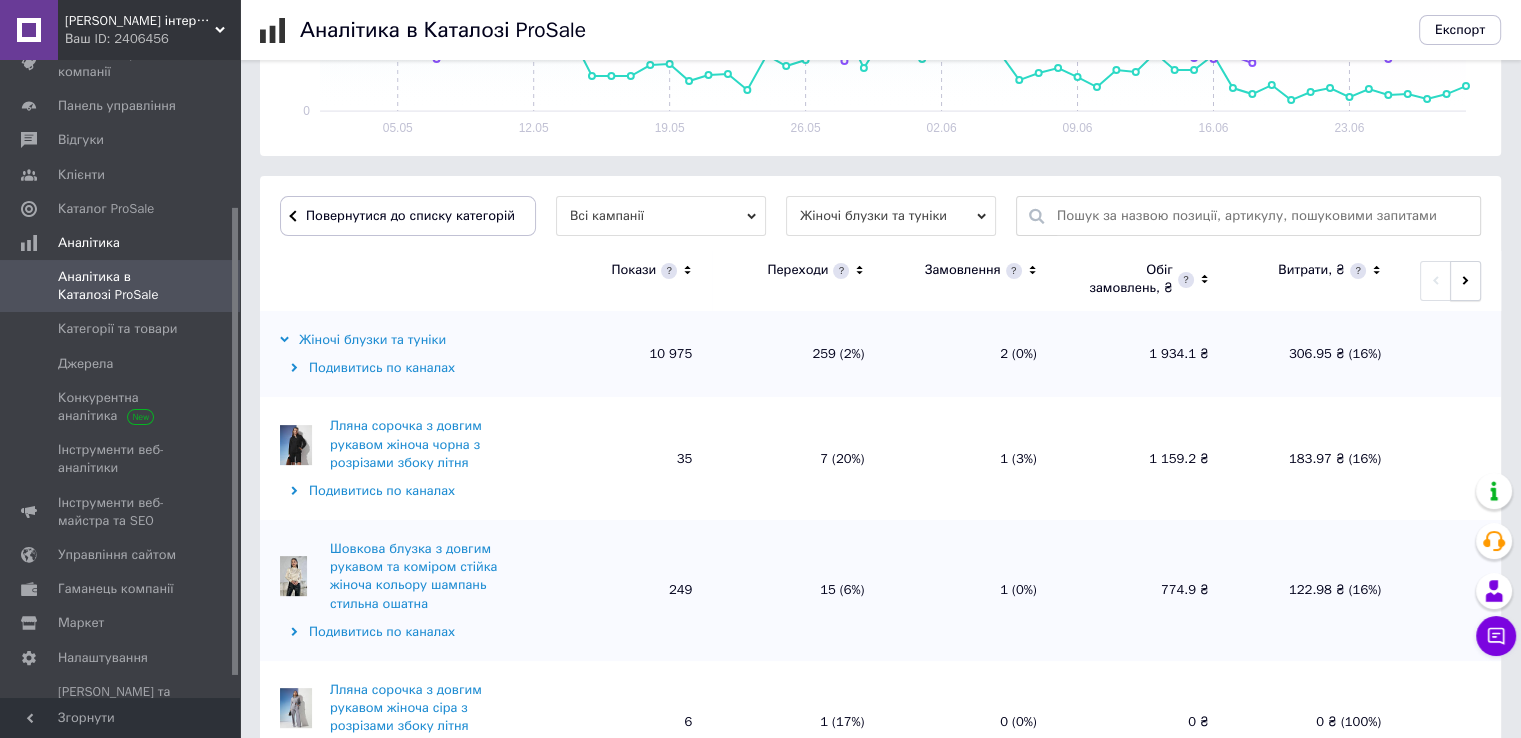 click 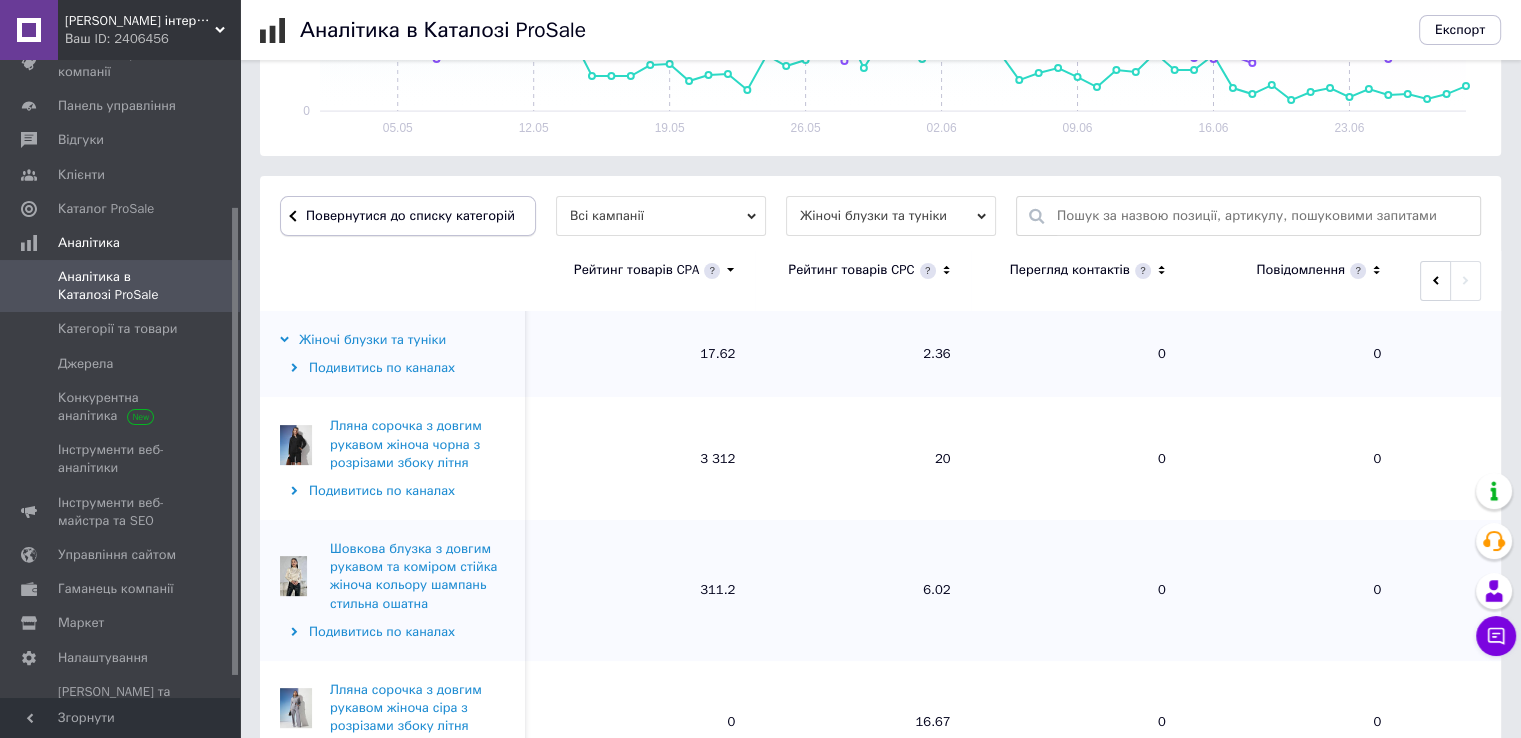 click on "Повернутися до списку категорій" at bounding box center (408, 216) 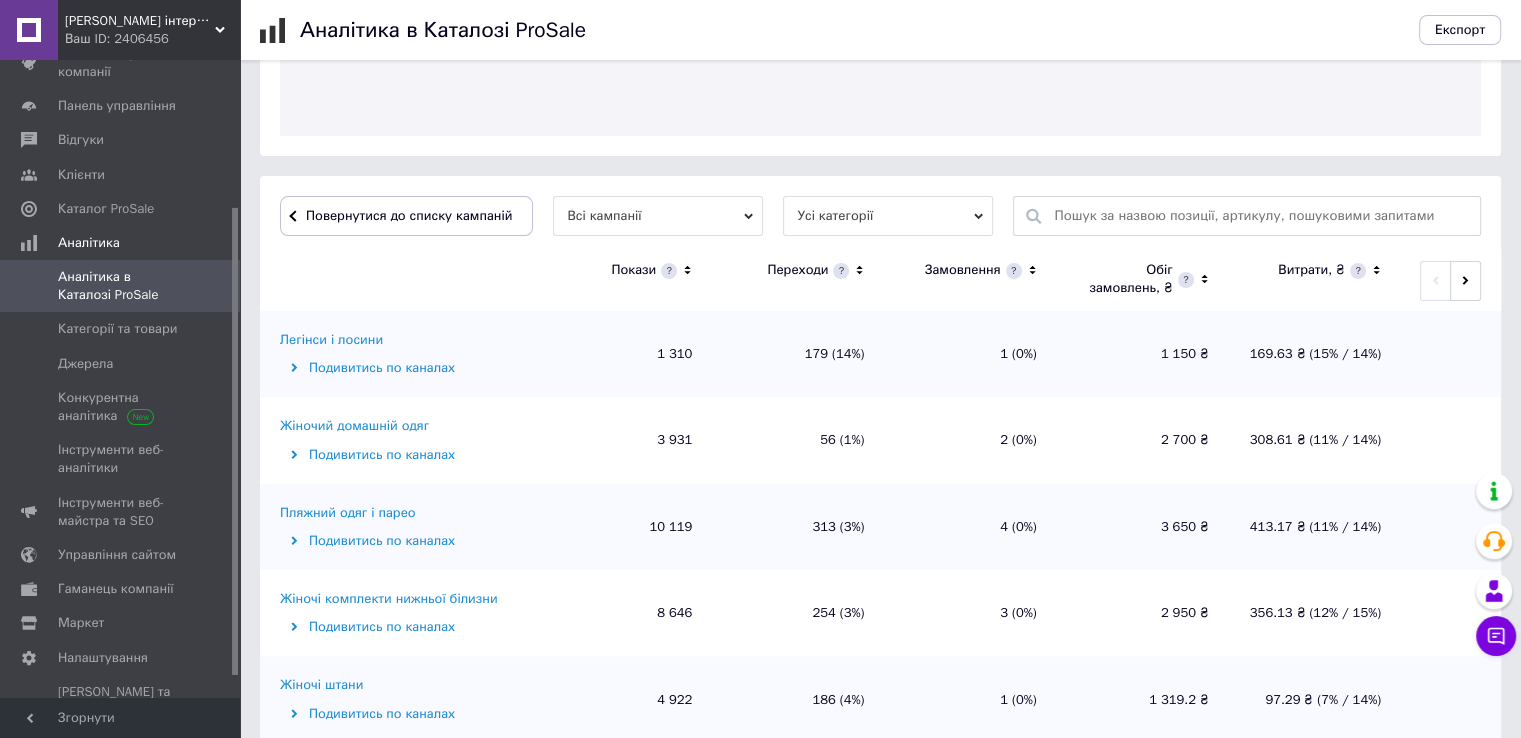 scroll, scrollTop: 500, scrollLeft: 0, axis: vertical 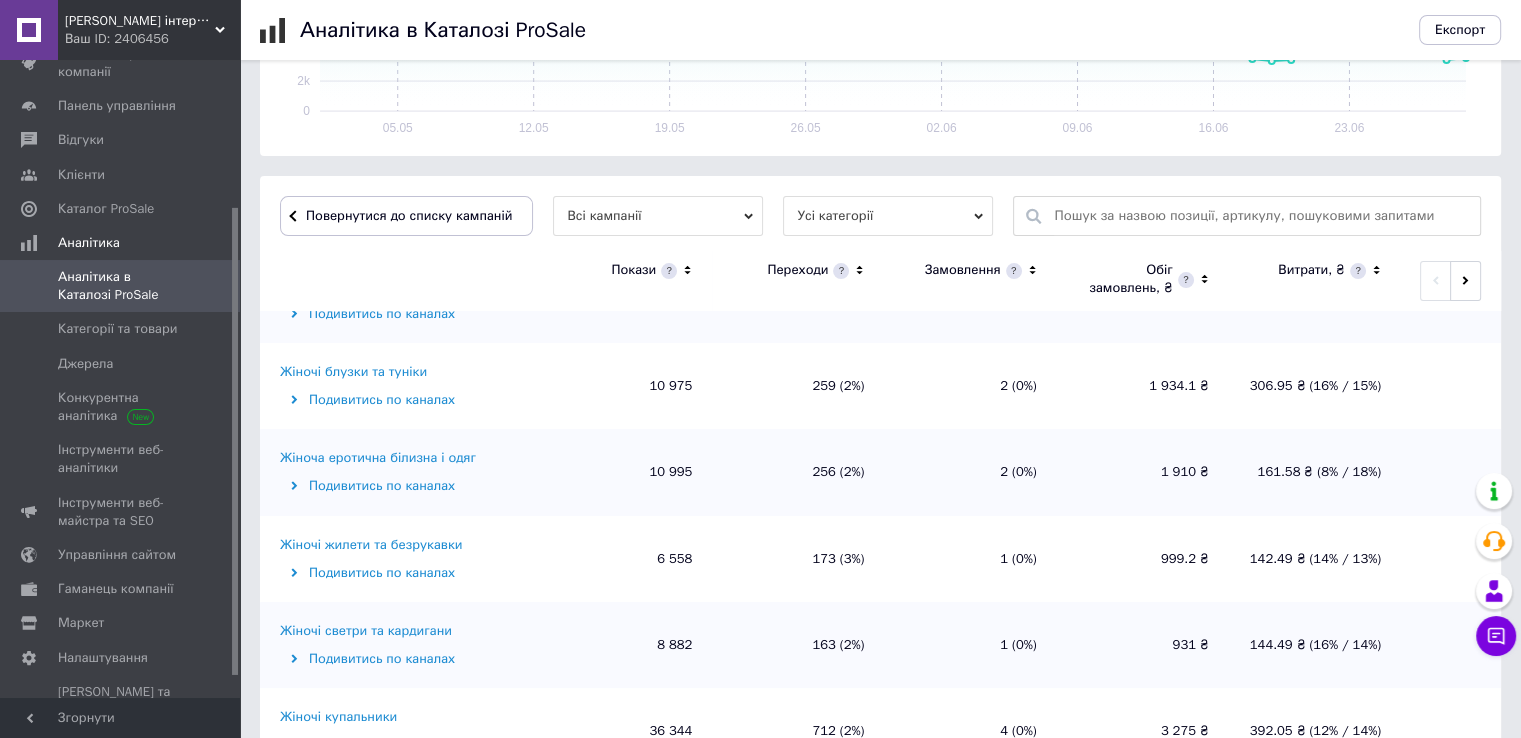 click on "Жіноча еротична білизна і одяг" at bounding box center (378, 458) 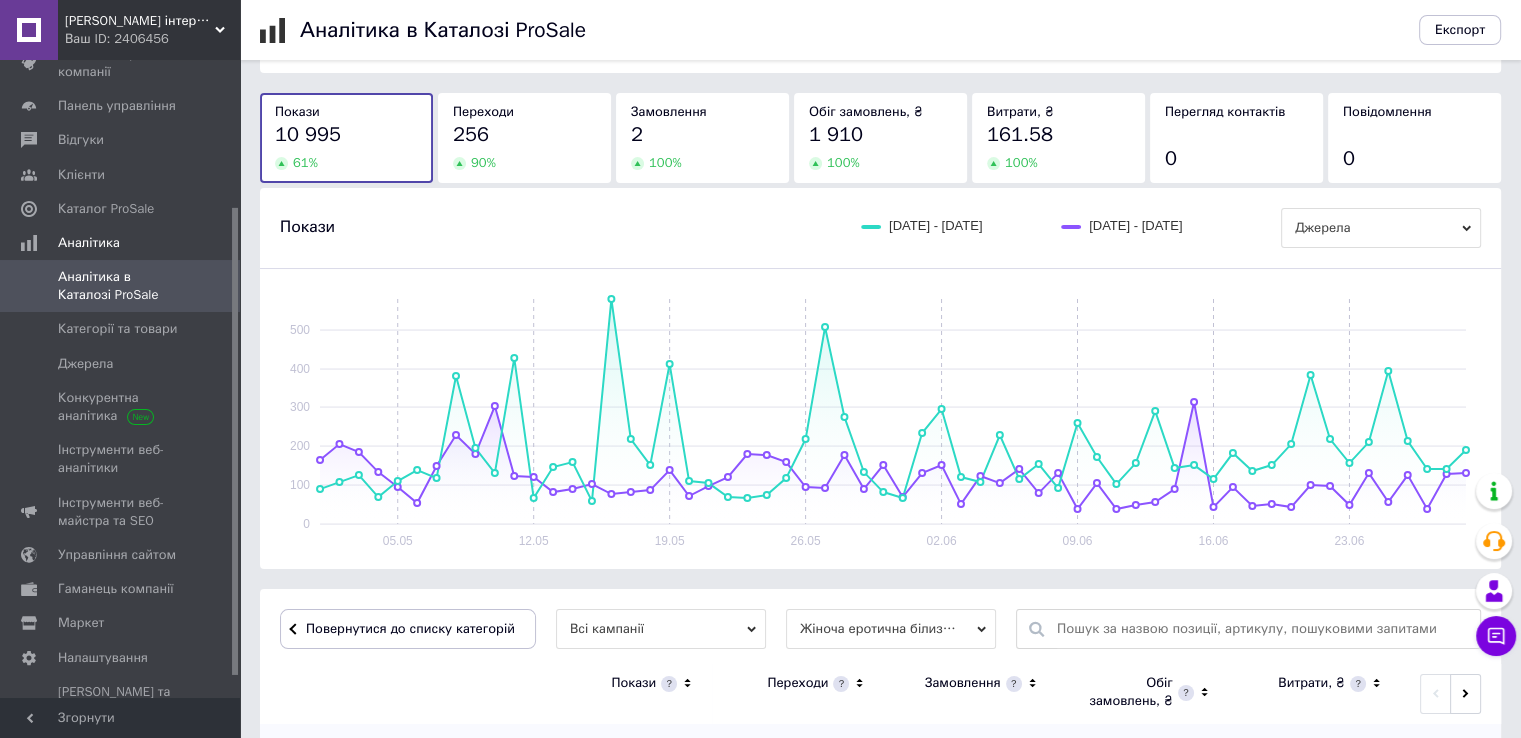 scroll, scrollTop: 500, scrollLeft: 0, axis: vertical 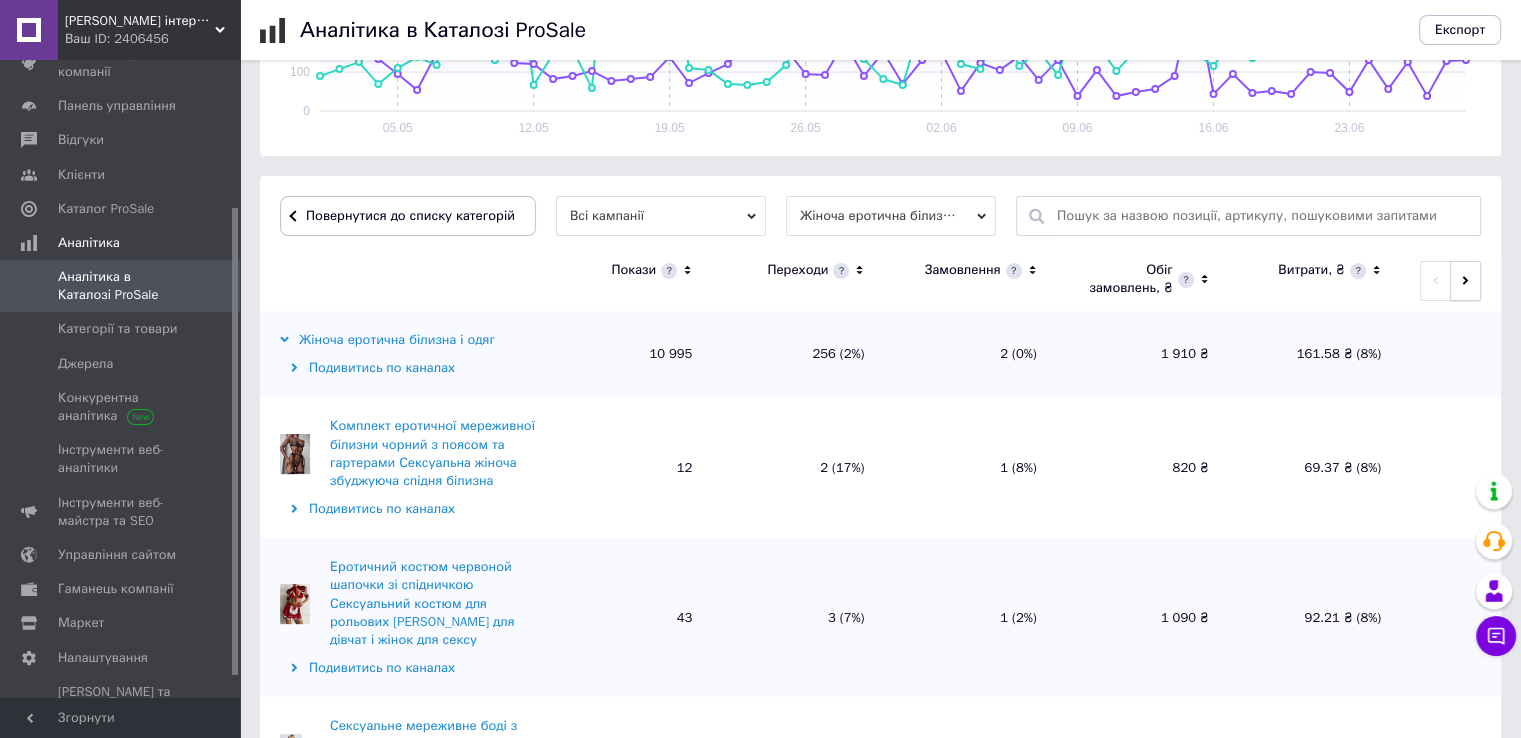 click at bounding box center (1465, 281) 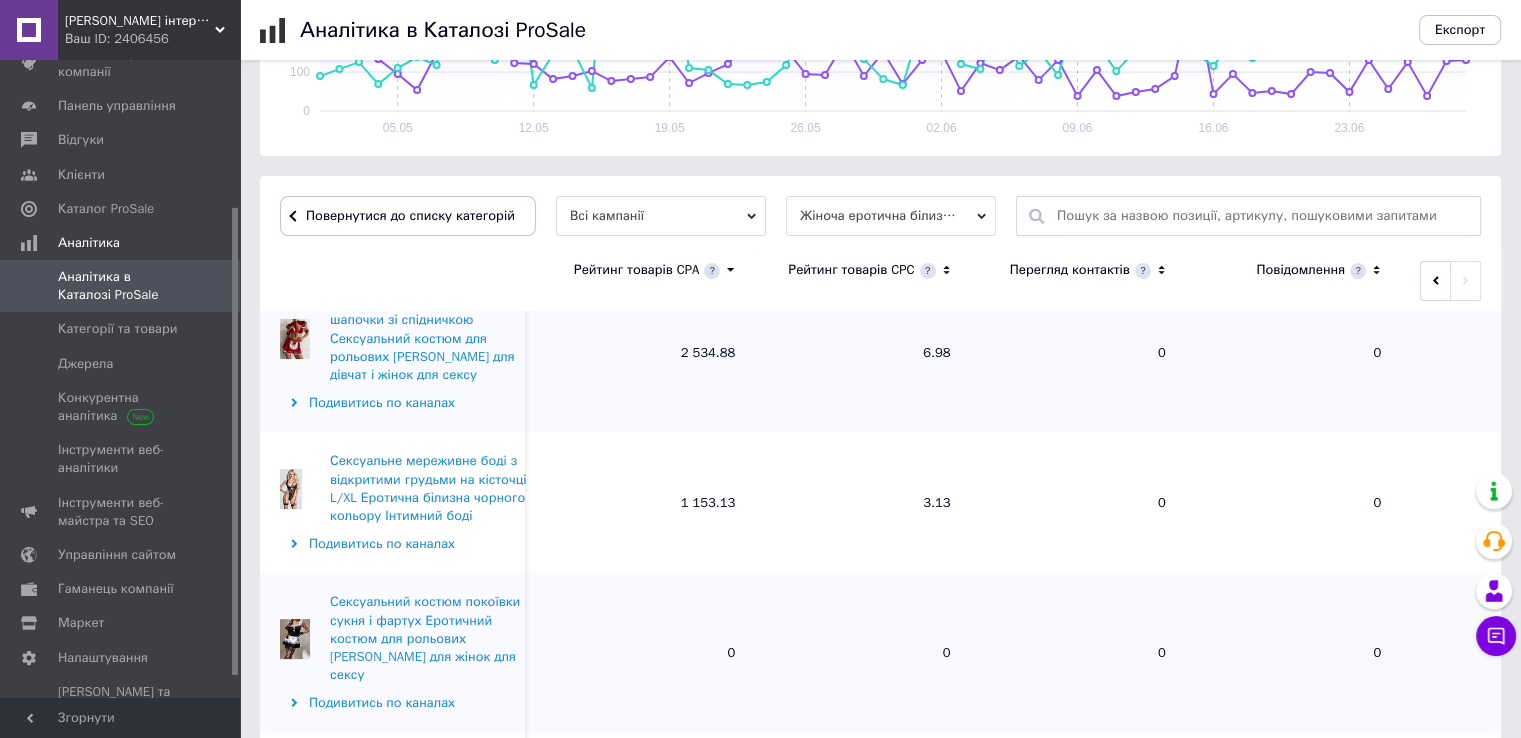 scroll, scrollTop: 300, scrollLeft: 0, axis: vertical 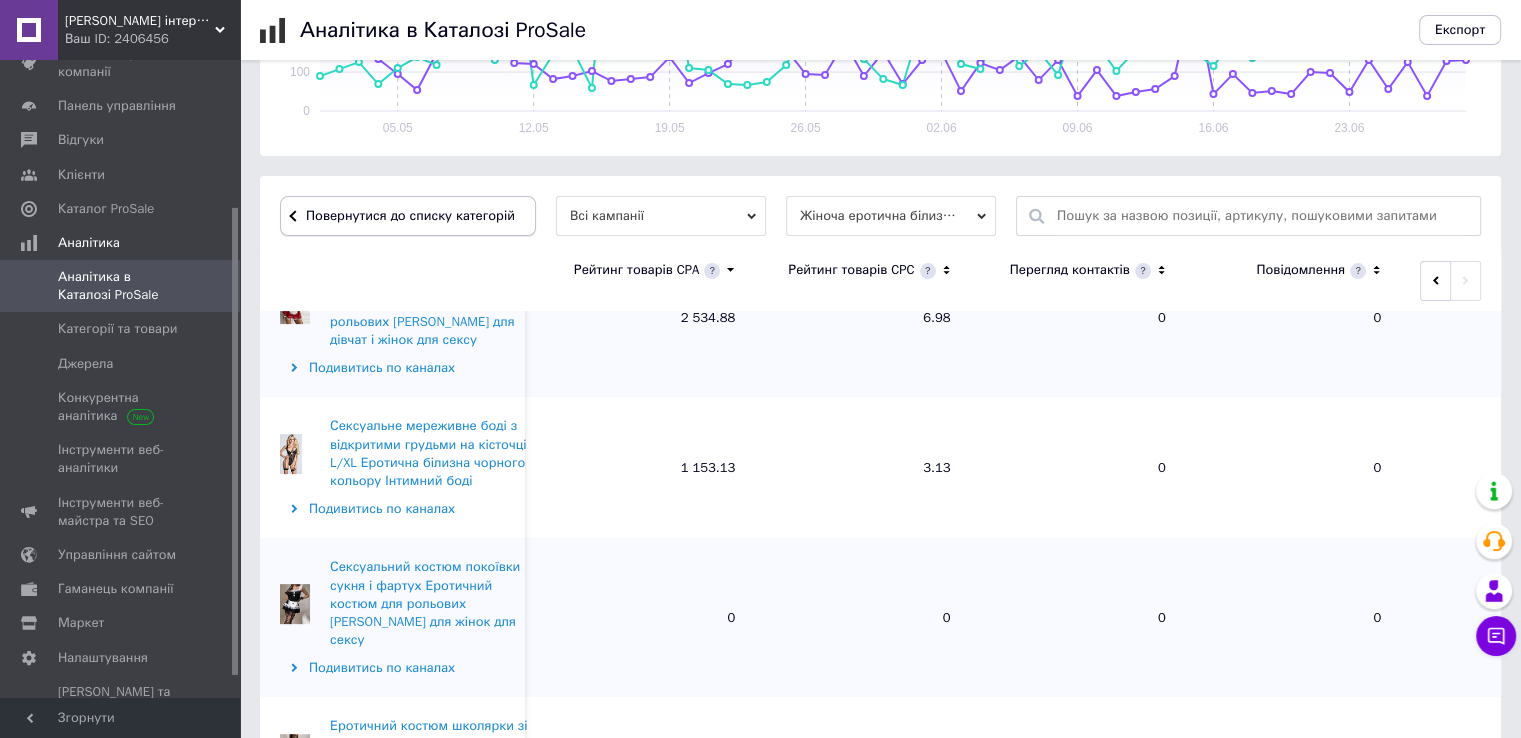 click on "Повернутися до списку категорій" at bounding box center [408, 216] 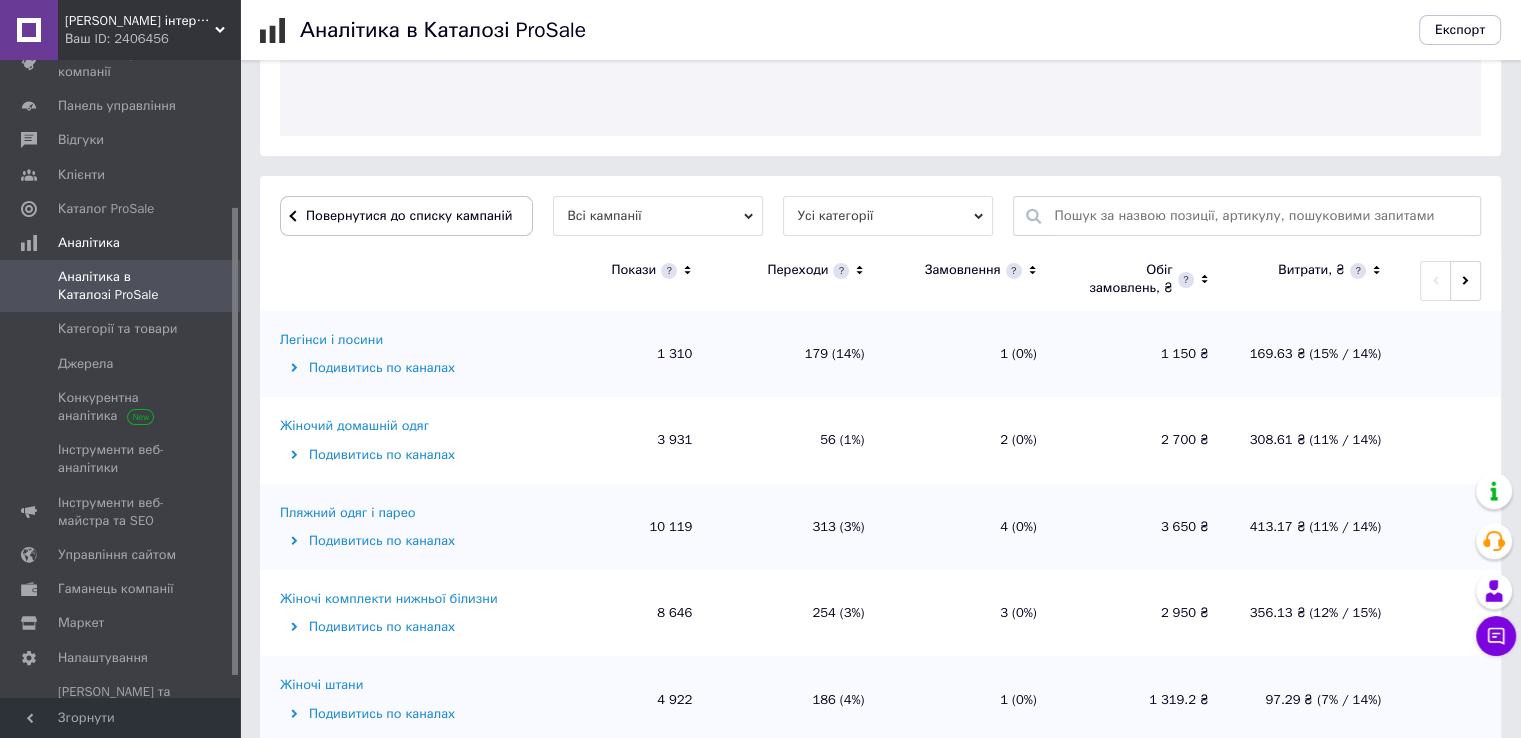 scroll, scrollTop: 500, scrollLeft: 0, axis: vertical 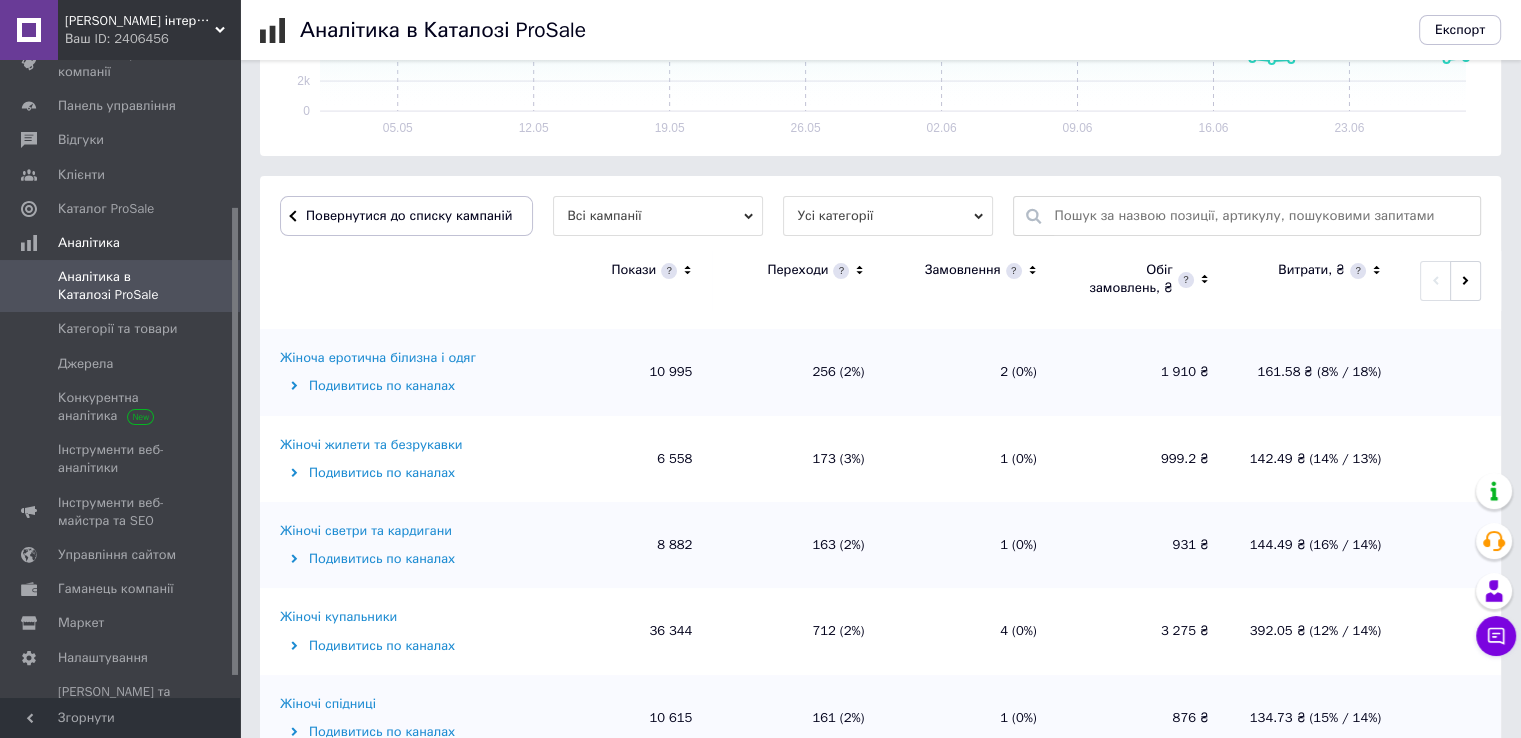 click on "Жіночі жилети та безрукавки" at bounding box center [371, 445] 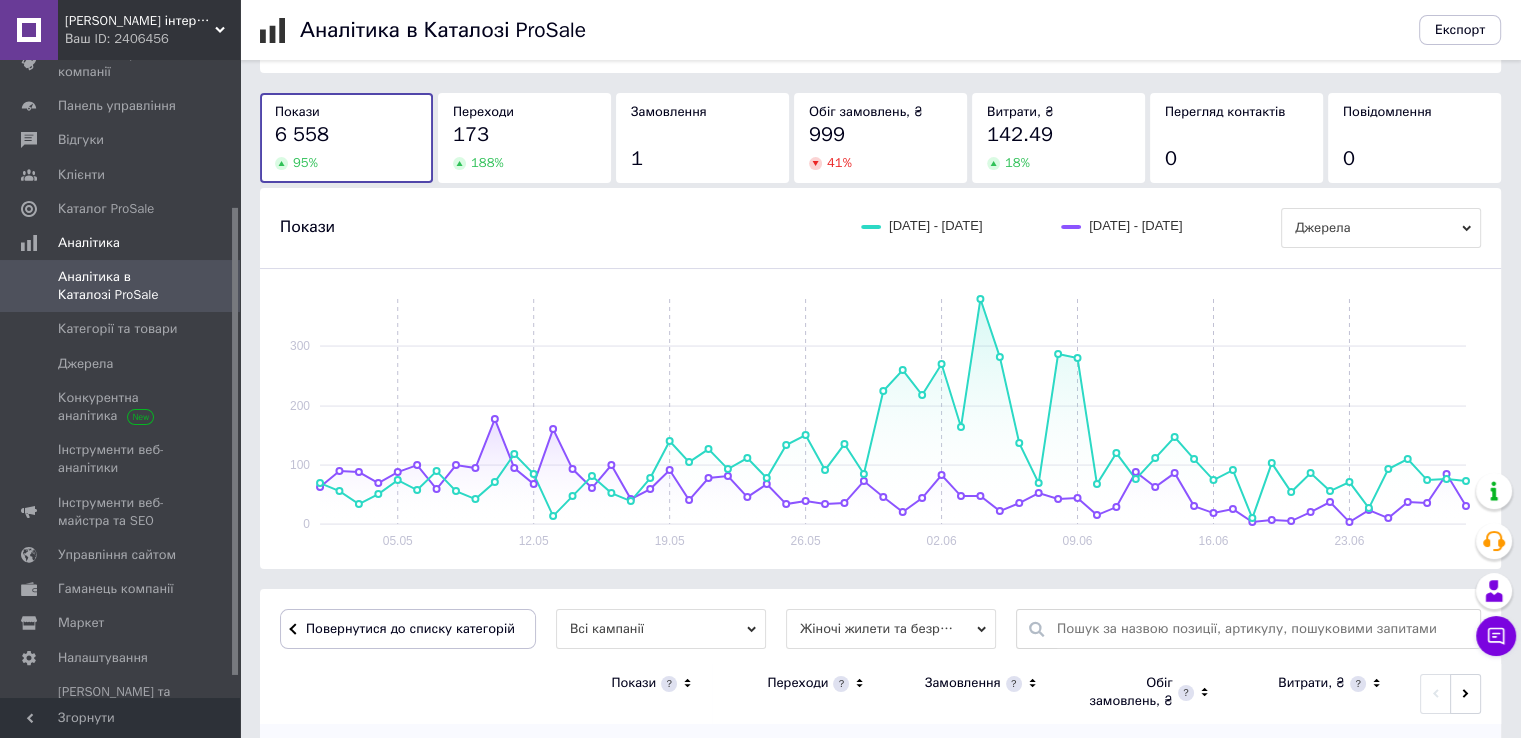 scroll, scrollTop: 500, scrollLeft: 0, axis: vertical 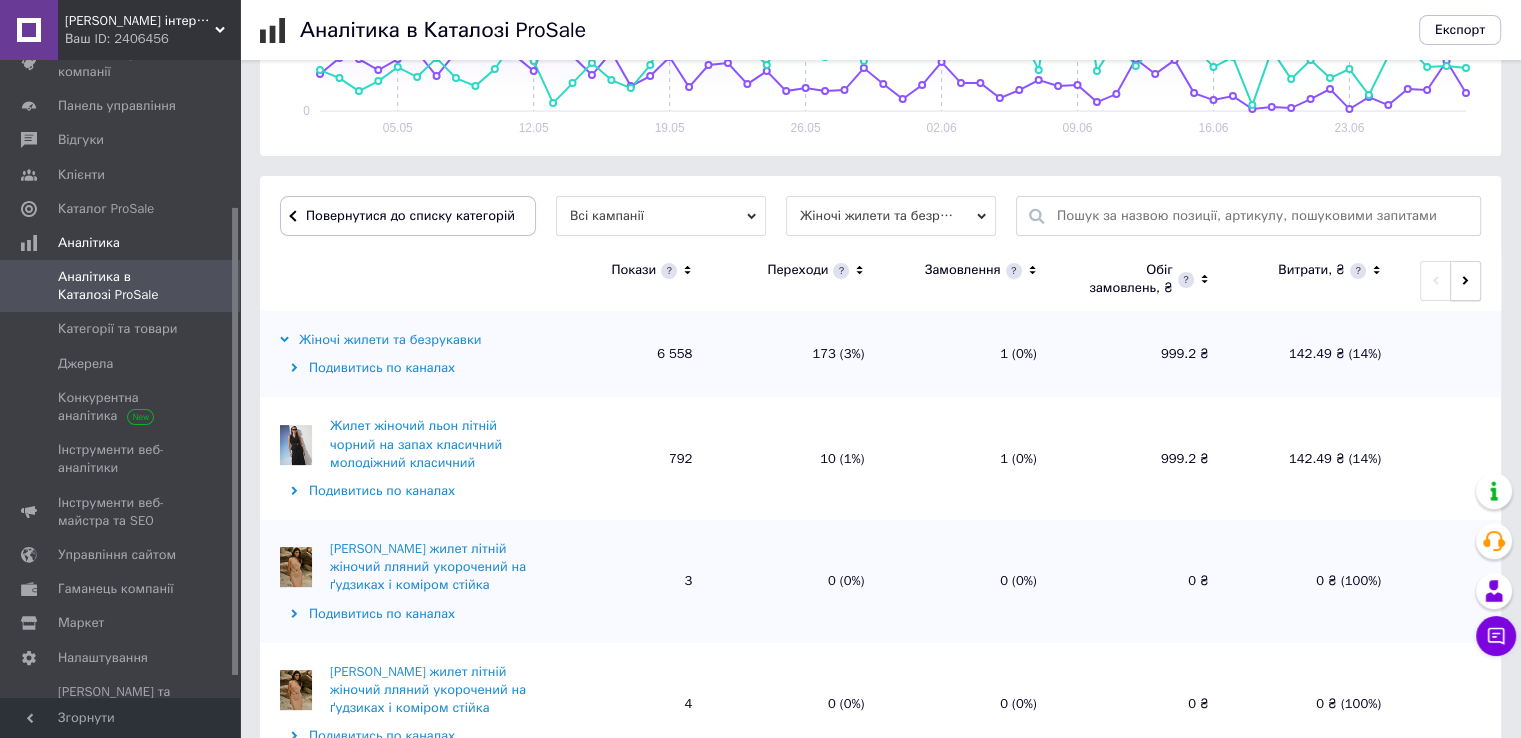 click at bounding box center [1465, 281] 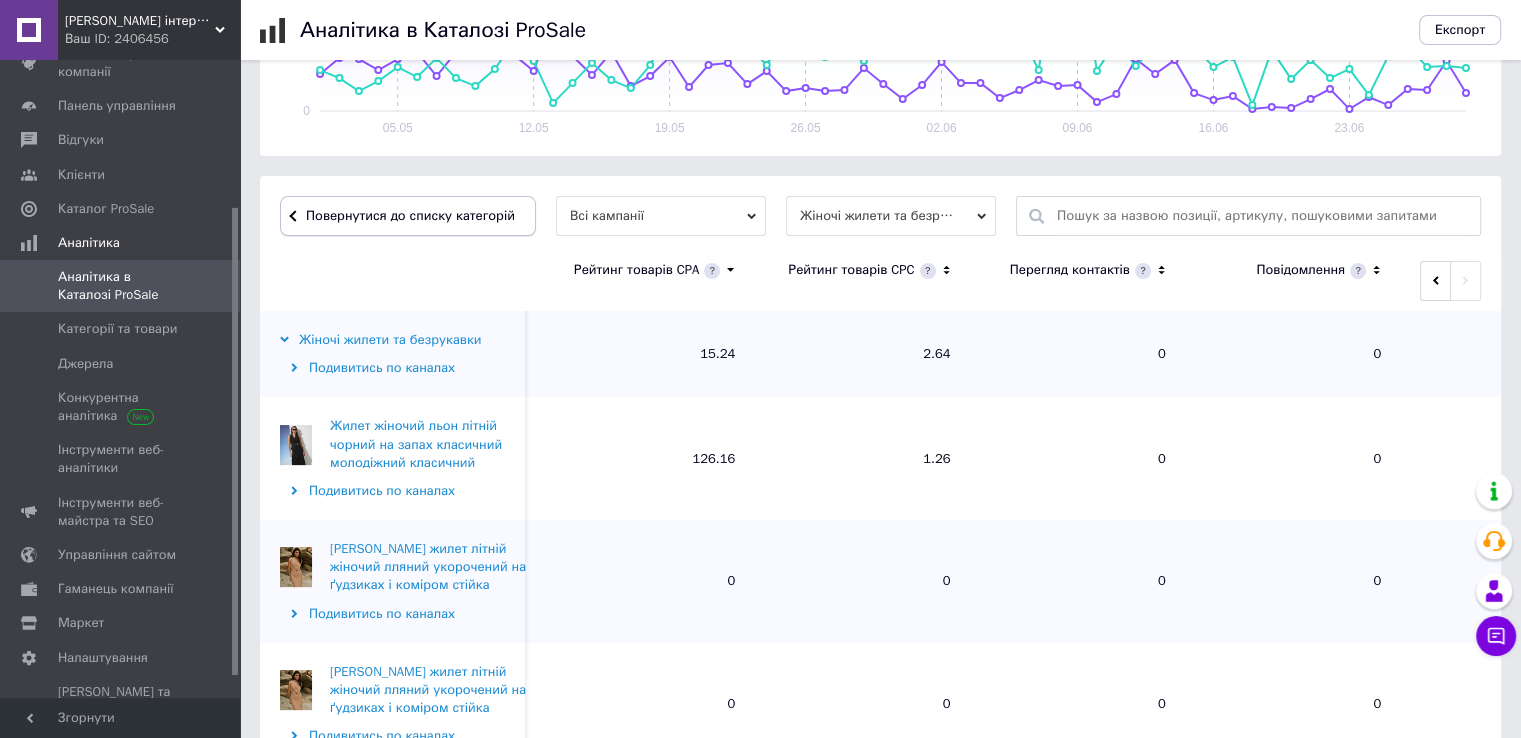 click on "Повернутися до списку категорій" at bounding box center [408, 216] 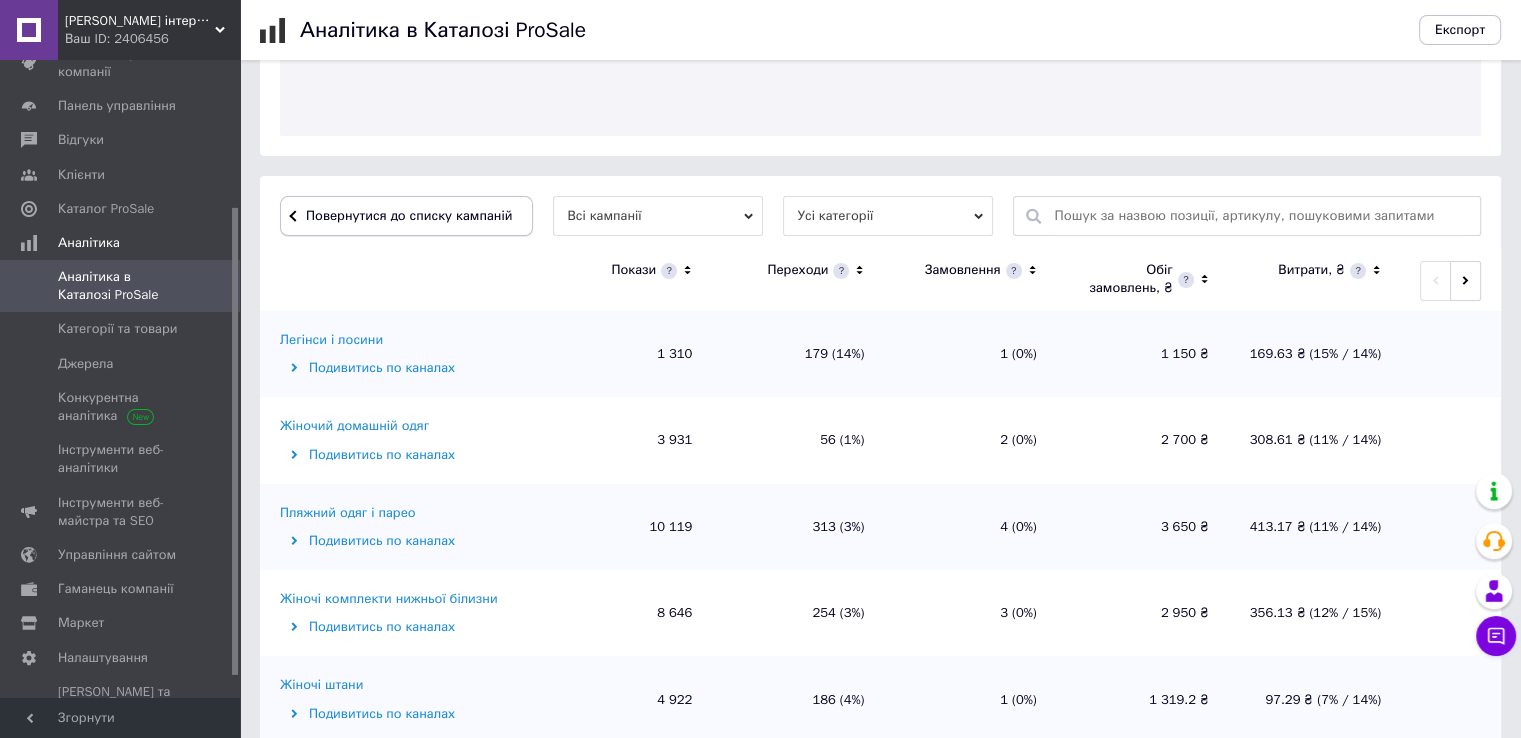 scroll, scrollTop: 500, scrollLeft: 0, axis: vertical 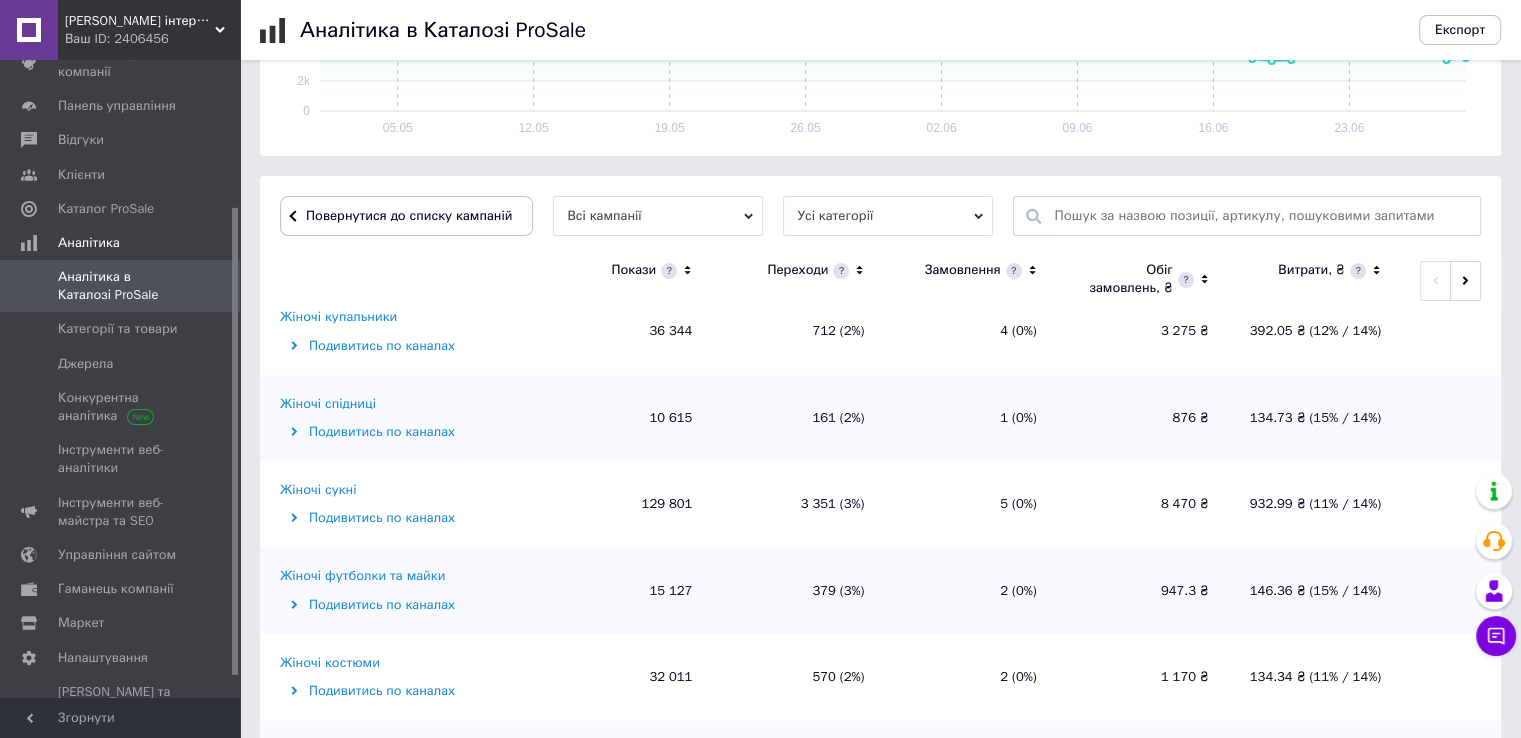 click on "Жіночі купальники" at bounding box center [338, 317] 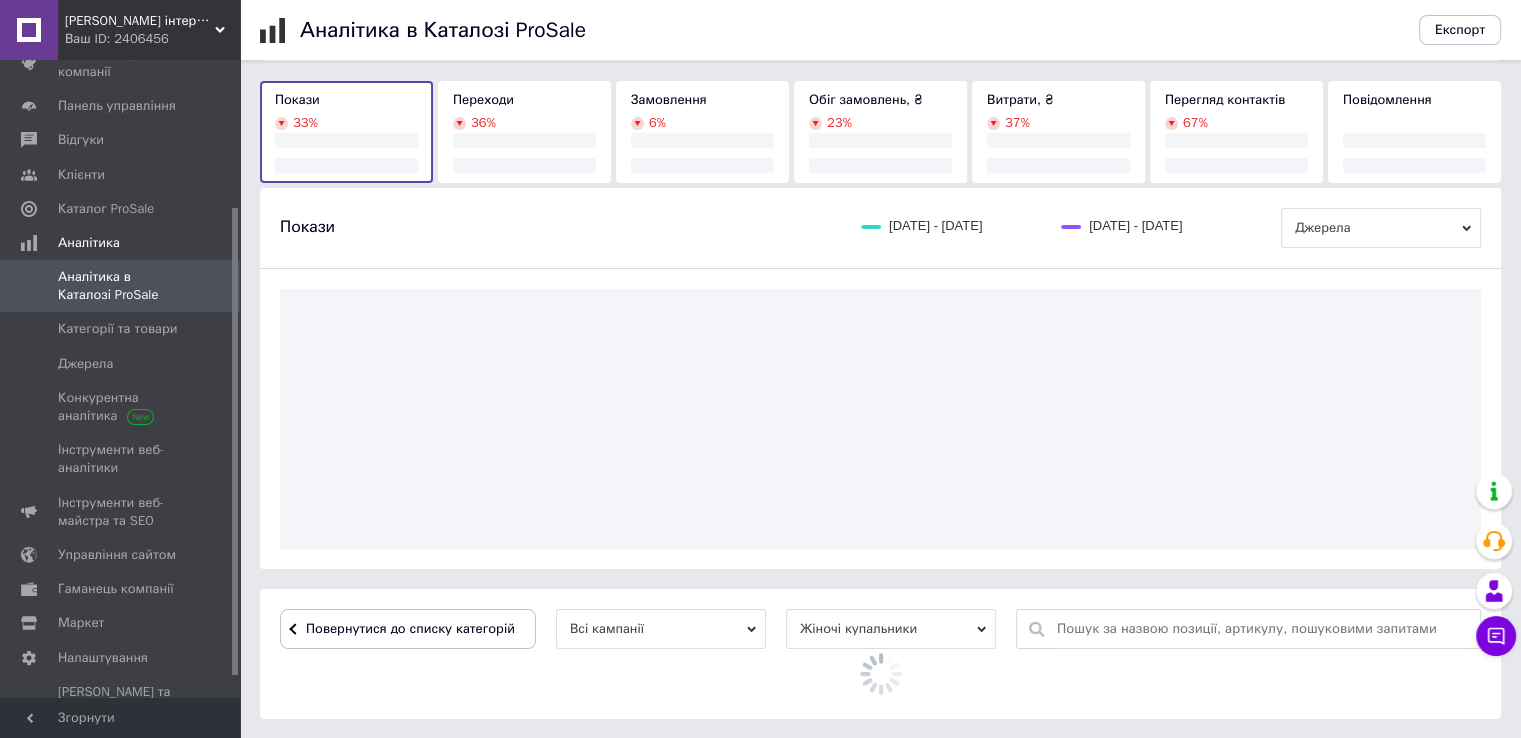 scroll, scrollTop: 500, scrollLeft: 0, axis: vertical 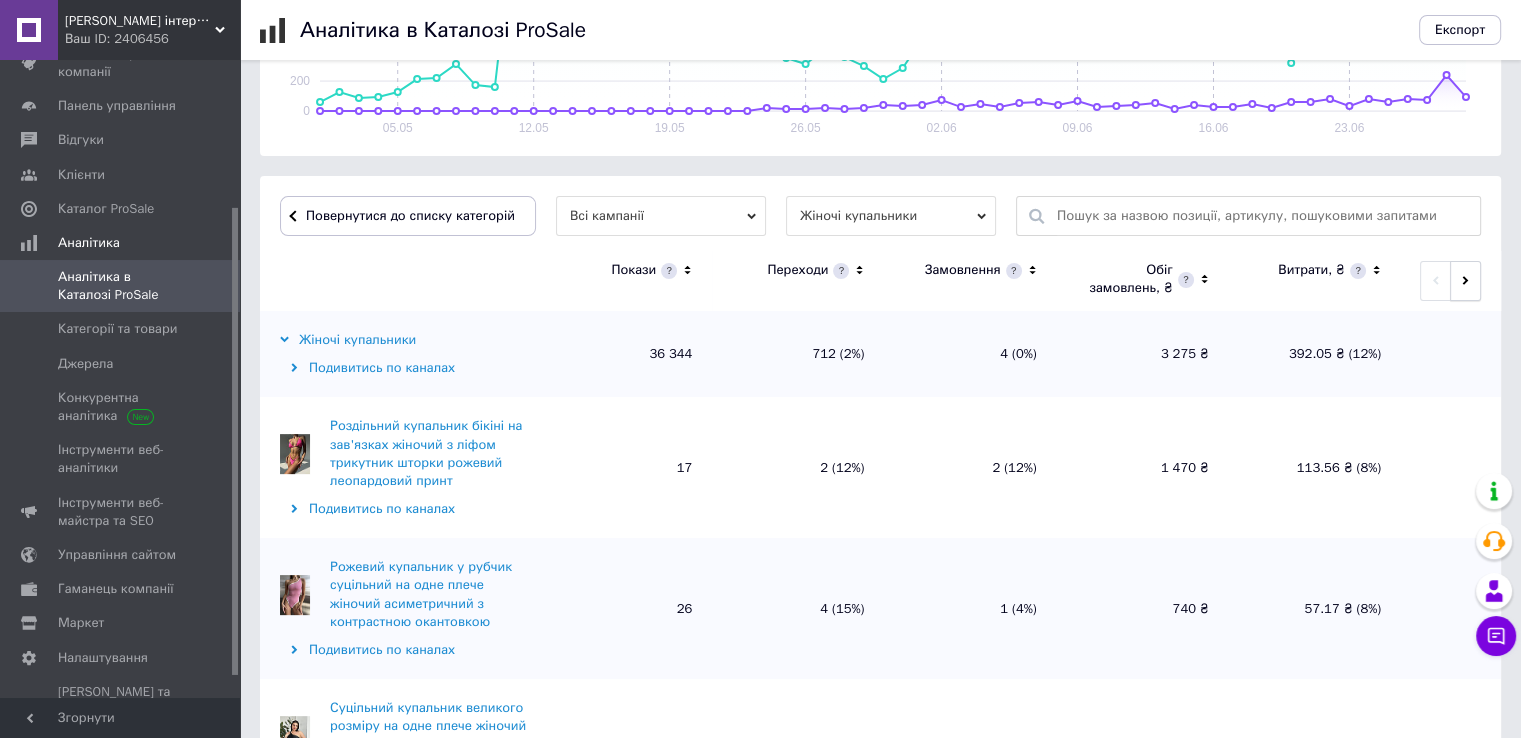 click at bounding box center (1465, 281) 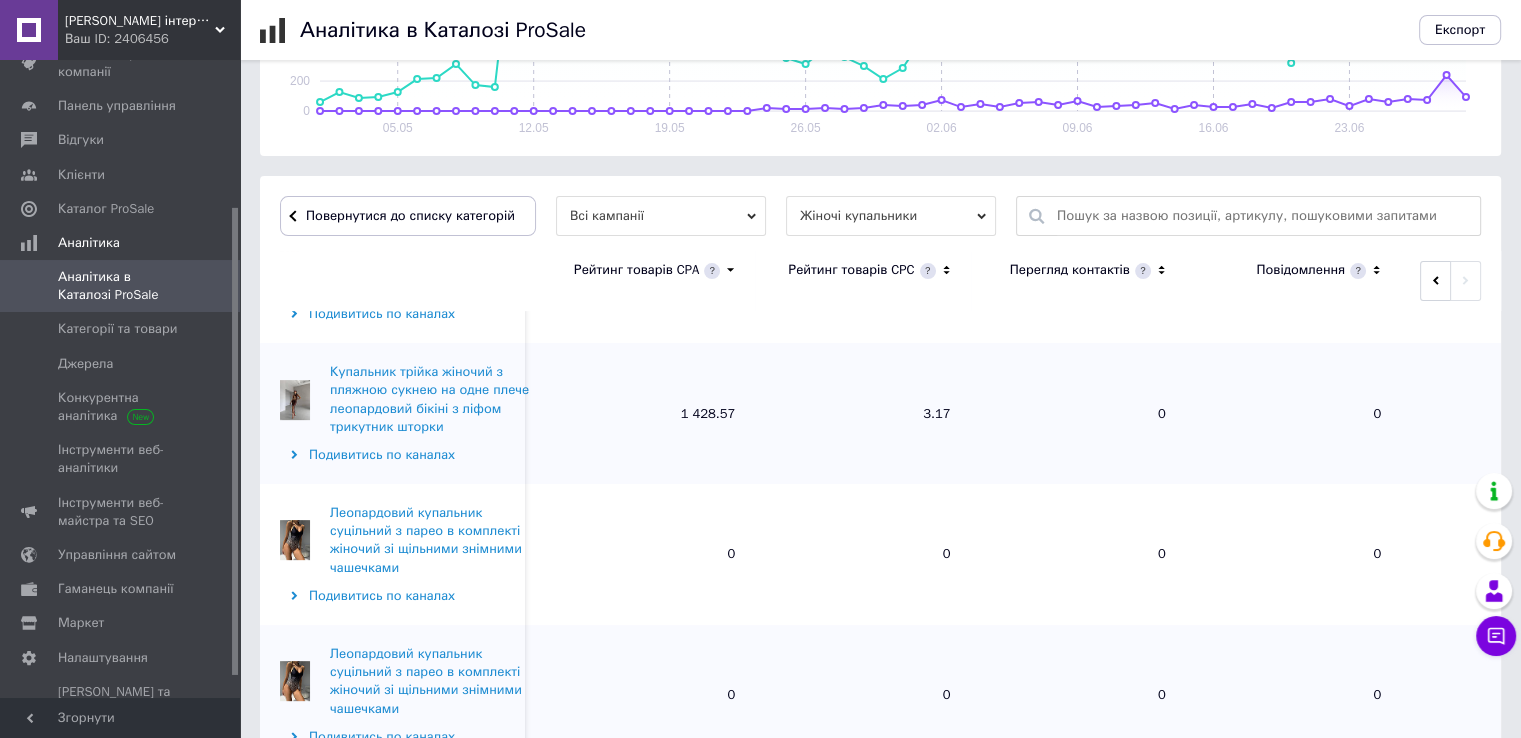 scroll, scrollTop: 500, scrollLeft: 0, axis: vertical 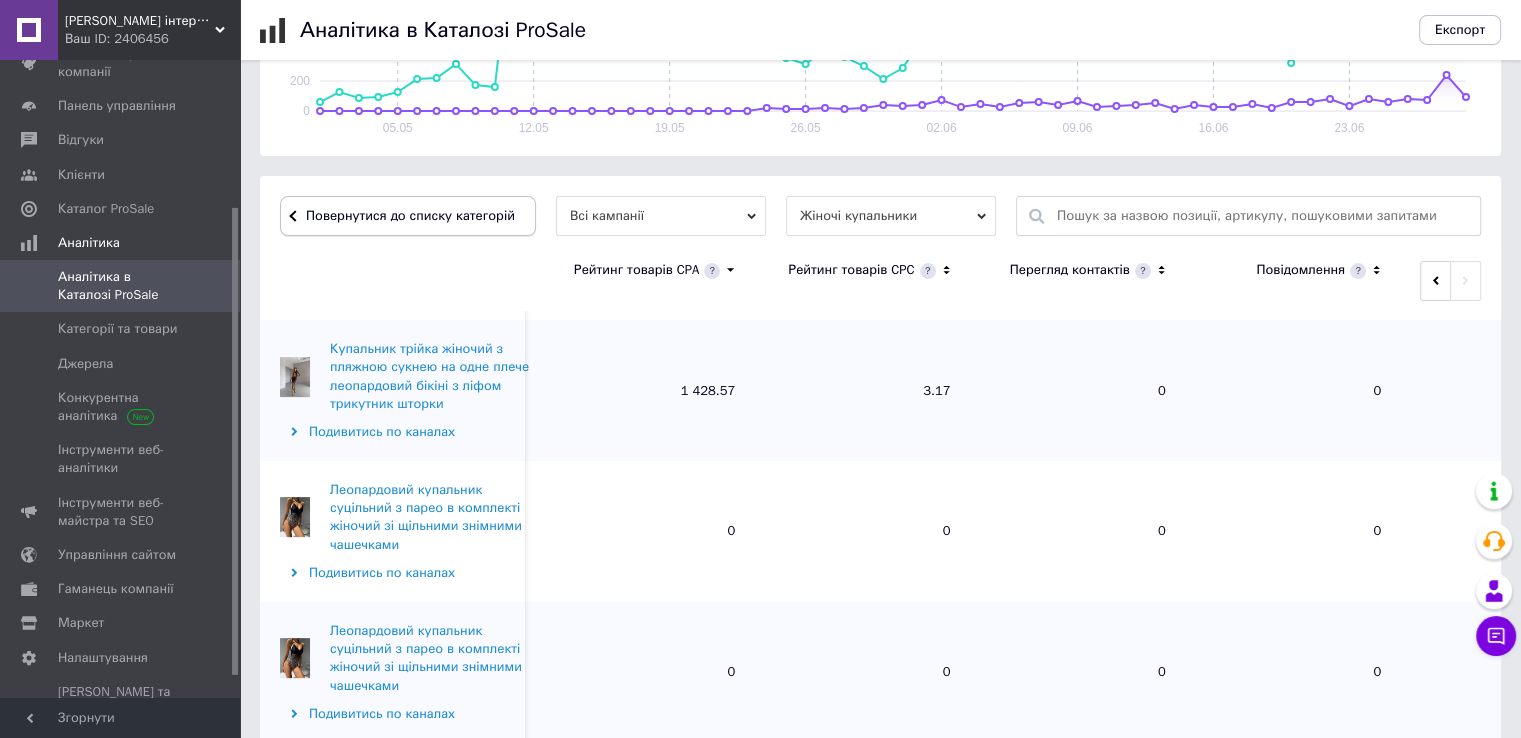 click on "Повернутися до списку категорій" at bounding box center (408, 216) 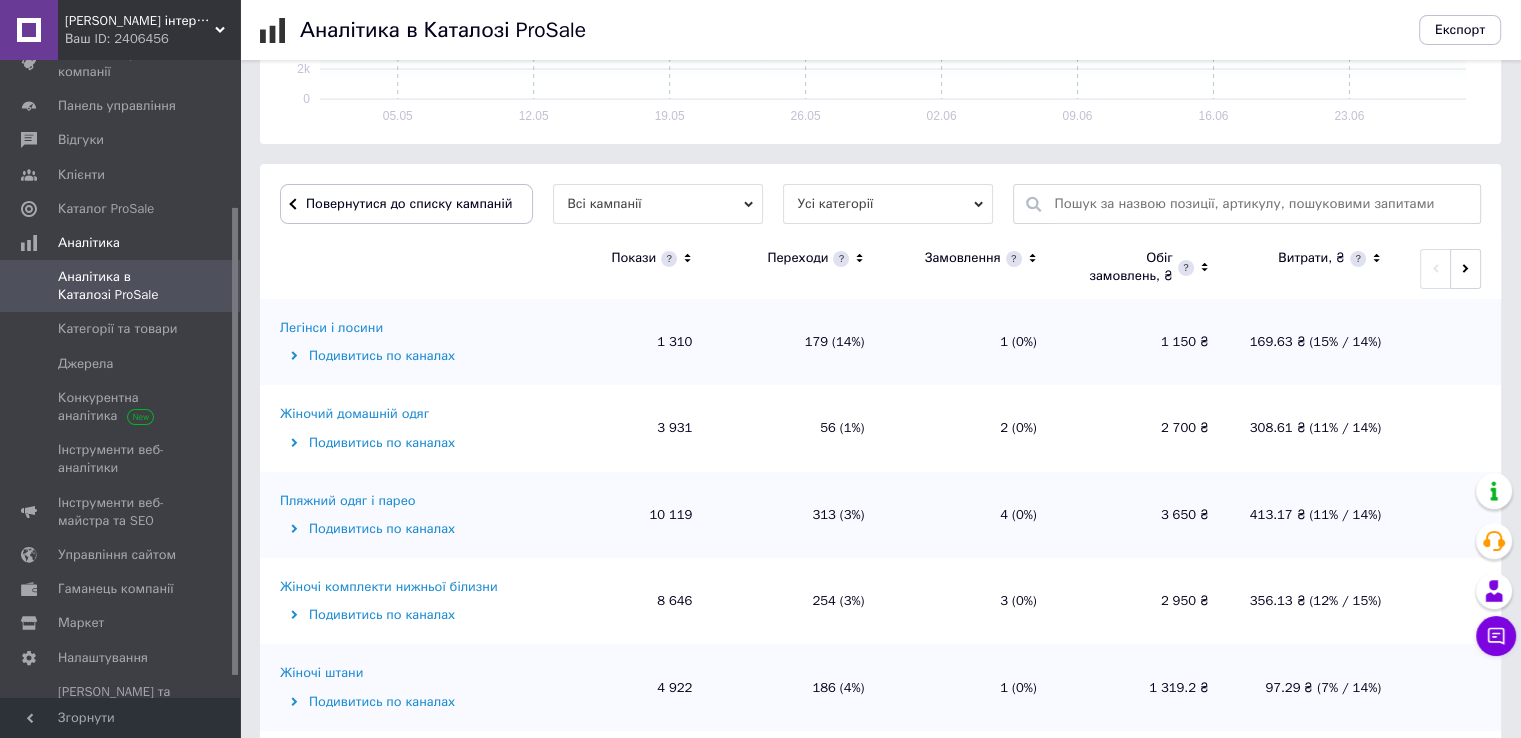 scroll, scrollTop: 500, scrollLeft: 0, axis: vertical 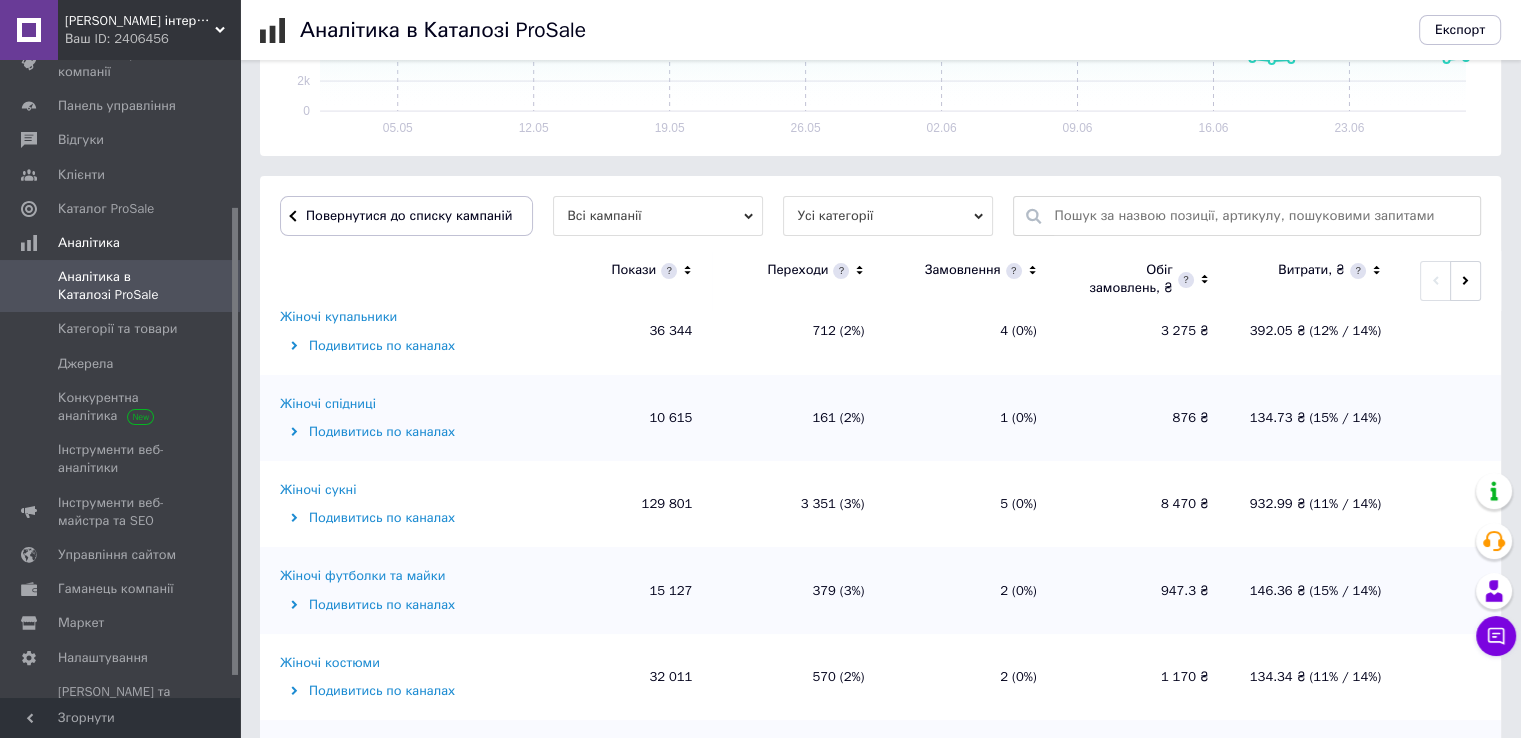 click on "Жіночі спідниці" at bounding box center (328, 404) 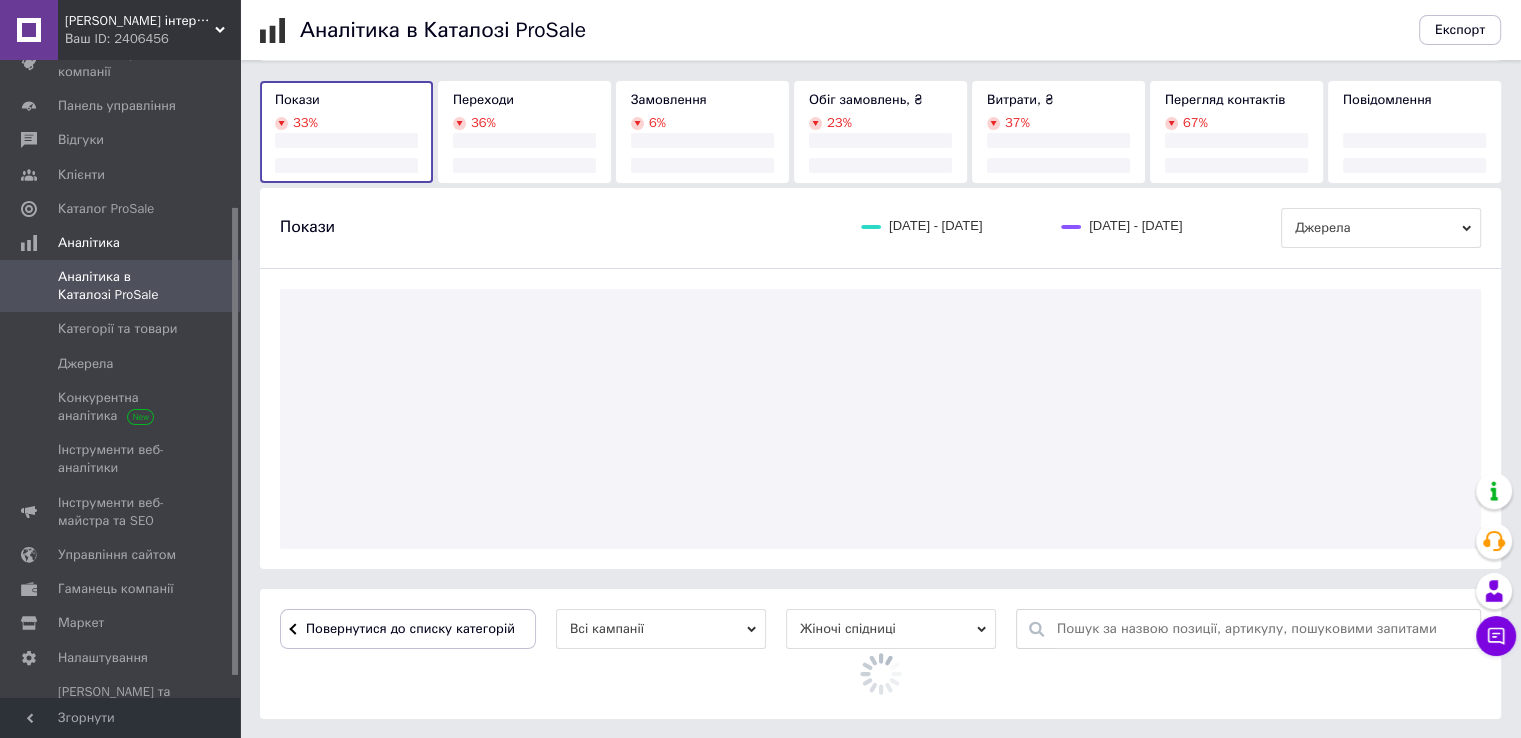 scroll, scrollTop: 500, scrollLeft: 0, axis: vertical 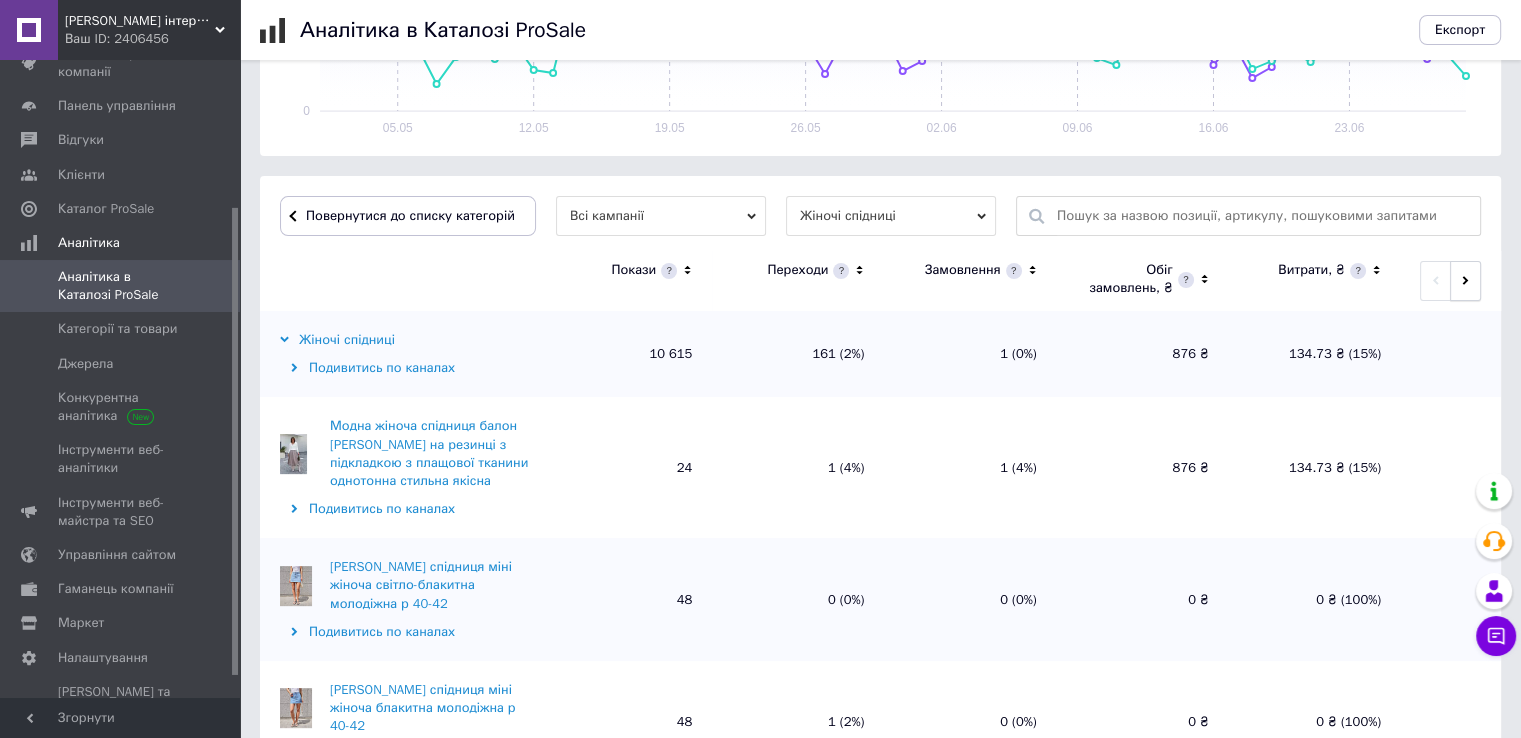 click at bounding box center (1465, 281) 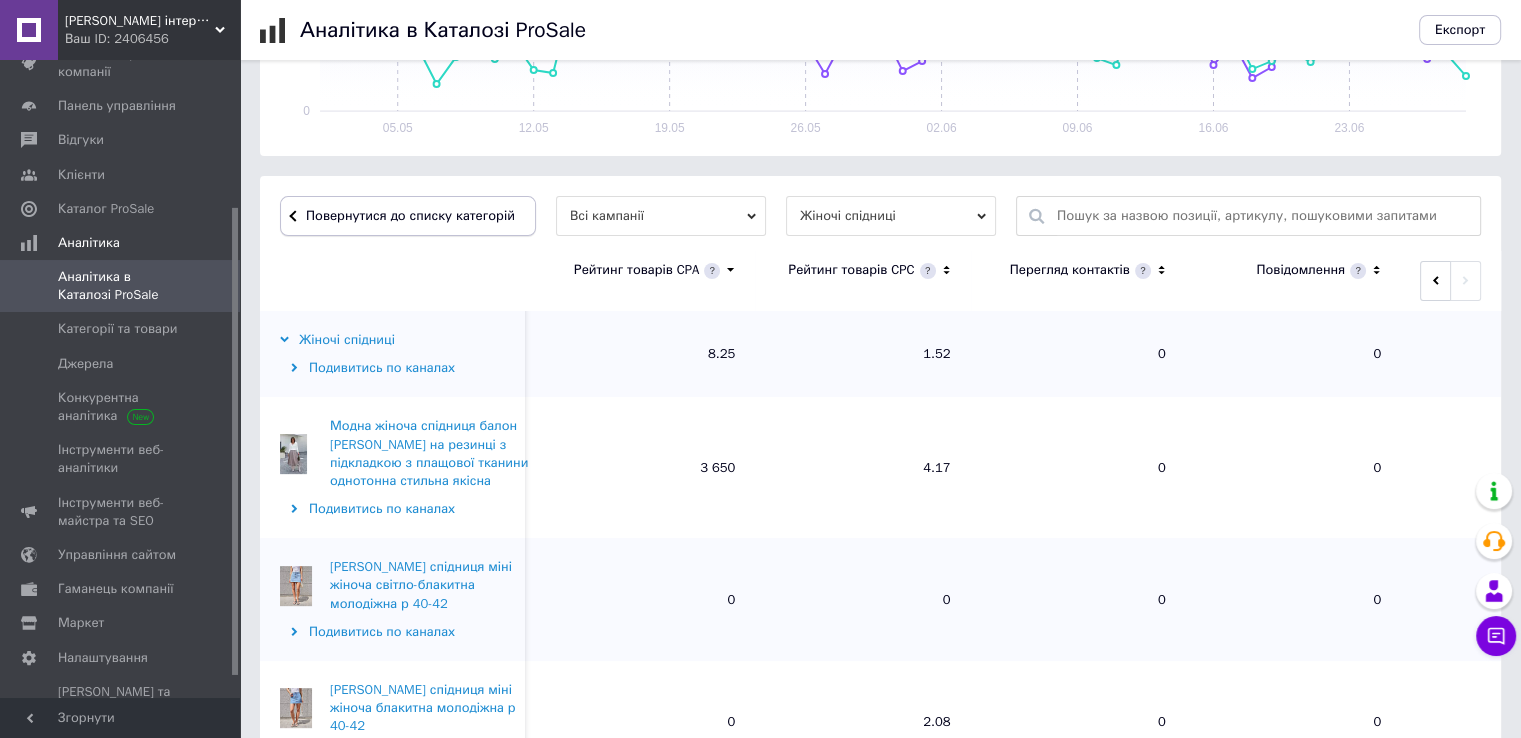 click on "Повернутися до списку категорій" at bounding box center [408, 216] 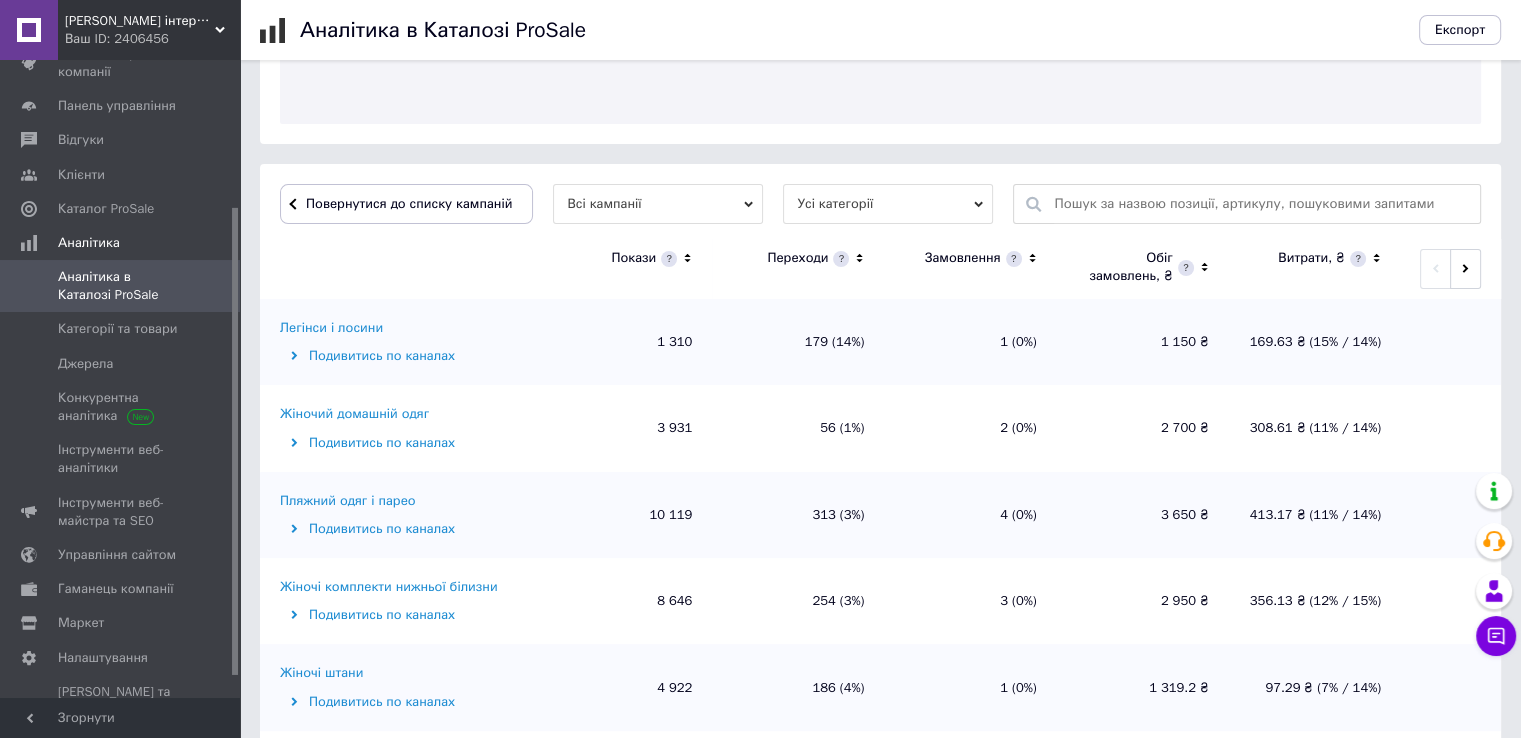 scroll, scrollTop: 500, scrollLeft: 0, axis: vertical 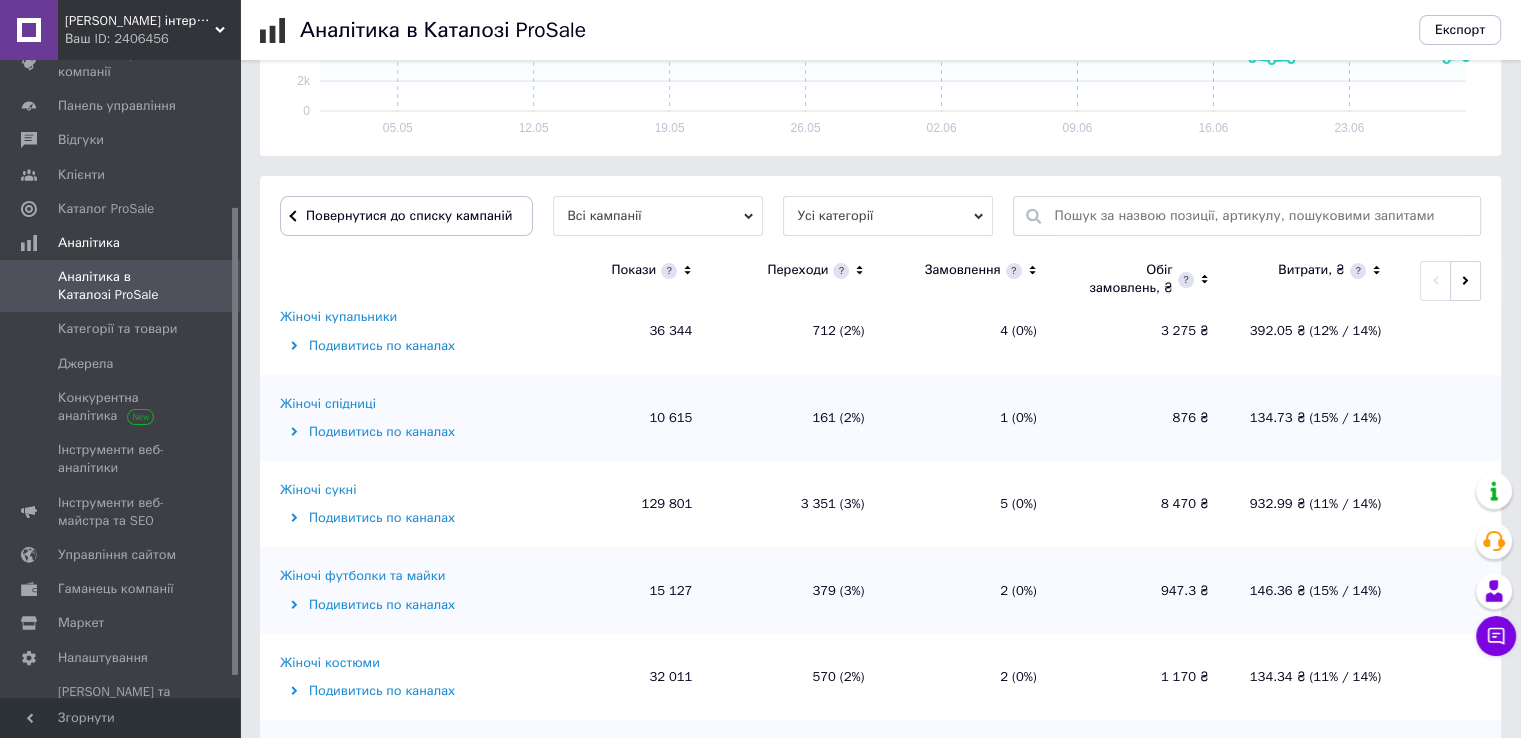 click on "Жіночі сукні" at bounding box center [318, 490] 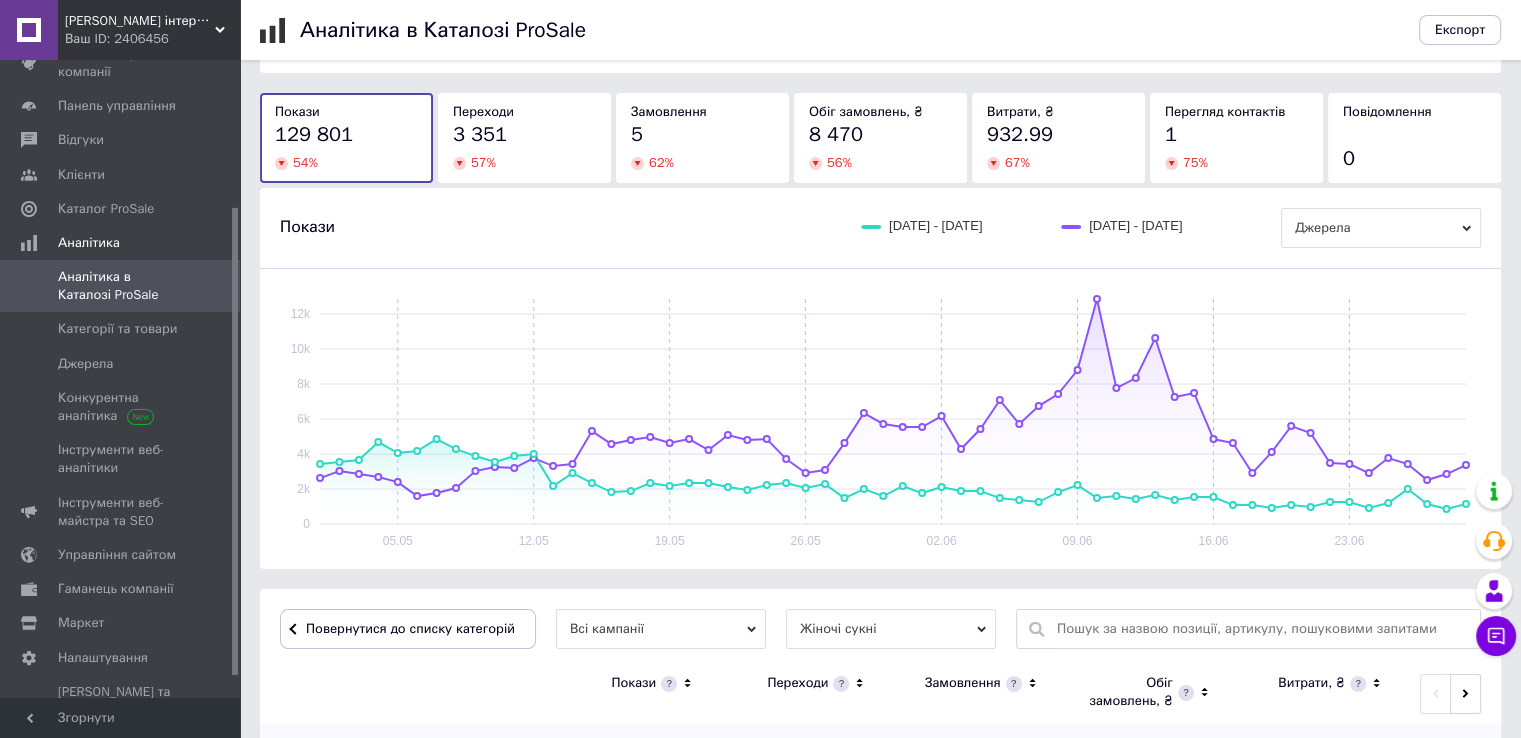 scroll, scrollTop: 500, scrollLeft: 0, axis: vertical 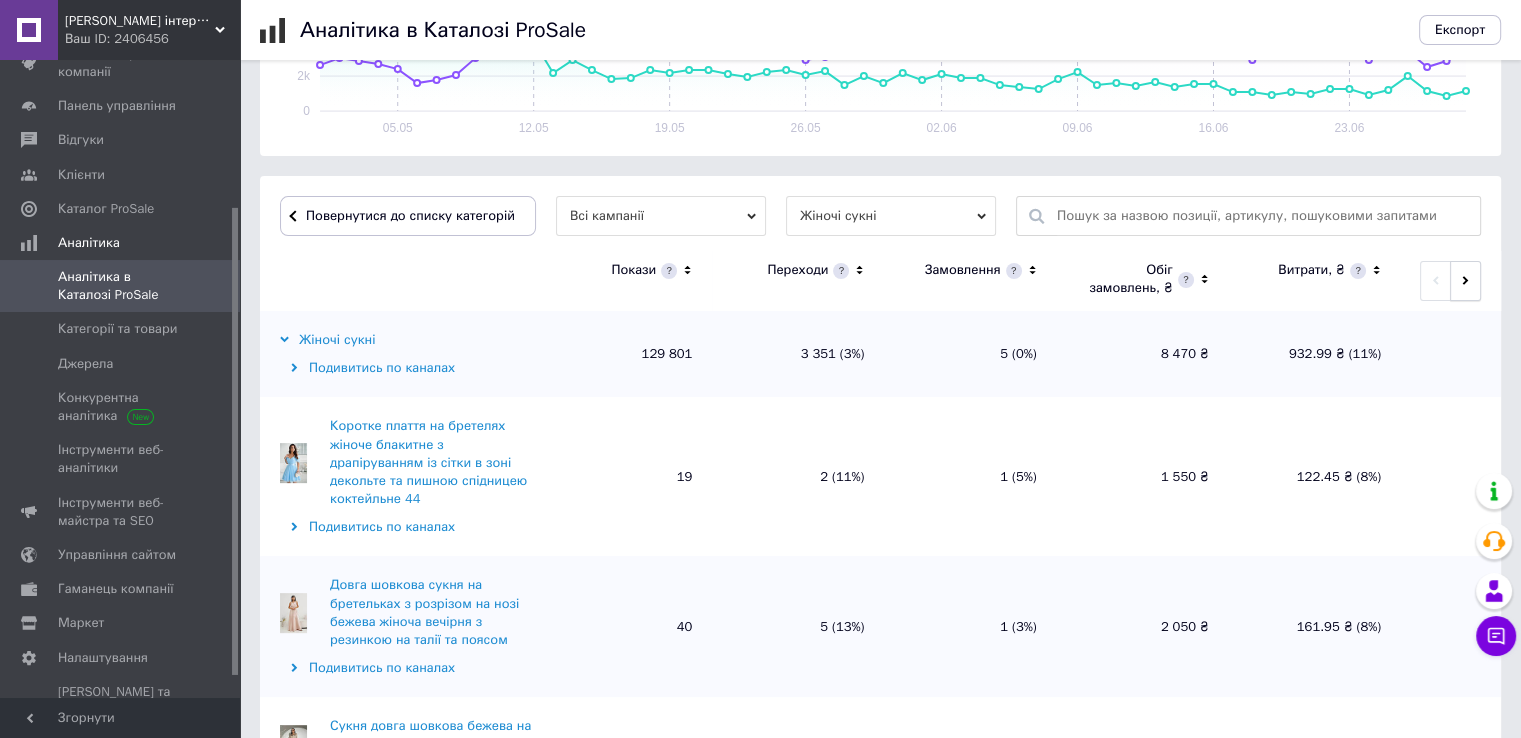 click at bounding box center (1465, 281) 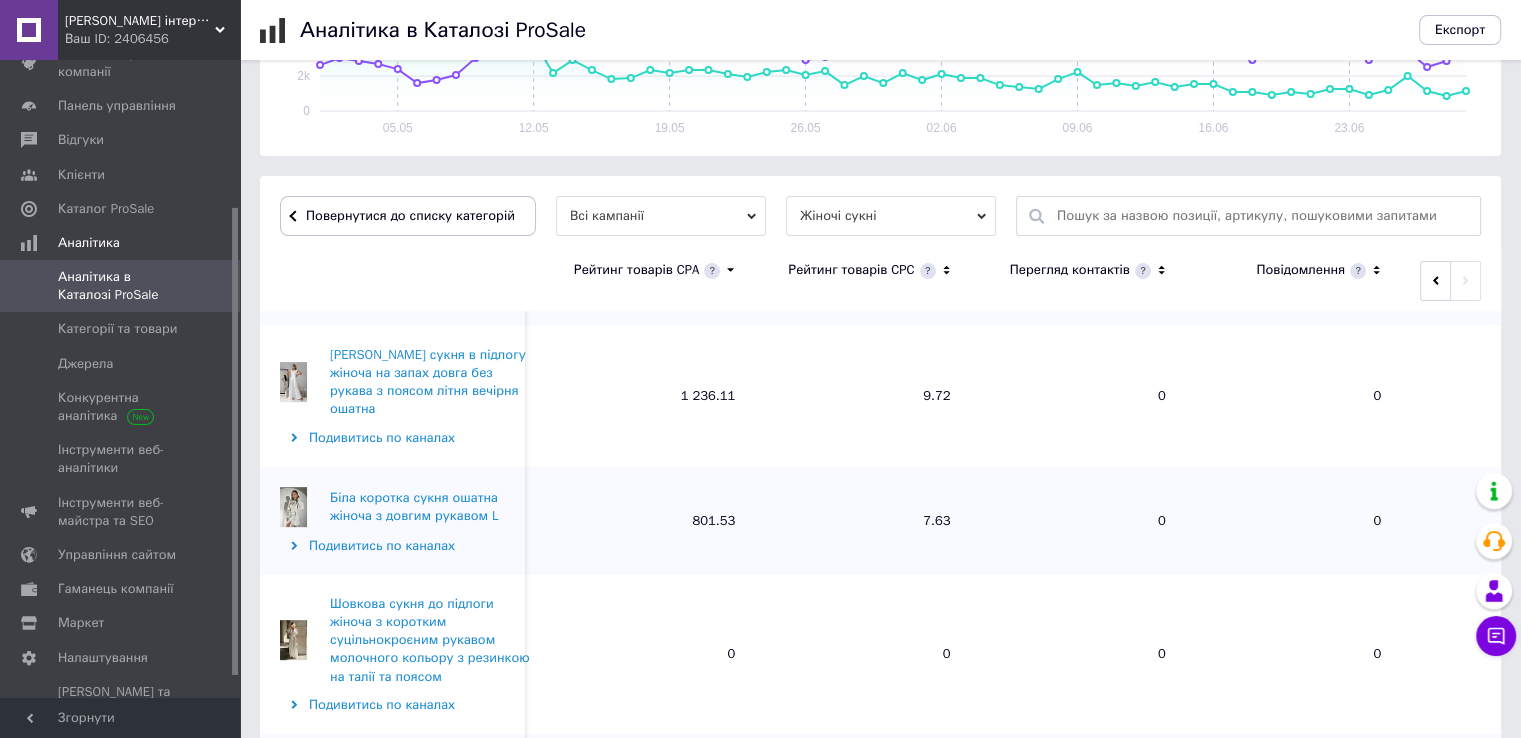 scroll, scrollTop: 900, scrollLeft: 0, axis: vertical 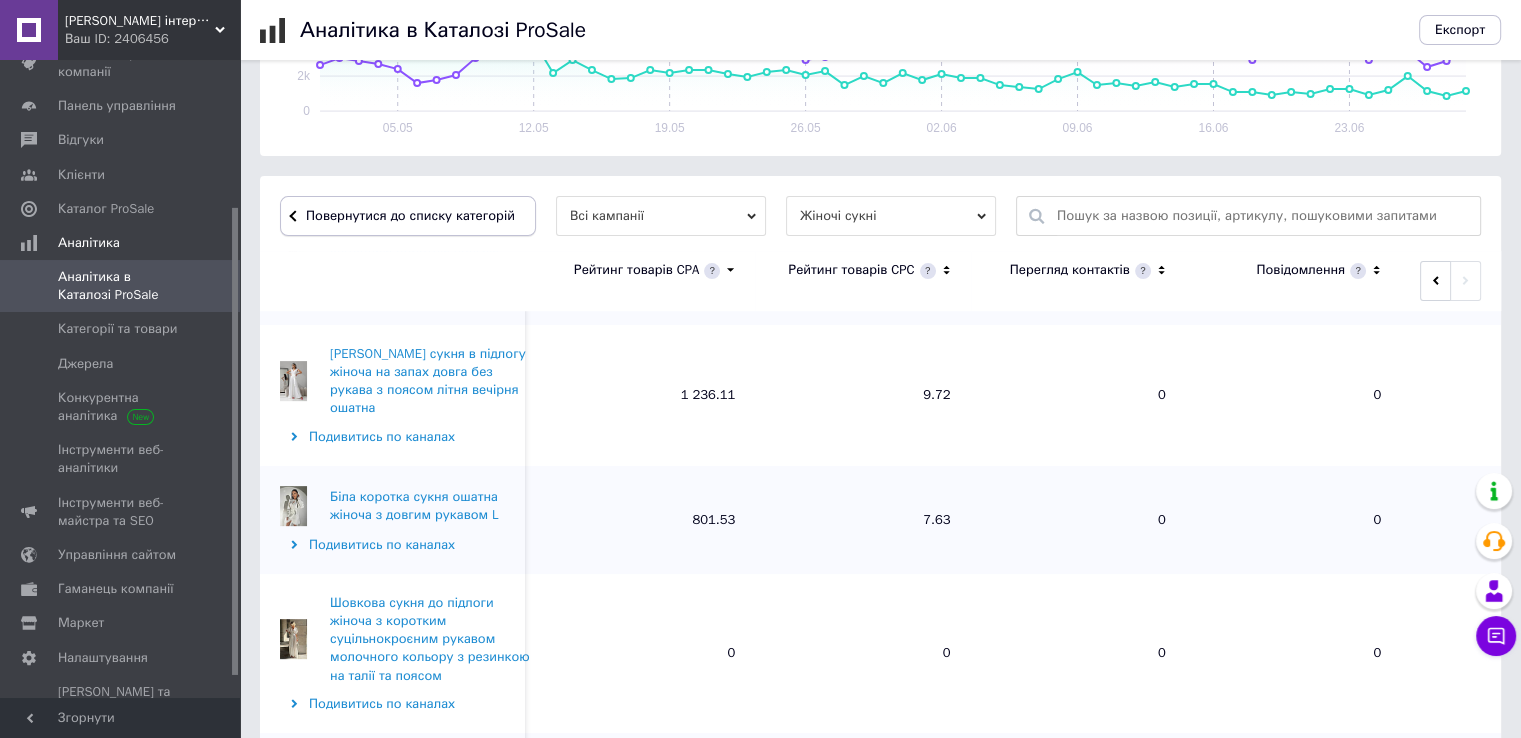 click on "Повернутися до списку категорій" at bounding box center [408, 216] 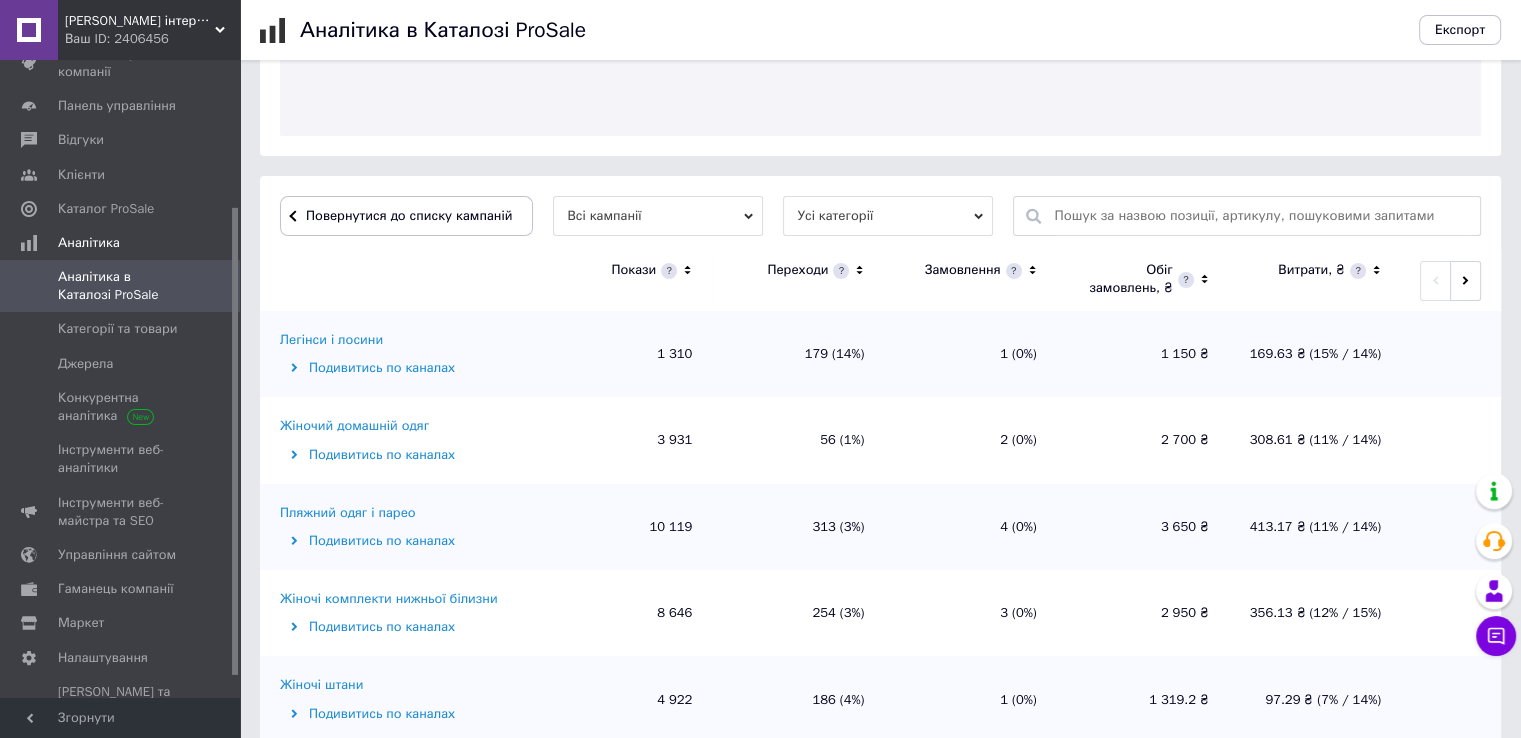 scroll, scrollTop: 500, scrollLeft: 0, axis: vertical 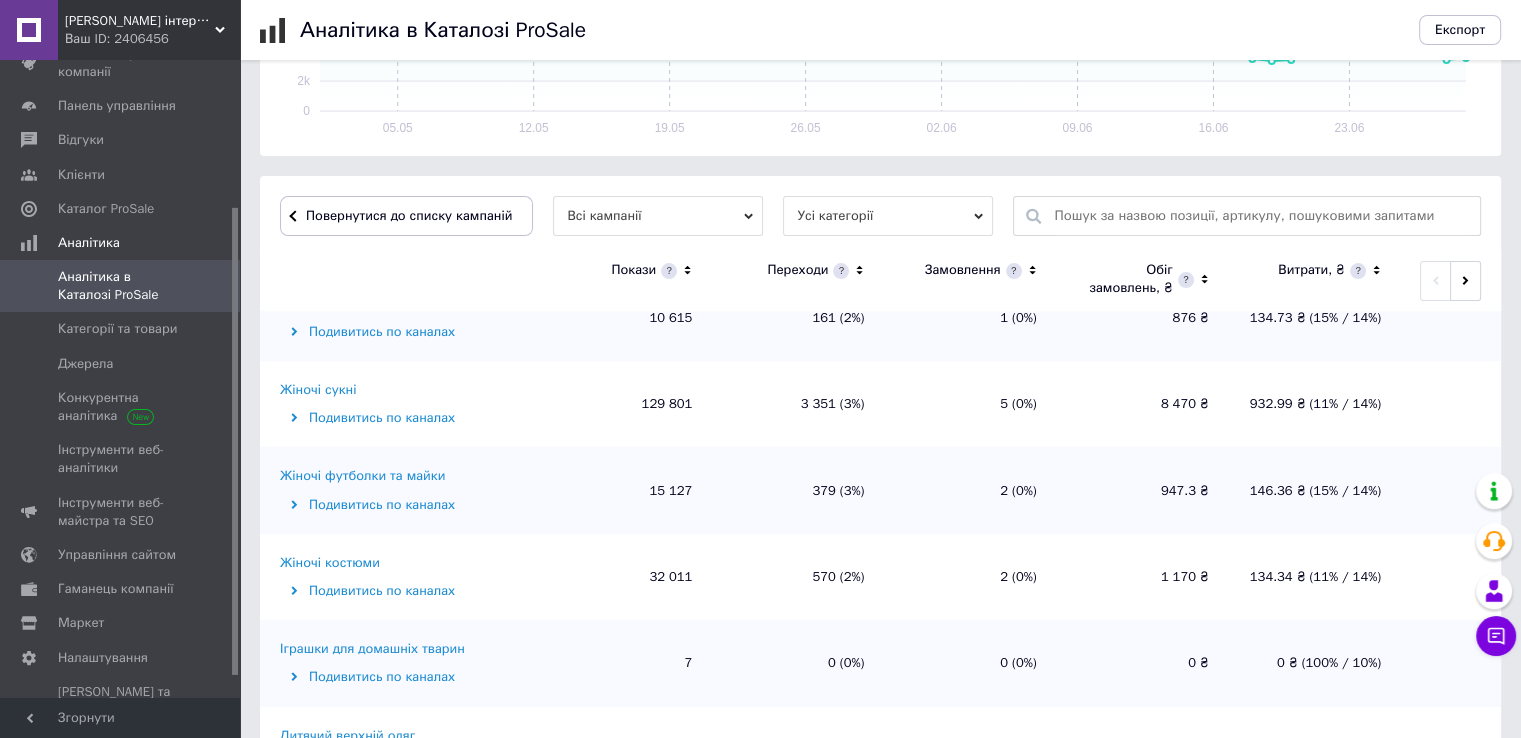 click on "Жіночі футболки та майки" at bounding box center (362, 476) 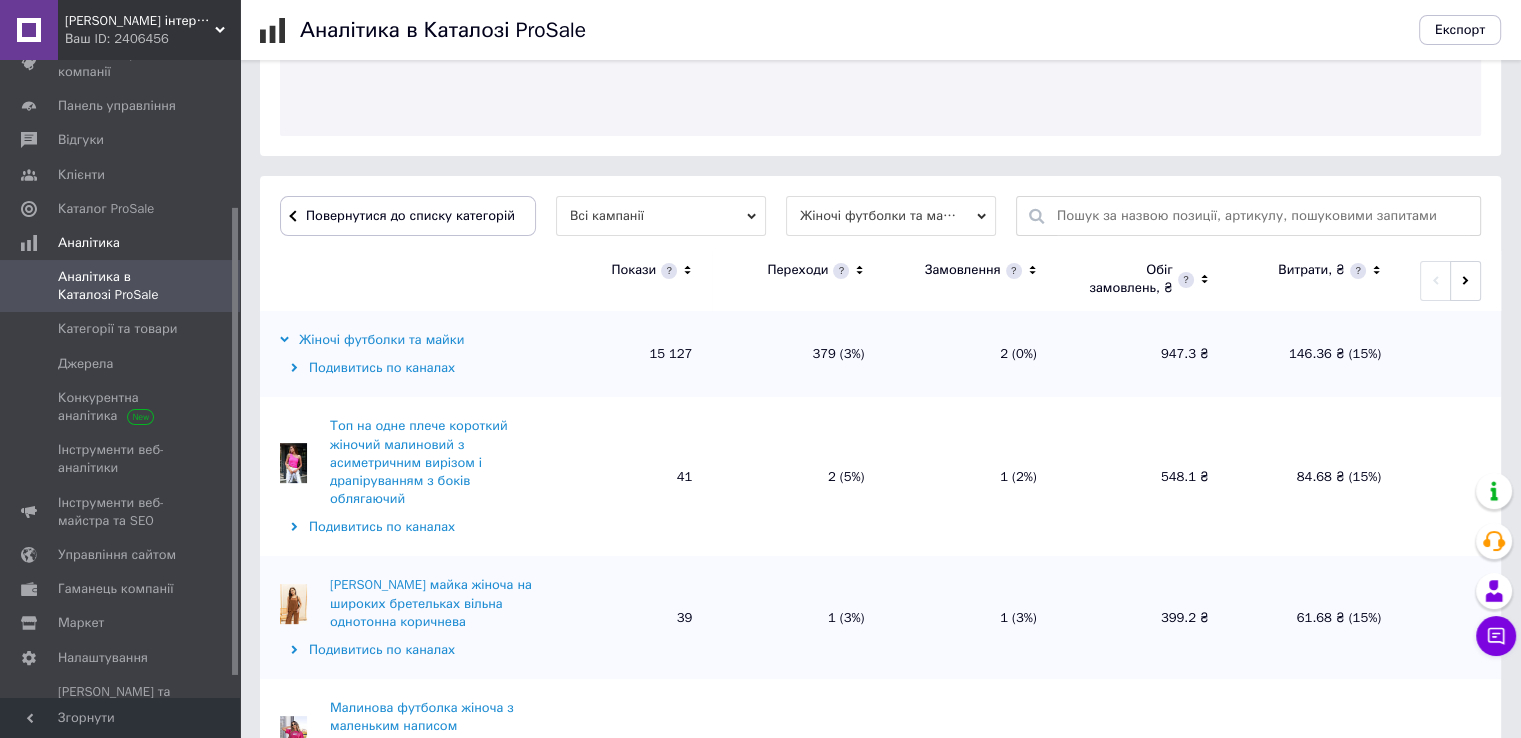 scroll, scrollTop: 500, scrollLeft: 0, axis: vertical 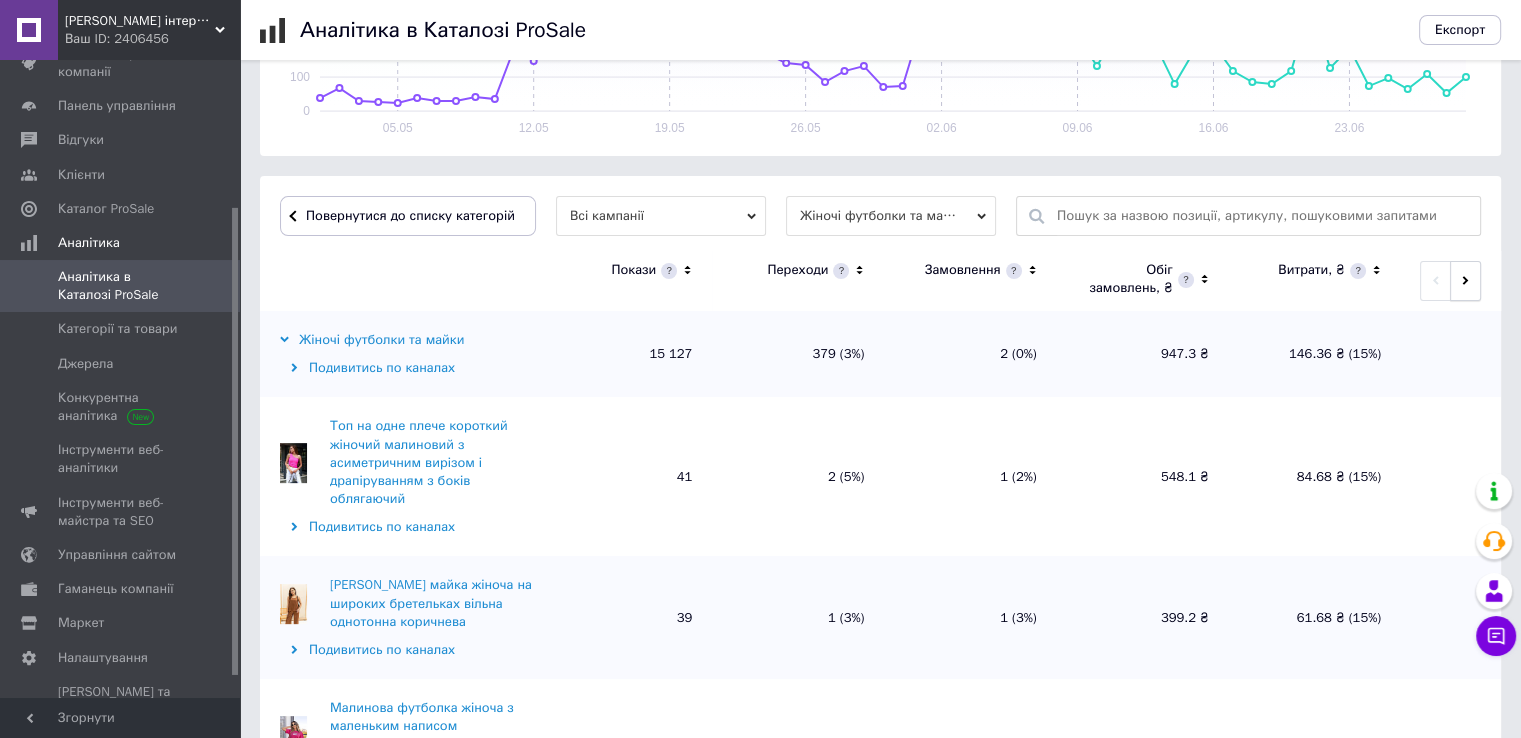 click at bounding box center [1465, 281] 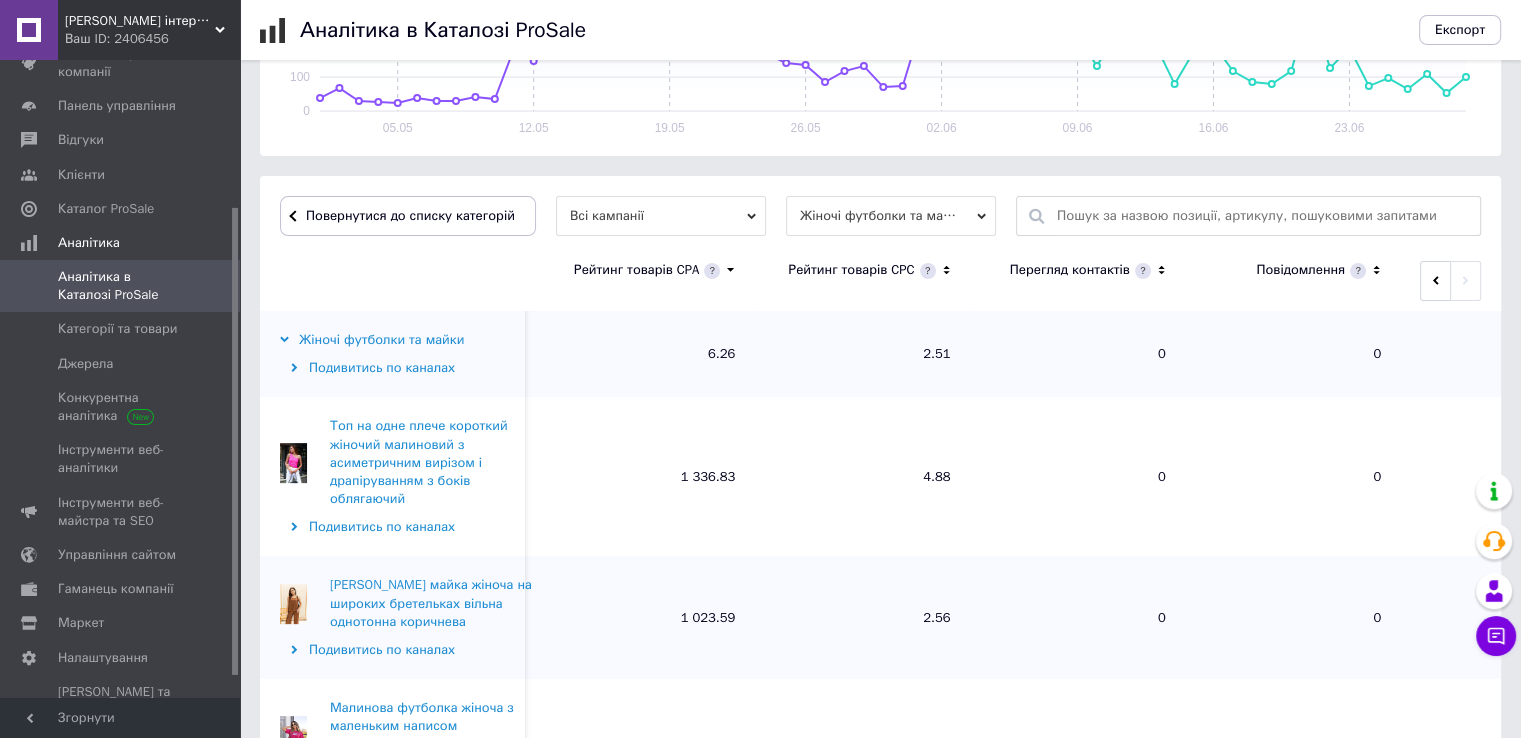 scroll, scrollTop: 200, scrollLeft: 0, axis: vertical 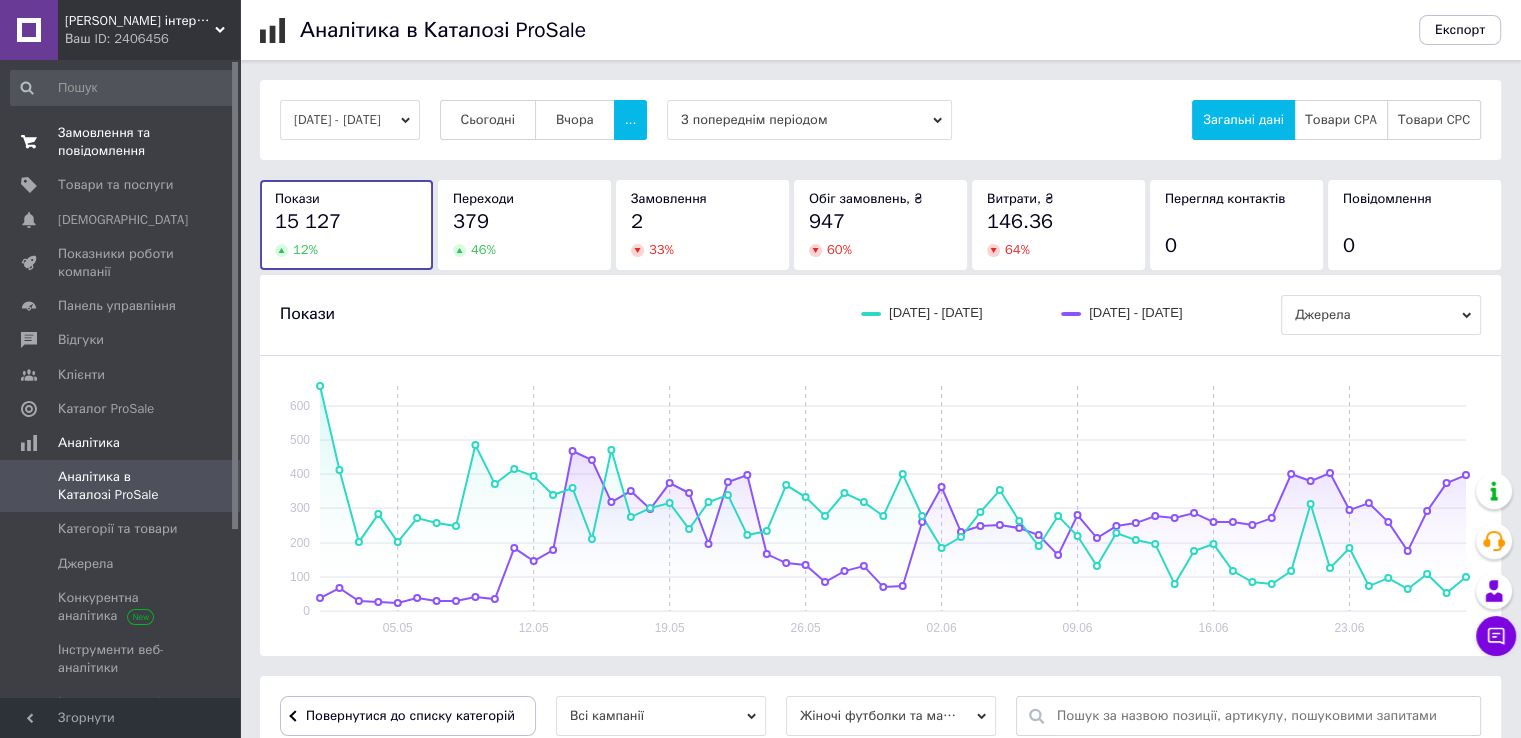 click on "Замовлення та повідомлення" at bounding box center [121, 142] 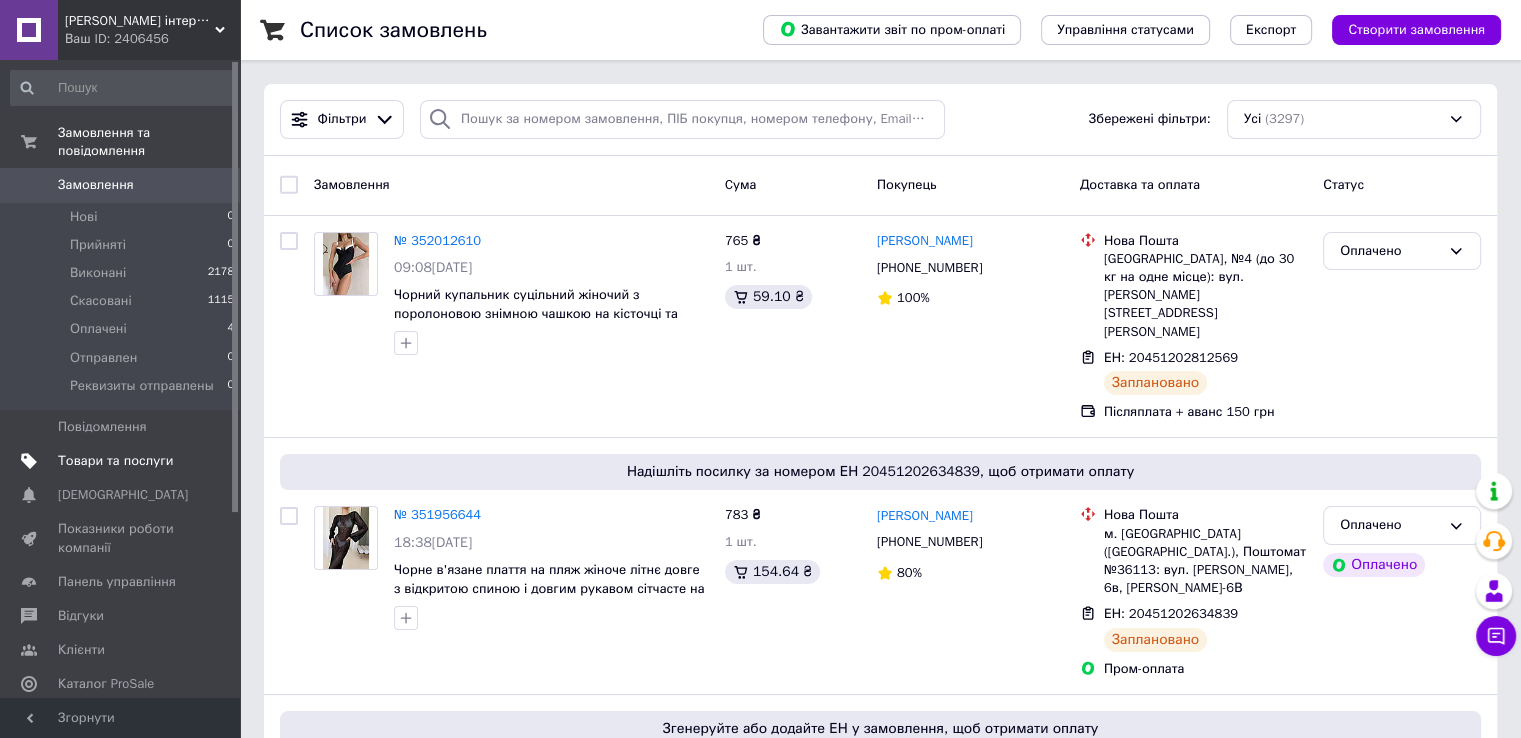 click on "Товари та послуги" at bounding box center (115, 461) 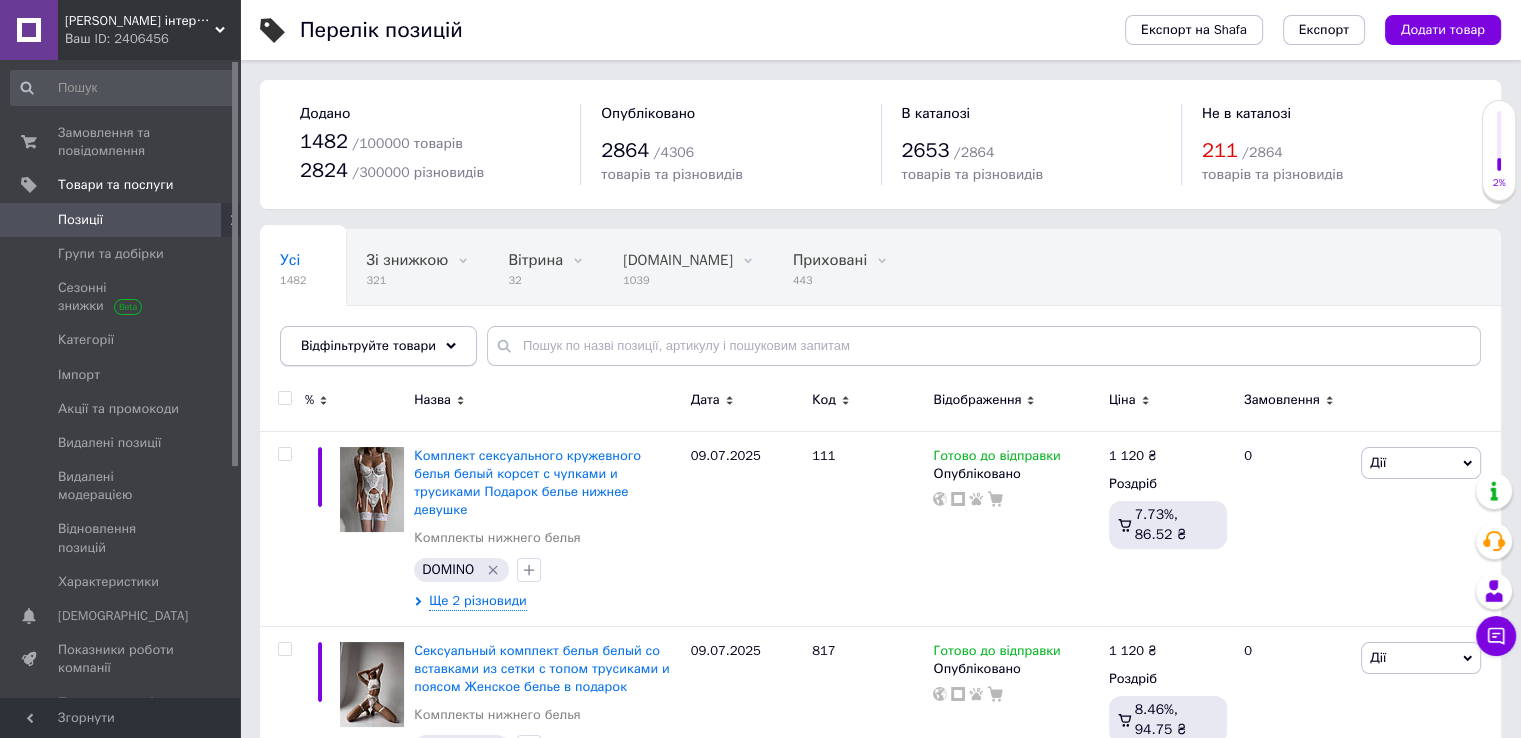 click on "Відфільтруйте товари" at bounding box center [368, 345] 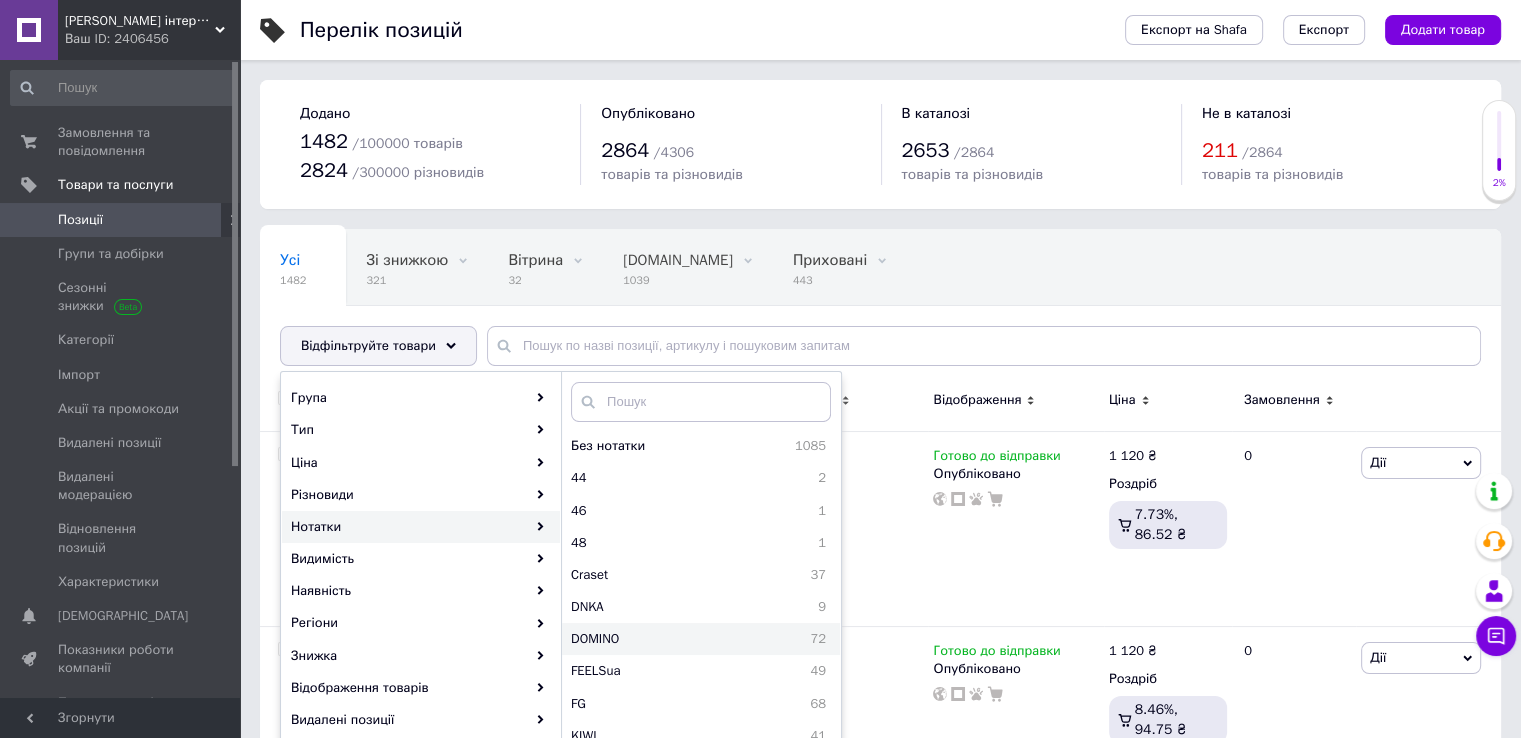 click on "DOMINO" at bounding box center (654, 639) 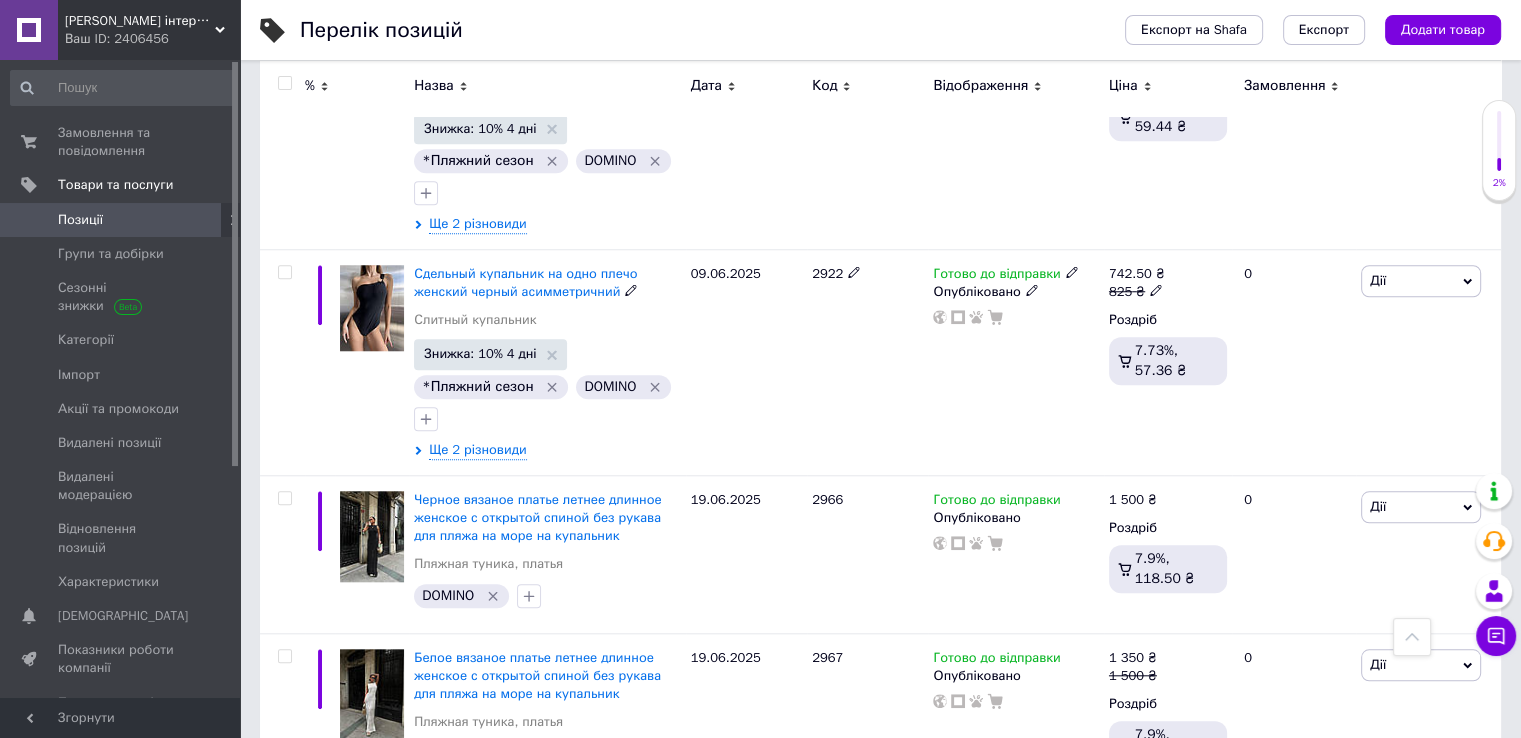 scroll, scrollTop: 1800, scrollLeft: 0, axis: vertical 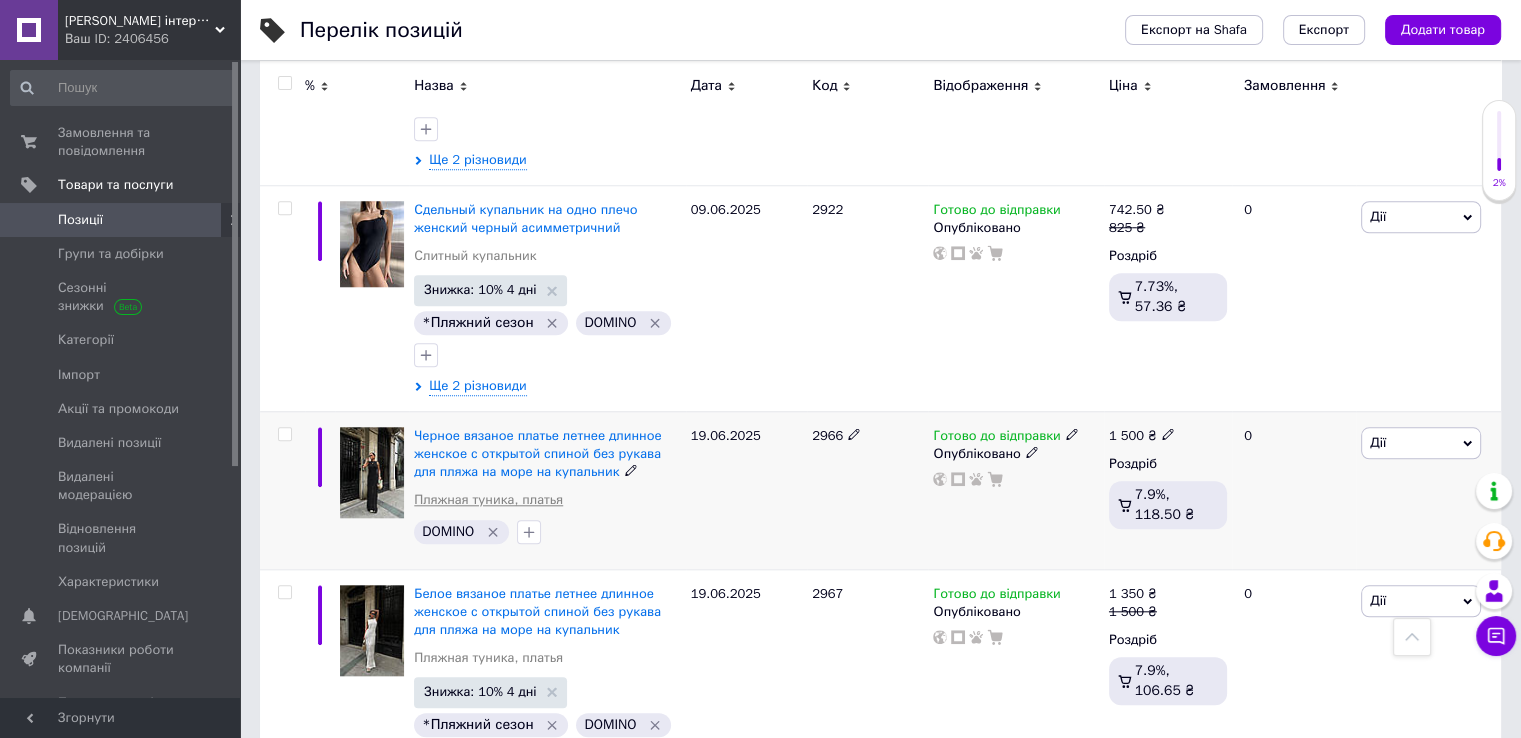 click on "Пляжная туника, платья" at bounding box center [488, 500] 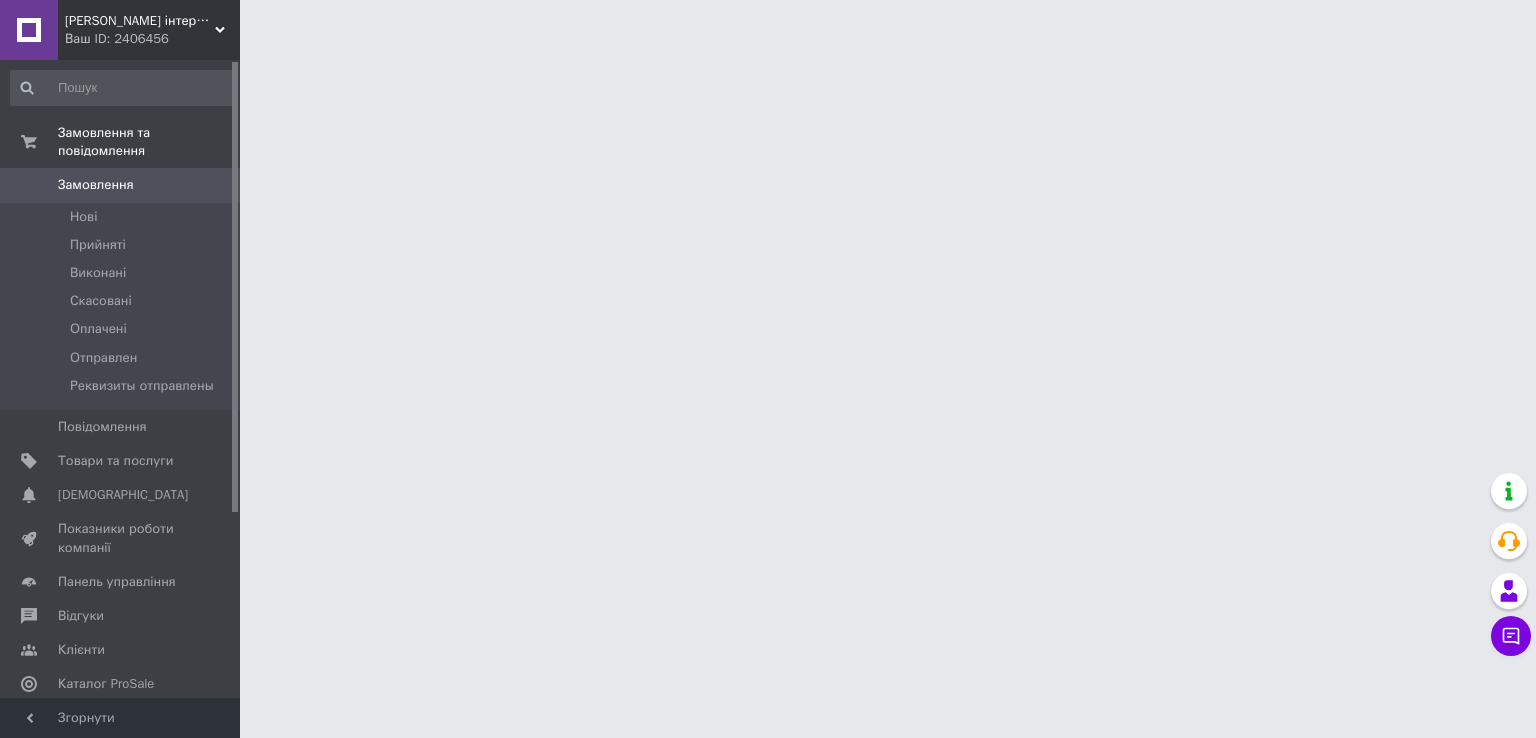scroll, scrollTop: 0, scrollLeft: 0, axis: both 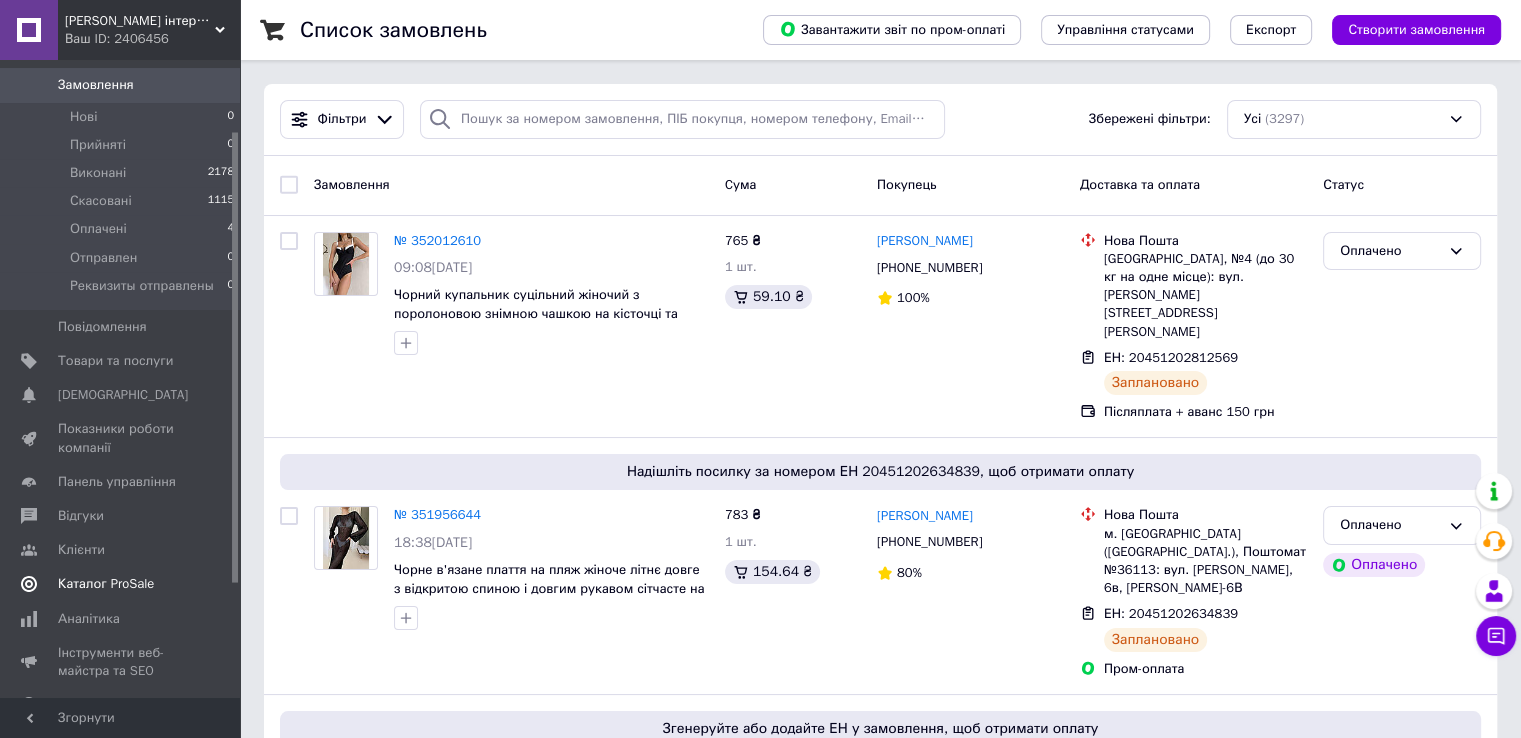 click on "Каталог ProSale" at bounding box center (106, 584) 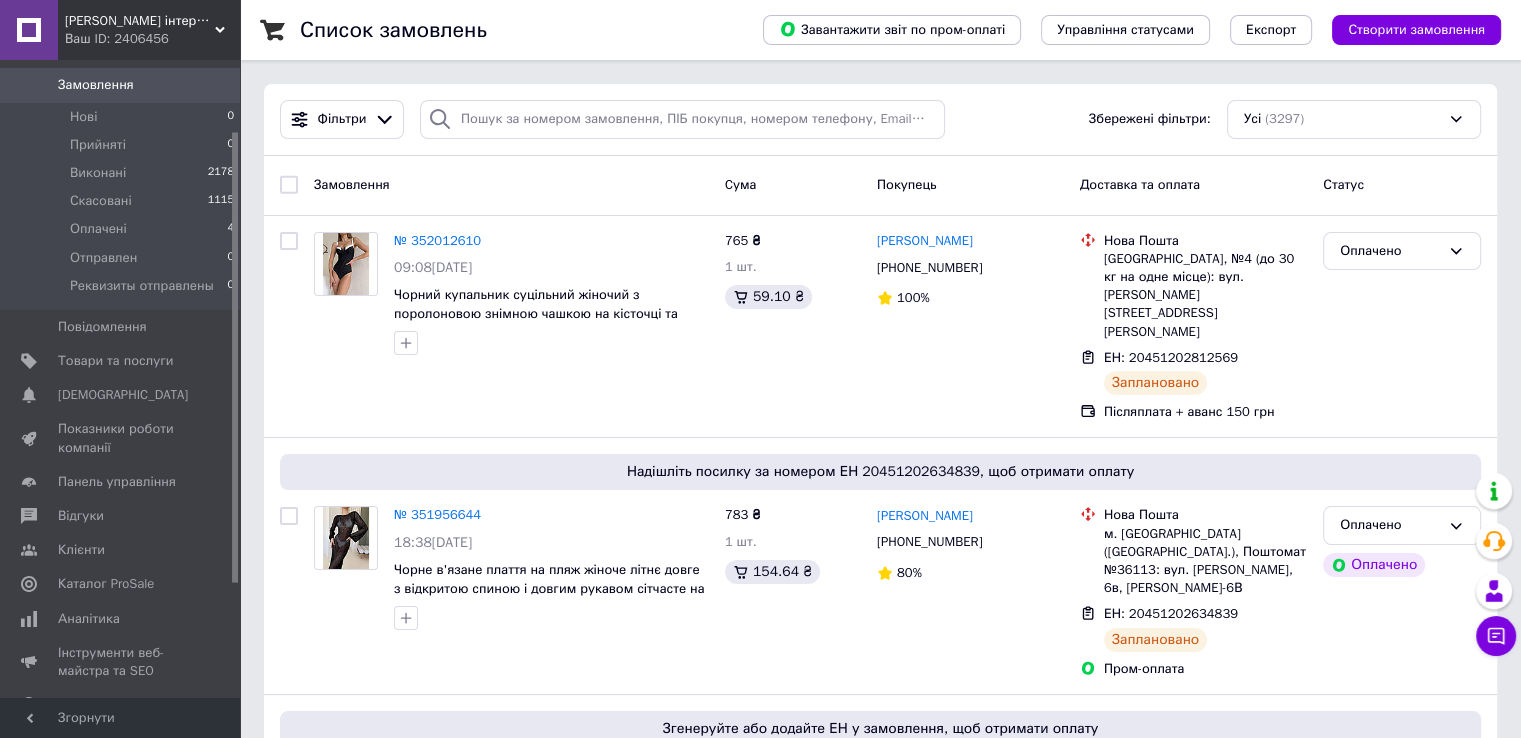 scroll, scrollTop: 90, scrollLeft: 0, axis: vertical 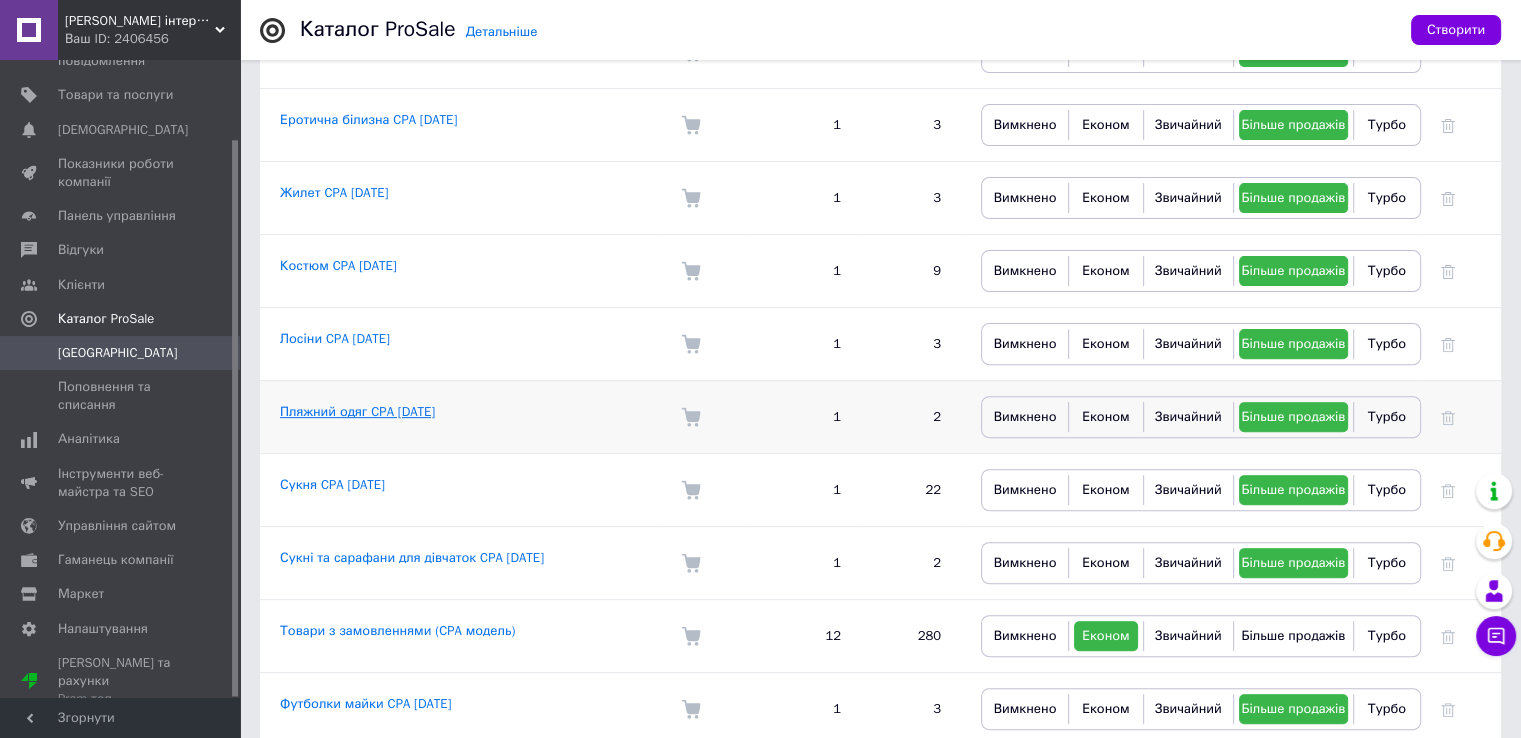 click on "Пляжний одяг CPA 05.07.2025" at bounding box center [357, 411] 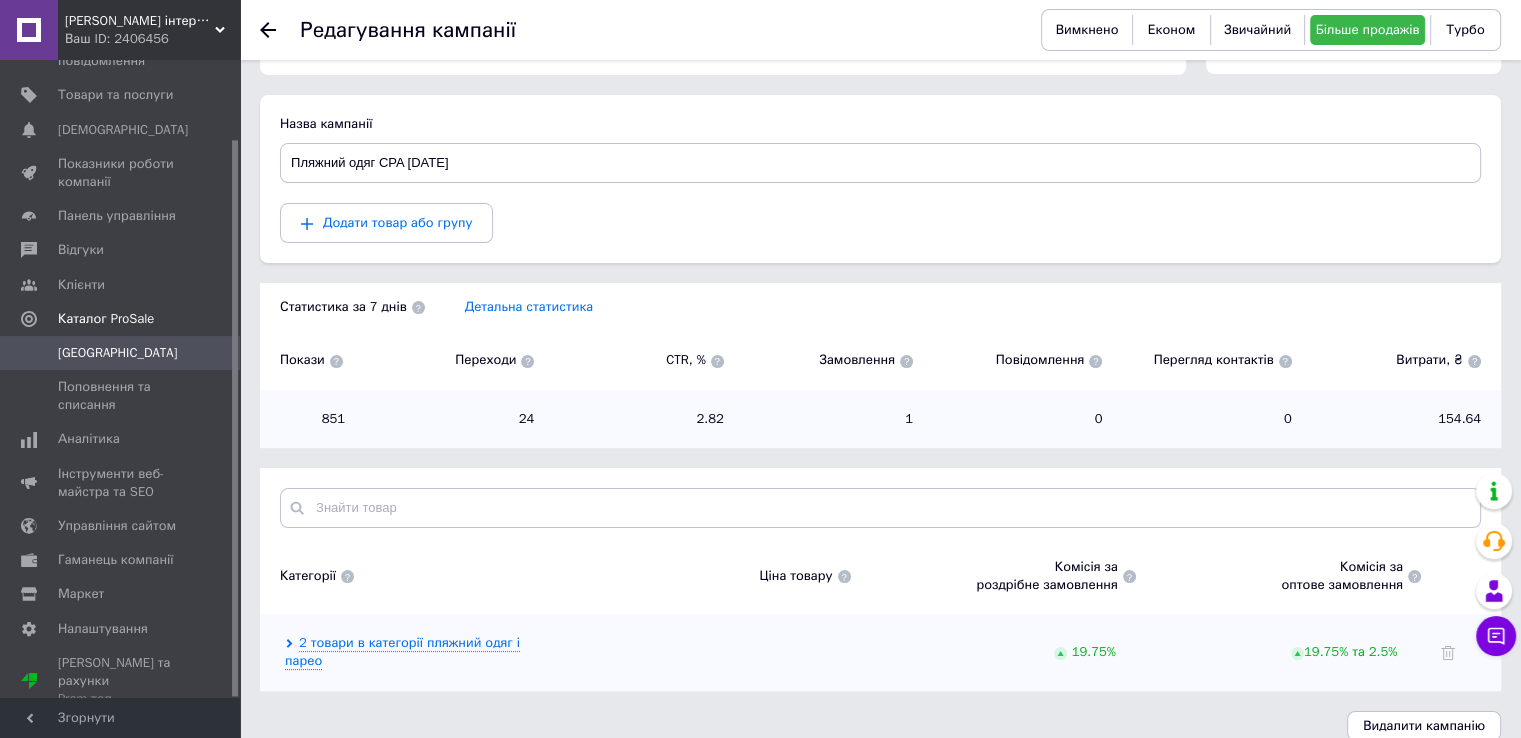 scroll, scrollTop: 156, scrollLeft: 0, axis: vertical 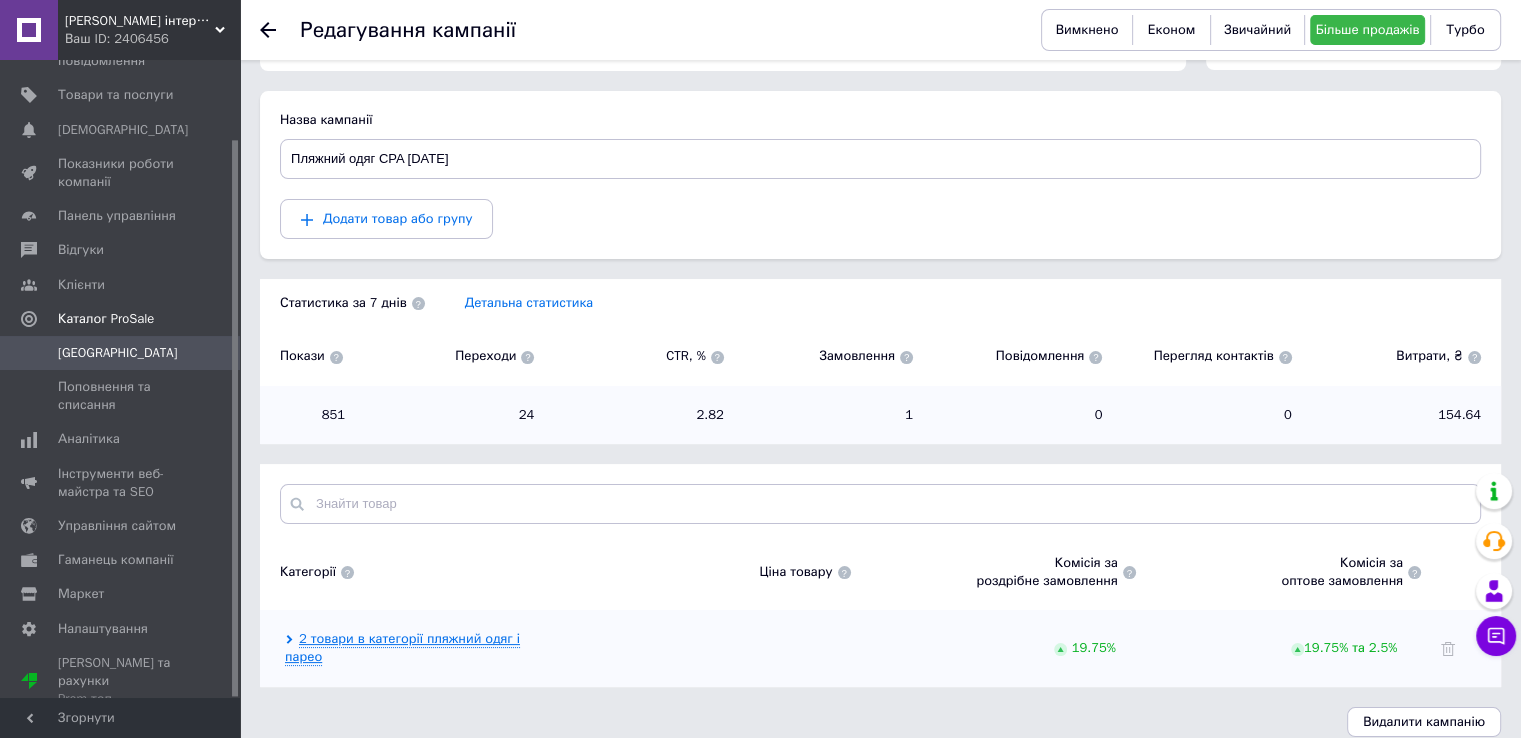 click on "2 товари в категорії пляжний одяг і парео" at bounding box center [402, 648] 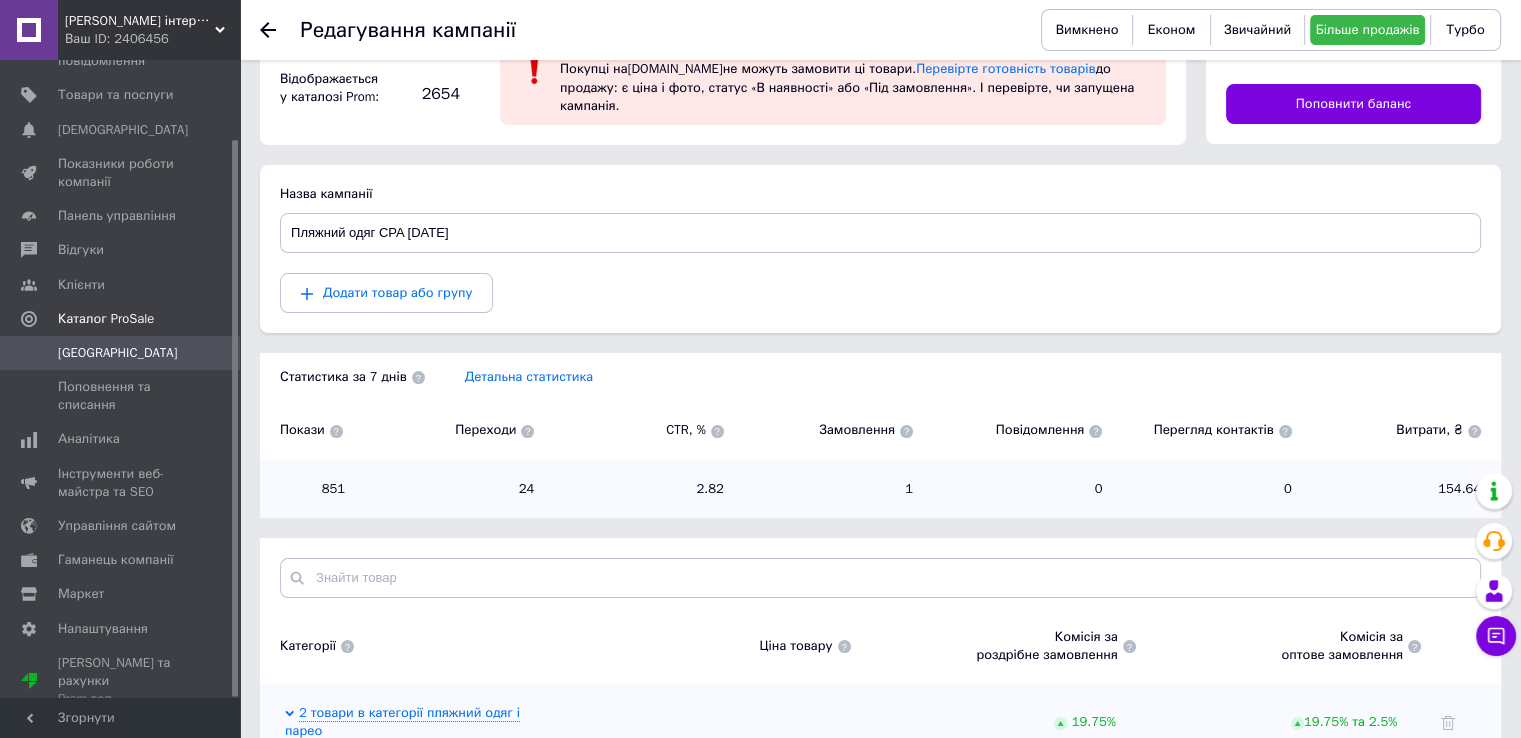 scroll, scrollTop: 0, scrollLeft: 0, axis: both 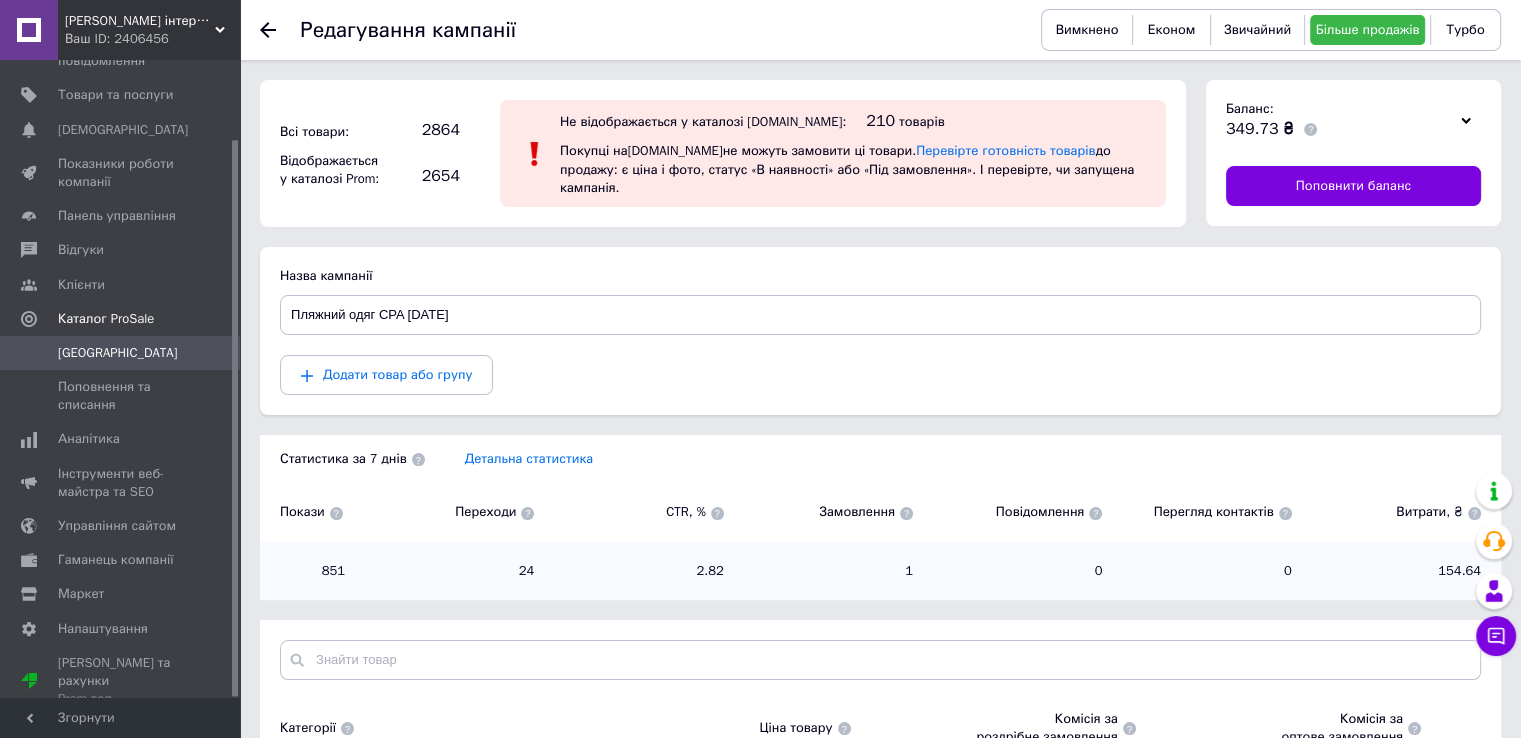 click 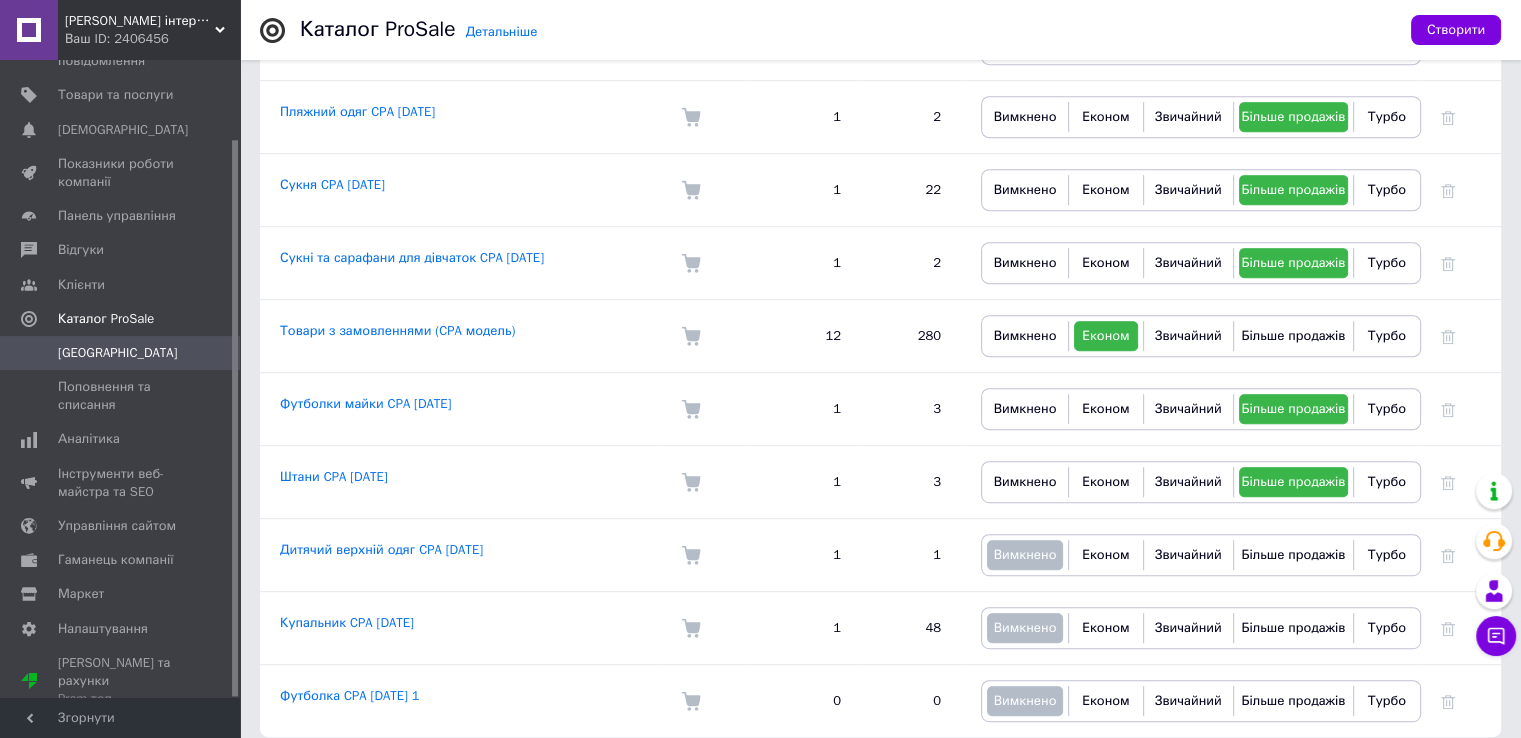 scroll, scrollTop: 908, scrollLeft: 0, axis: vertical 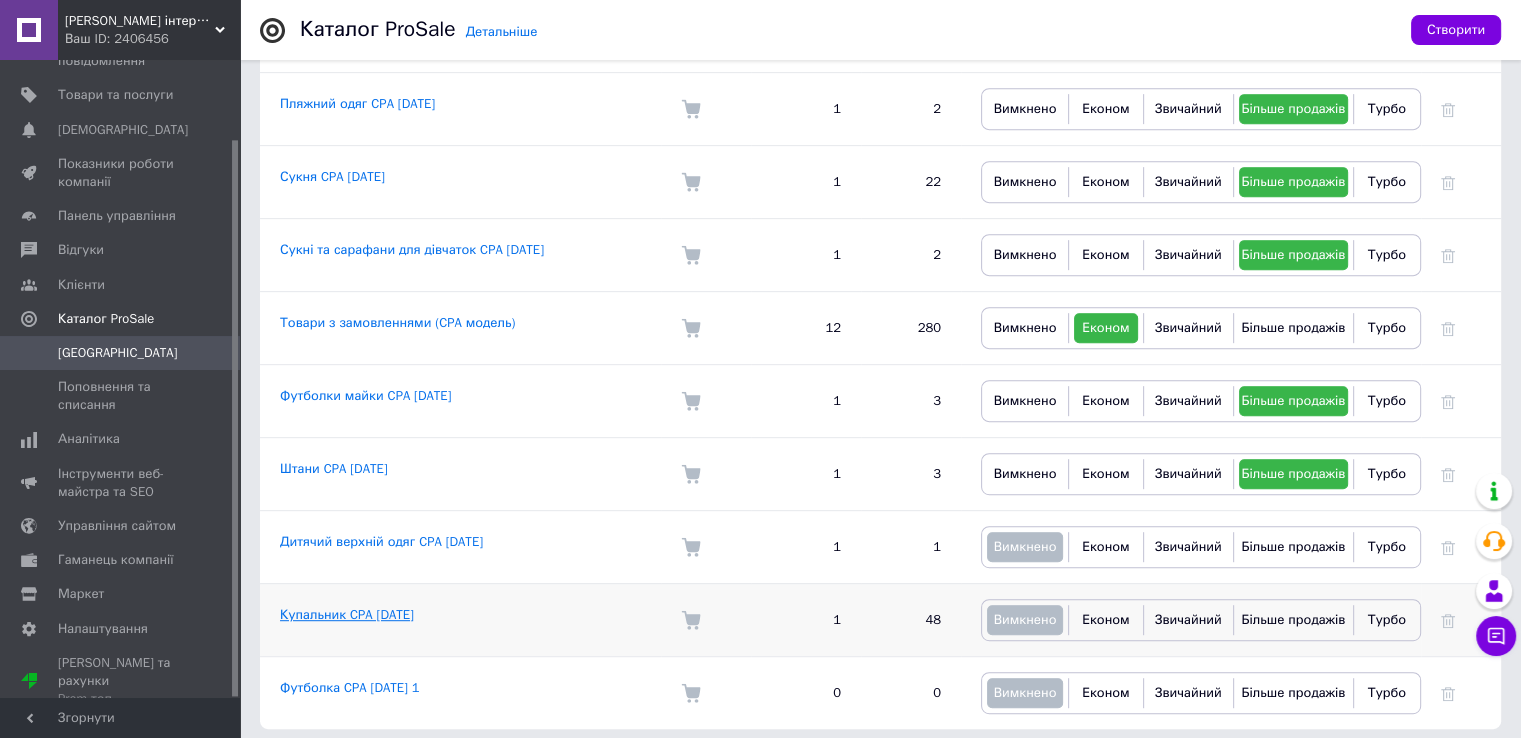 click on "Купальник CPA 25.03.2025" at bounding box center (347, 614) 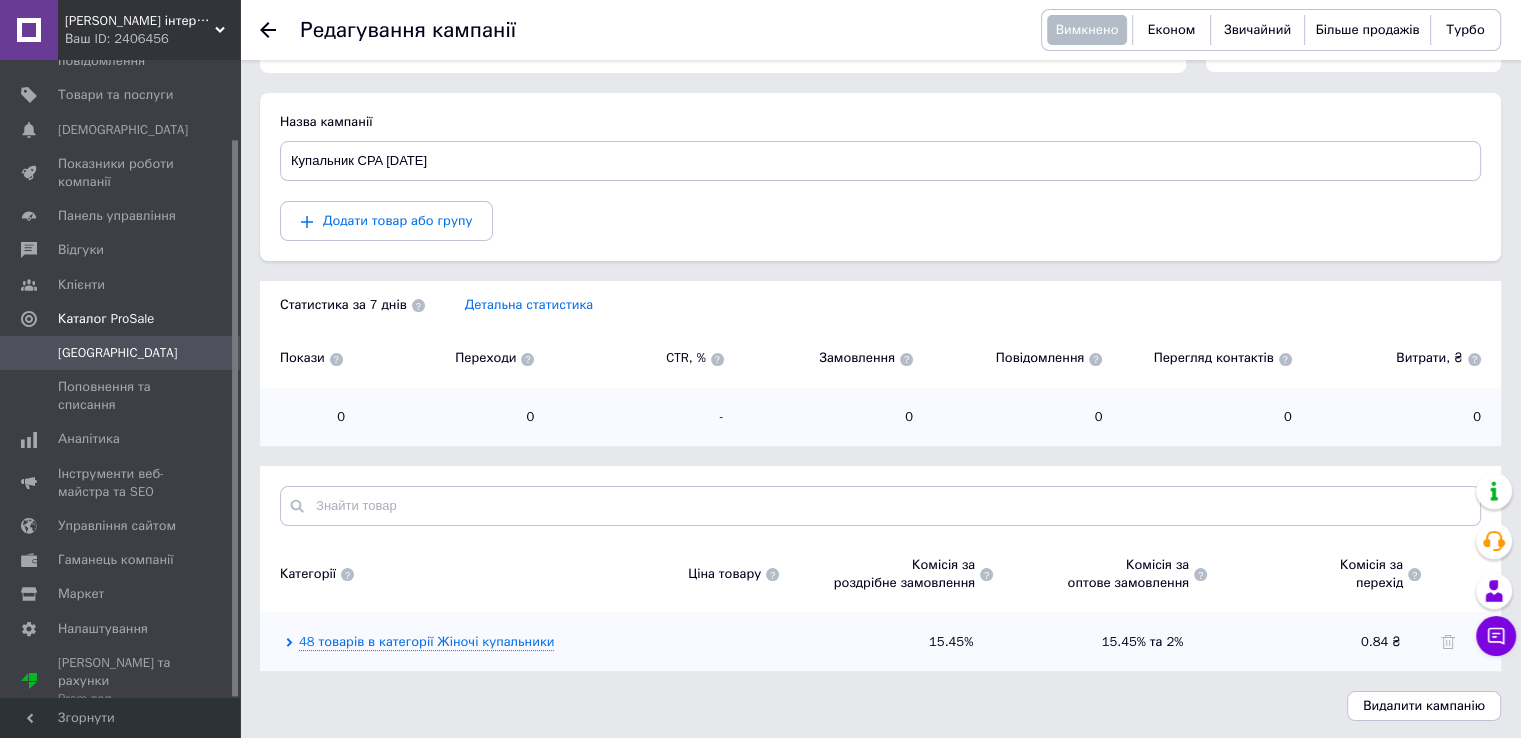 scroll, scrollTop: 156, scrollLeft: 0, axis: vertical 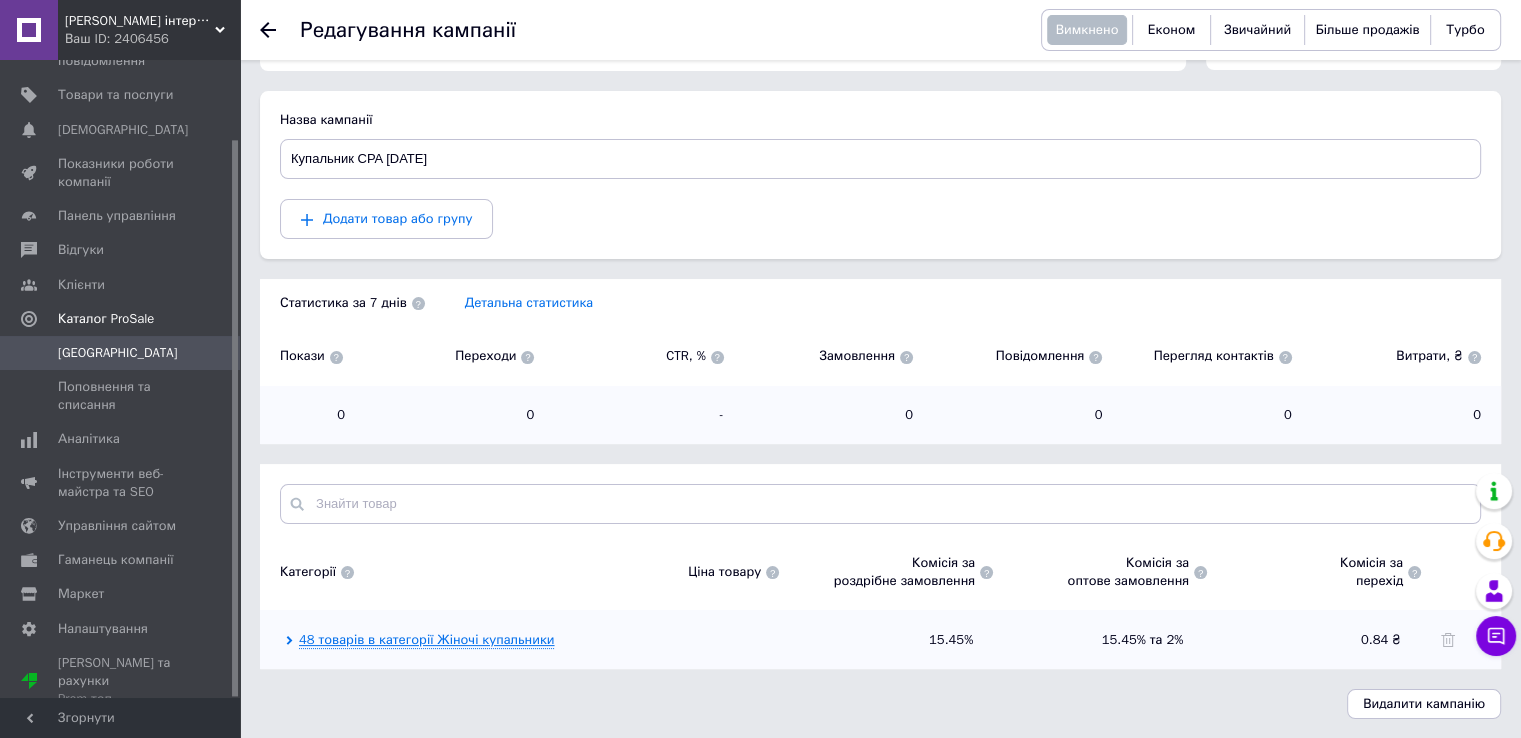 click on "48 товарів в категорії Жіночі купальники" at bounding box center [426, 640] 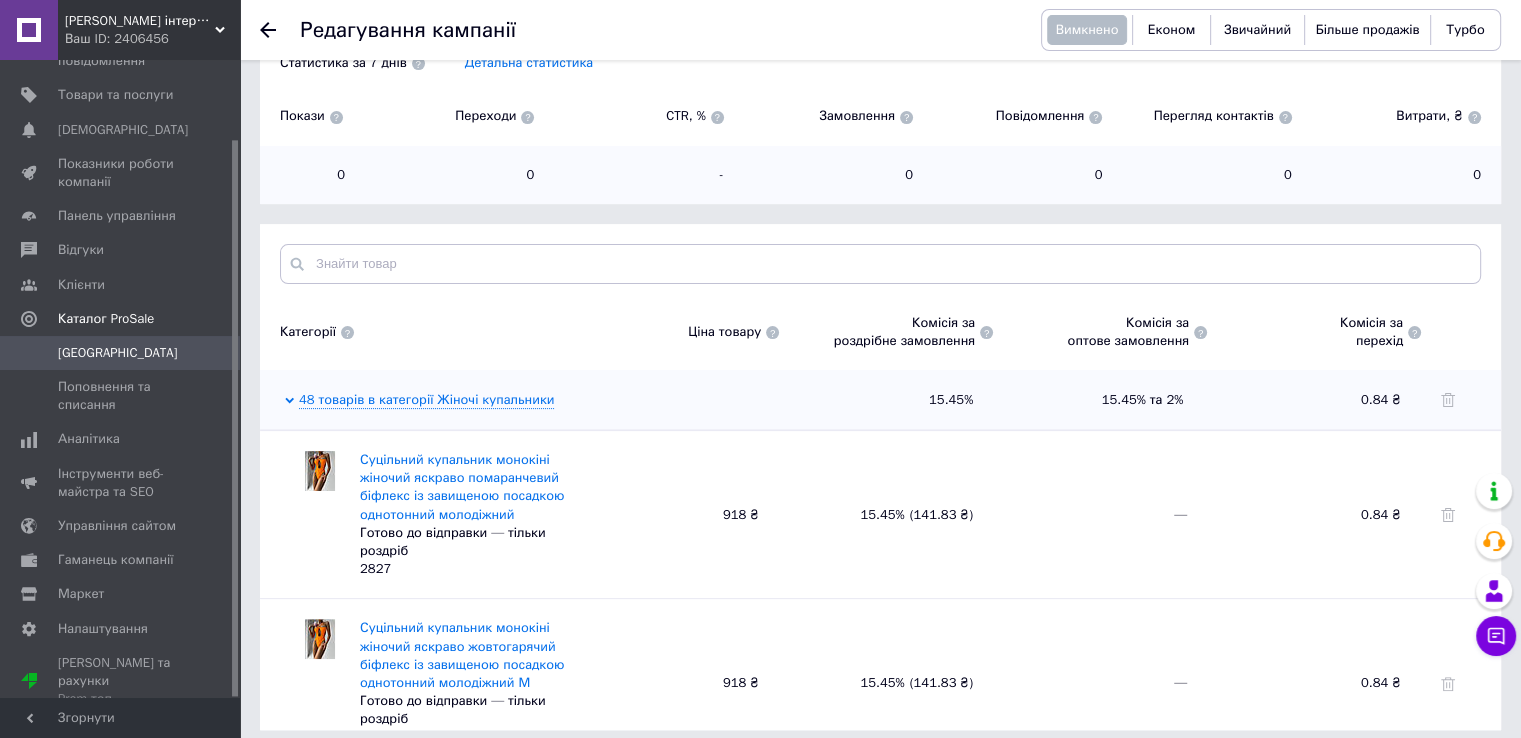 scroll, scrollTop: 457, scrollLeft: 0, axis: vertical 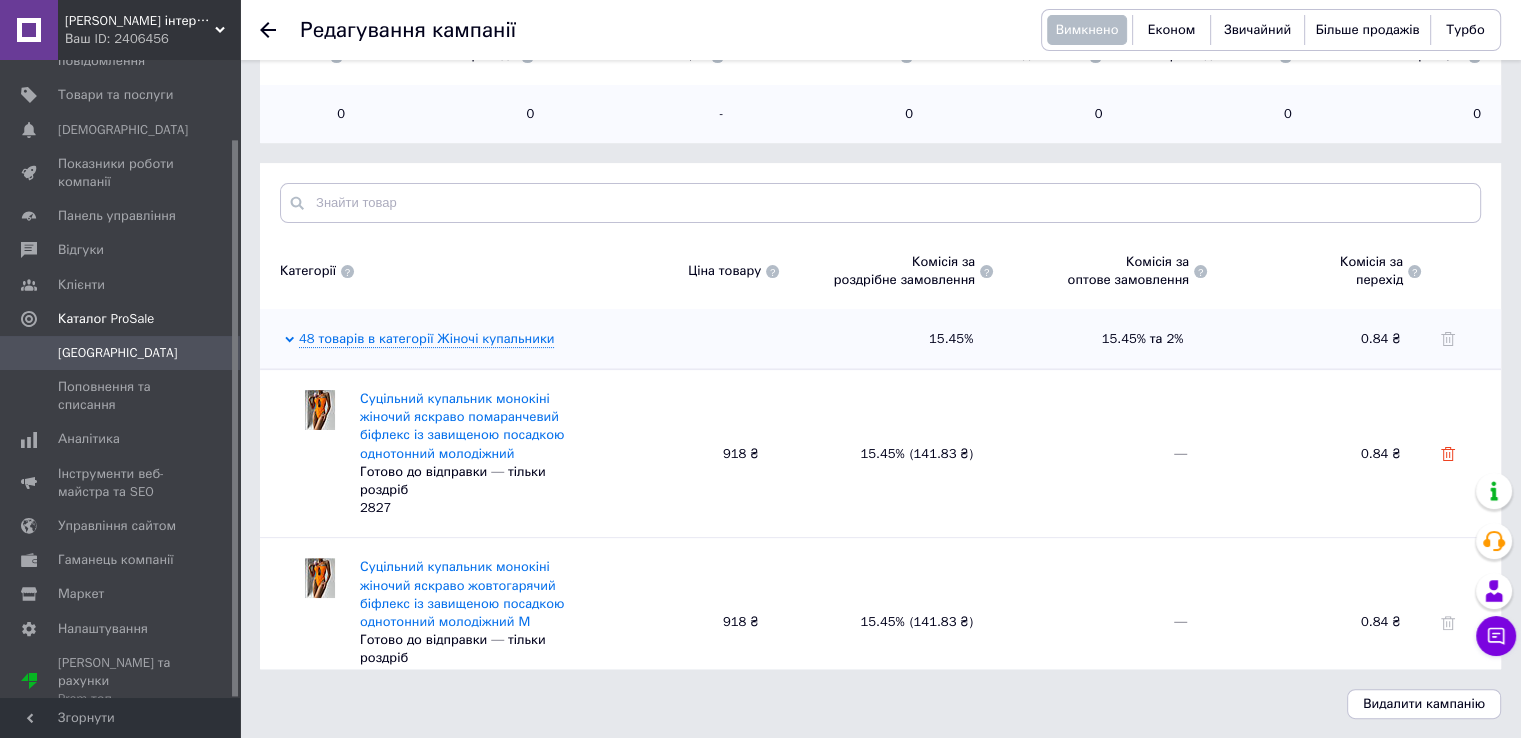 click 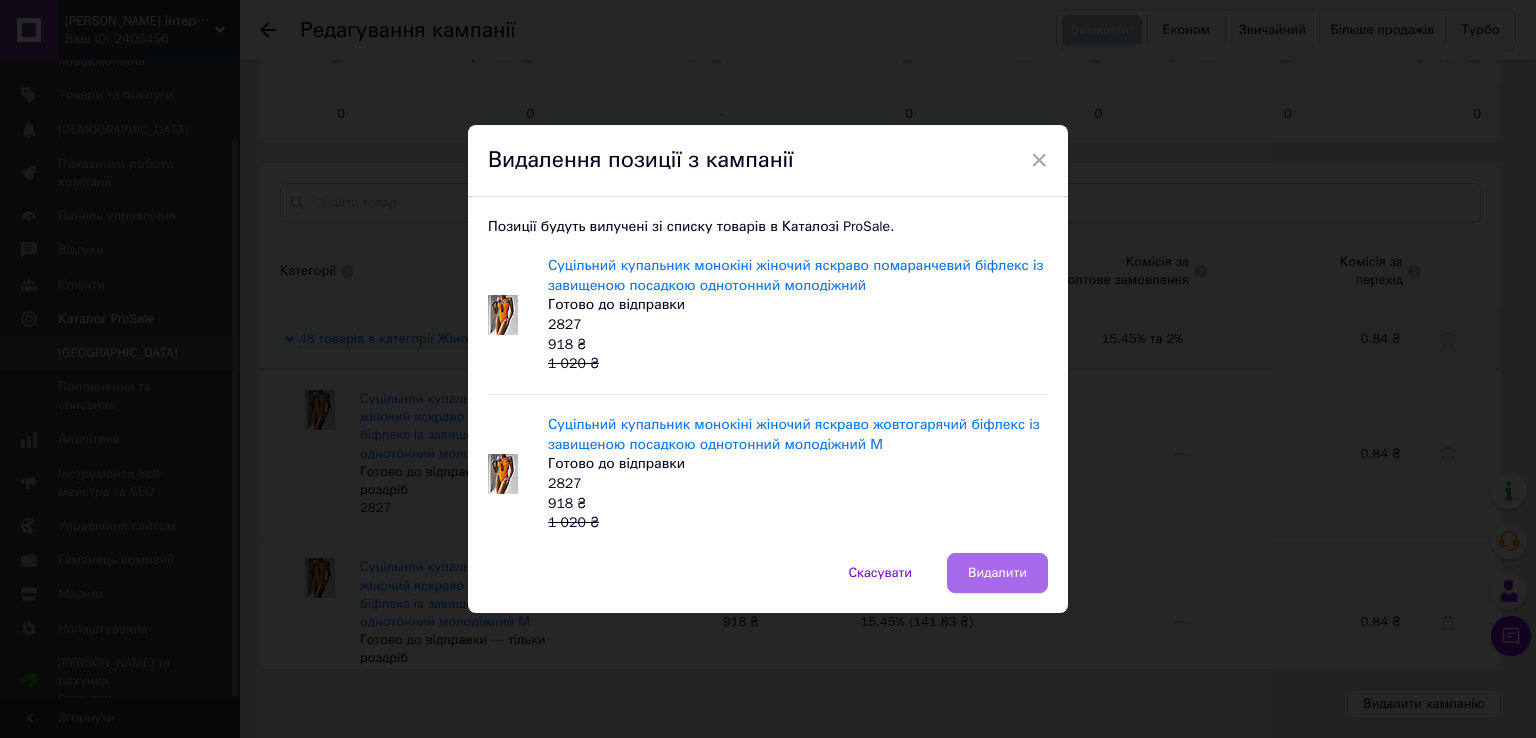 click on "Видалити" at bounding box center [997, 573] 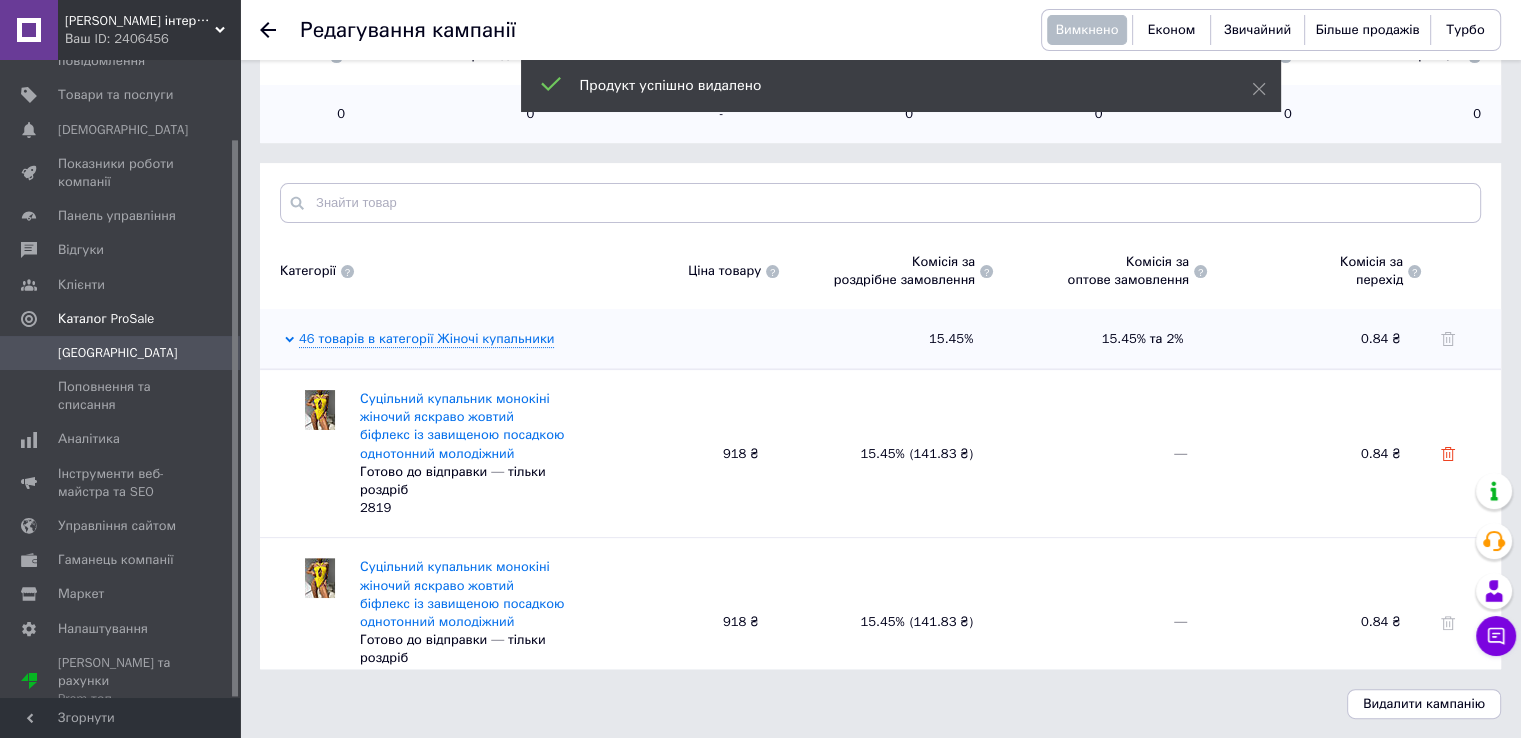 click 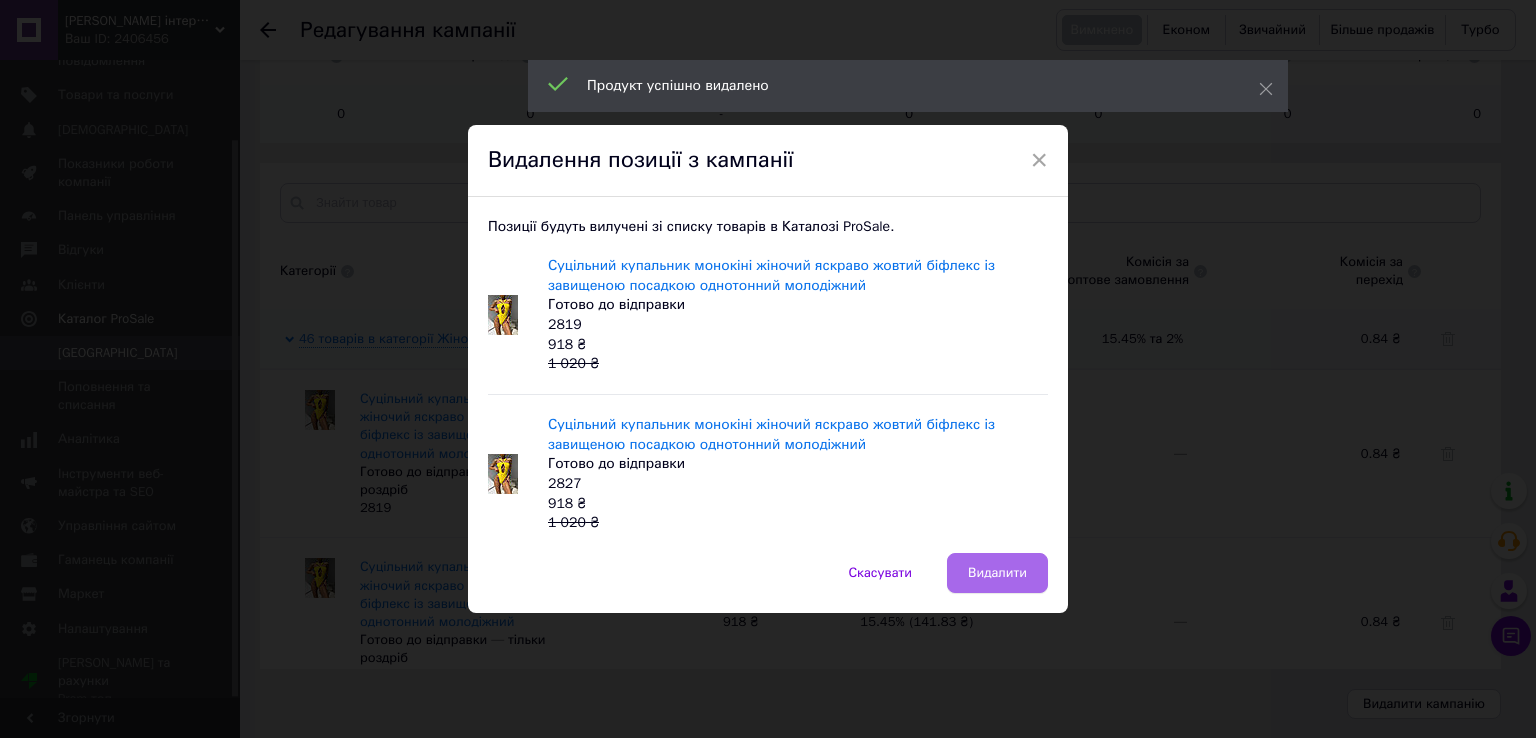 click on "Видалити" at bounding box center (997, 573) 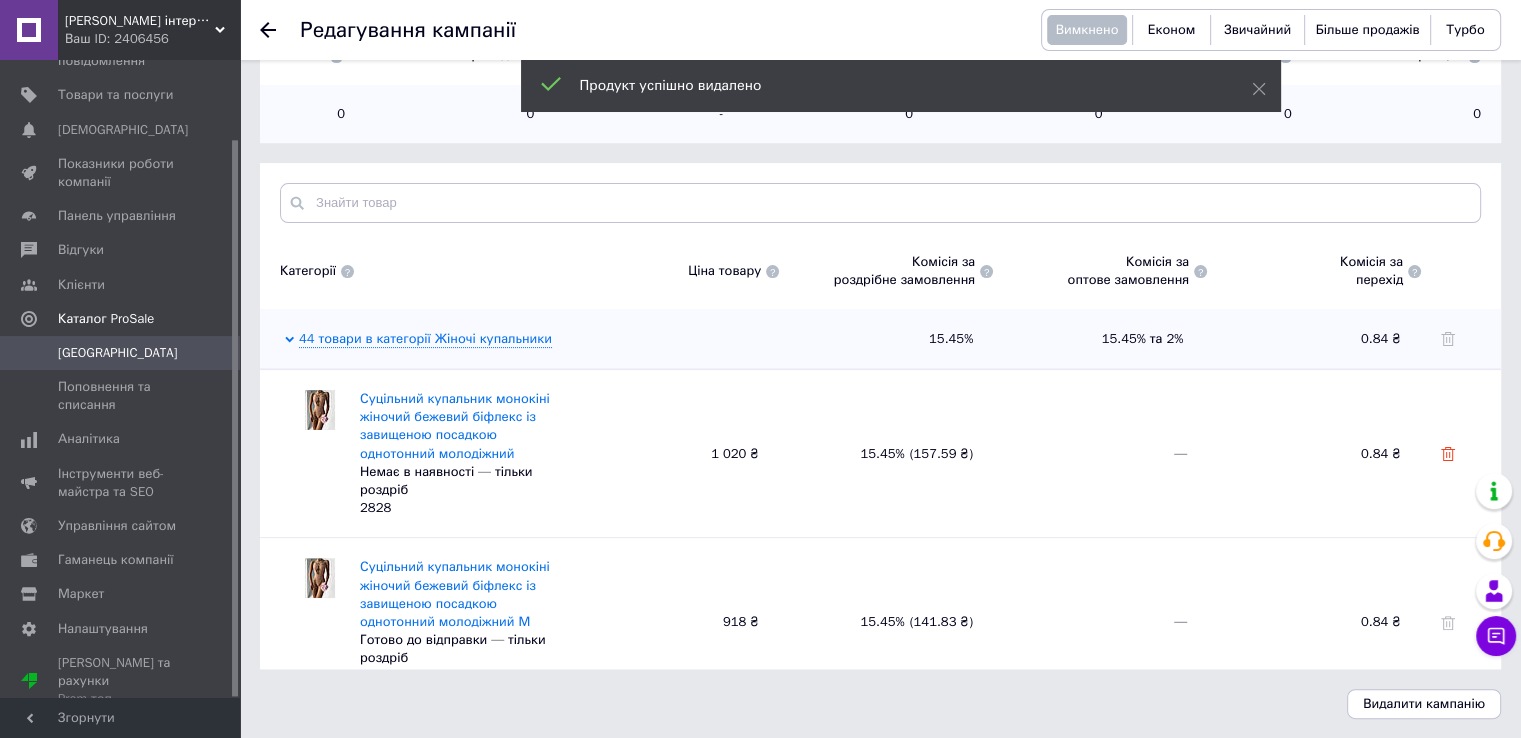 click 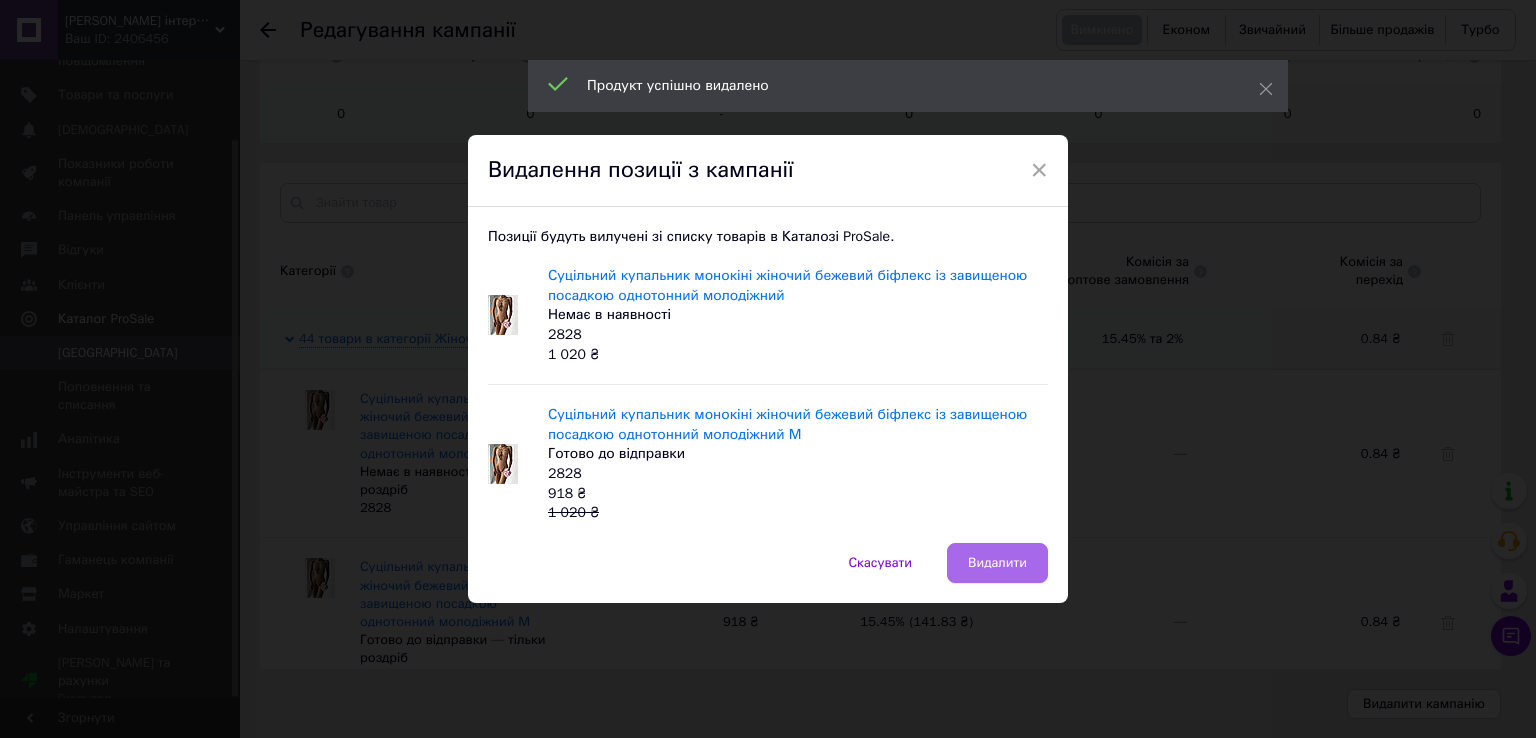 click on "Видалити" at bounding box center (997, 563) 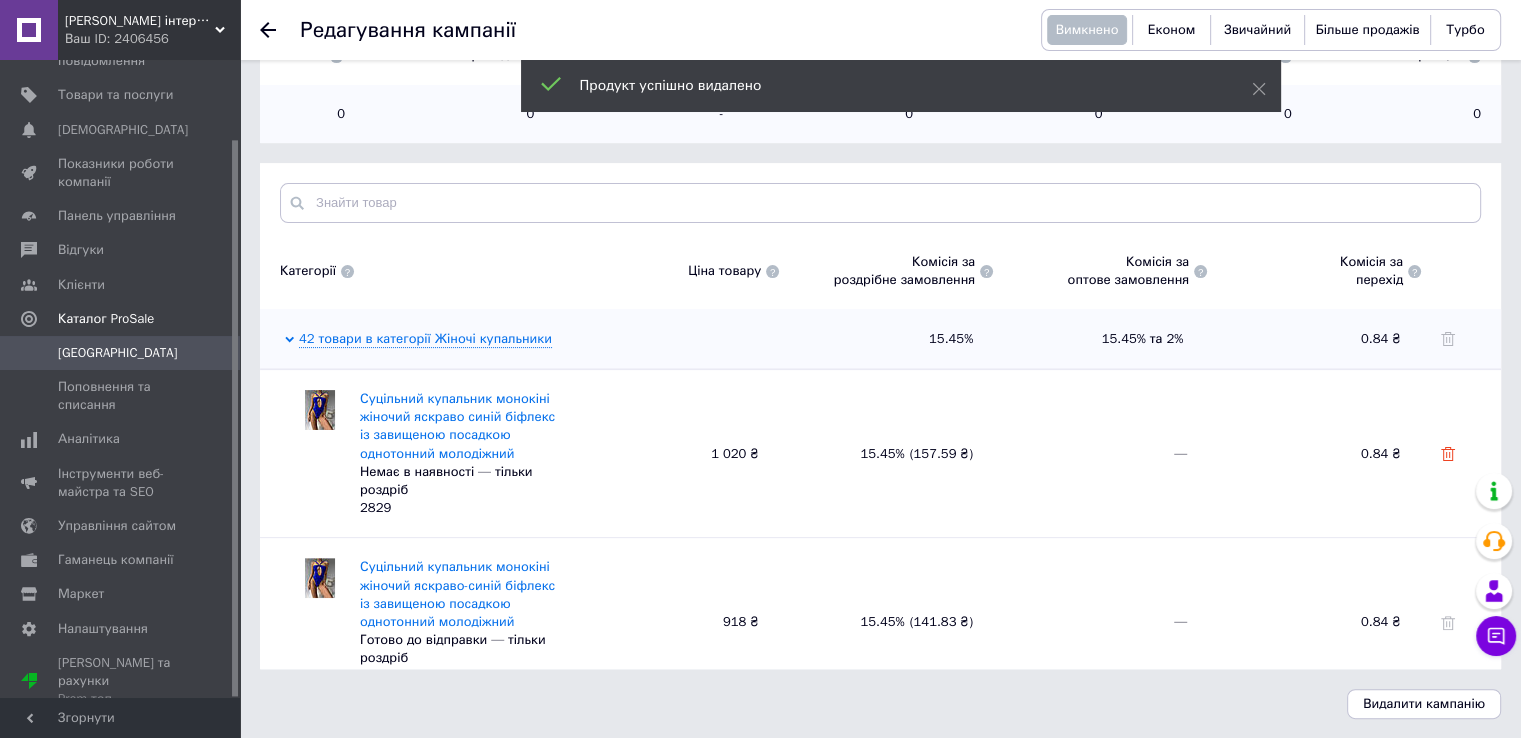 click 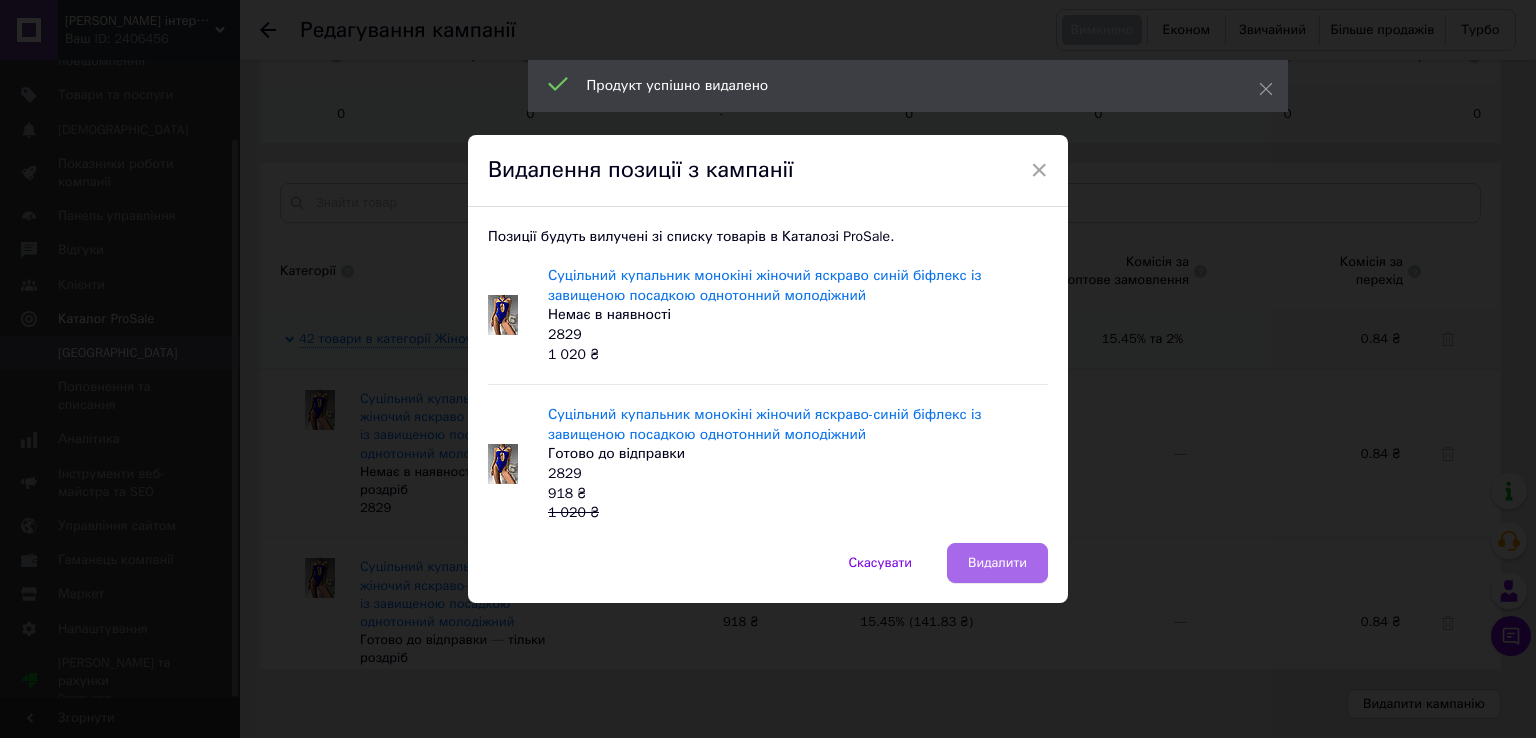 click on "Видалити" at bounding box center [997, 563] 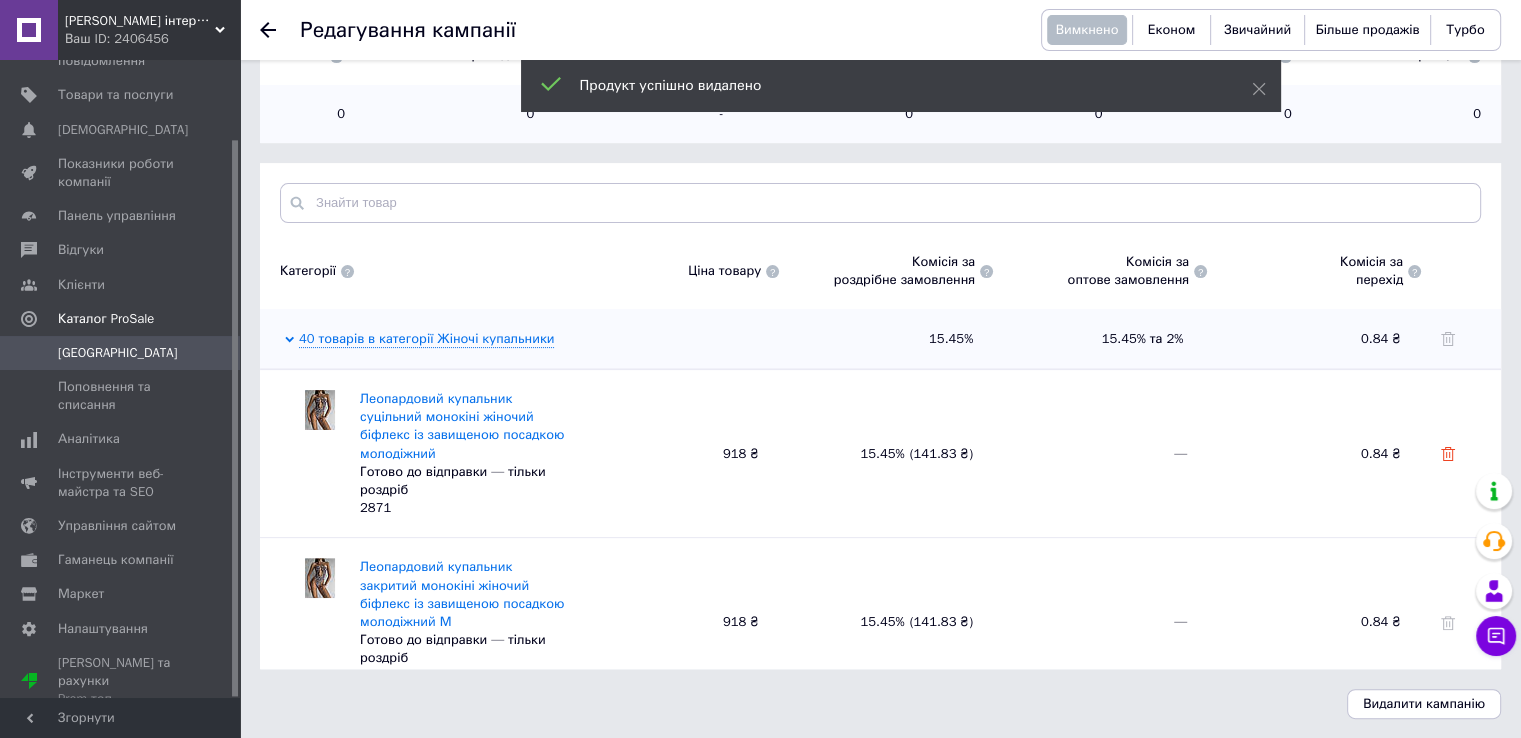click 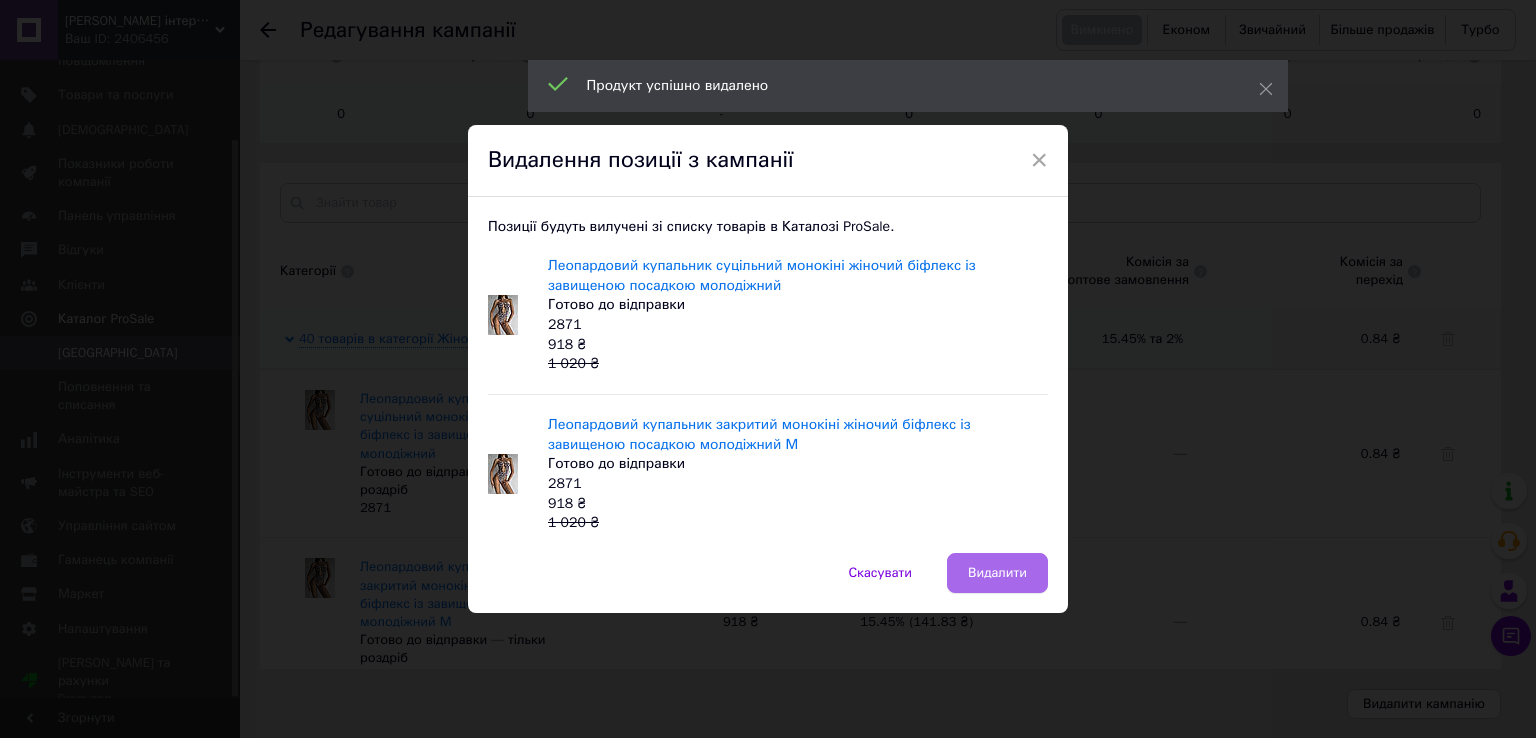 click on "Видалити" at bounding box center (997, 573) 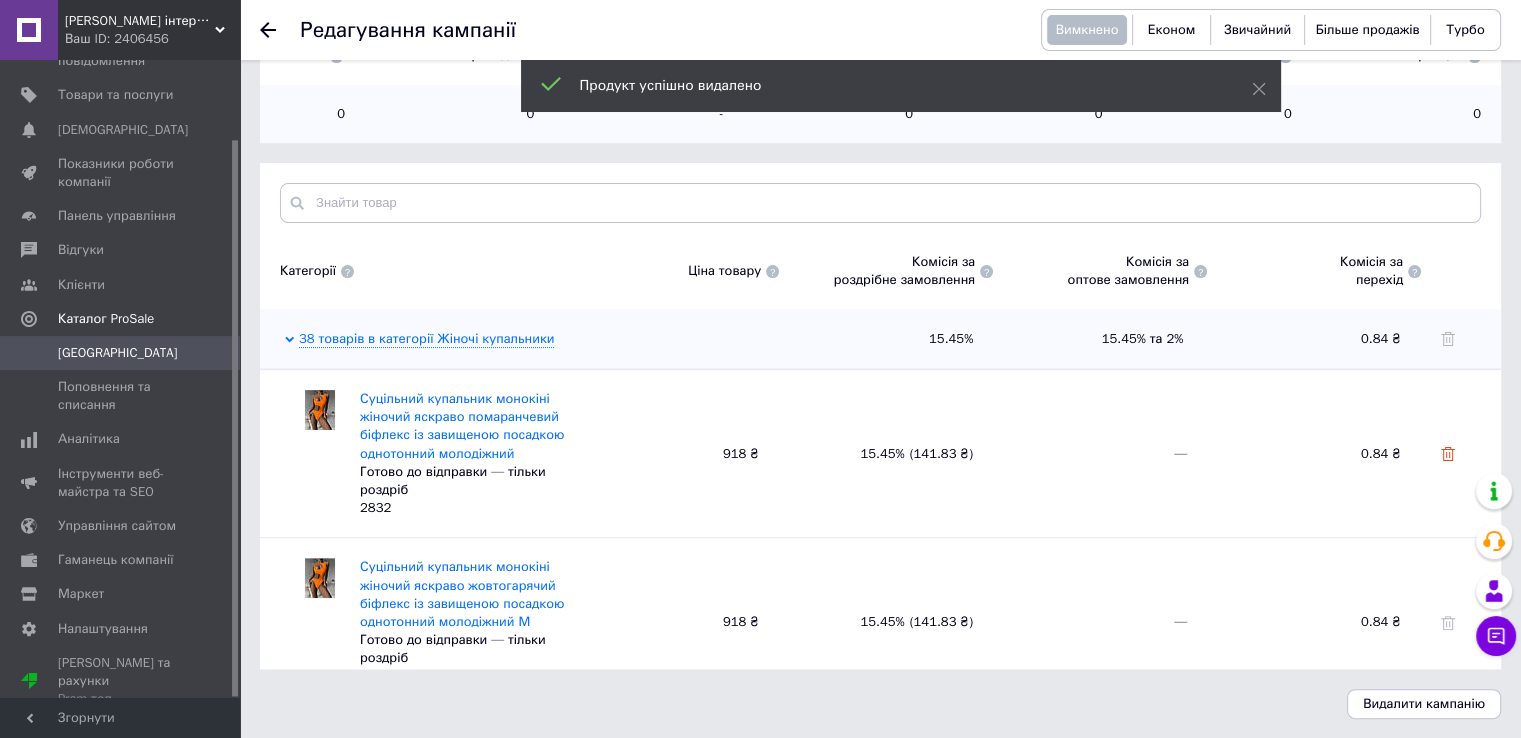 click 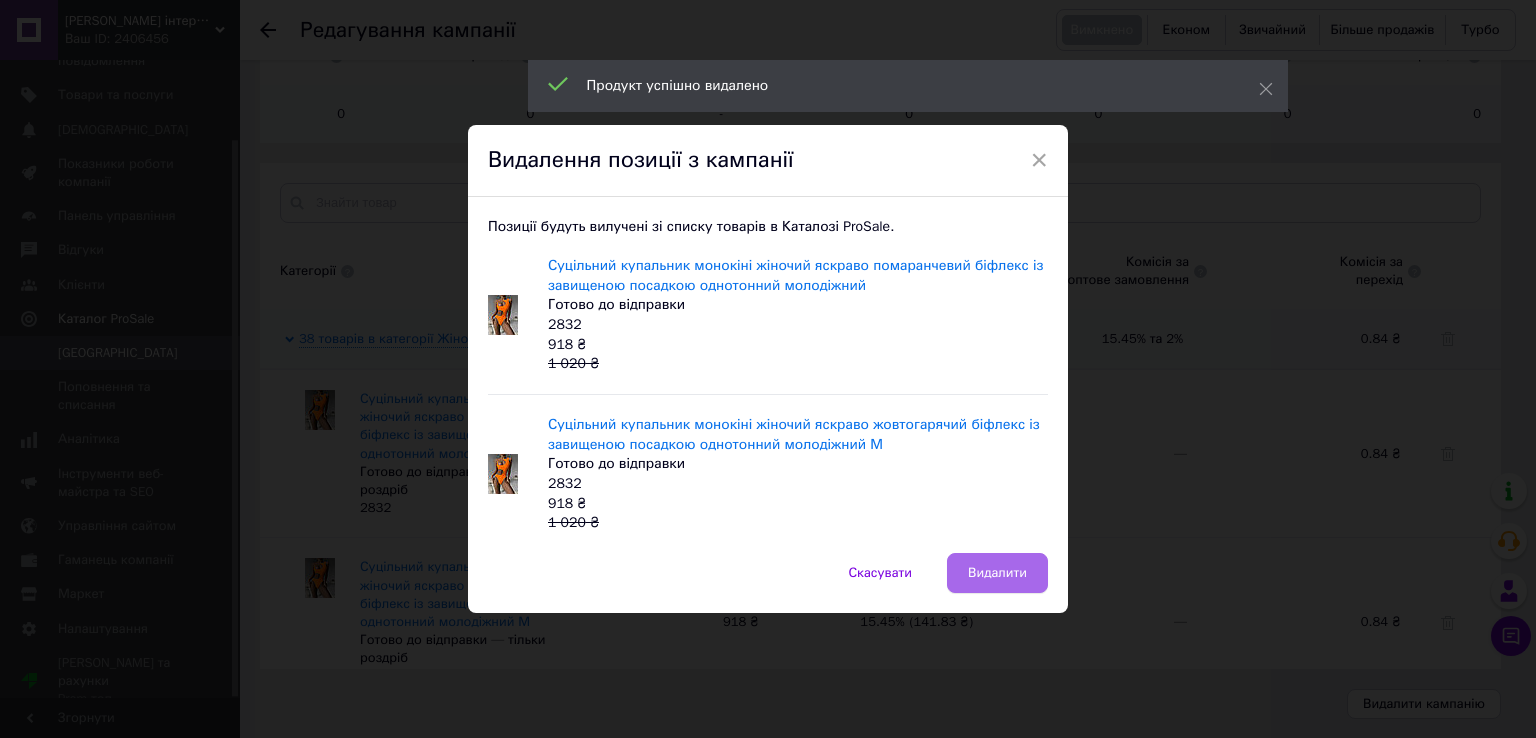 click on "Видалити" at bounding box center (997, 573) 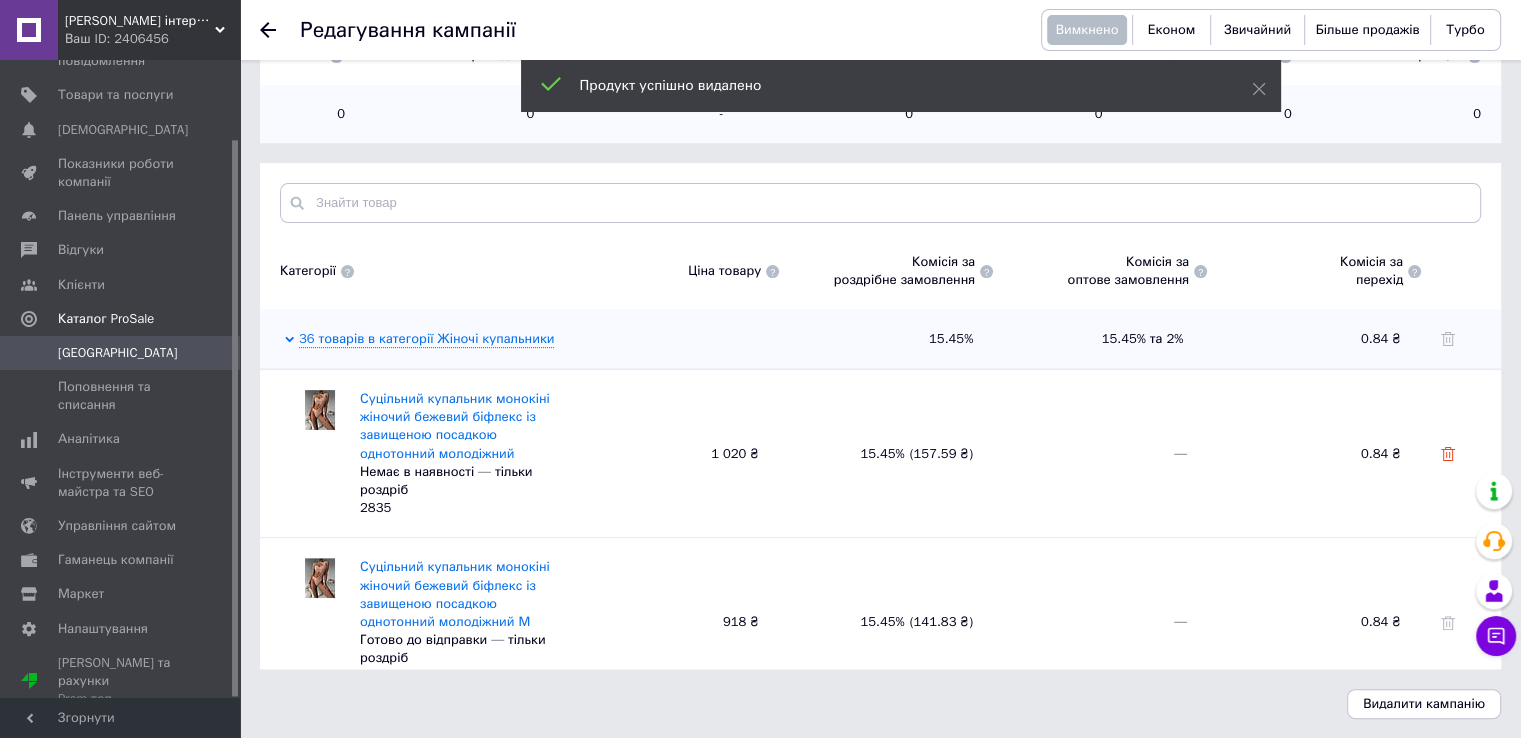 click 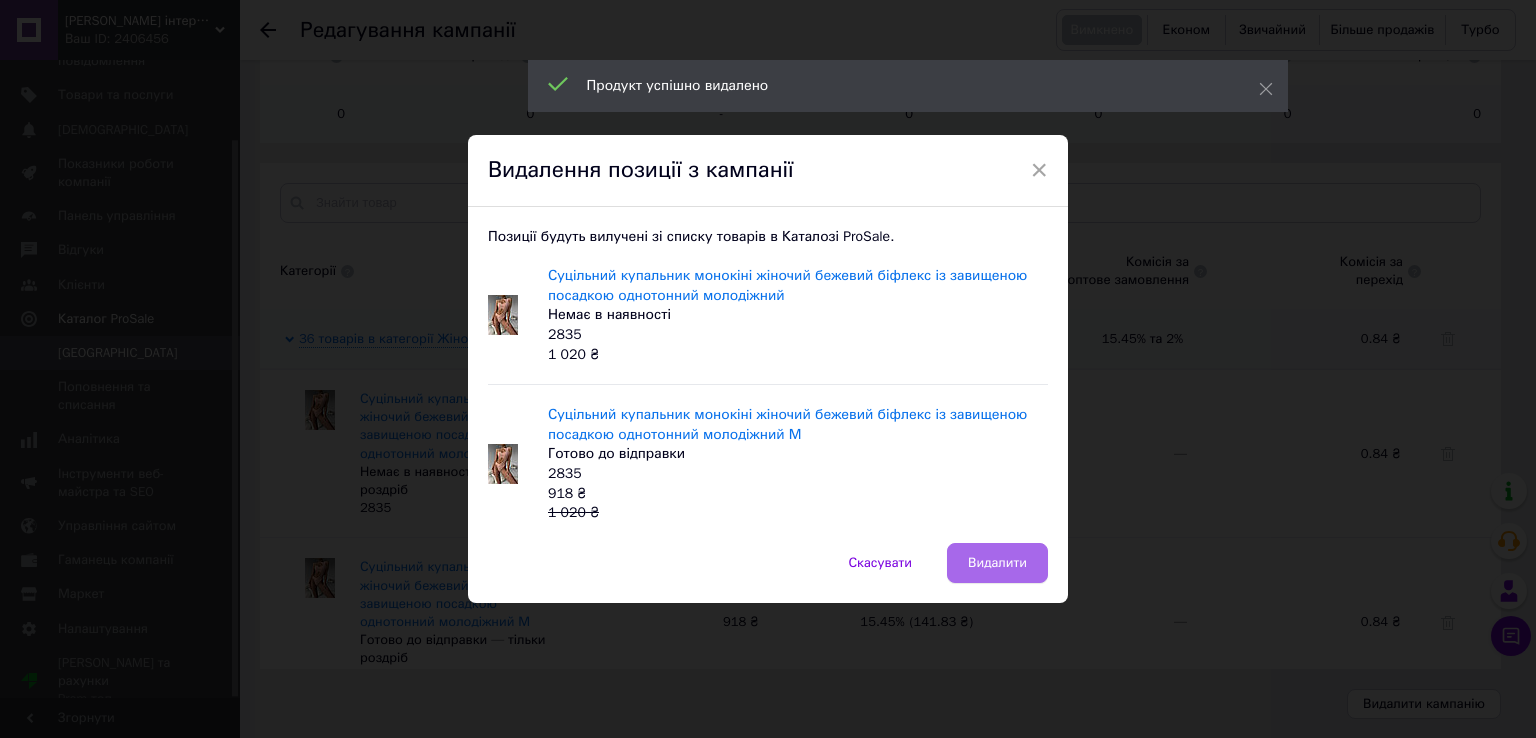 click on "Видалити" at bounding box center [997, 563] 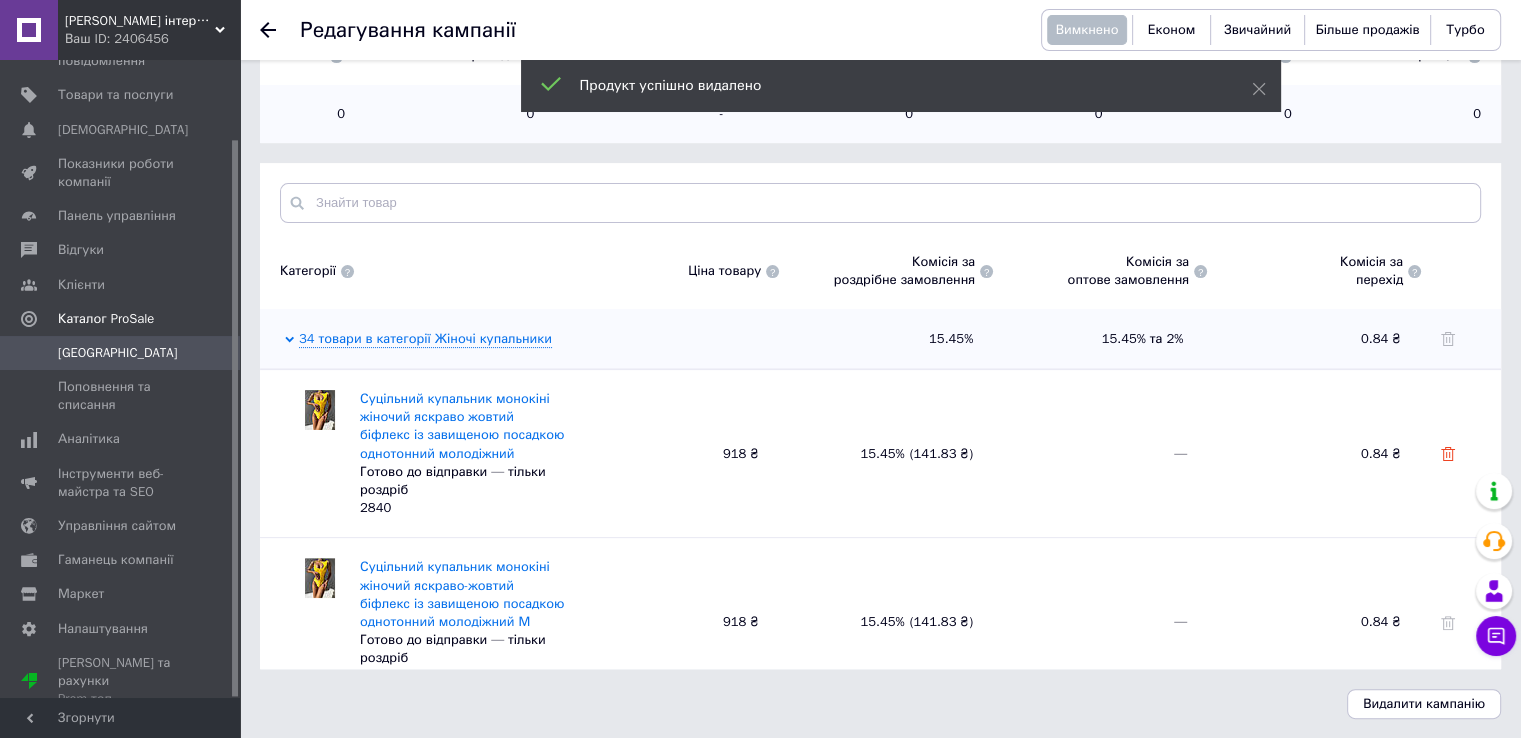click 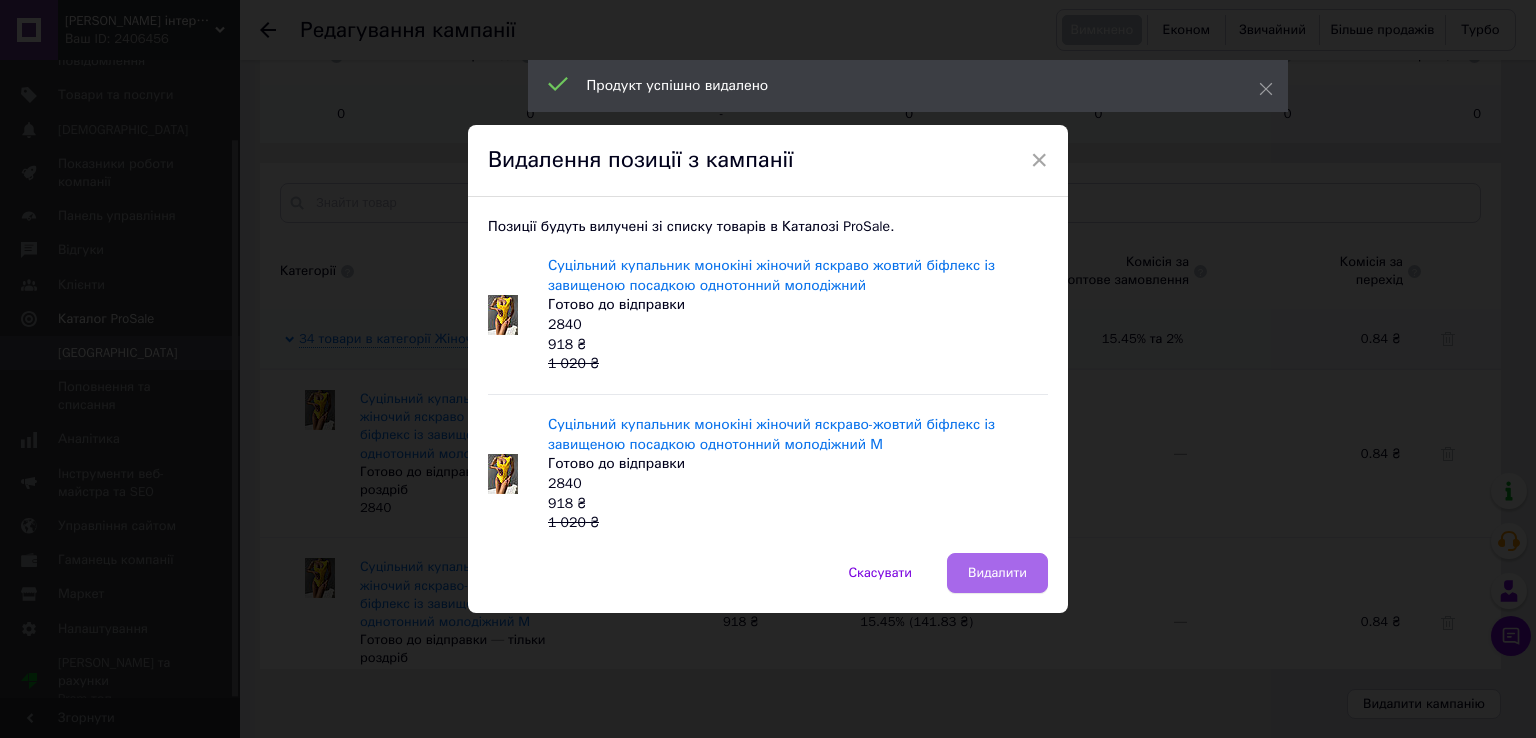 click on "Видалити" at bounding box center [997, 573] 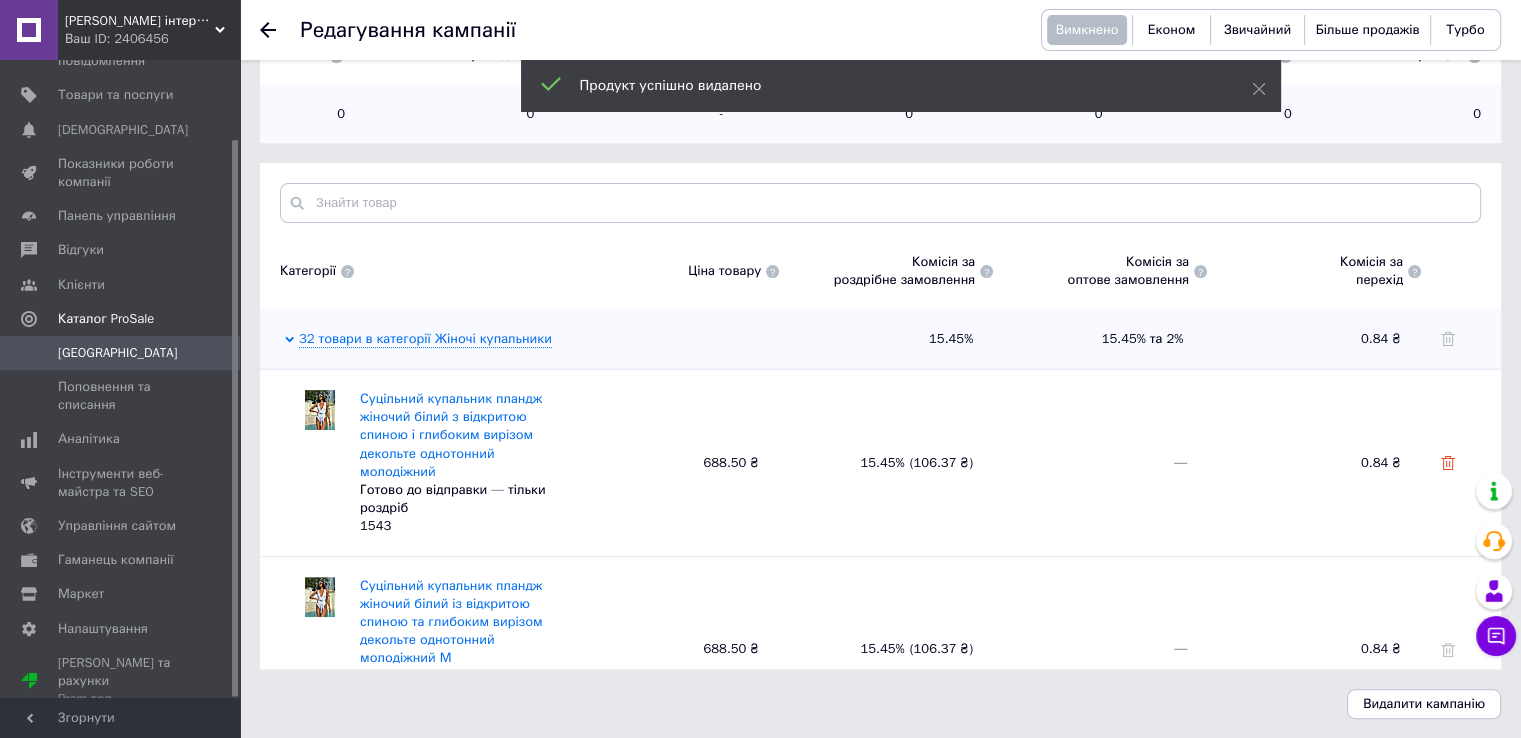 click 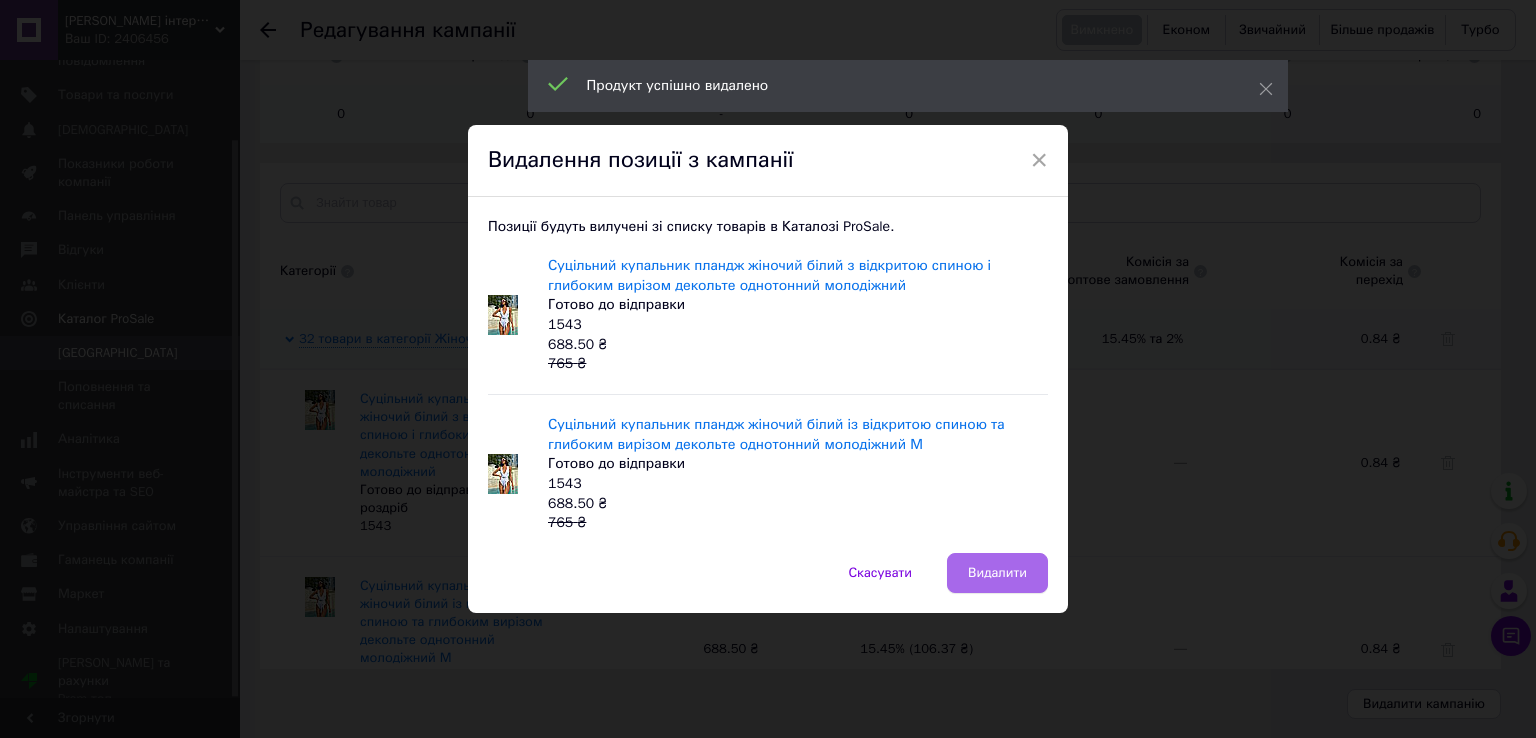 click on "Видалити" at bounding box center [997, 573] 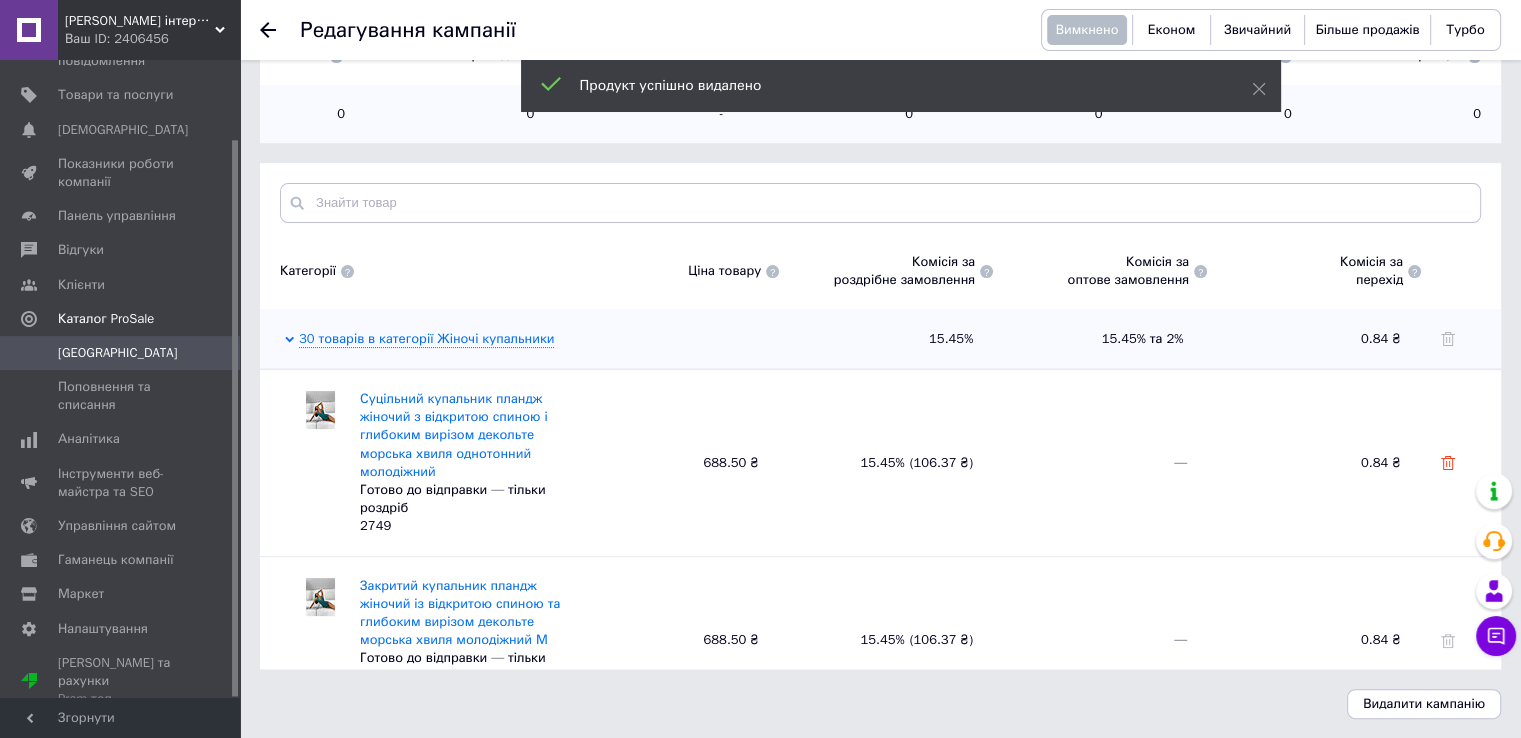 click 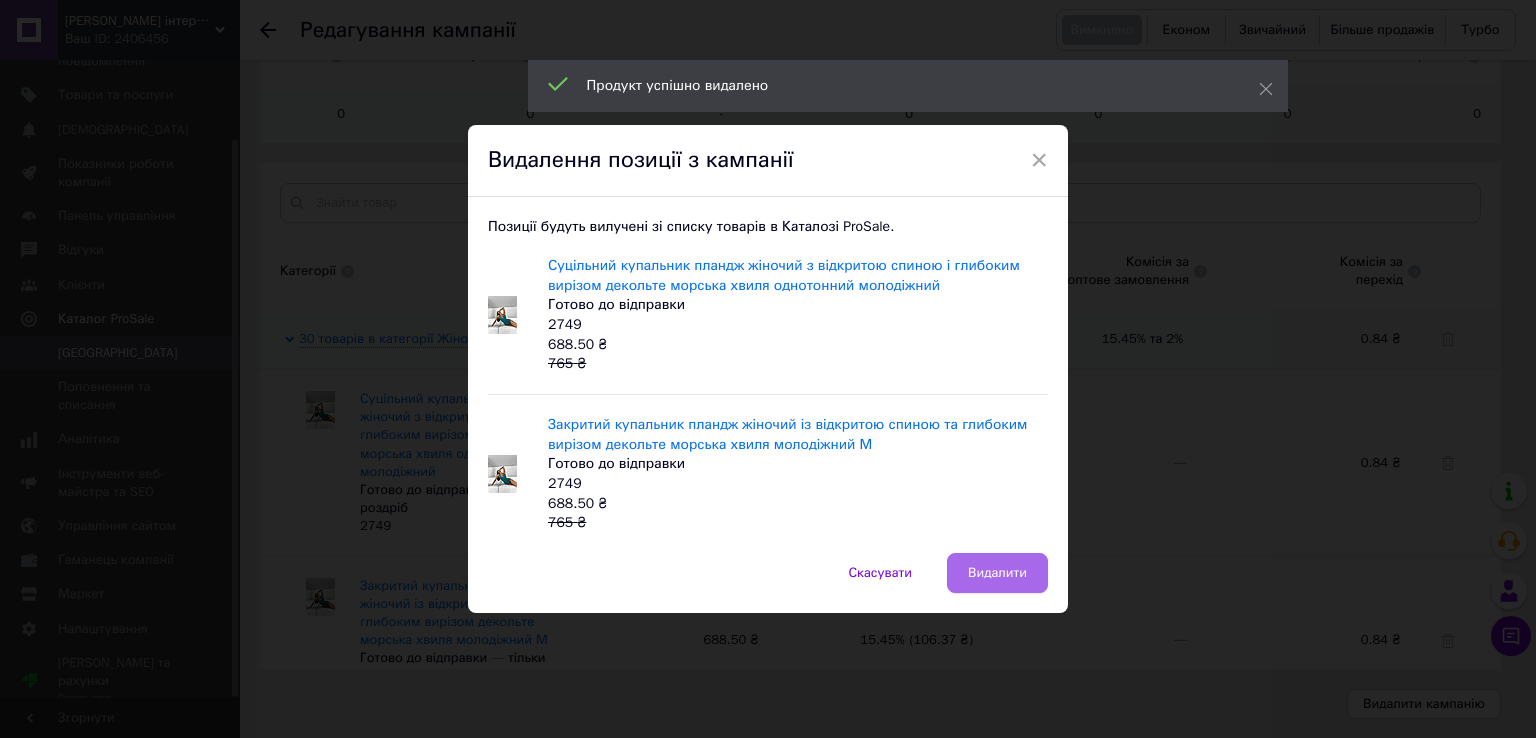 click on "Видалити" at bounding box center (997, 573) 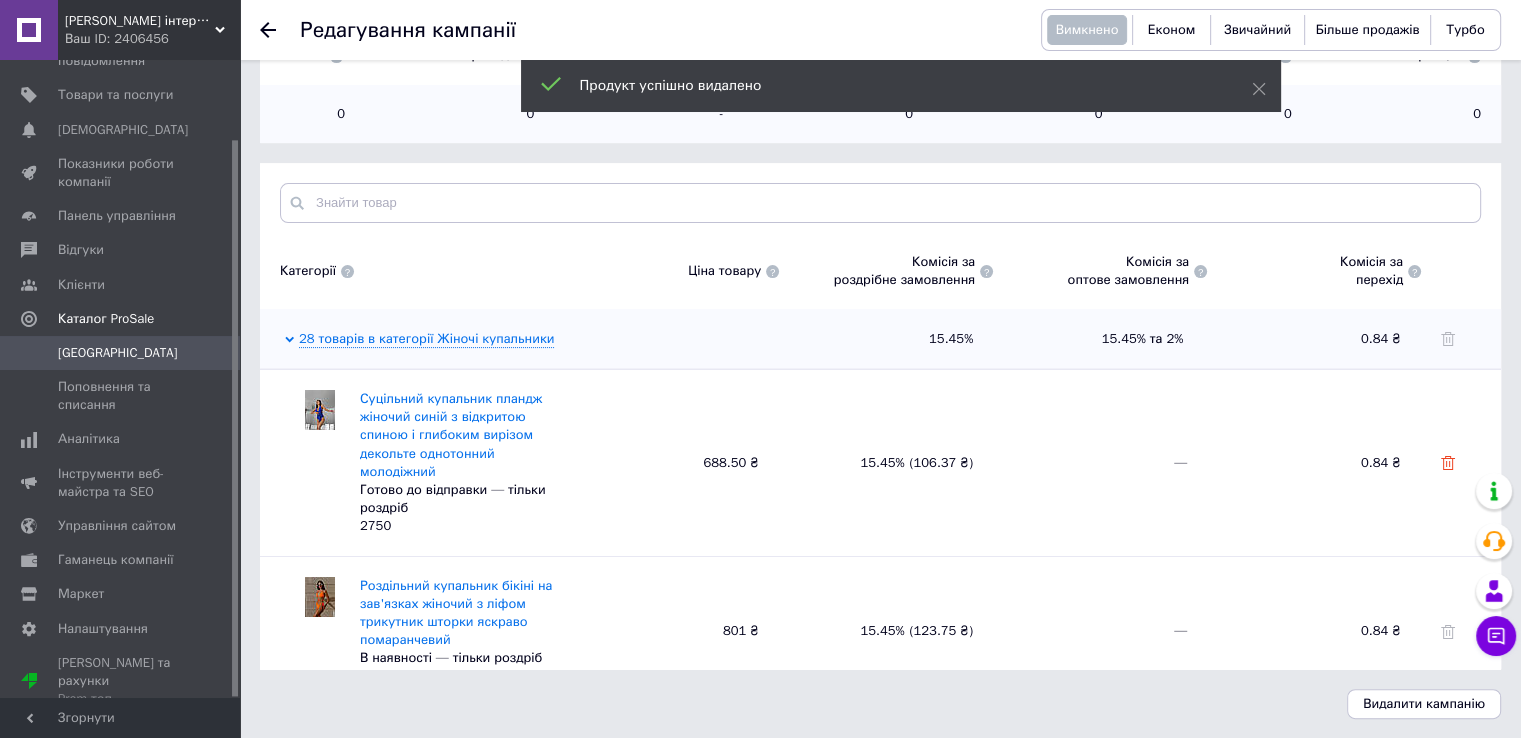 click 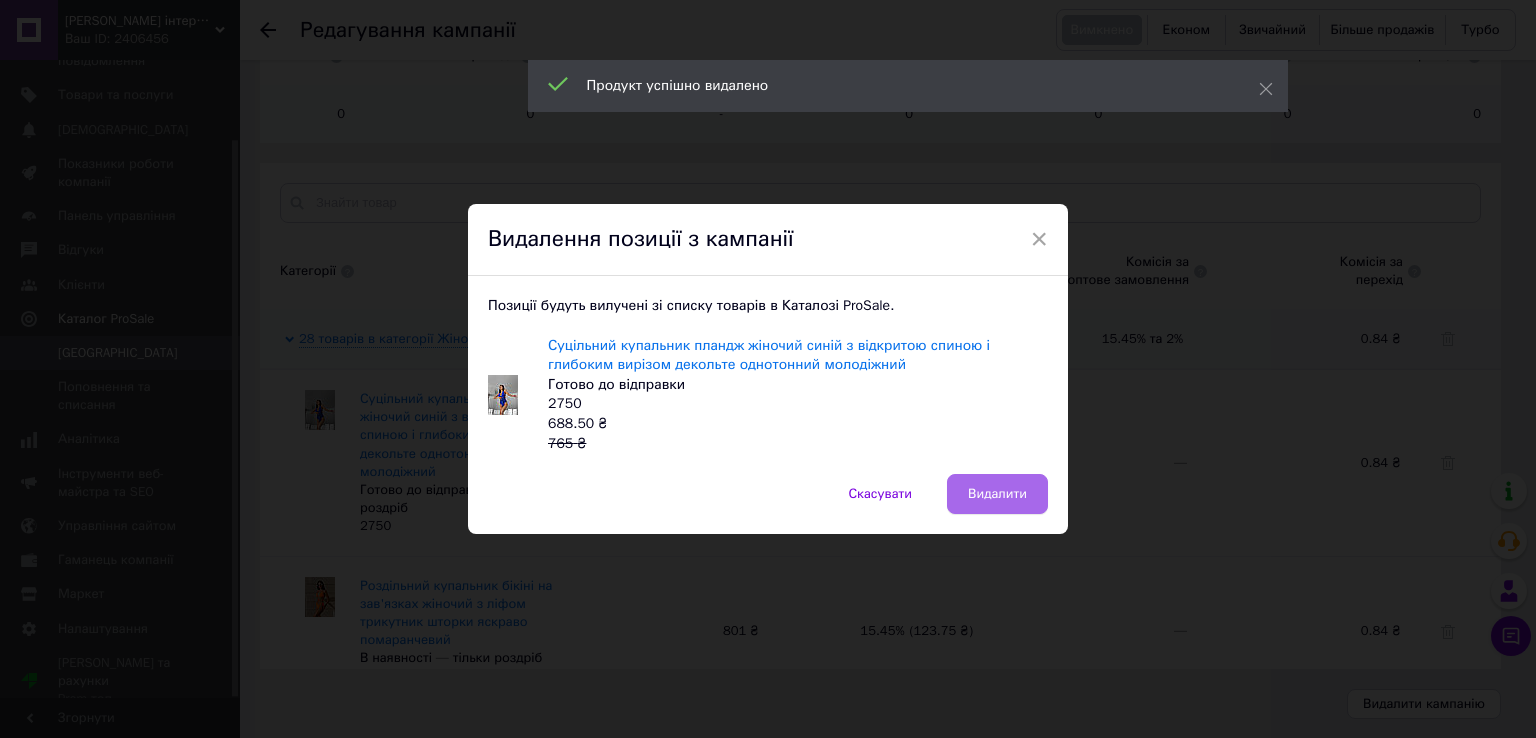 click on "Видалити" at bounding box center (997, 494) 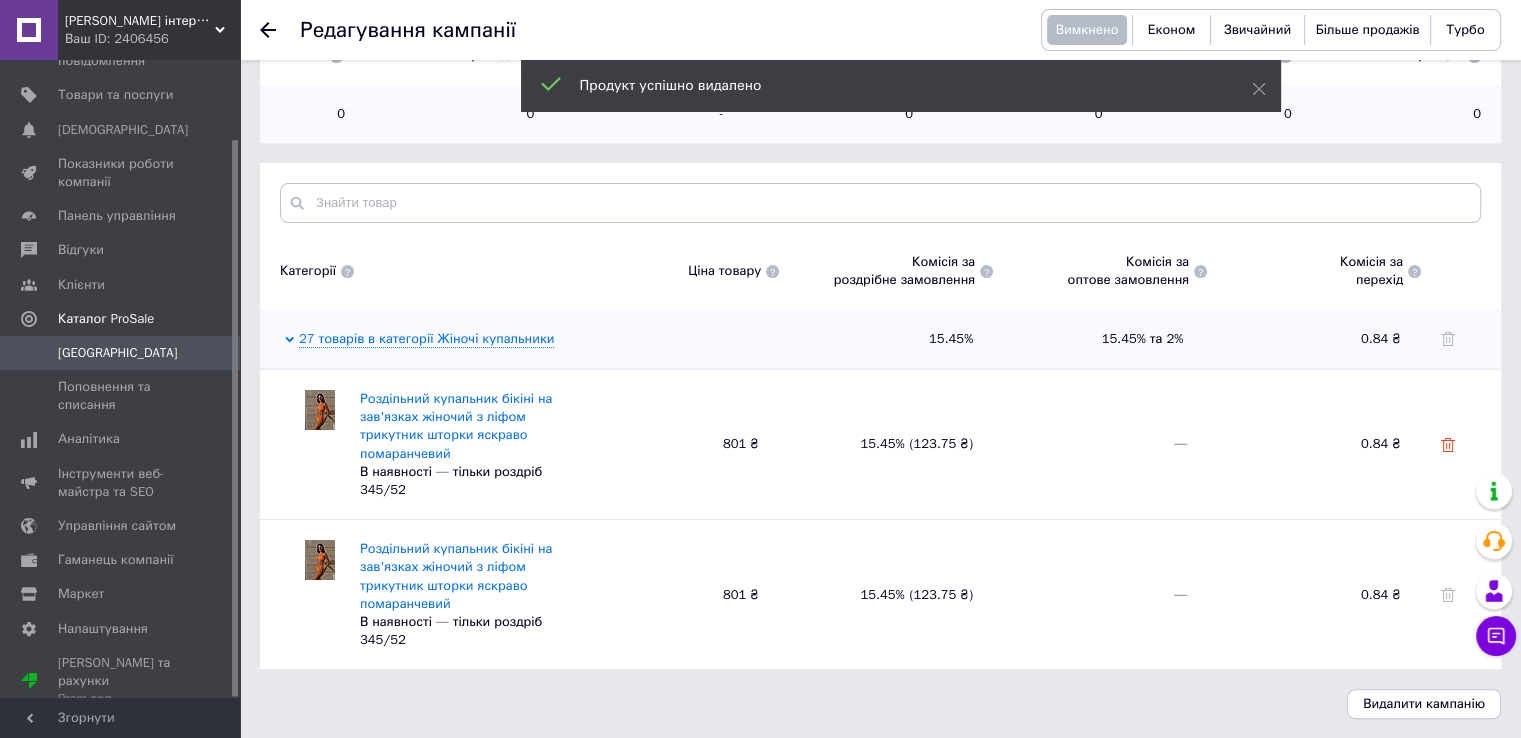click 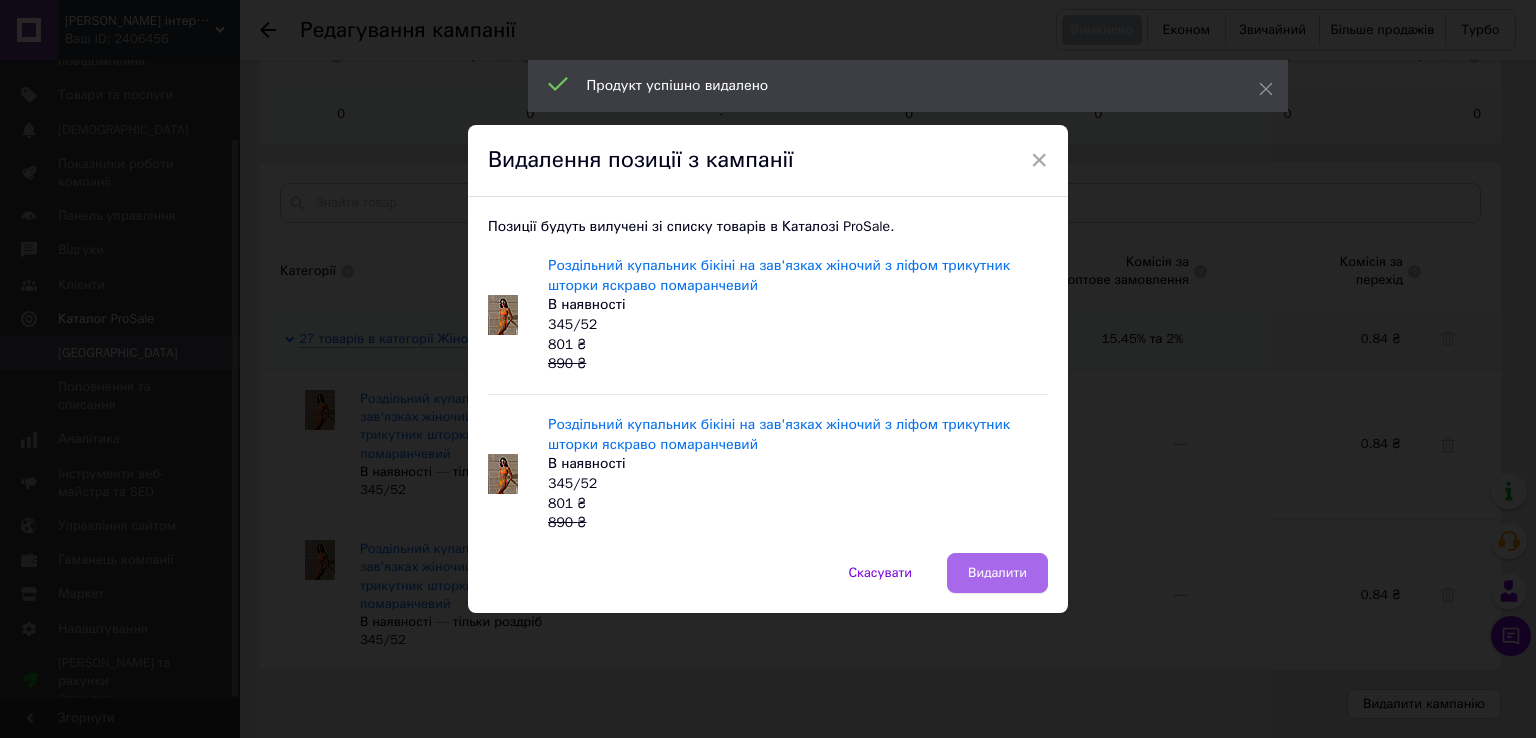 click on "Видалити" at bounding box center [997, 573] 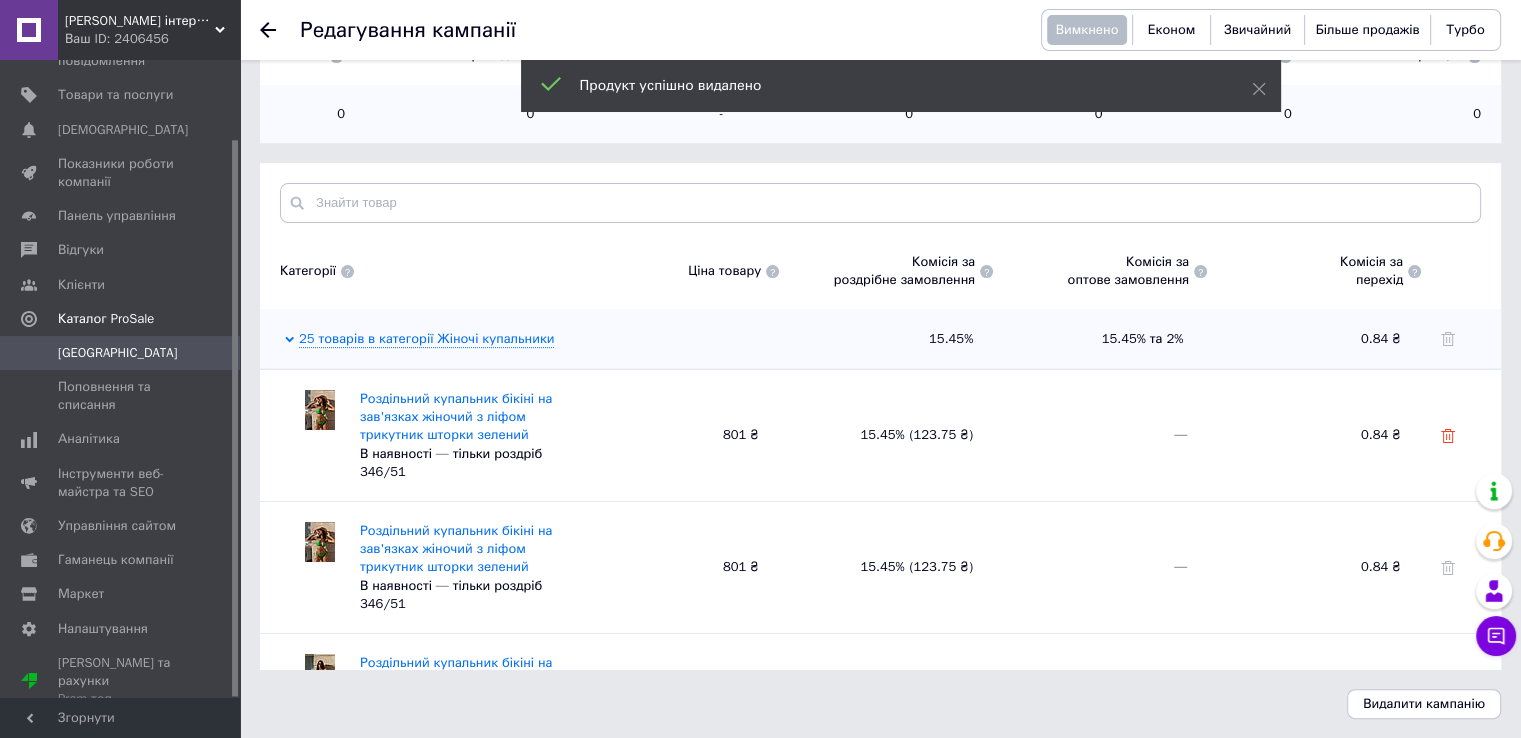 click 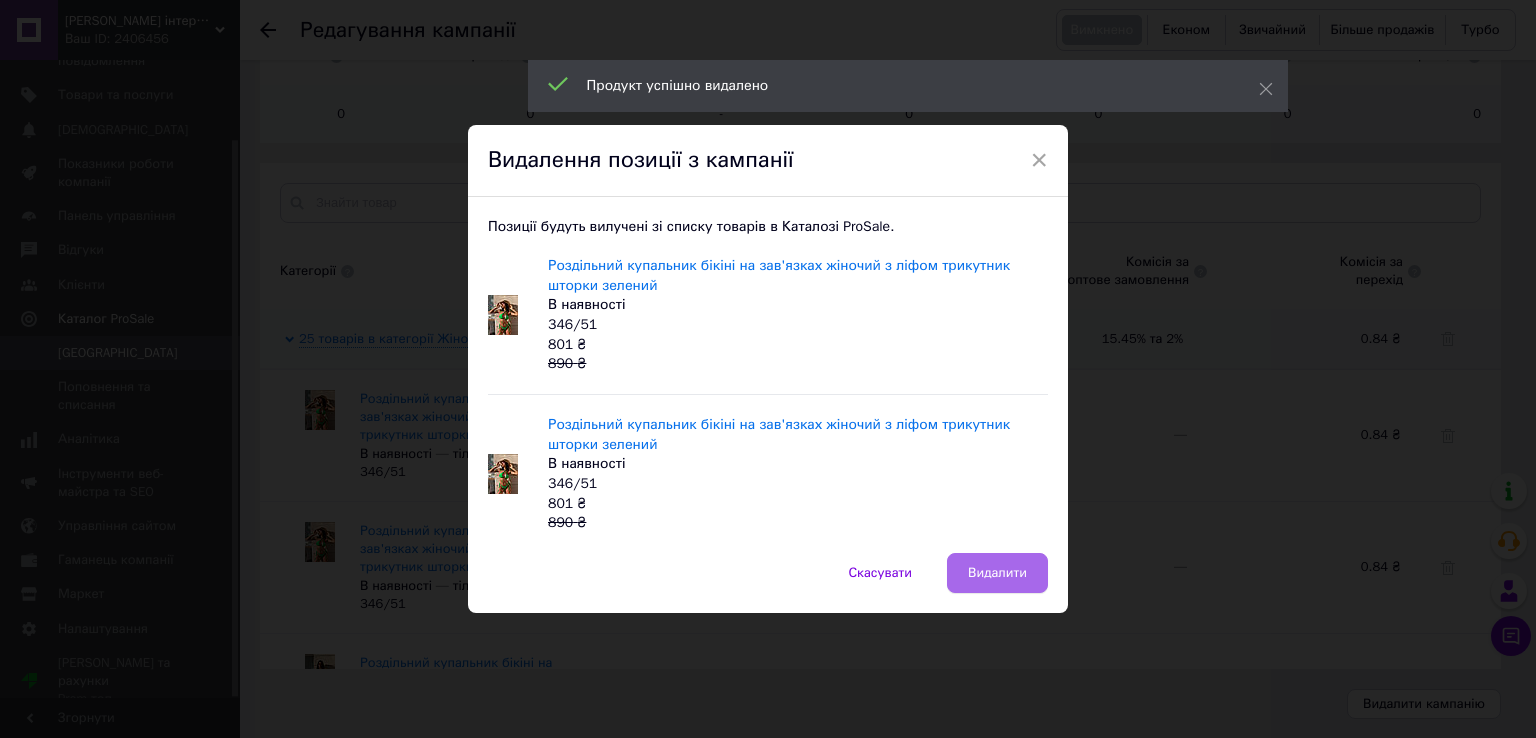 click on "Видалити" at bounding box center [997, 573] 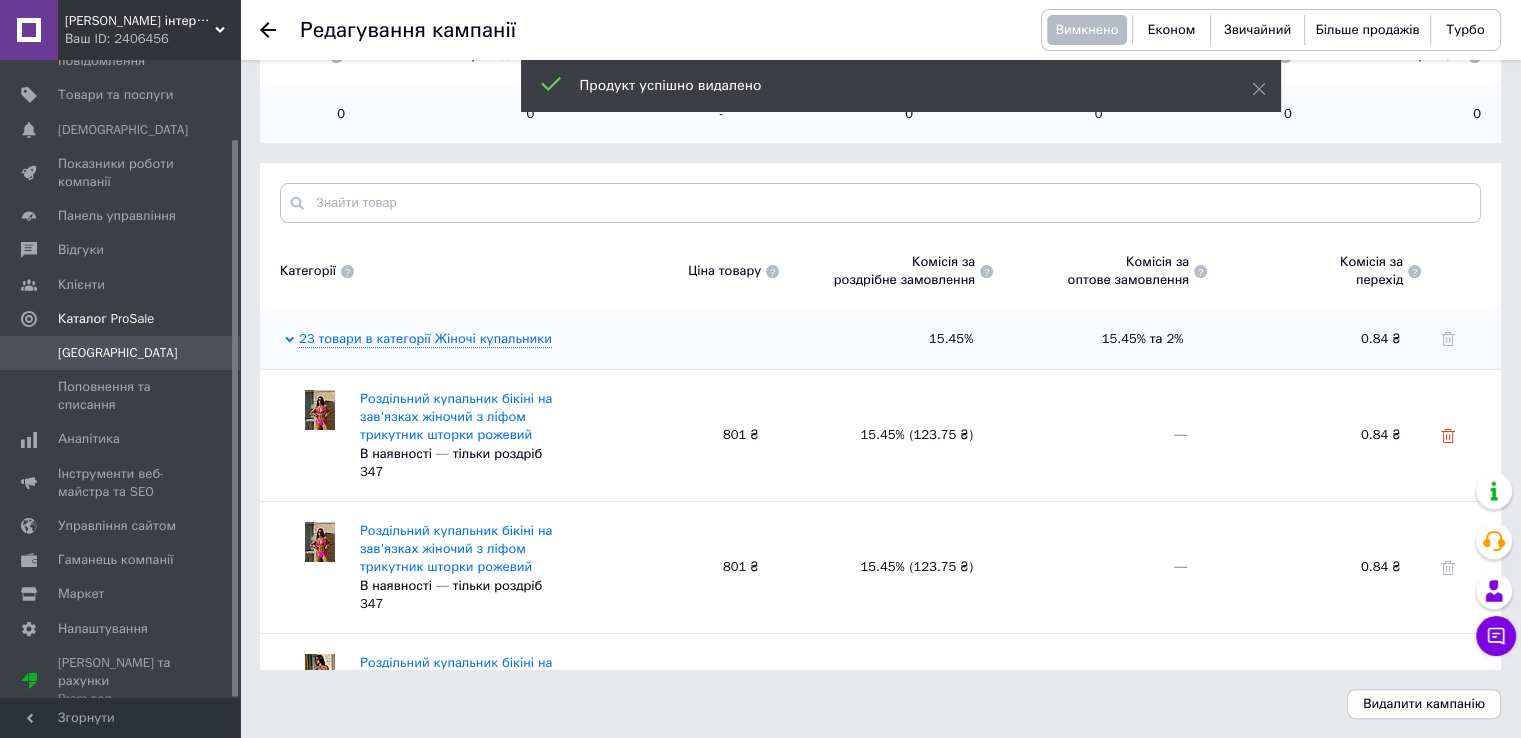 click 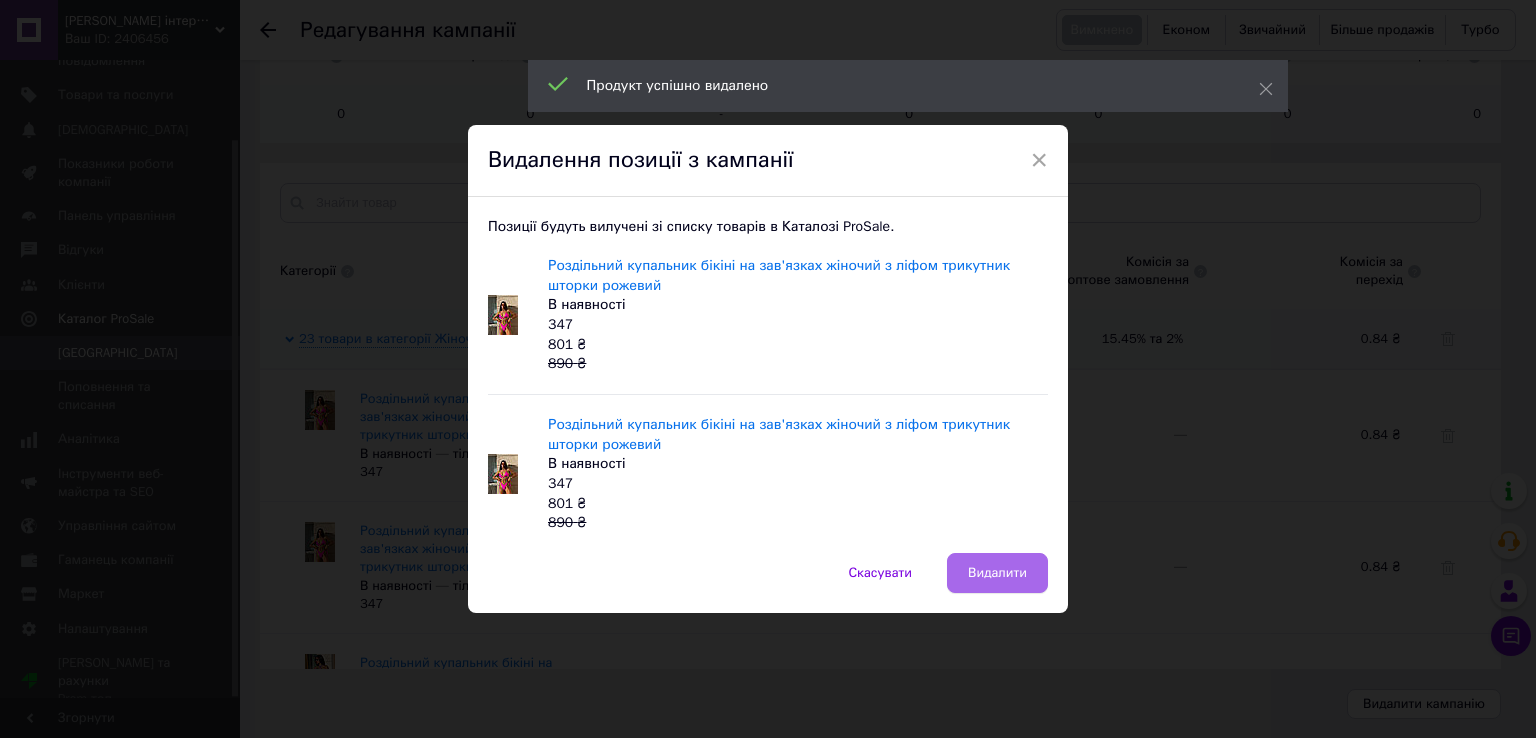 click on "Видалити" at bounding box center (997, 573) 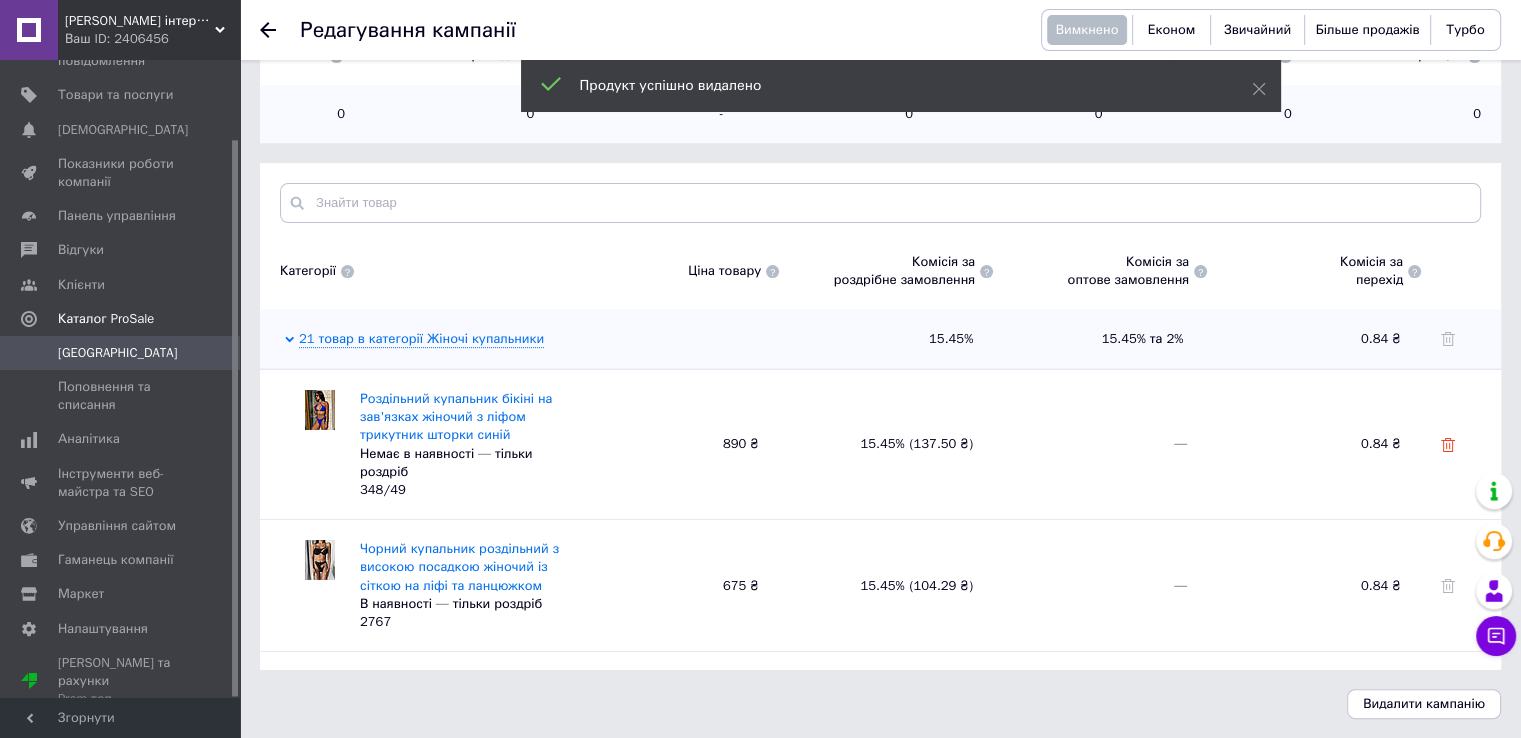 click 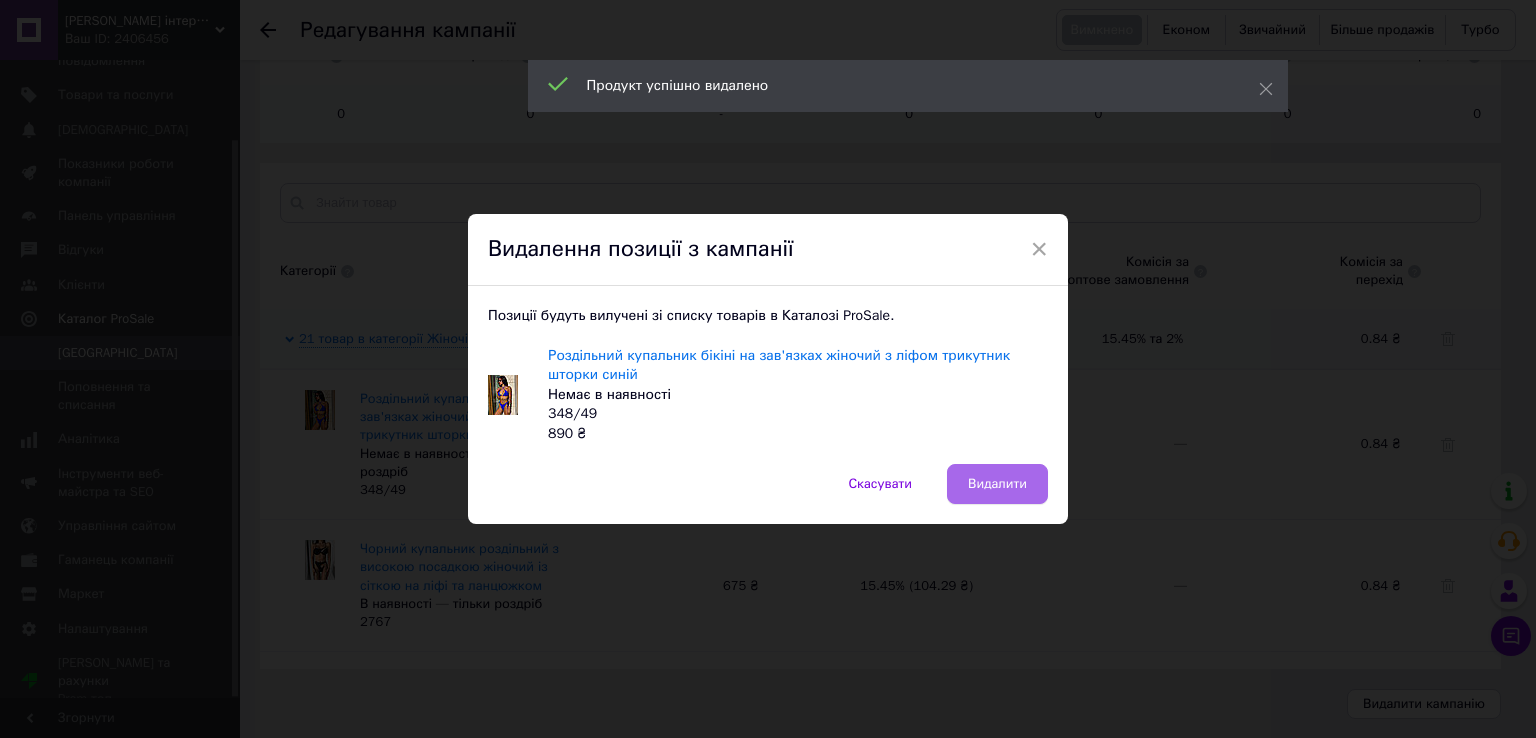 click on "Видалити" at bounding box center (997, 484) 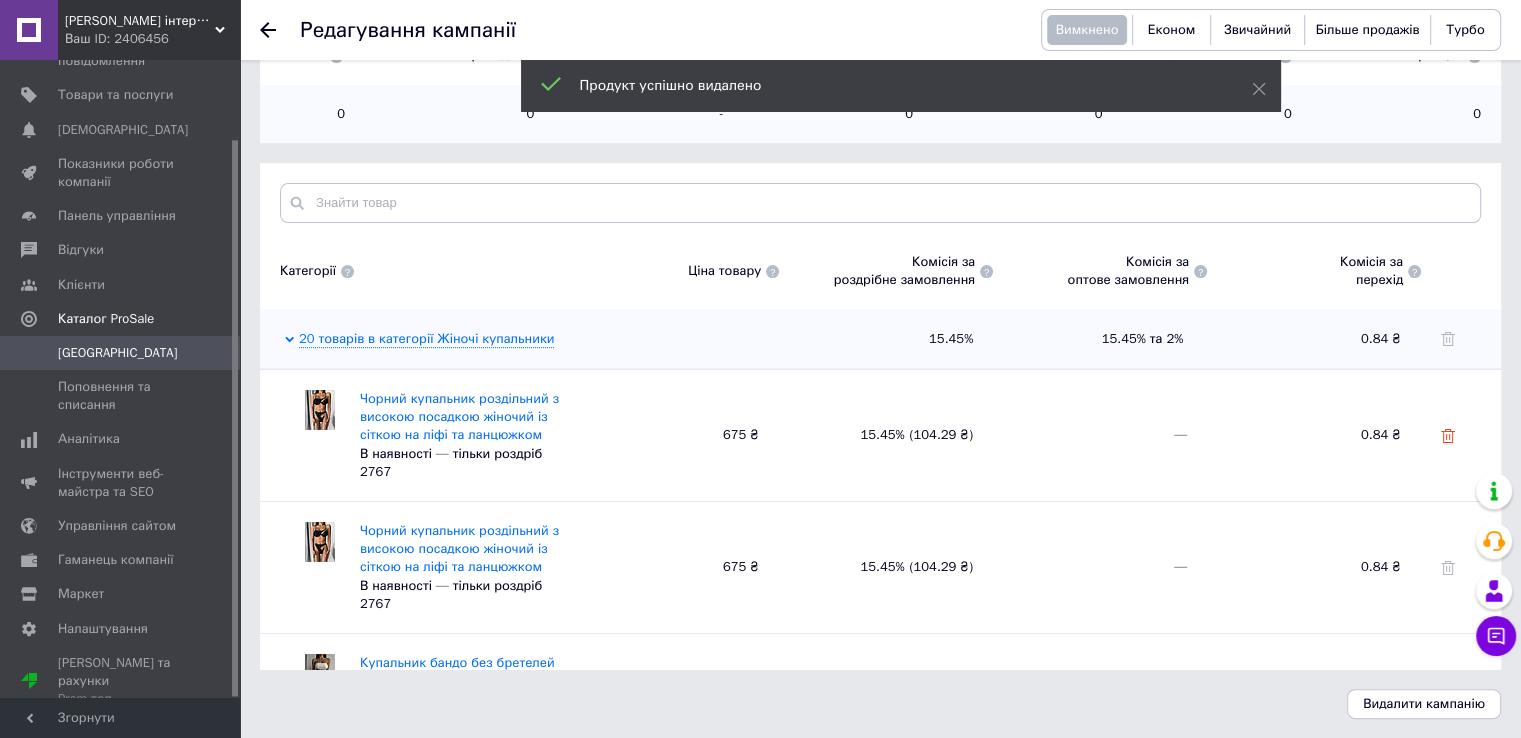 click 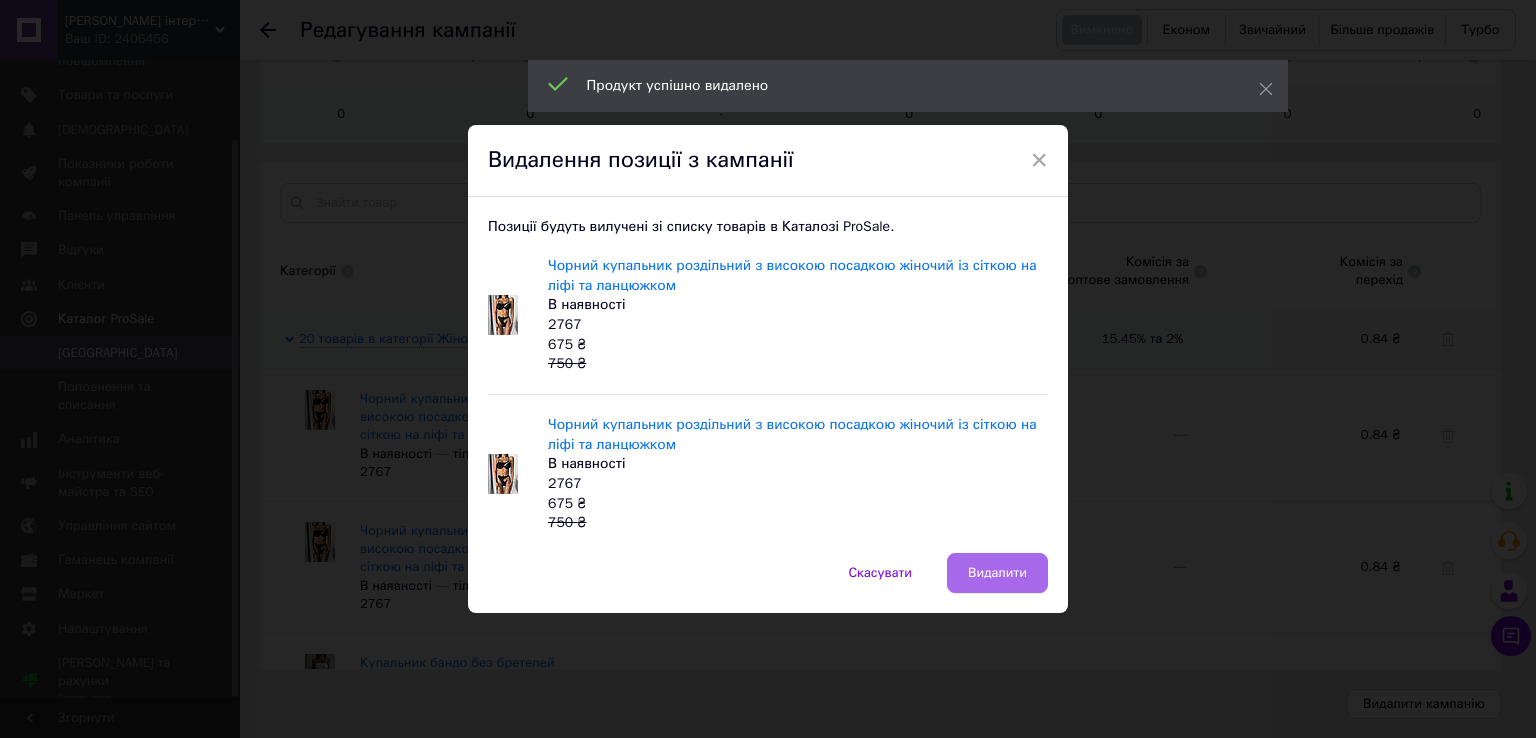 click on "Видалити" at bounding box center [997, 573] 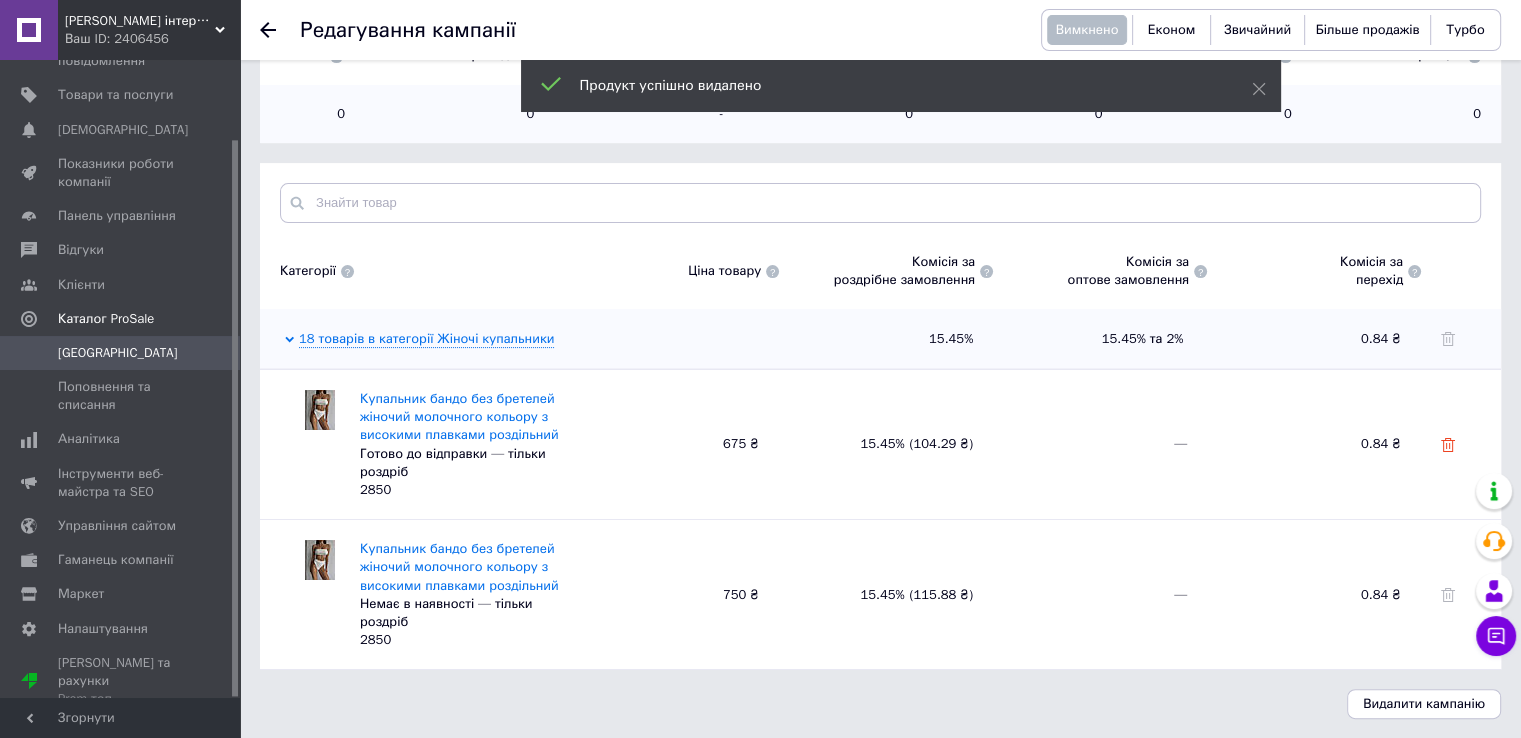 click 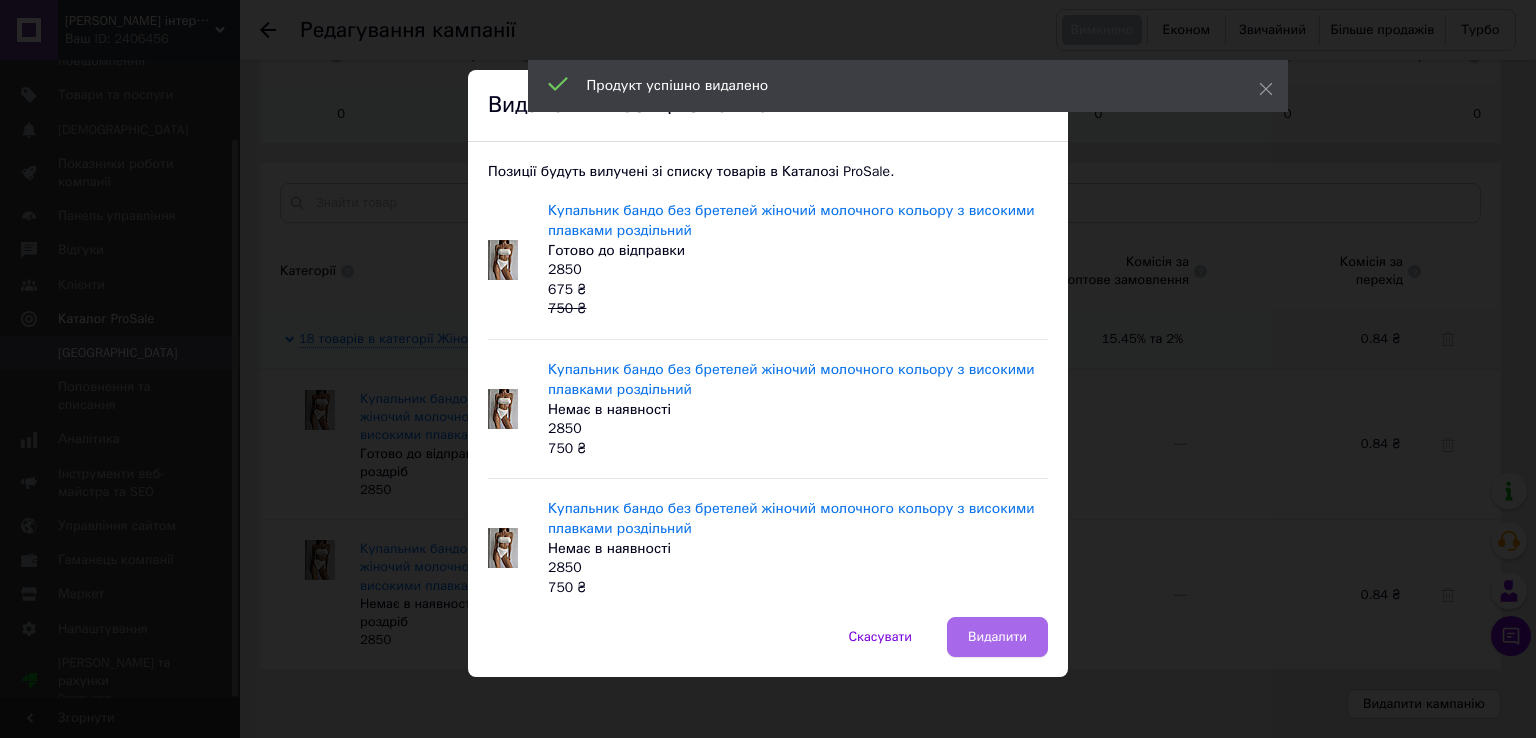 click on "Видалити" at bounding box center [997, 637] 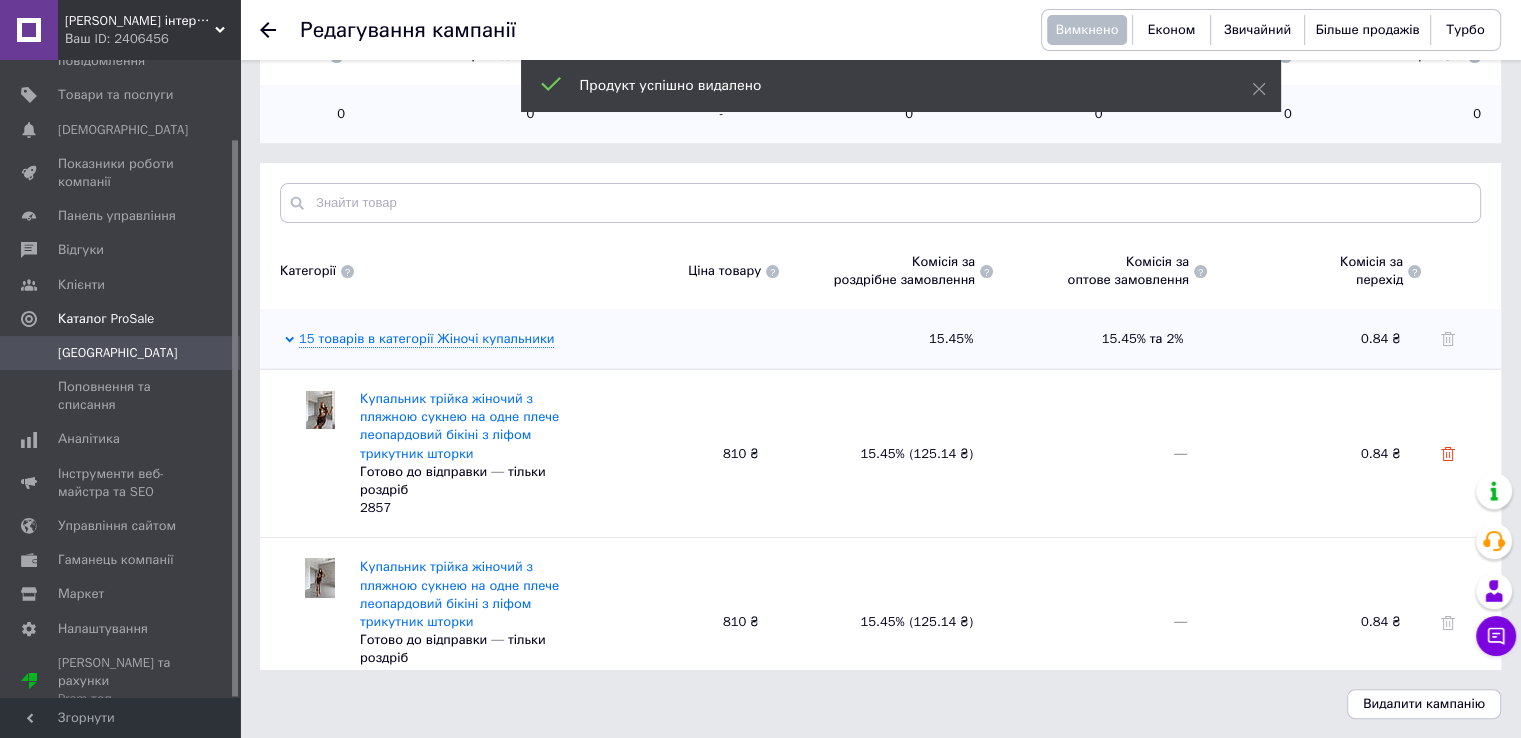 click 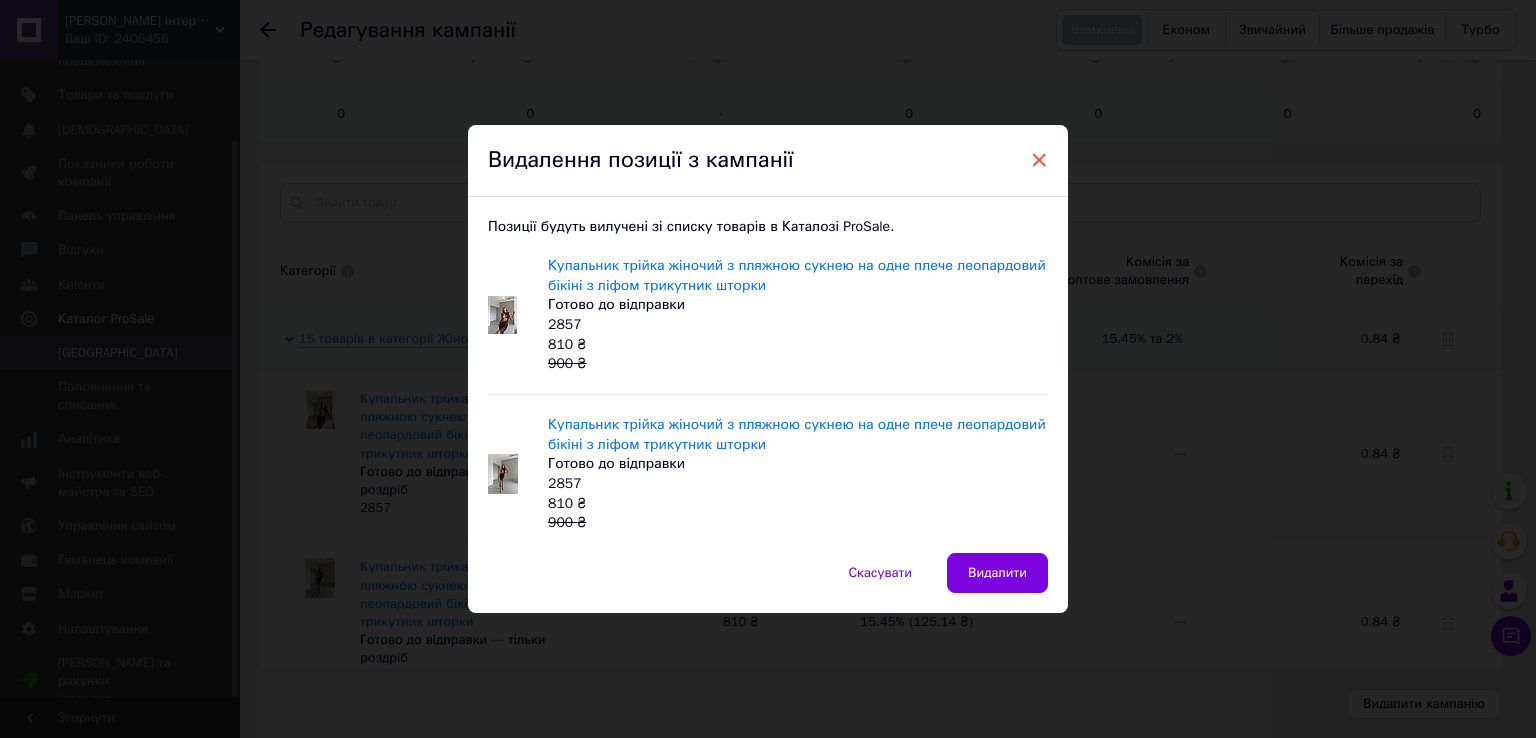 click on "×" at bounding box center [1039, 160] 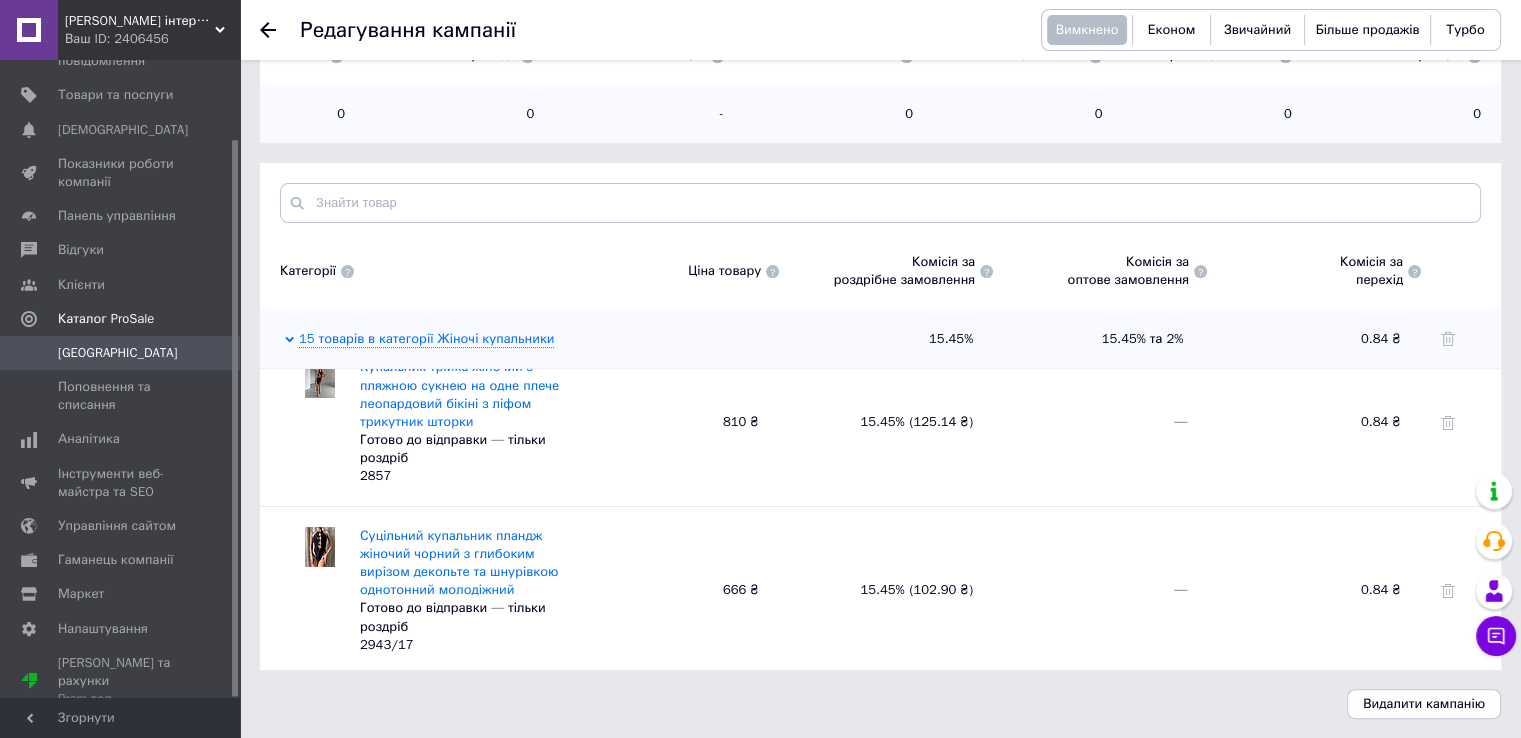 scroll, scrollTop: 300, scrollLeft: 0, axis: vertical 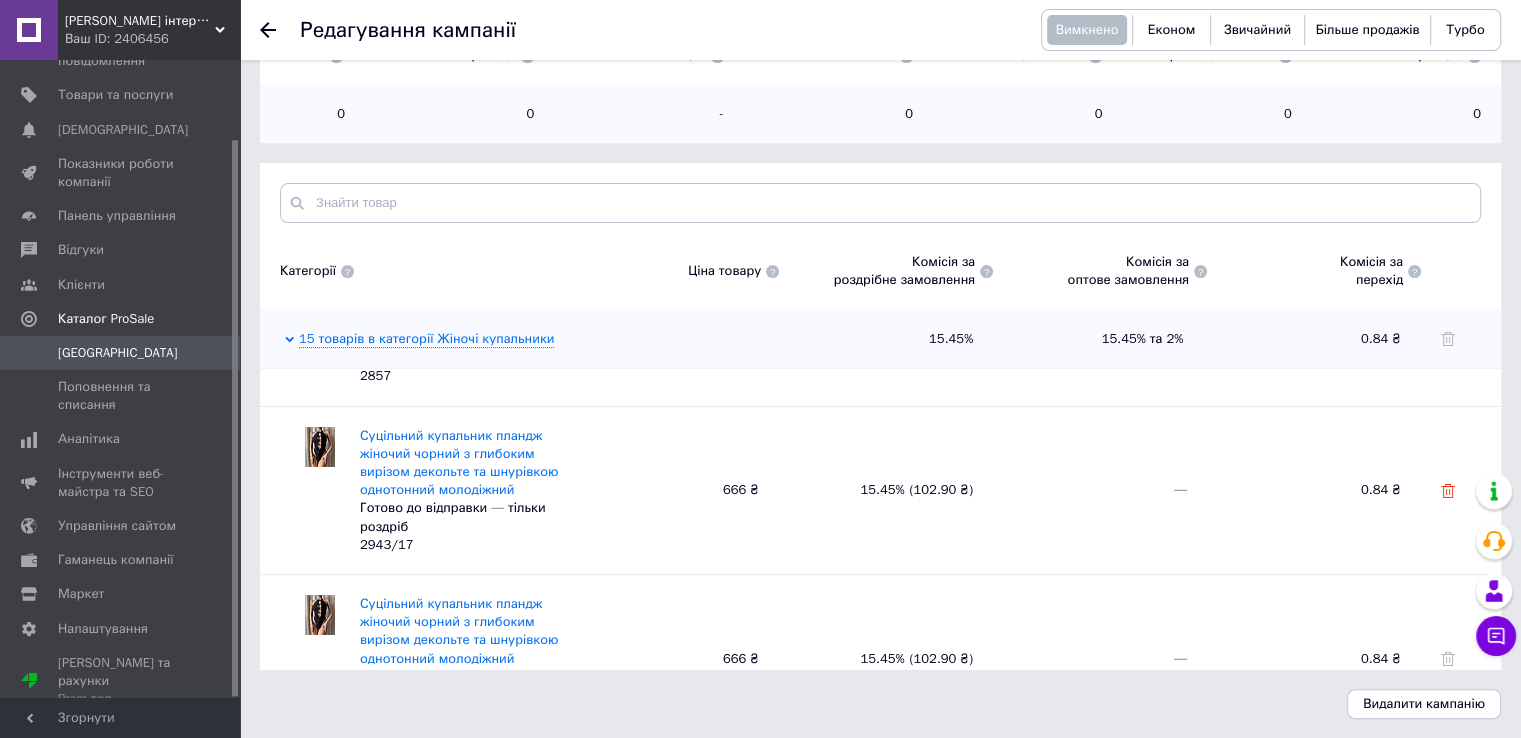 click 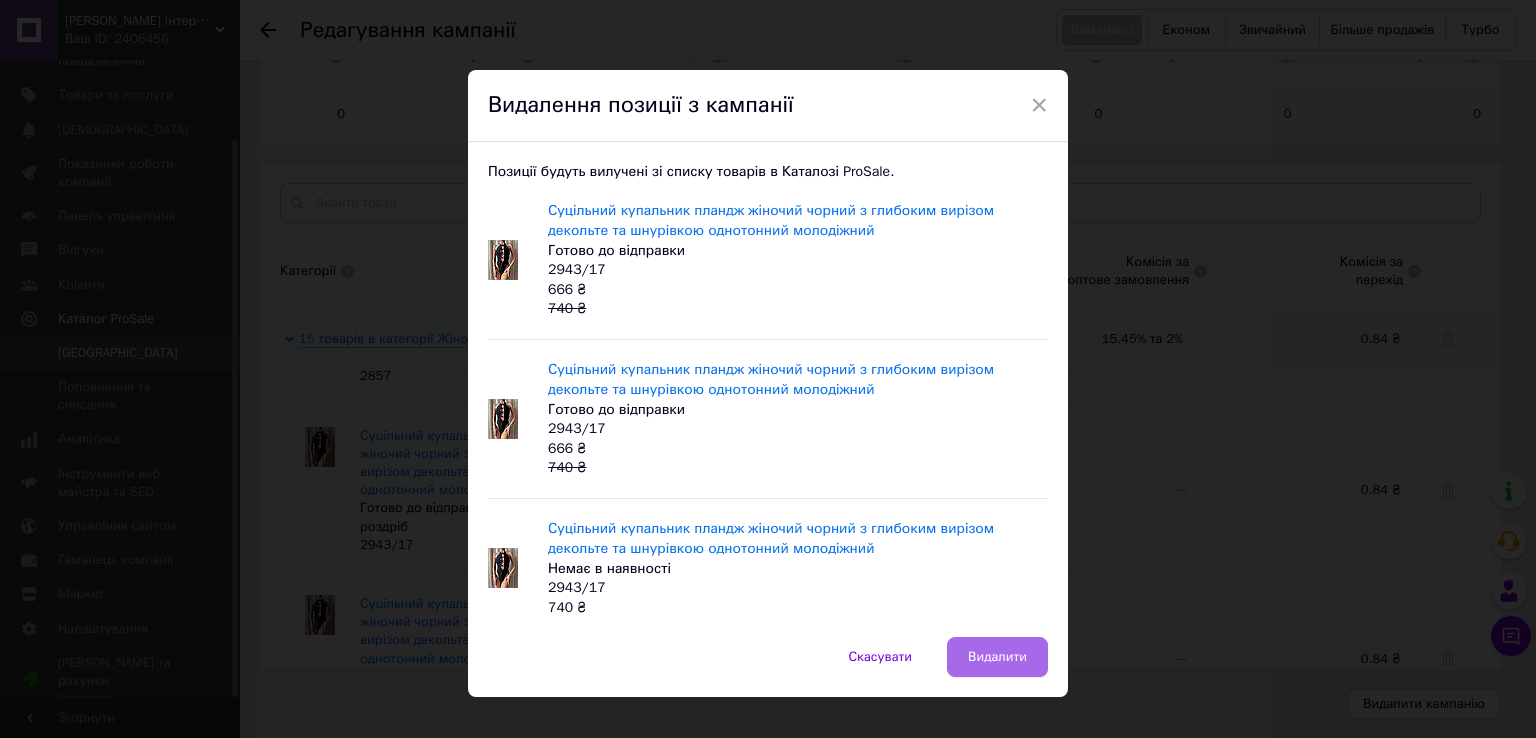 click on "Видалити" at bounding box center (997, 657) 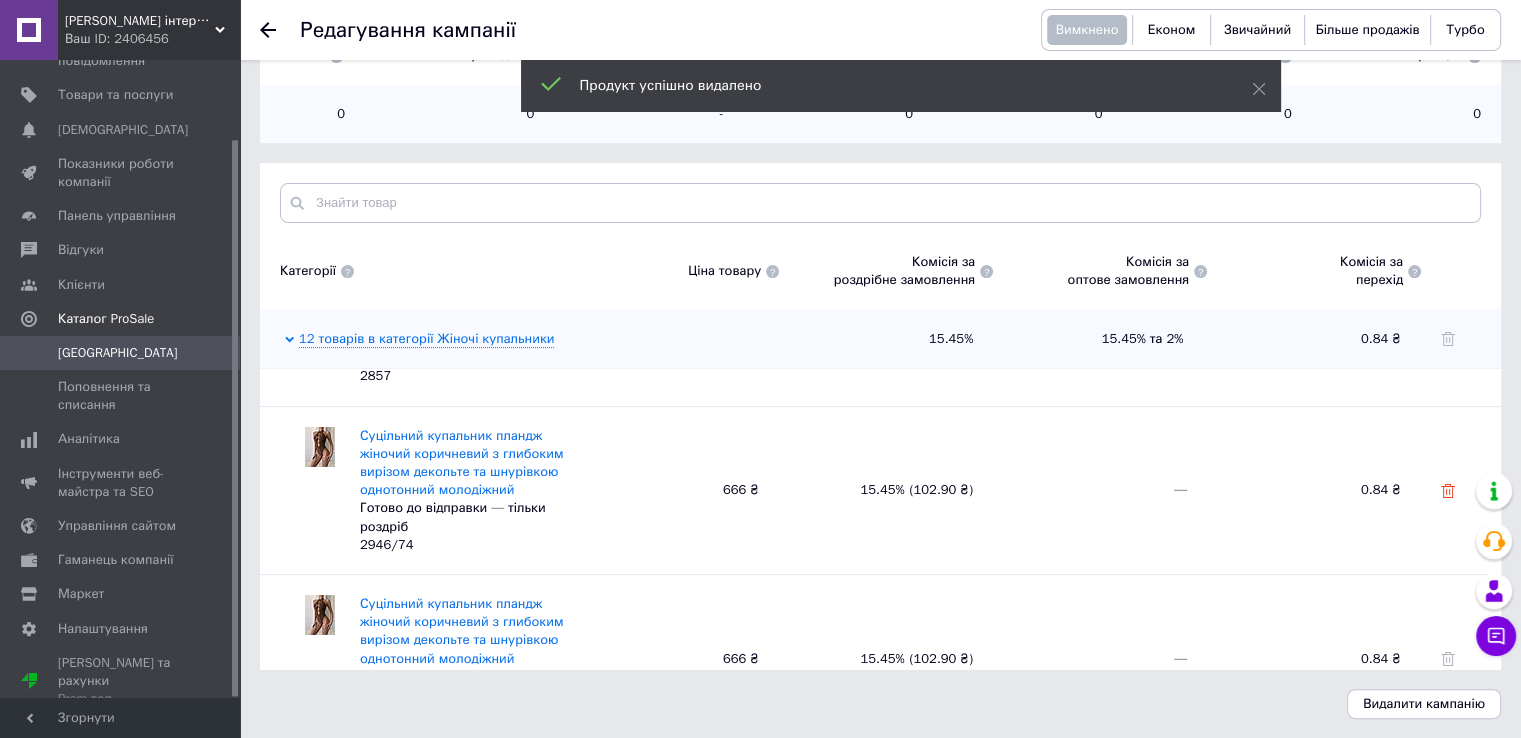 click at bounding box center (1448, 489) 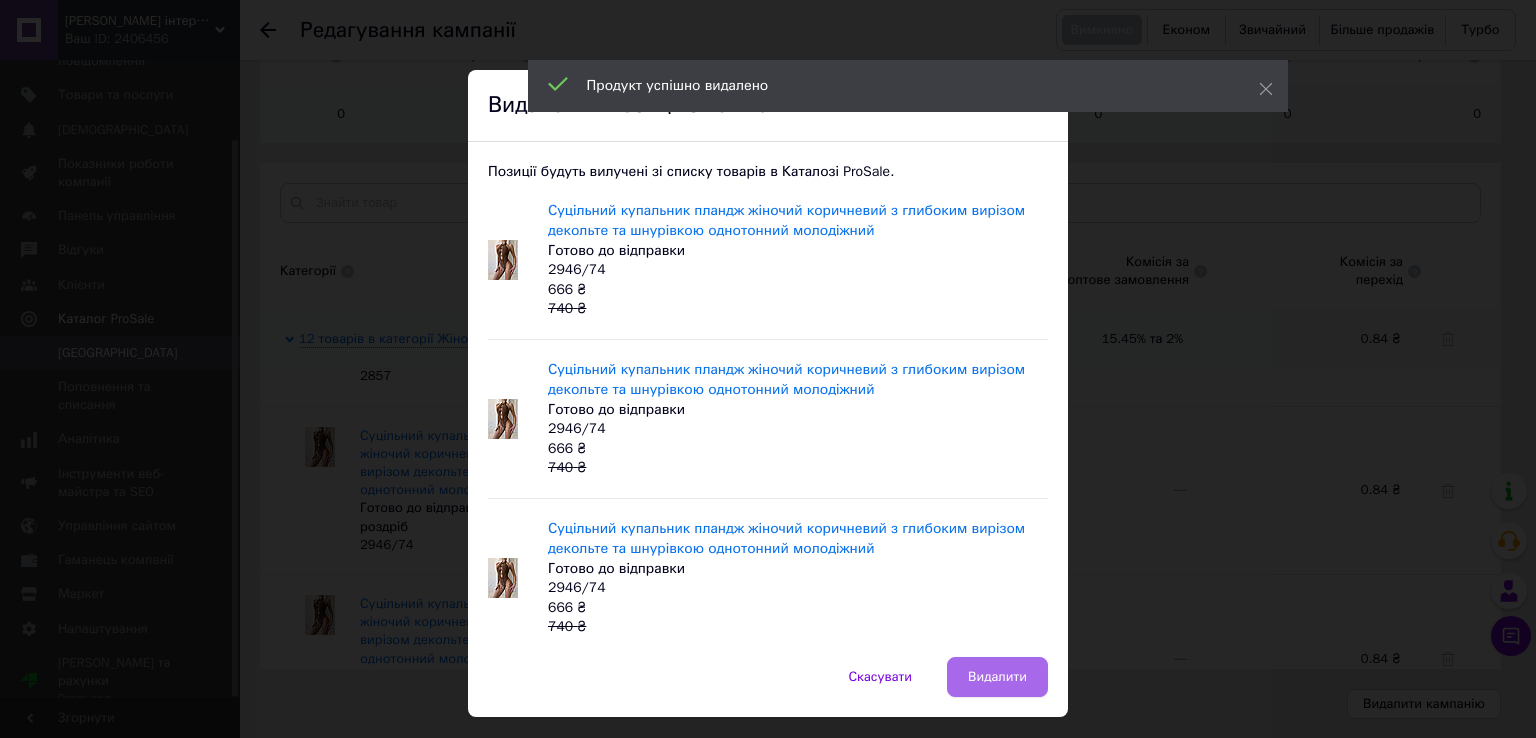 click on "Видалити" at bounding box center (997, 677) 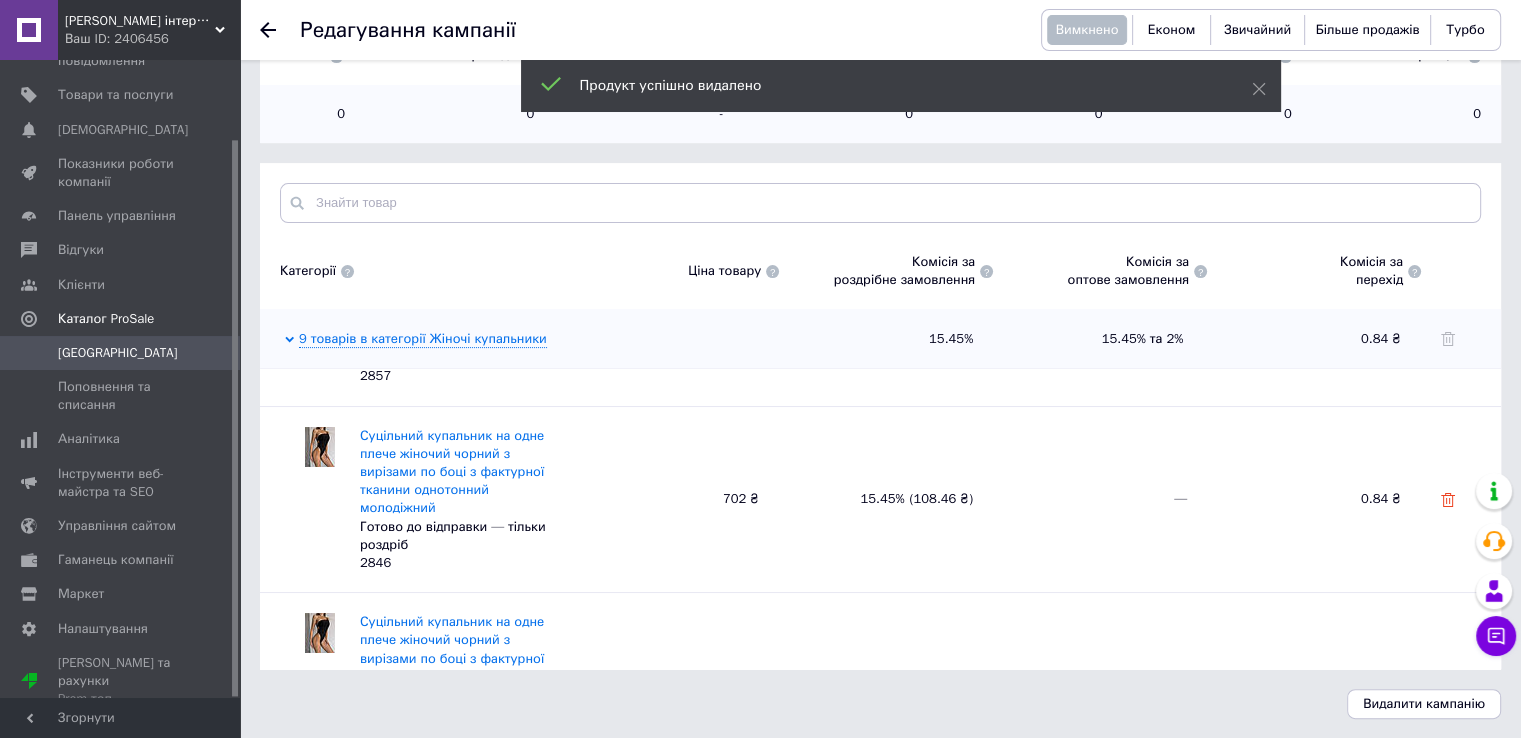 click 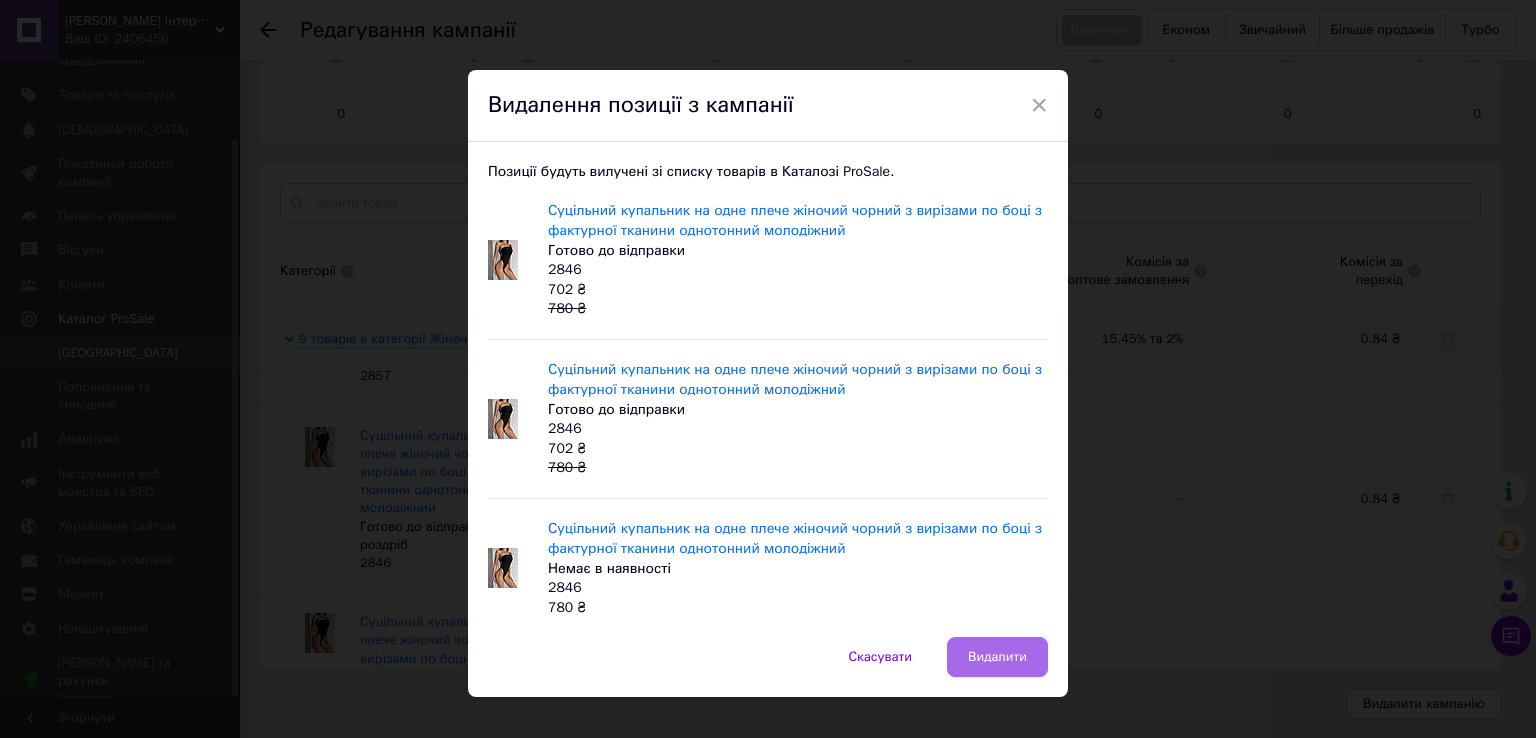 click on "Видалити" at bounding box center (997, 657) 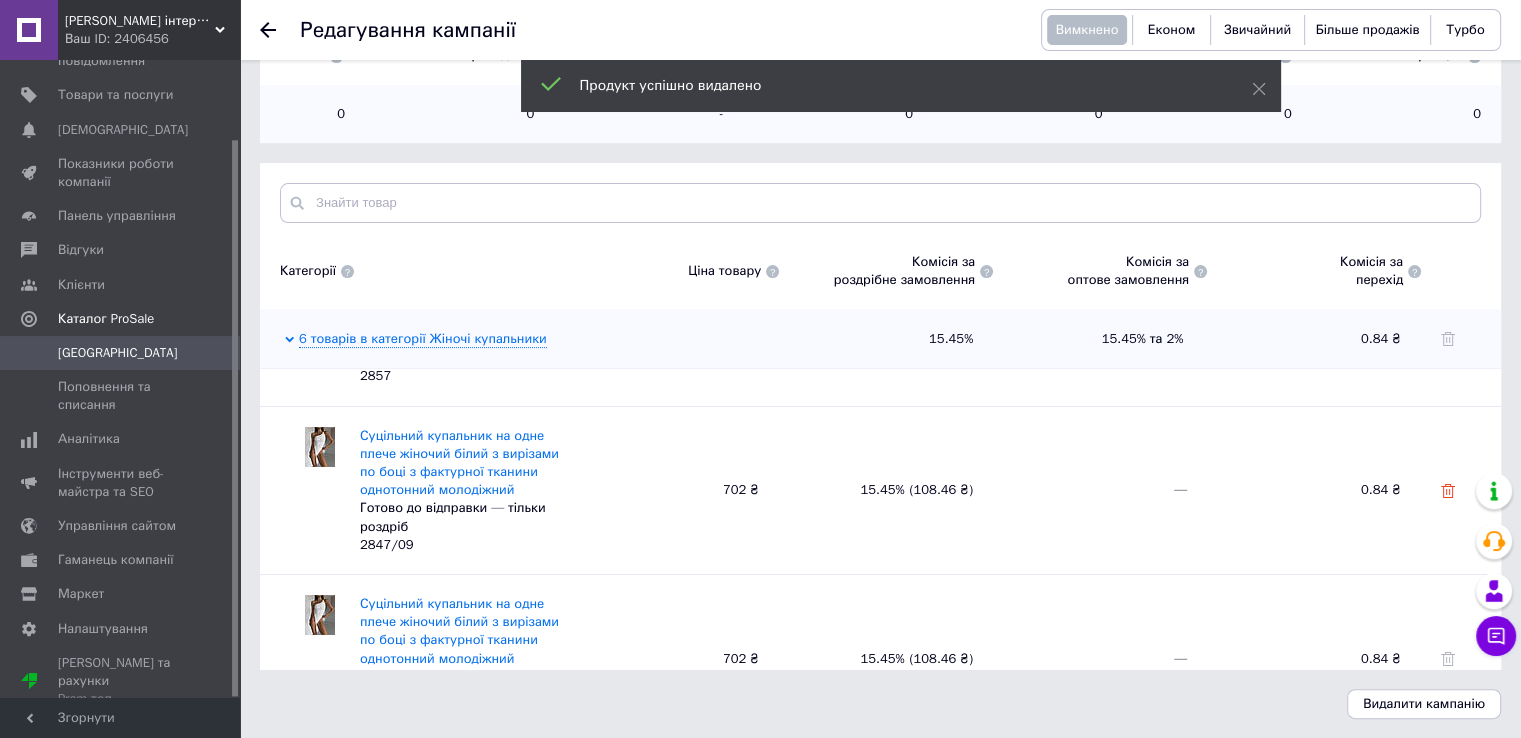 click 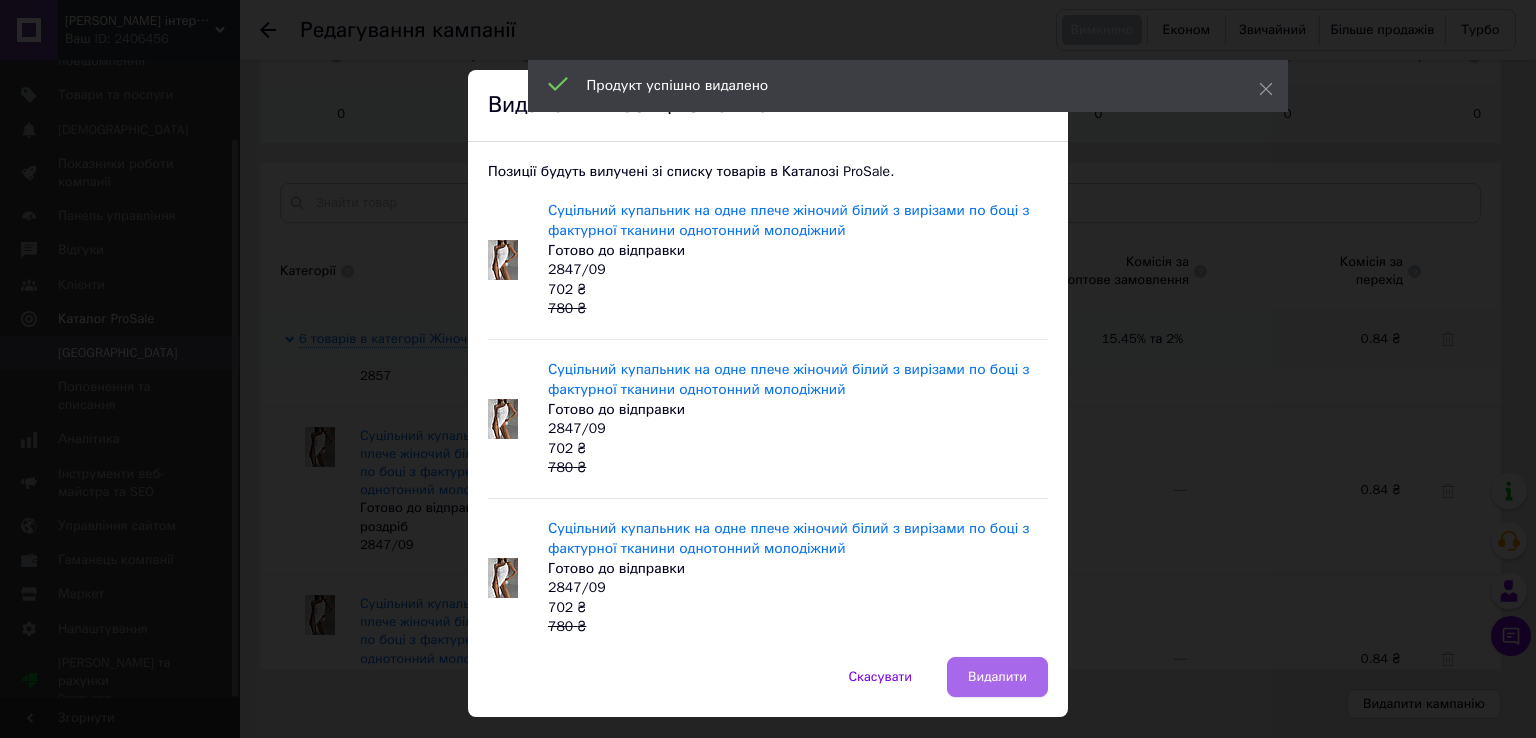 click on "Видалити" at bounding box center [997, 677] 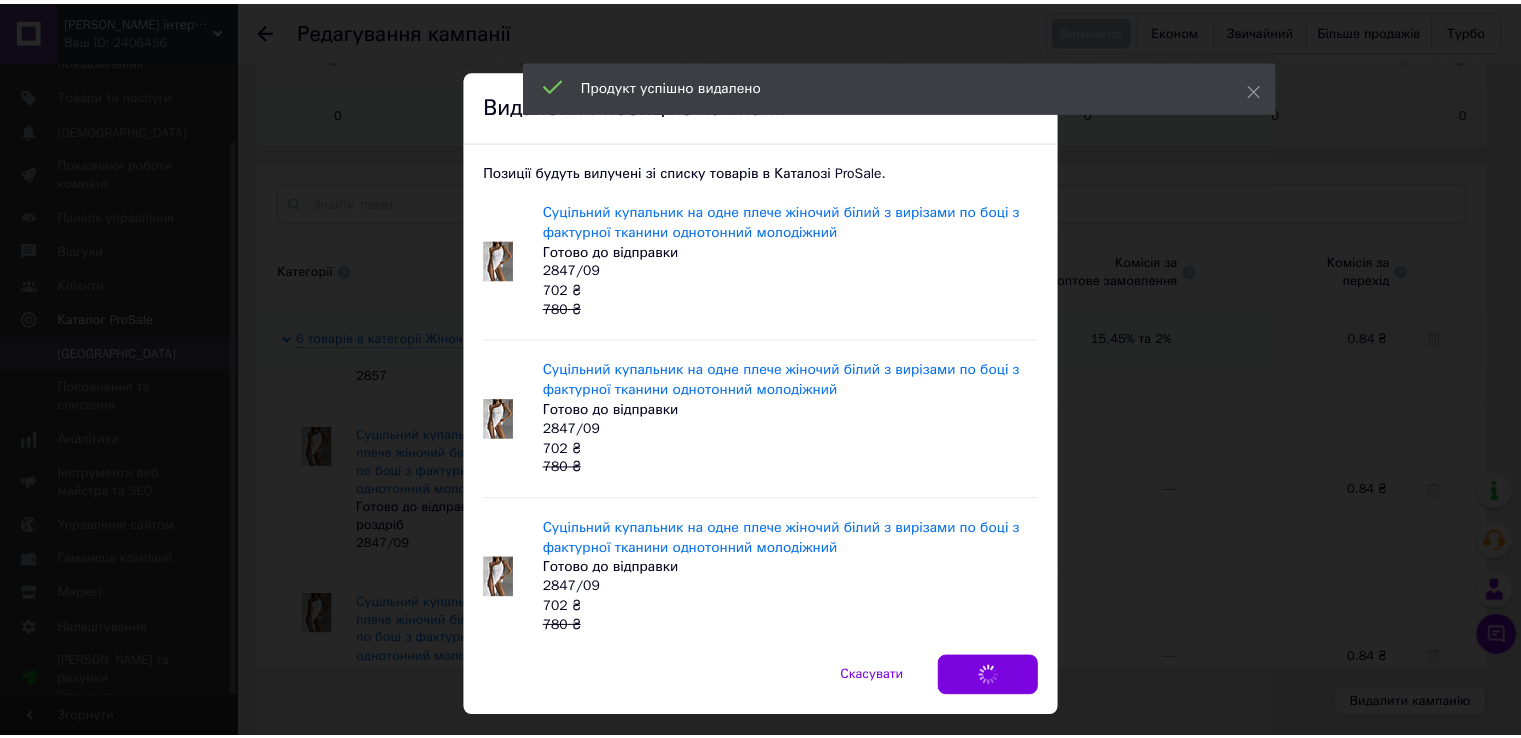 scroll, scrollTop: 204, scrollLeft: 0, axis: vertical 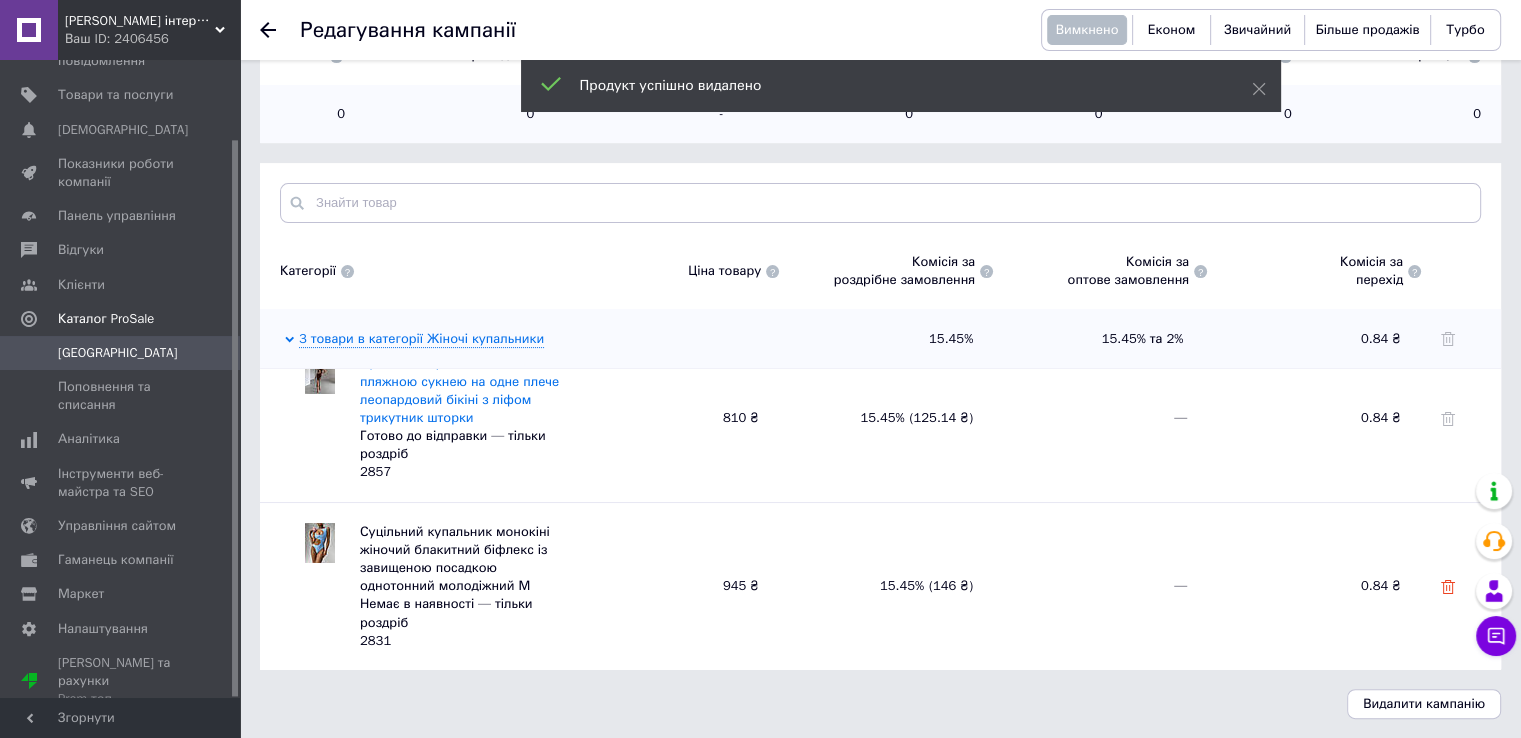 click 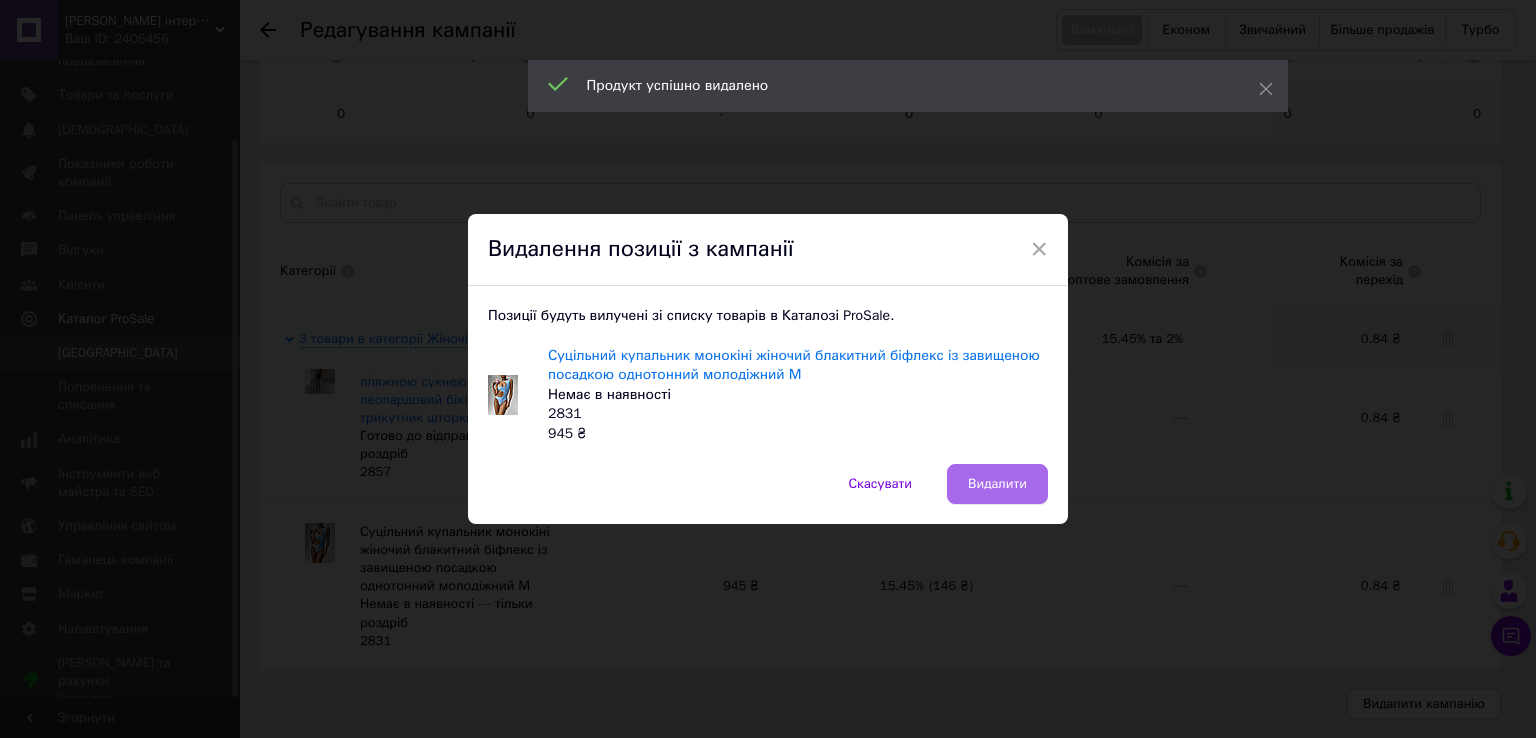 click on "Видалити" at bounding box center (997, 484) 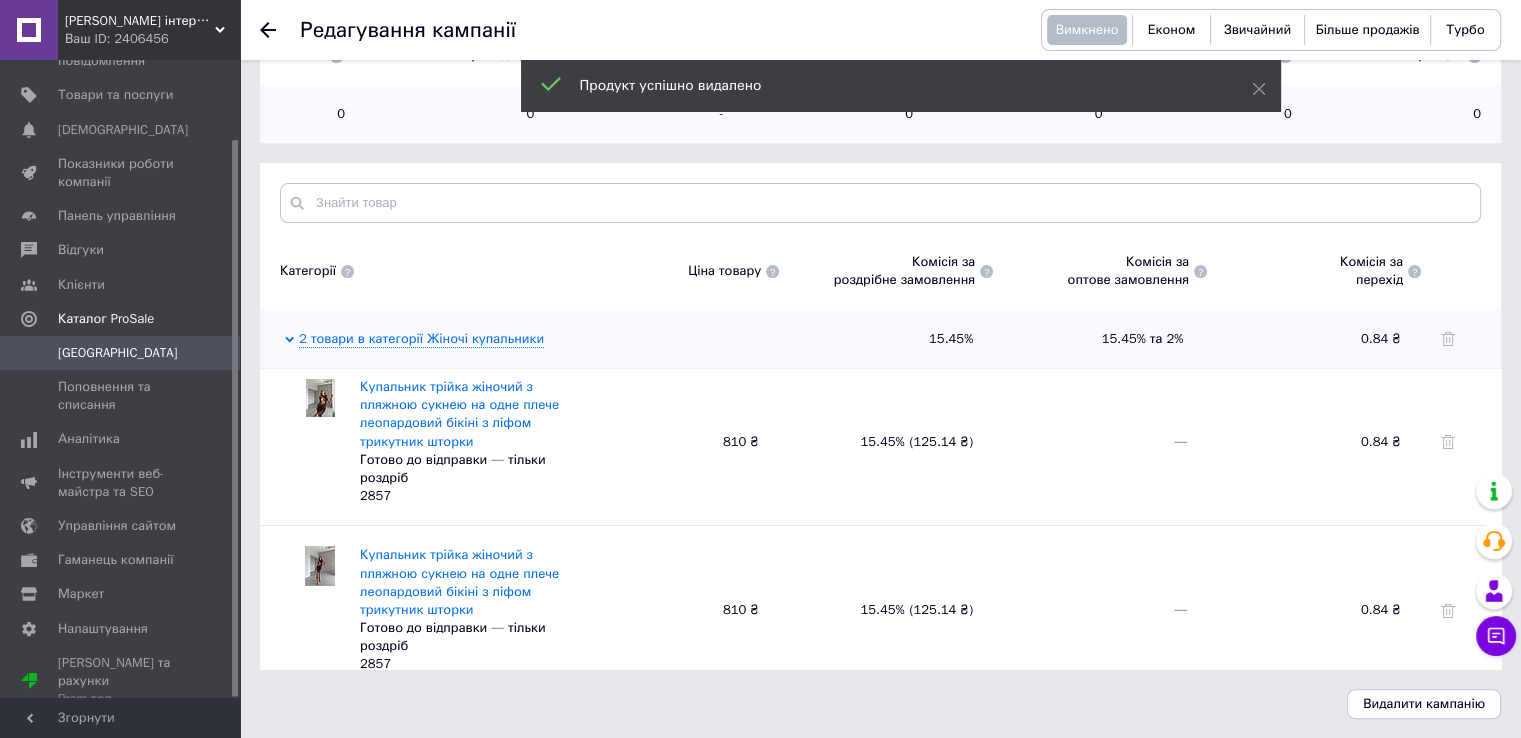 scroll, scrollTop: 0, scrollLeft: 0, axis: both 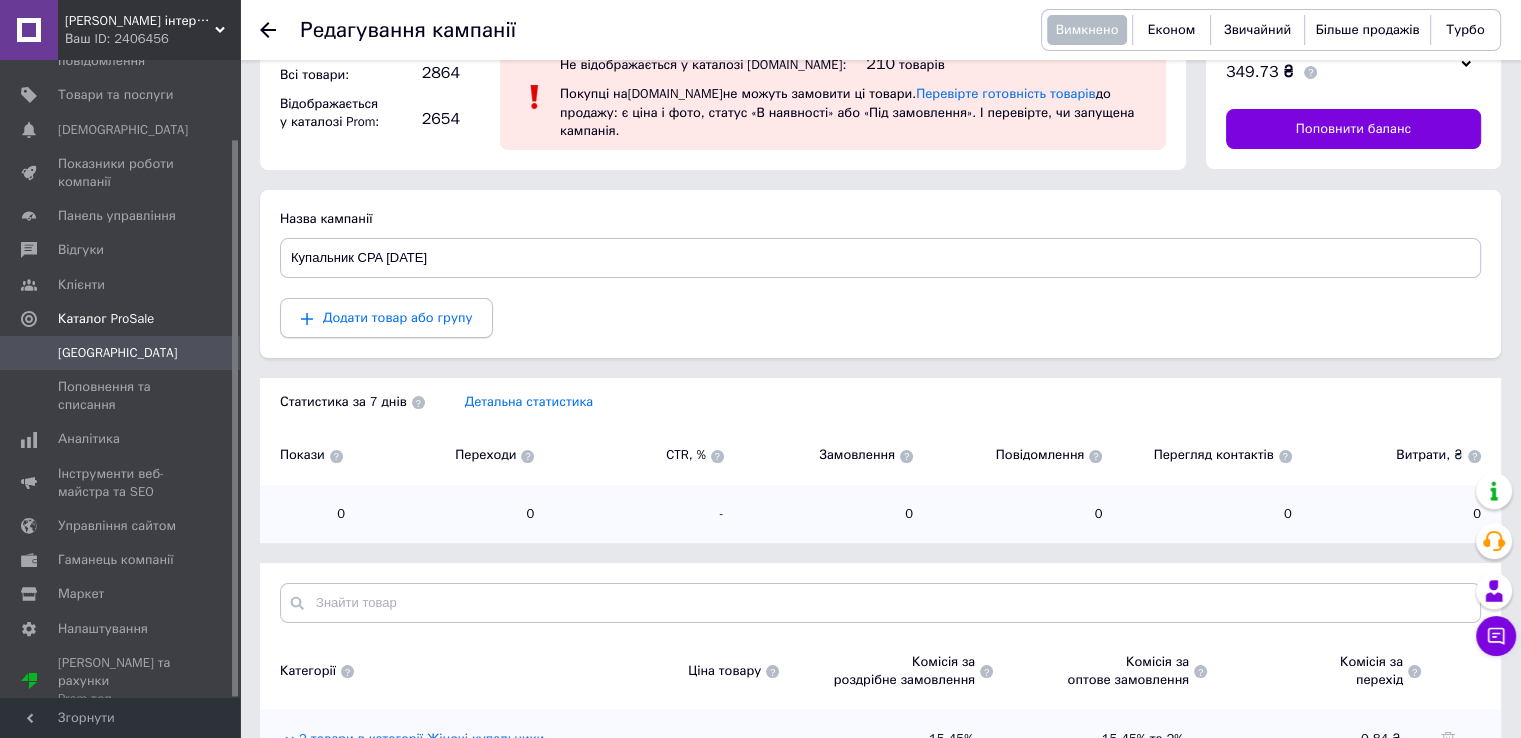 click on "Додати товар або групу" at bounding box center (397, 317) 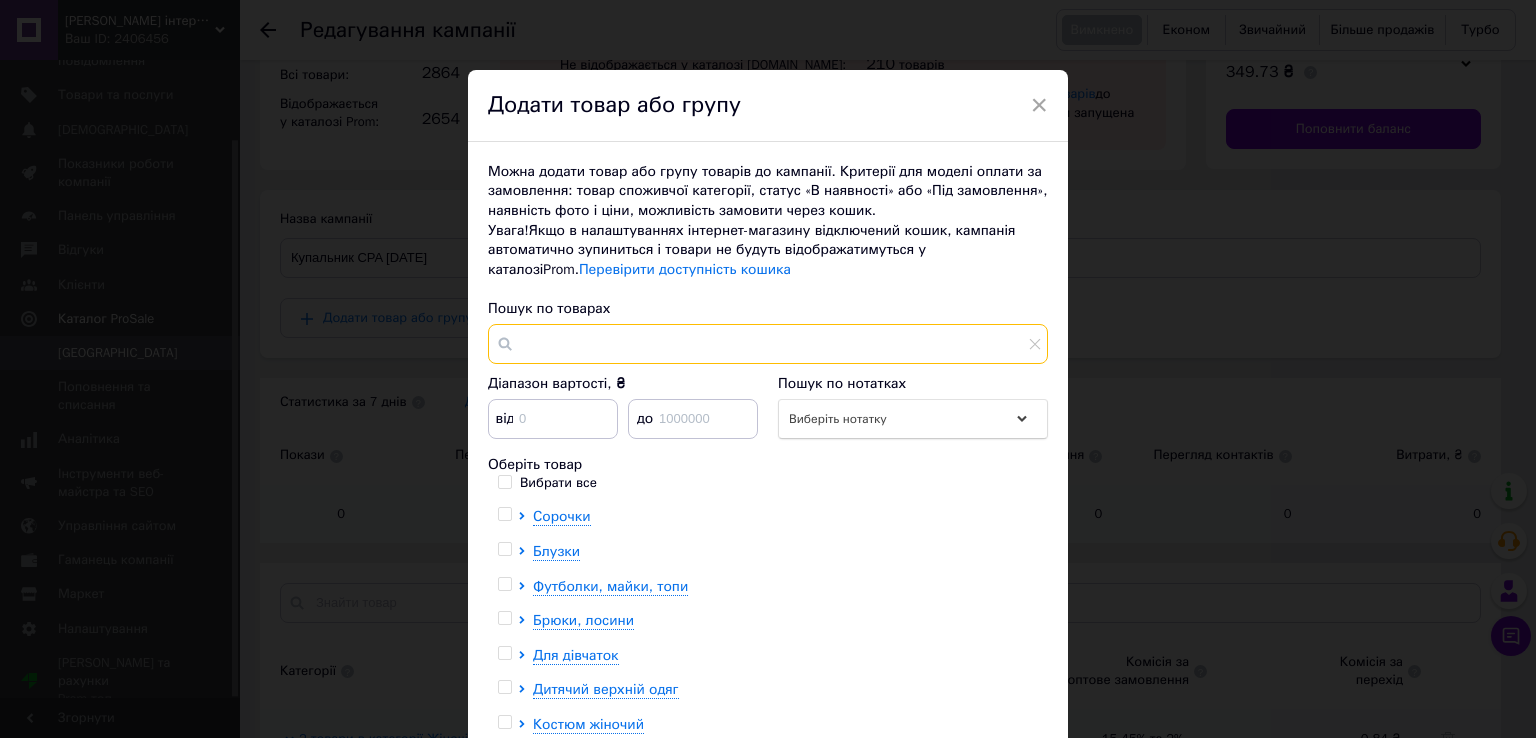 click at bounding box center (768, 344) 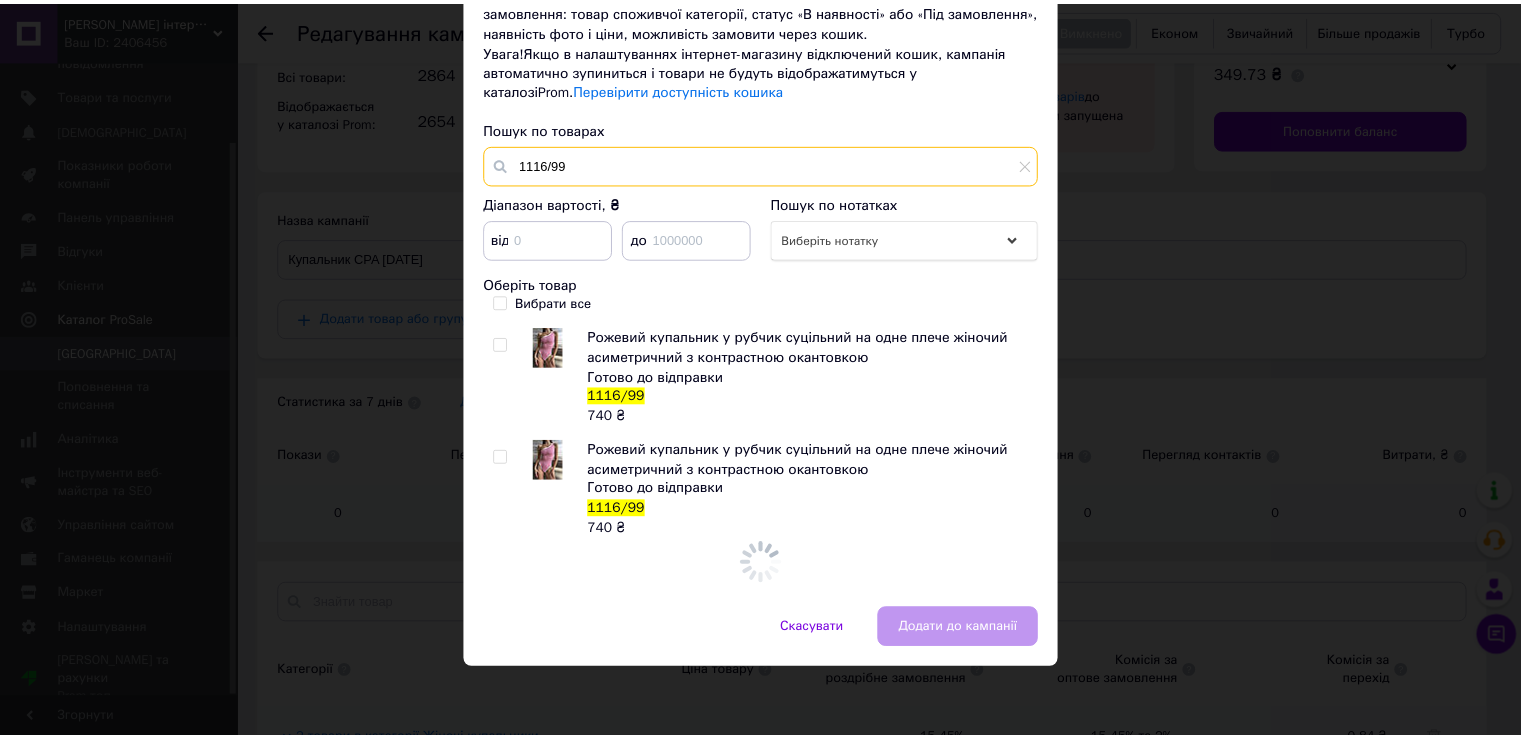scroll, scrollTop: 129, scrollLeft: 0, axis: vertical 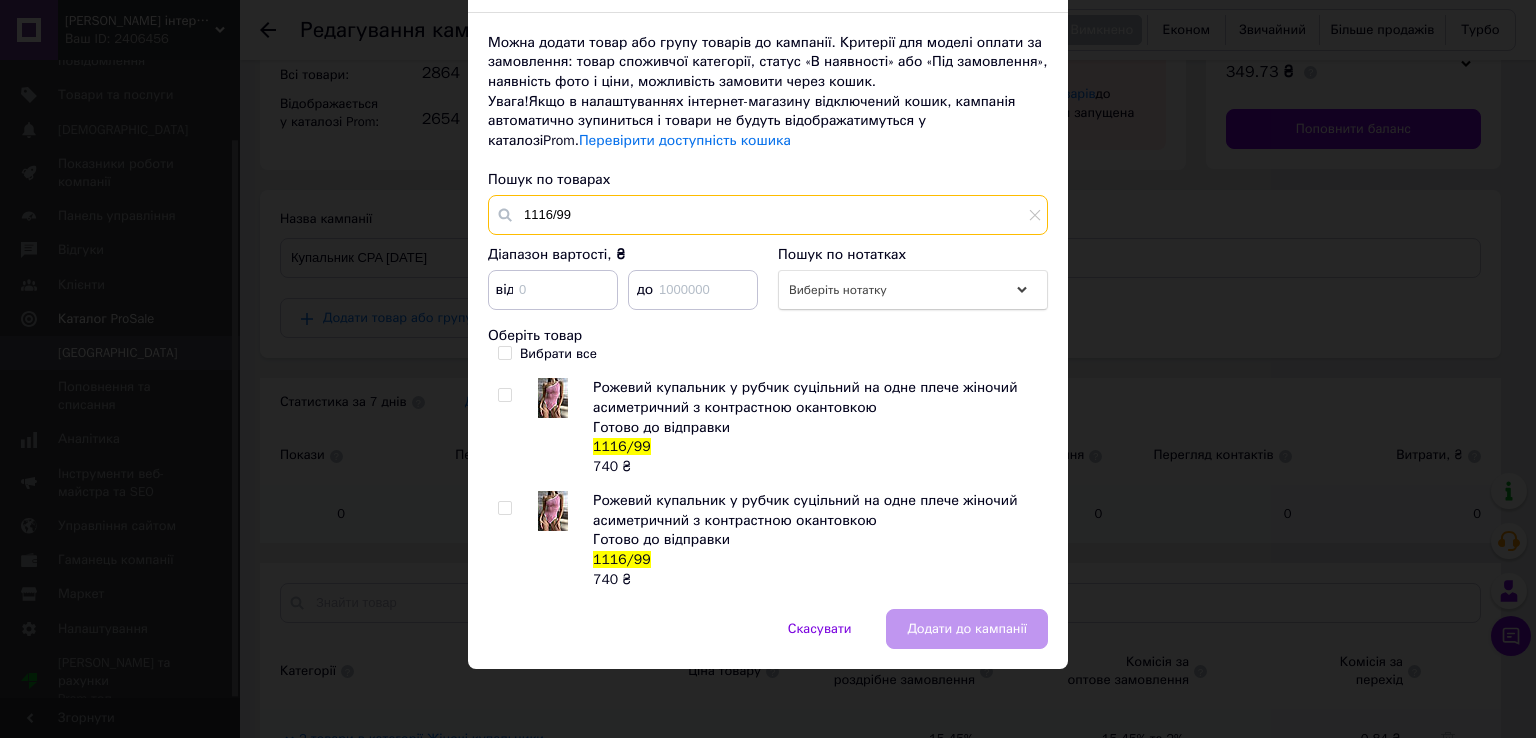 type on "1116/99" 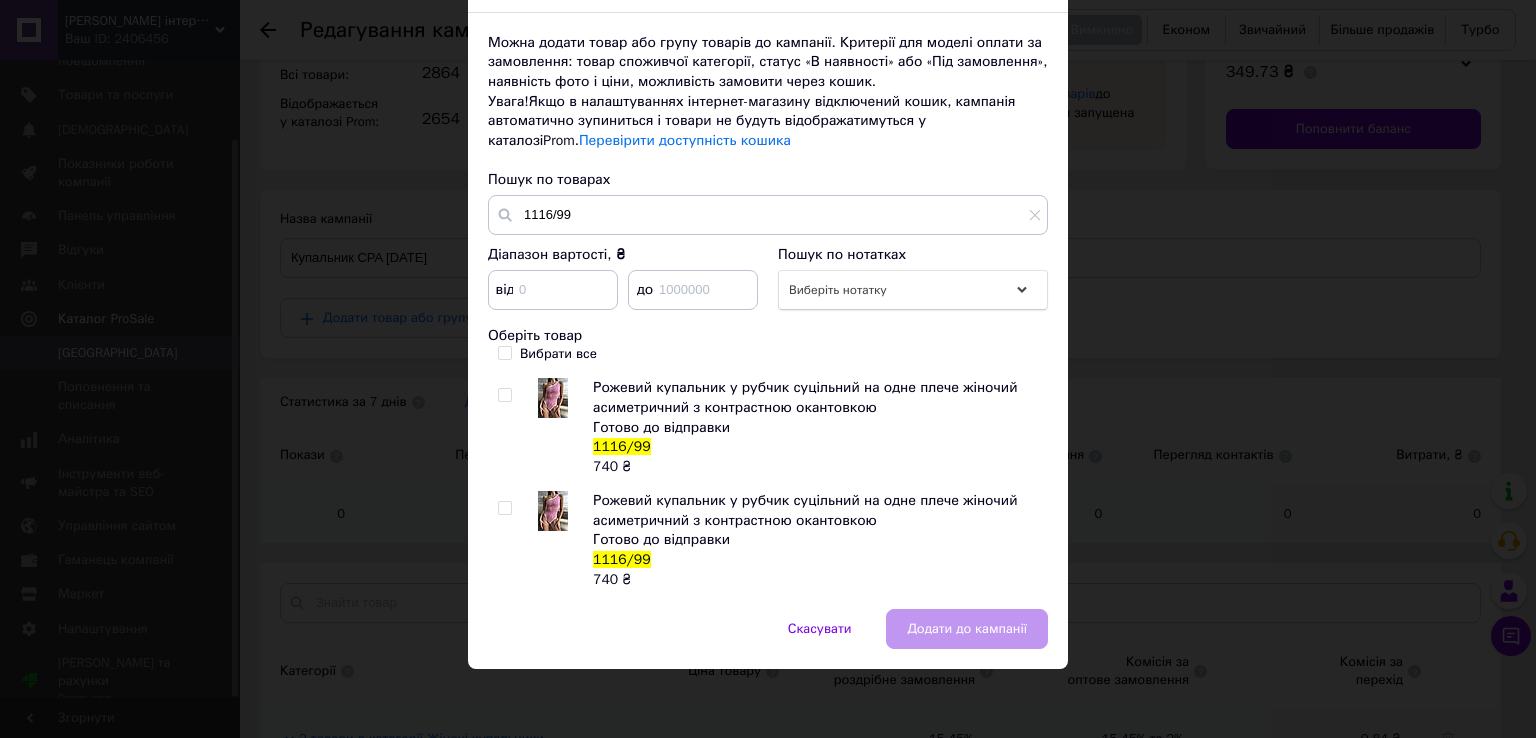 click on "Вибрати все" at bounding box center [504, 352] 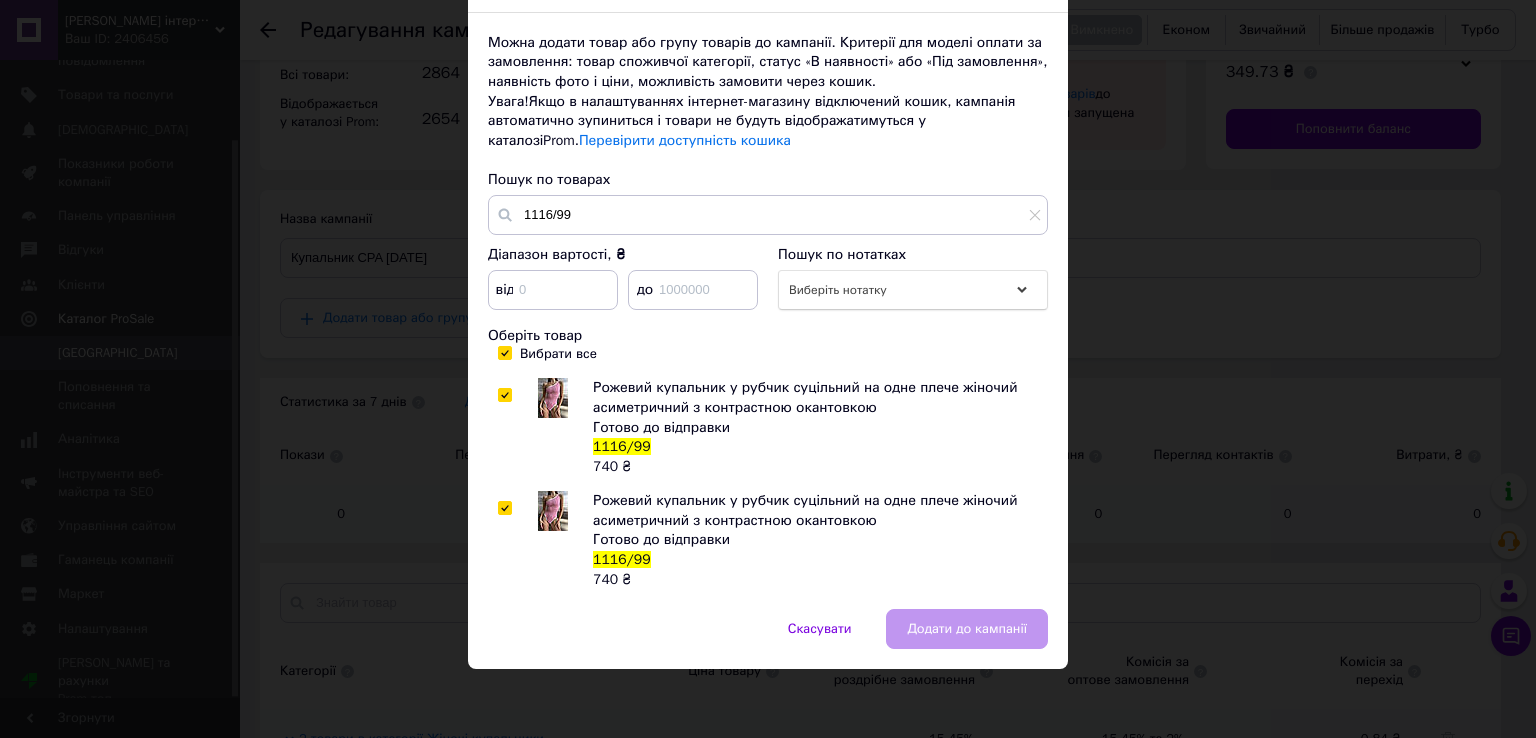 checkbox on "true" 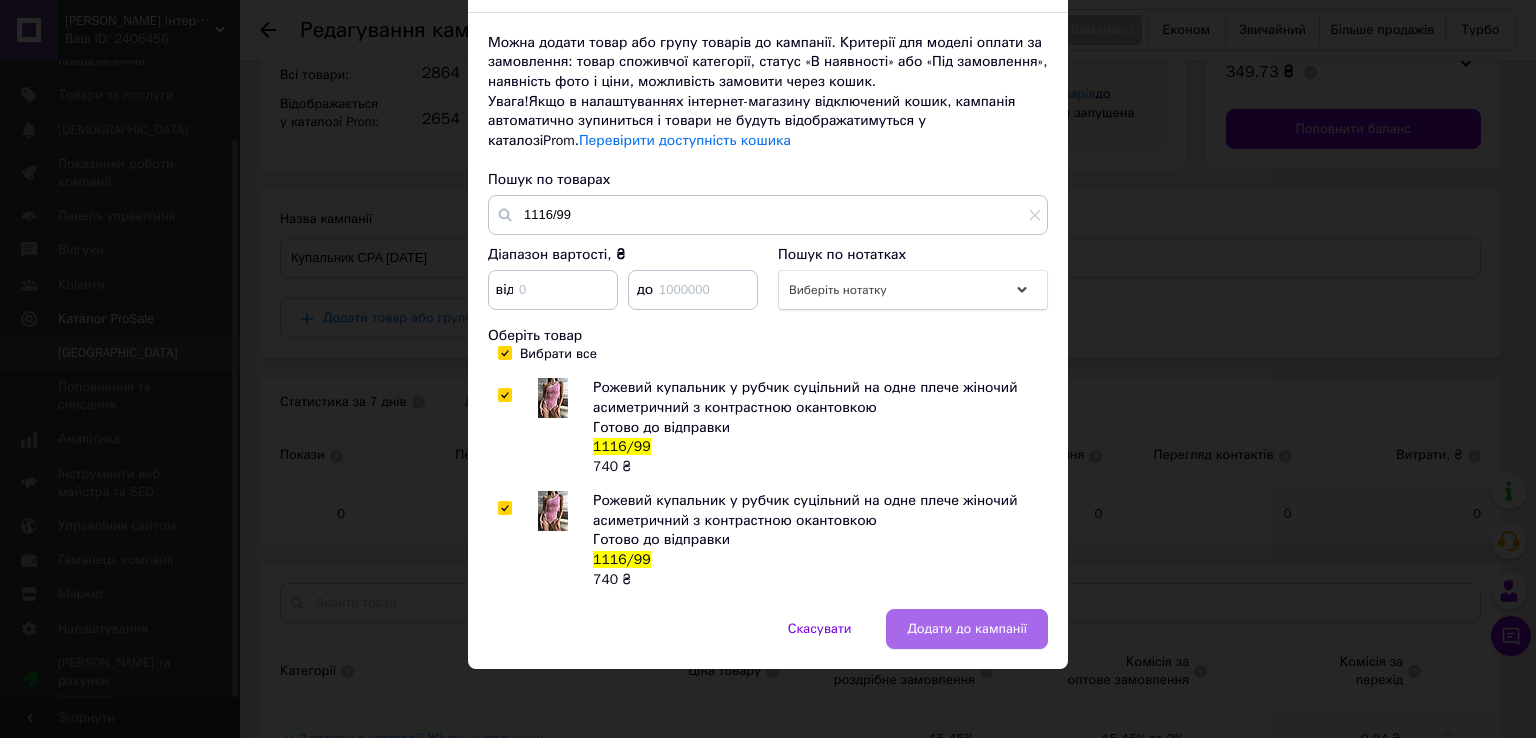 click on "Додати до кампанії" at bounding box center [967, 629] 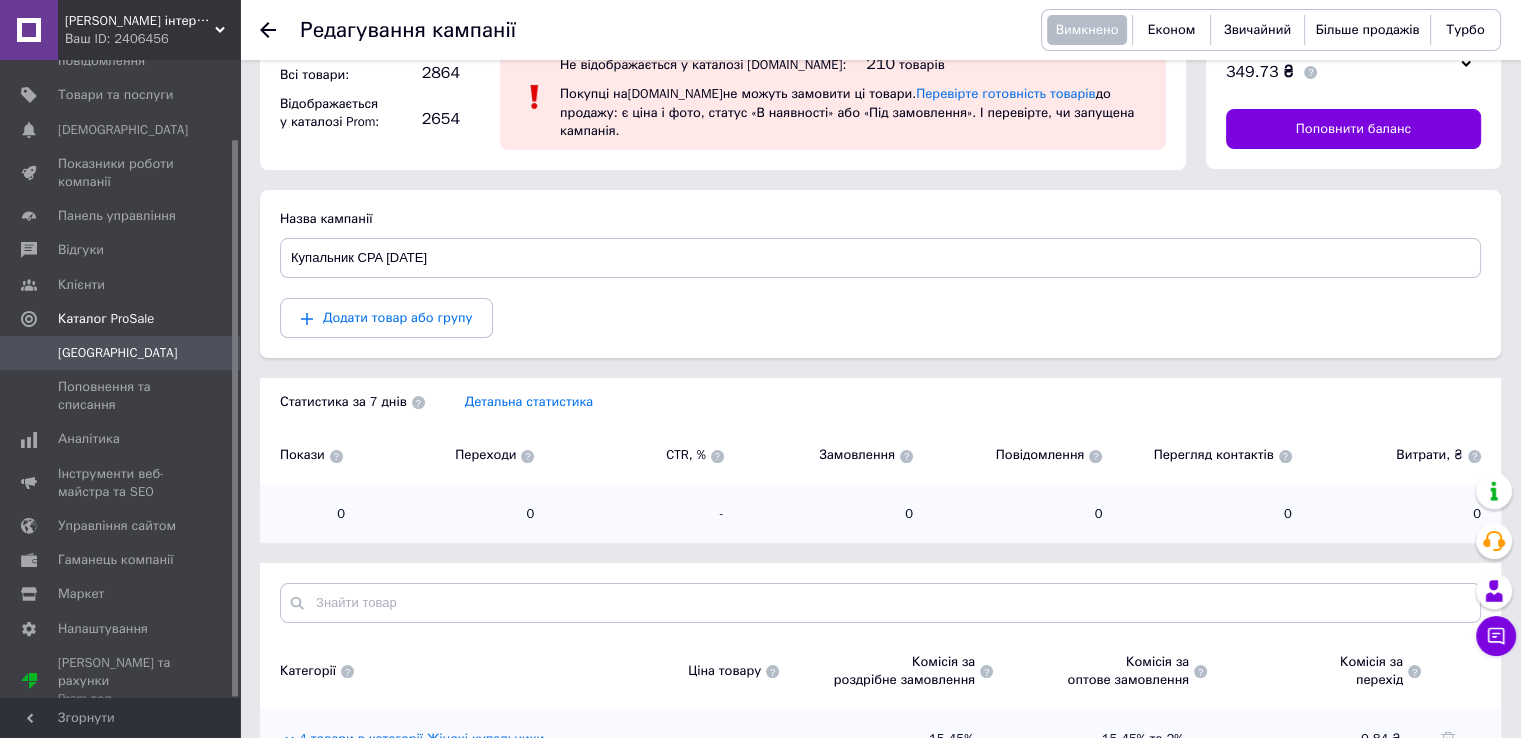 scroll, scrollTop: 0, scrollLeft: 0, axis: both 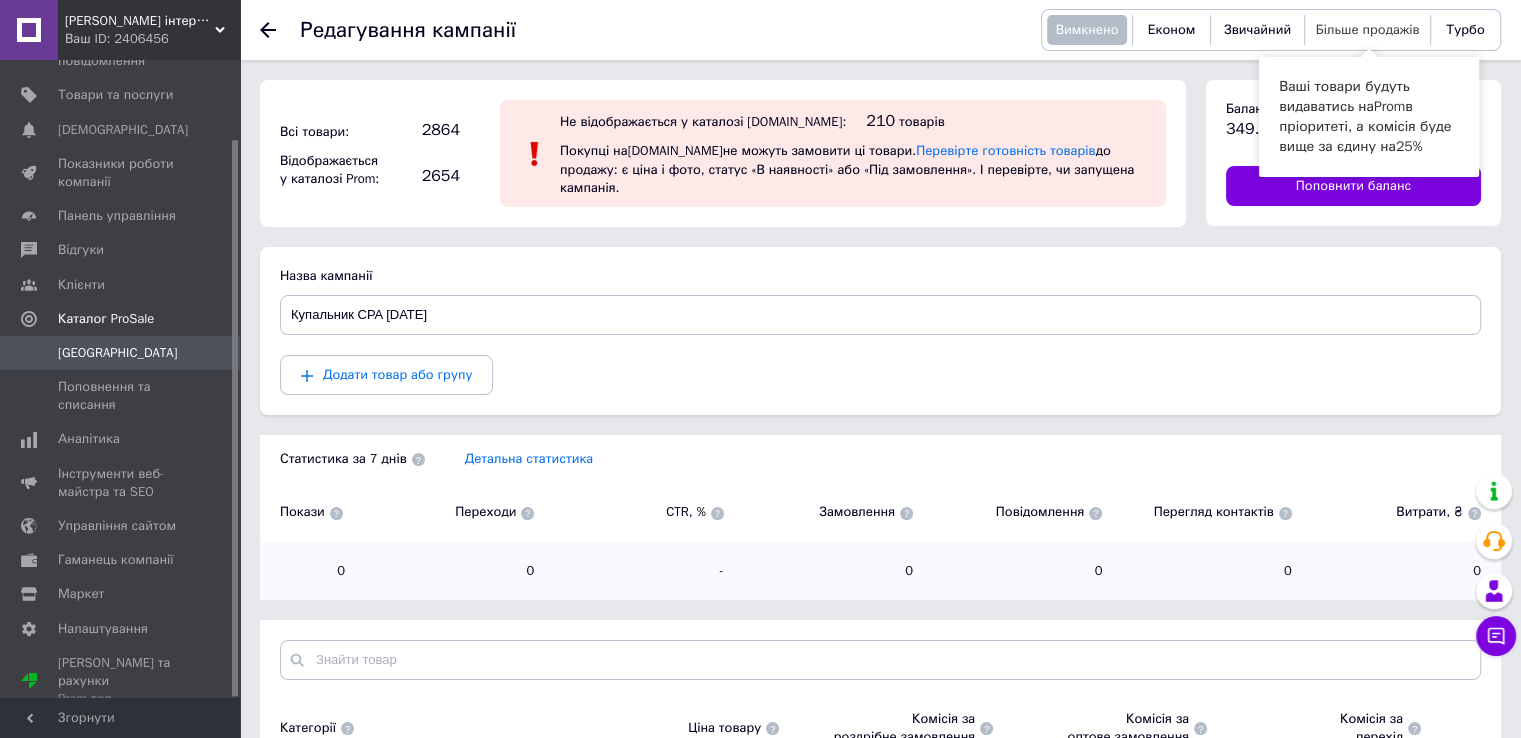 click on "Більше продажів" at bounding box center [1368, 29] 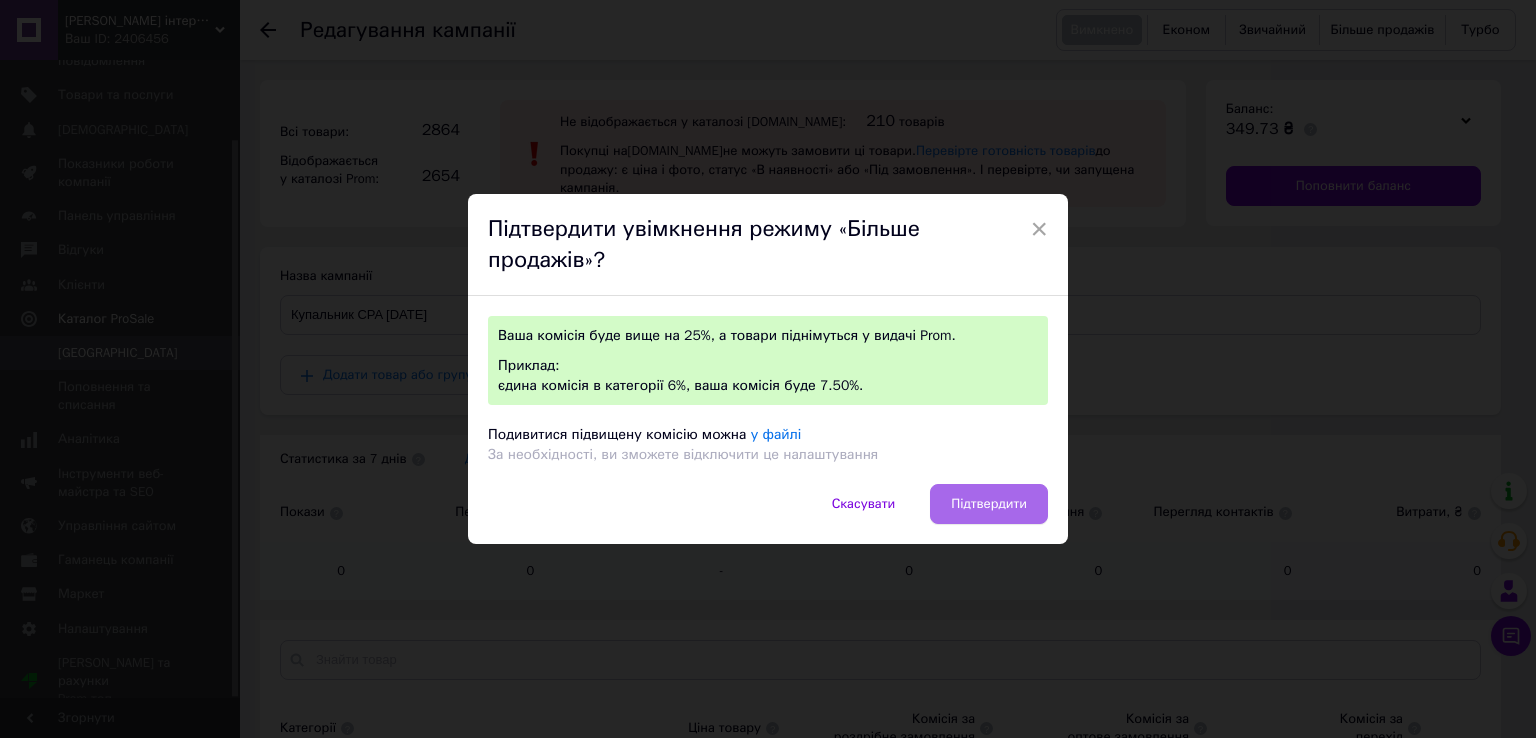 click on "Підтвердити" at bounding box center (989, 504) 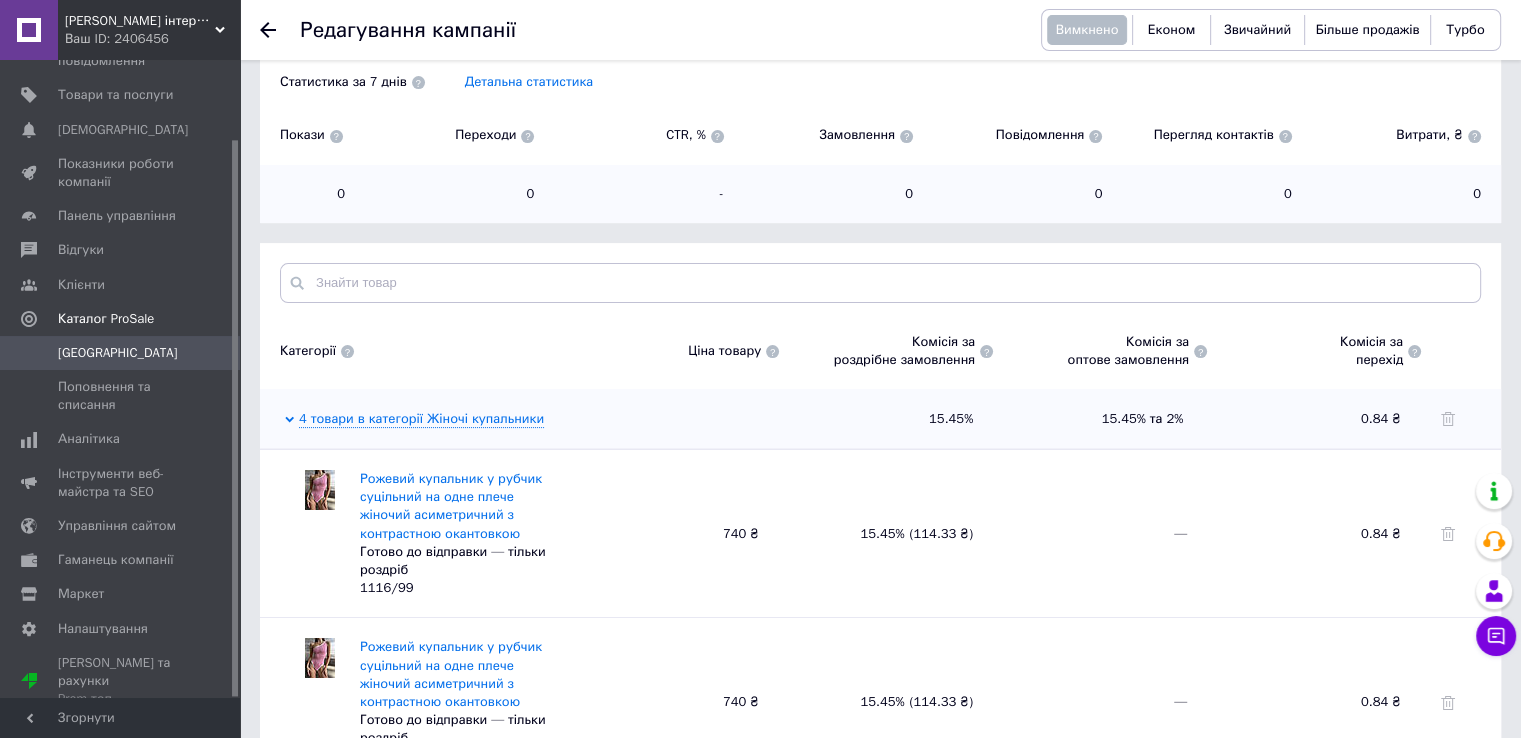 scroll, scrollTop: 400, scrollLeft: 0, axis: vertical 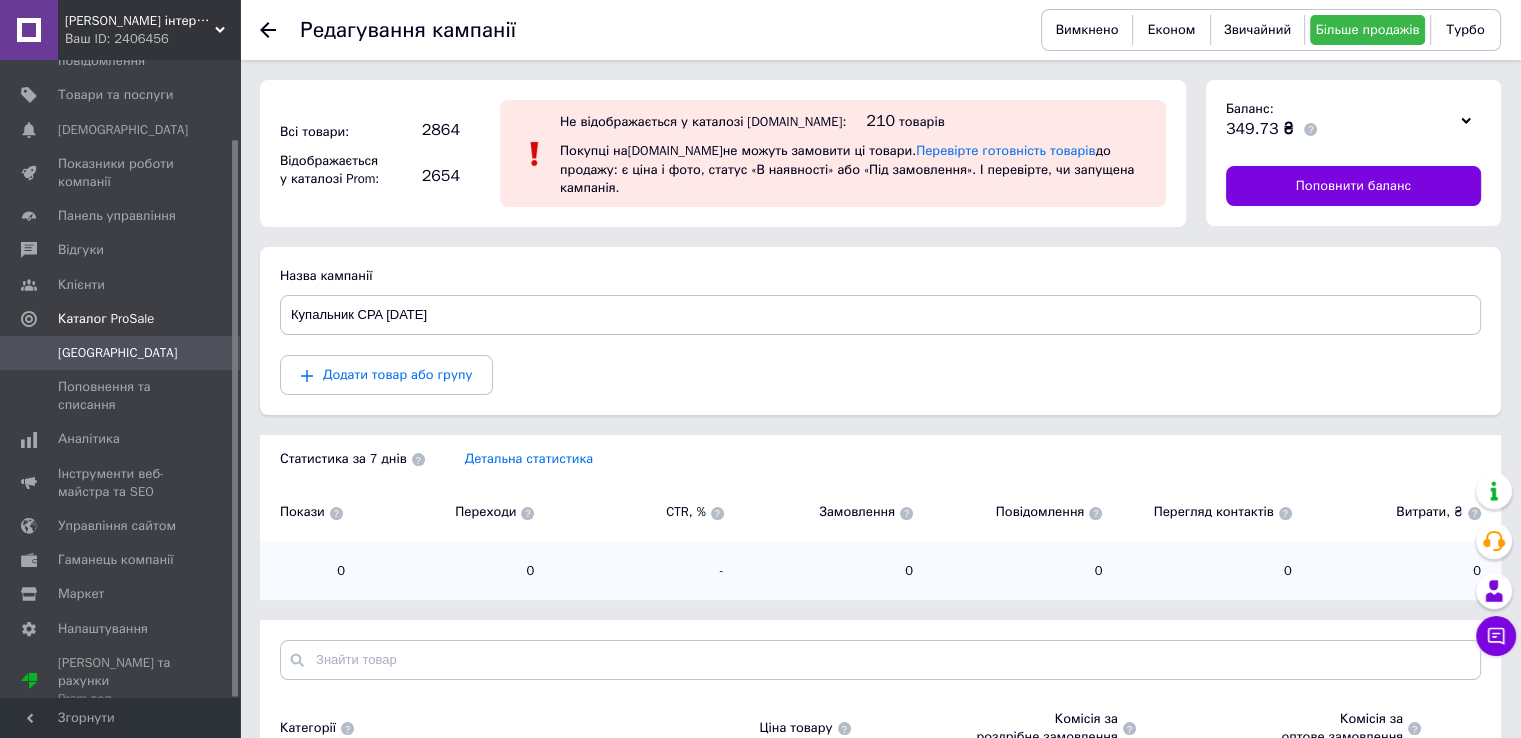 click 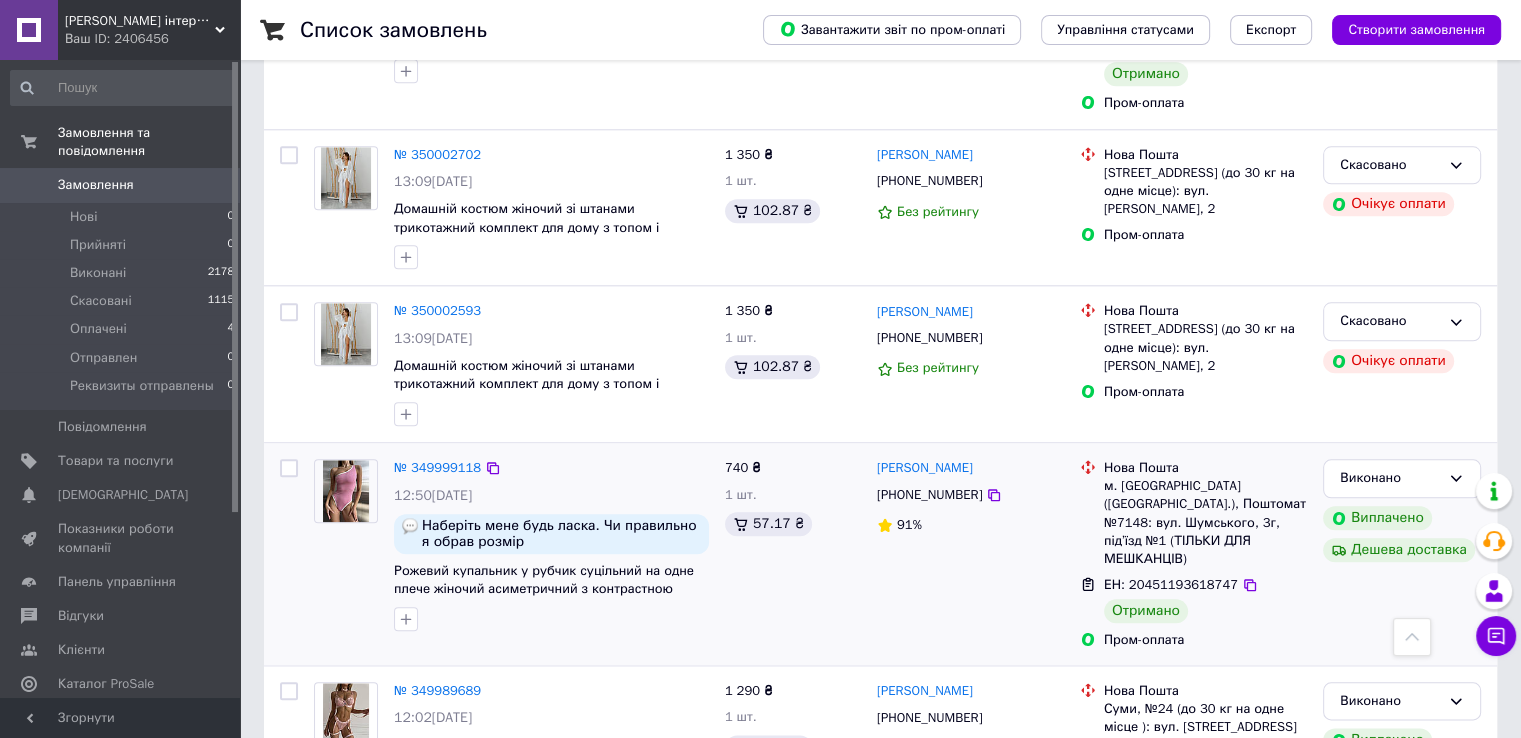 scroll, scrollTop: 2200, scrollLeft: 0, axis: vertical 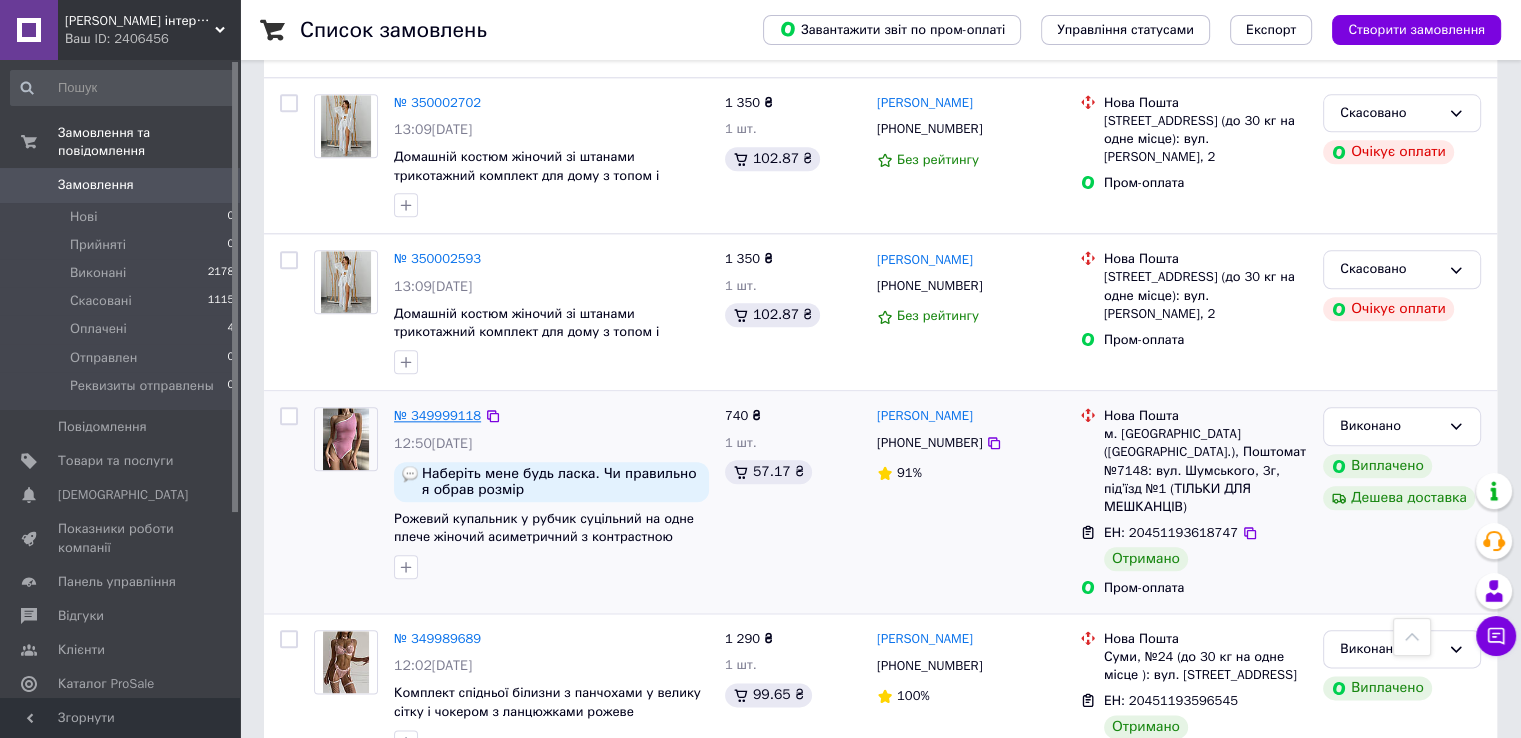 click on "№ 349999118" at bounding box center [437, 415] 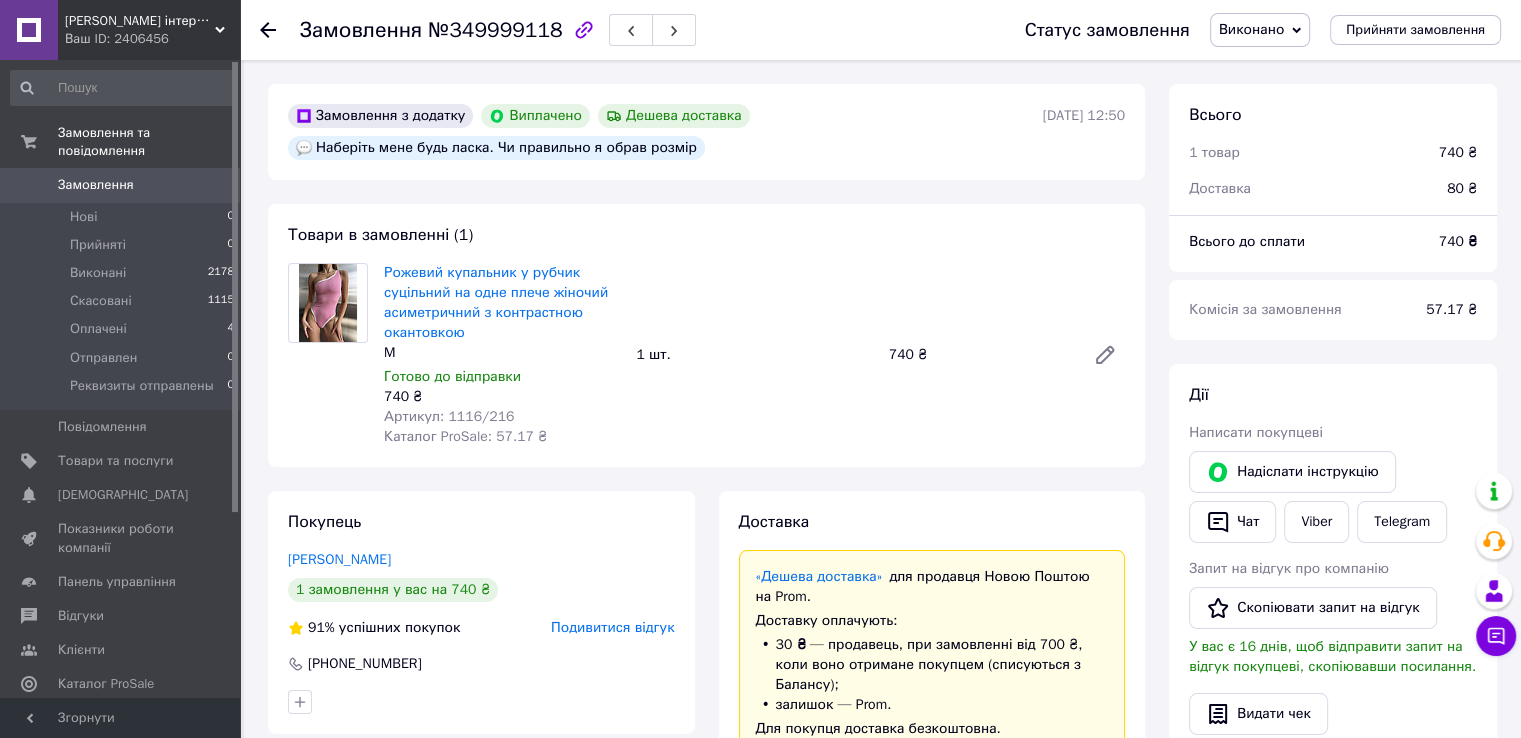 scroll, scrollTop: 20, scrollLeft: 0, axis: vertical 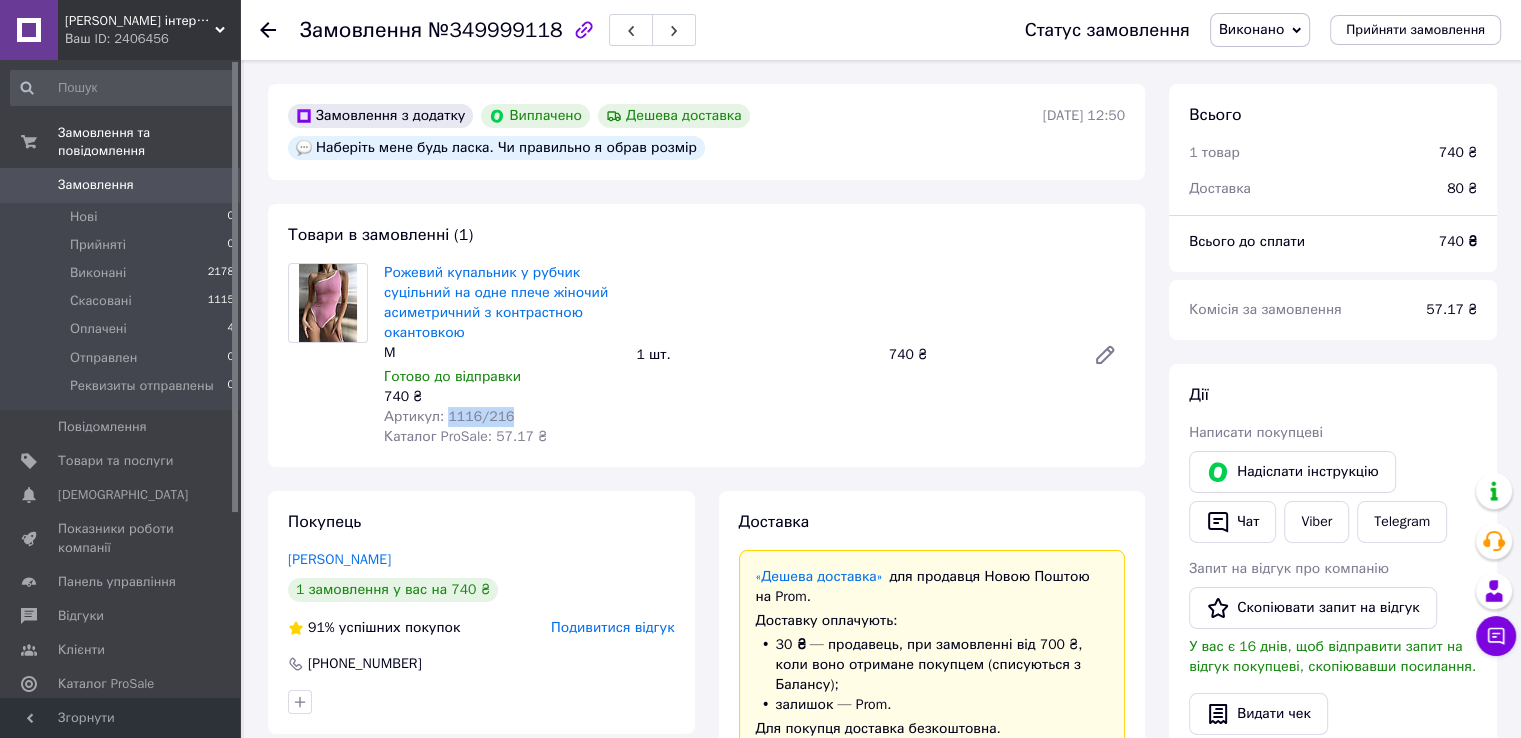 drag, startPoint x: 449, startPoint y: 420, endPoint x: 508, endPoint y: 419, distance: 59.008472 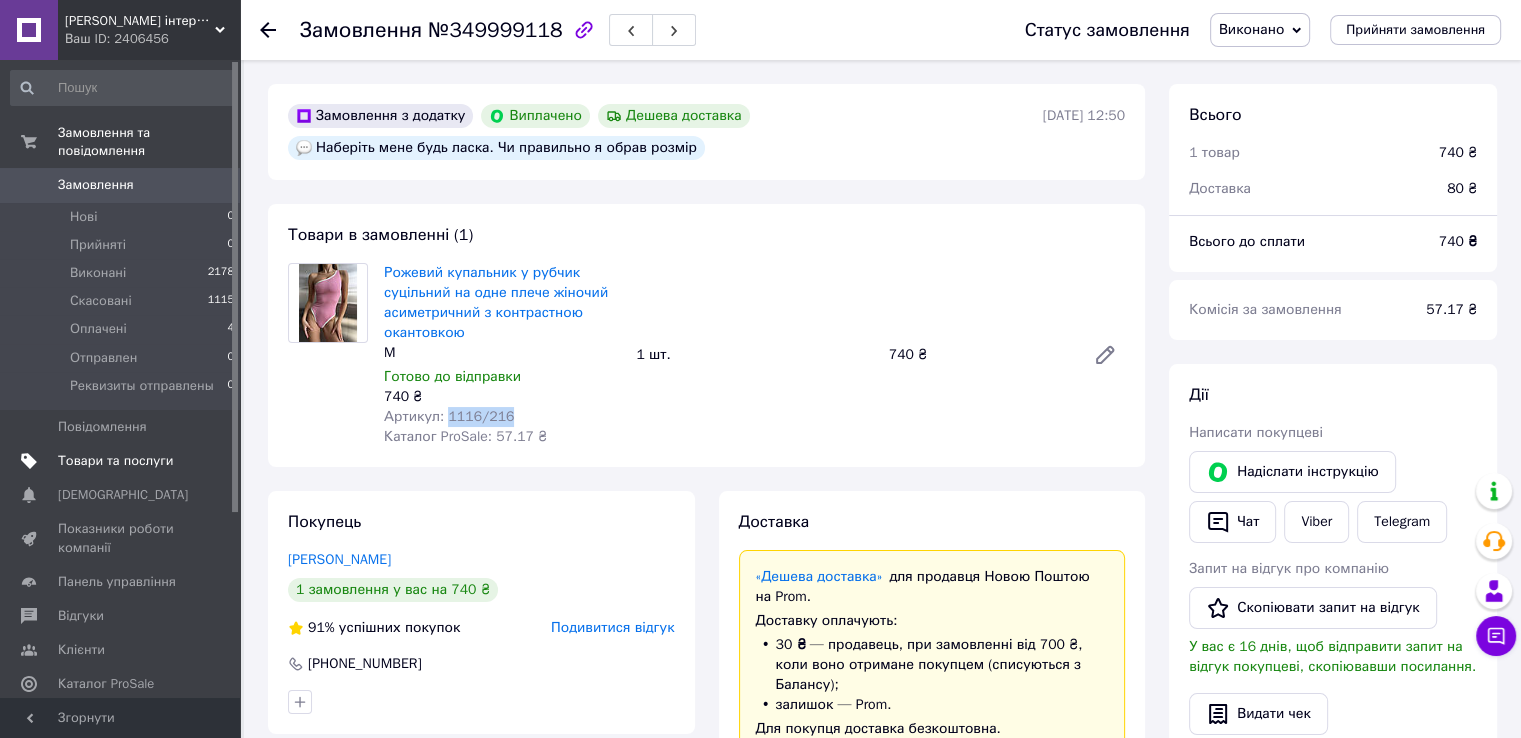 click on "Товари та послуги" at bounding box center [115, 461] 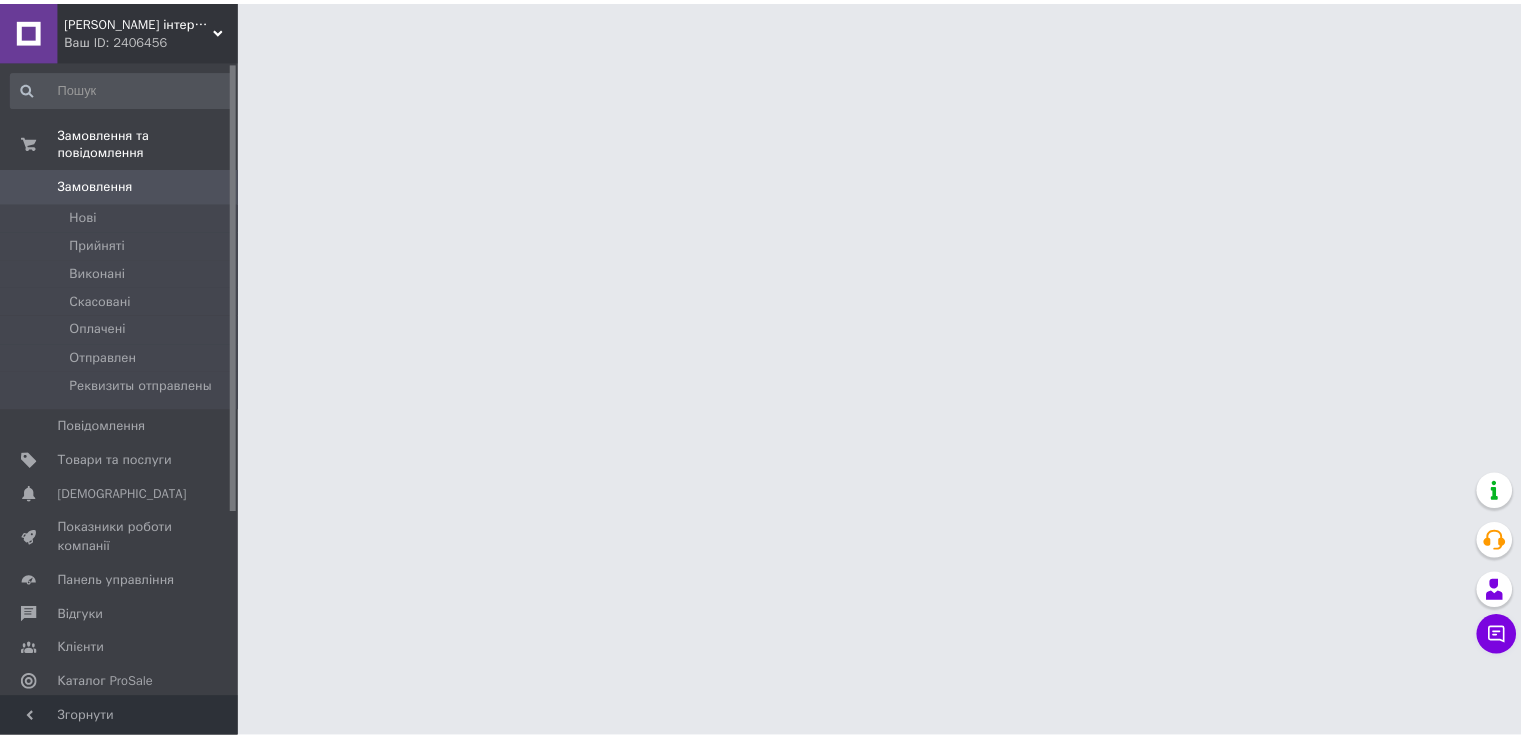 scroll, scrollTop: 0, scrollLeft: 0, axis: both 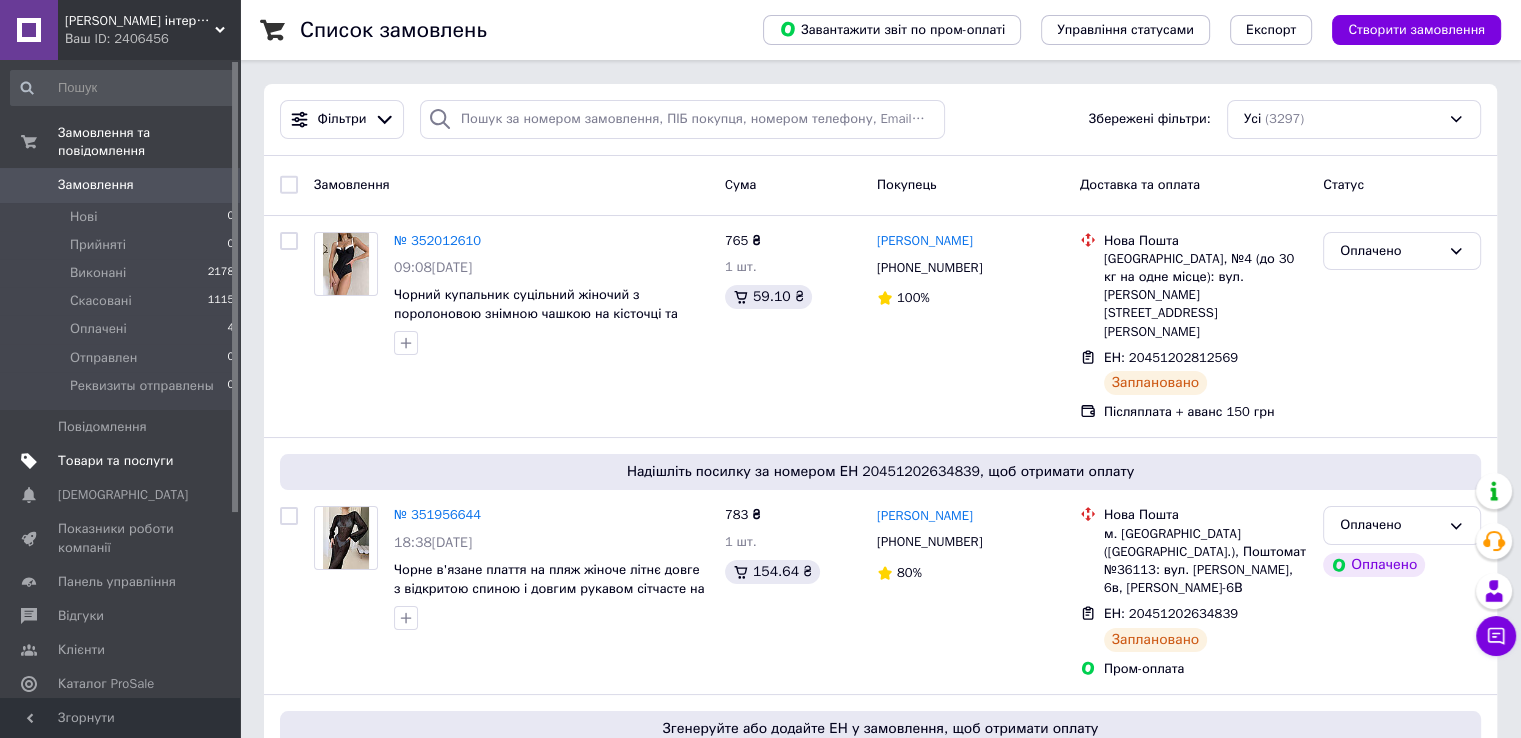click on "Товари та послуги" at bounding box center (115, 461) 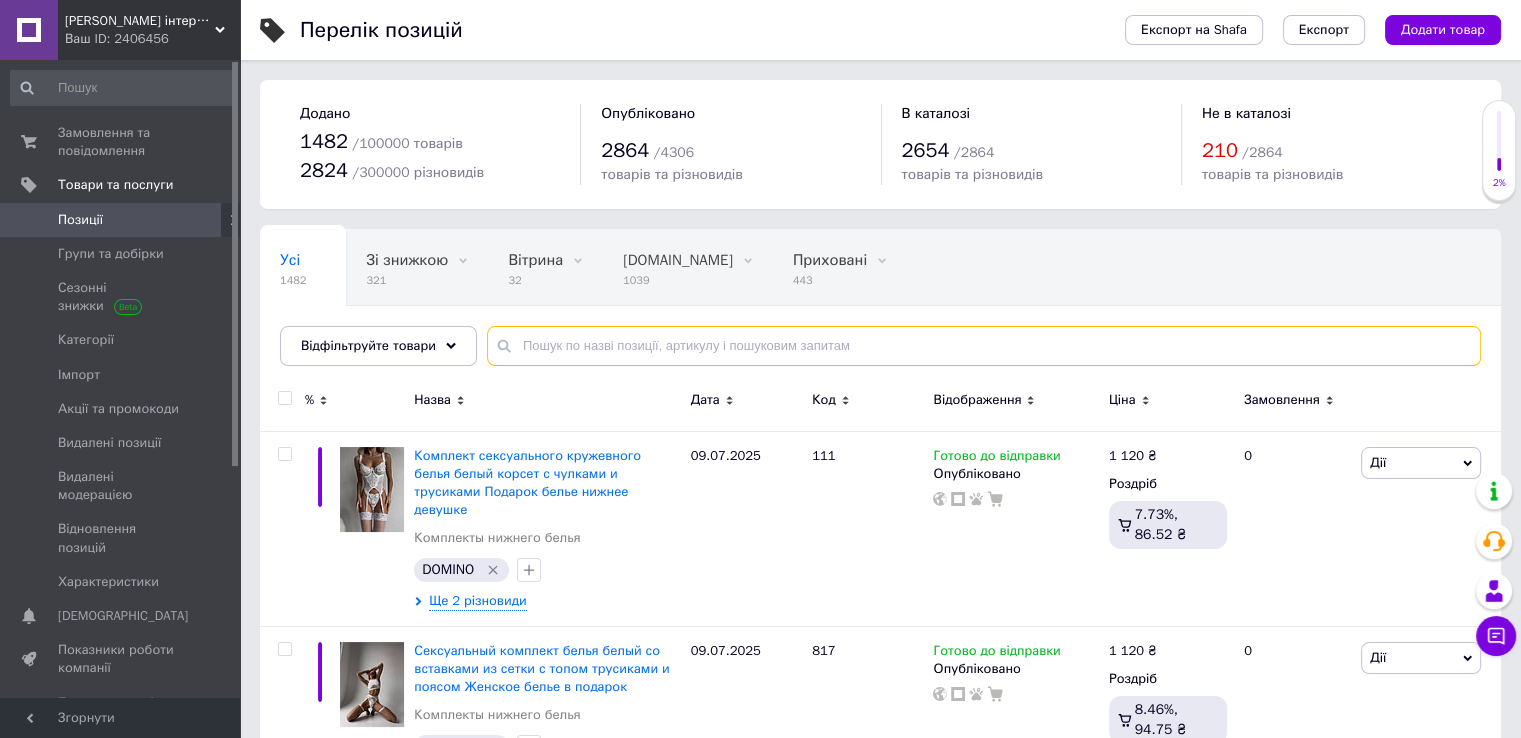click at bounding box center (984, 346) 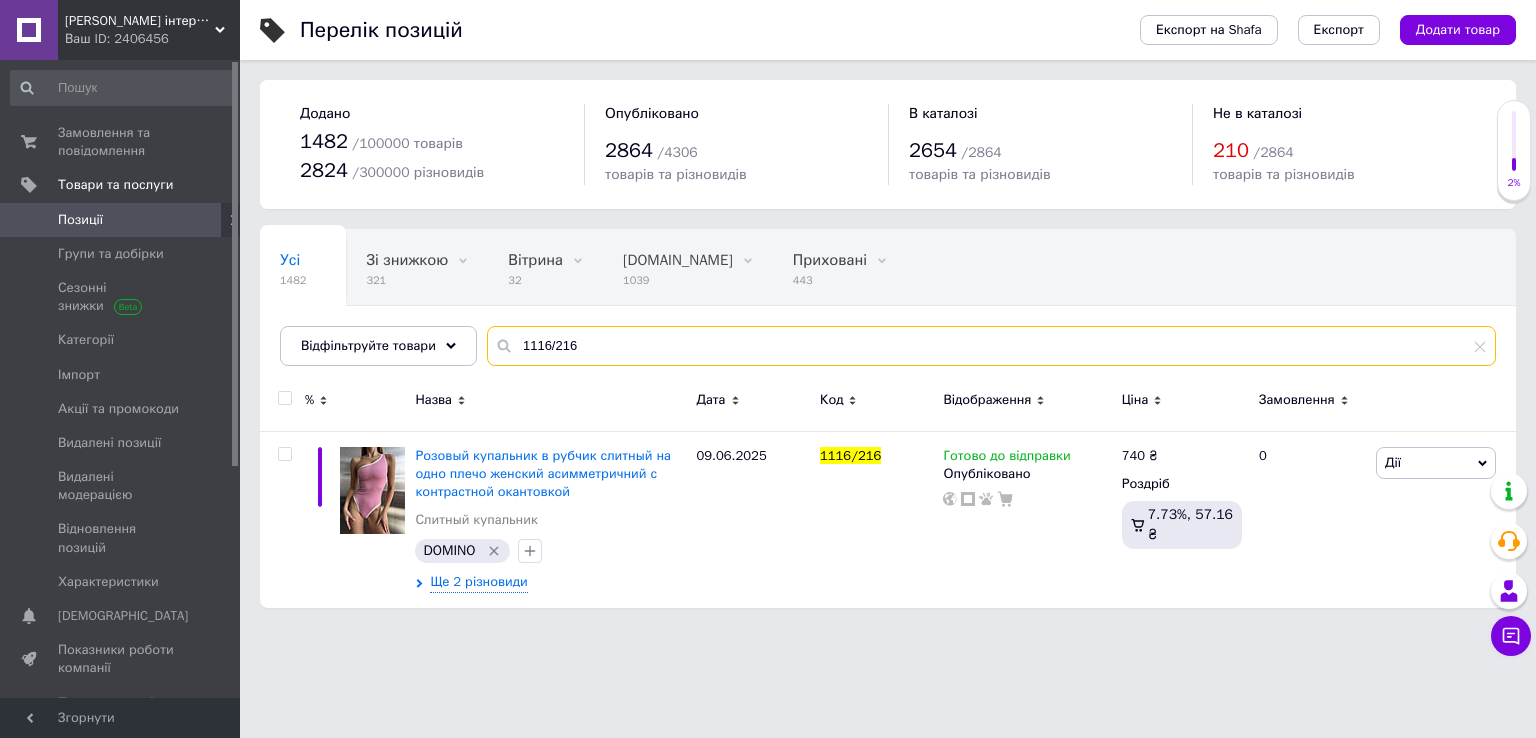 type on "1116/216" 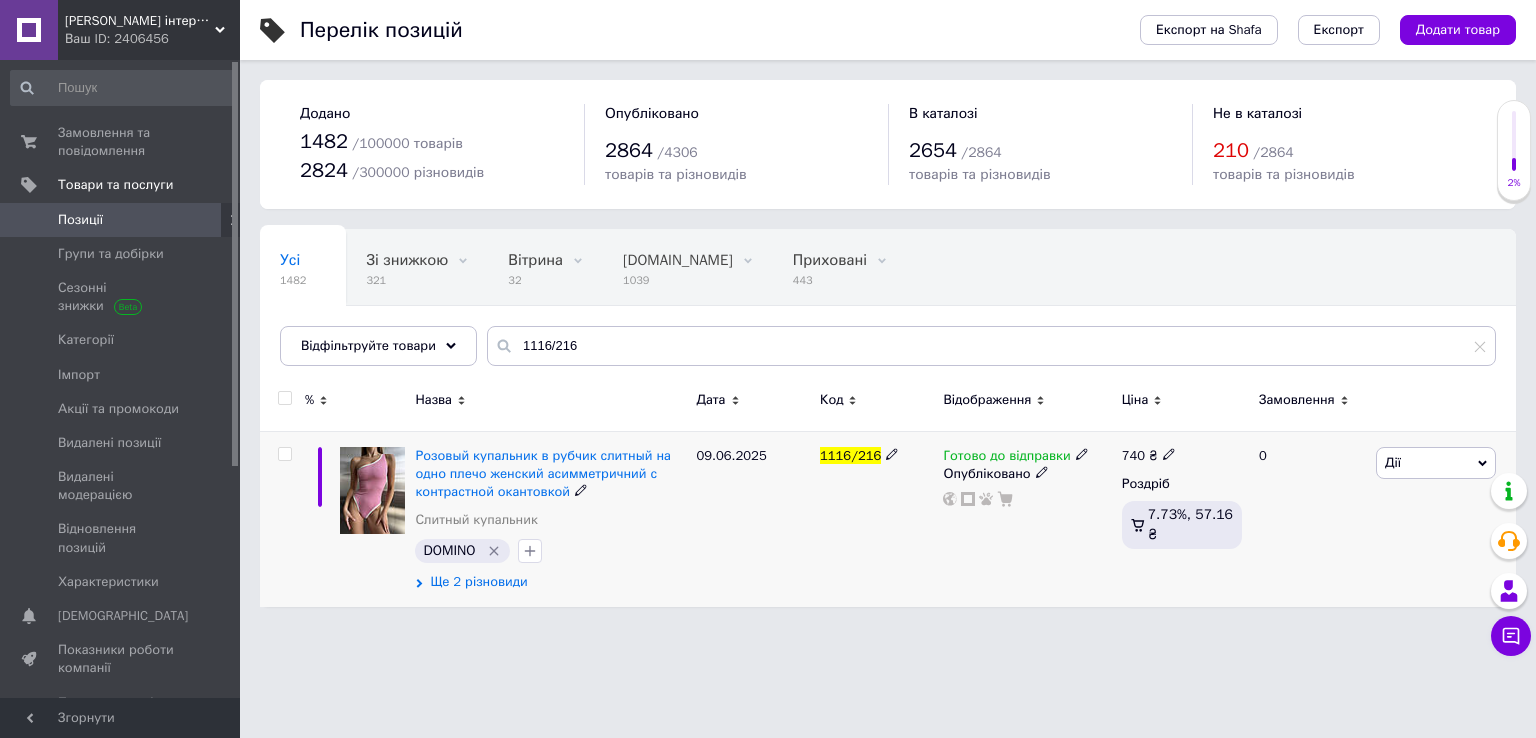 click on "Ще 2 різновиди" at bounding box center (478, 582) 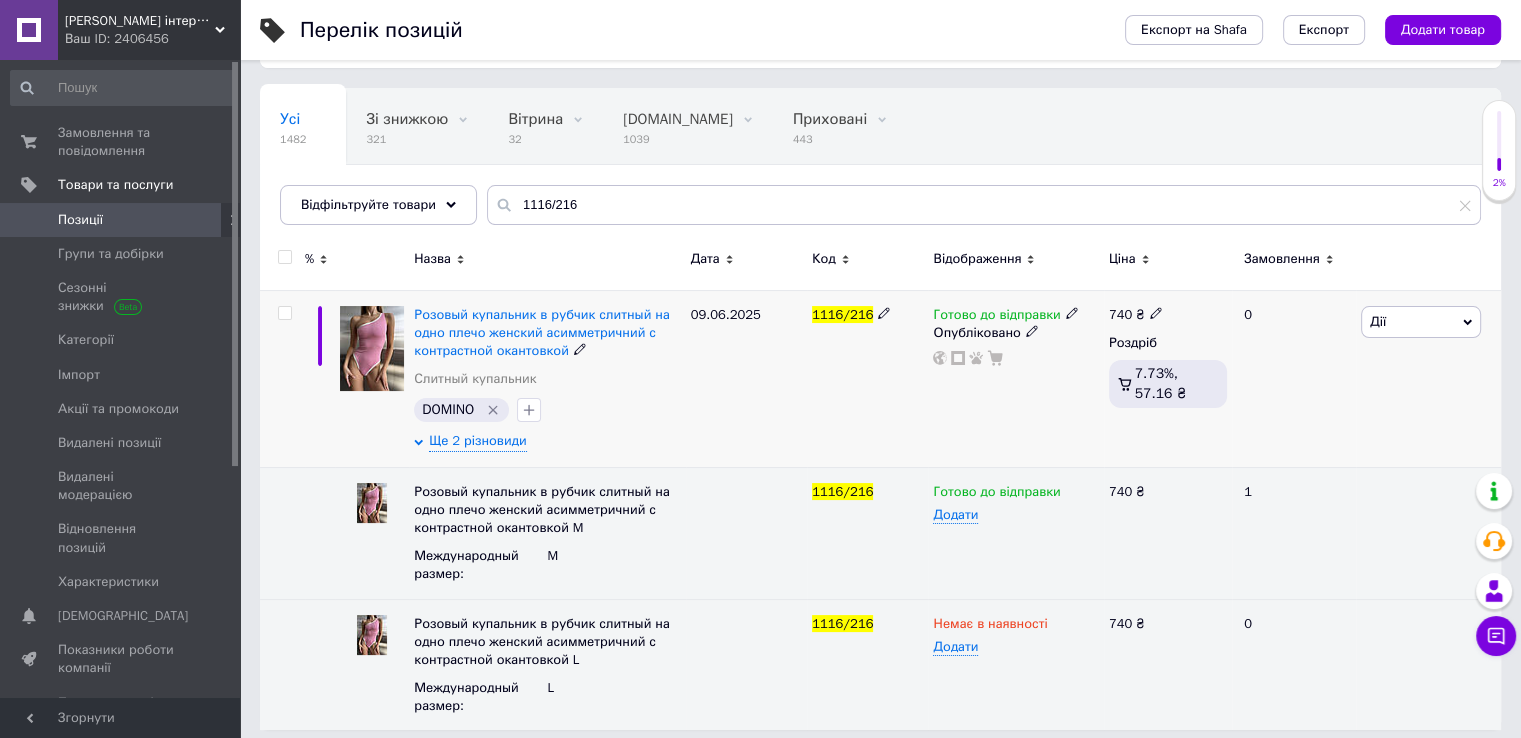 scroll, scrollTop: 152, scrollLeft: 0, axis: vertical 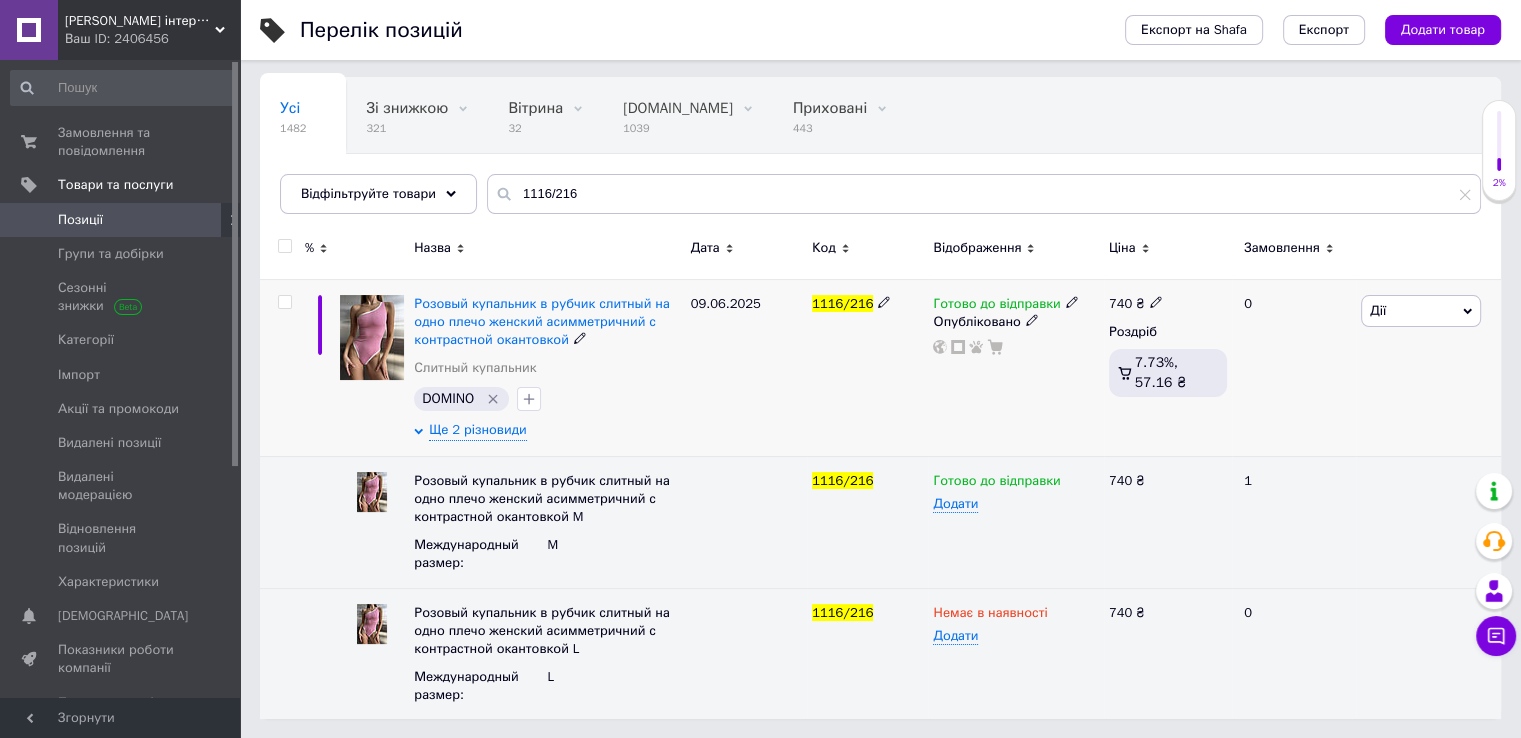 click 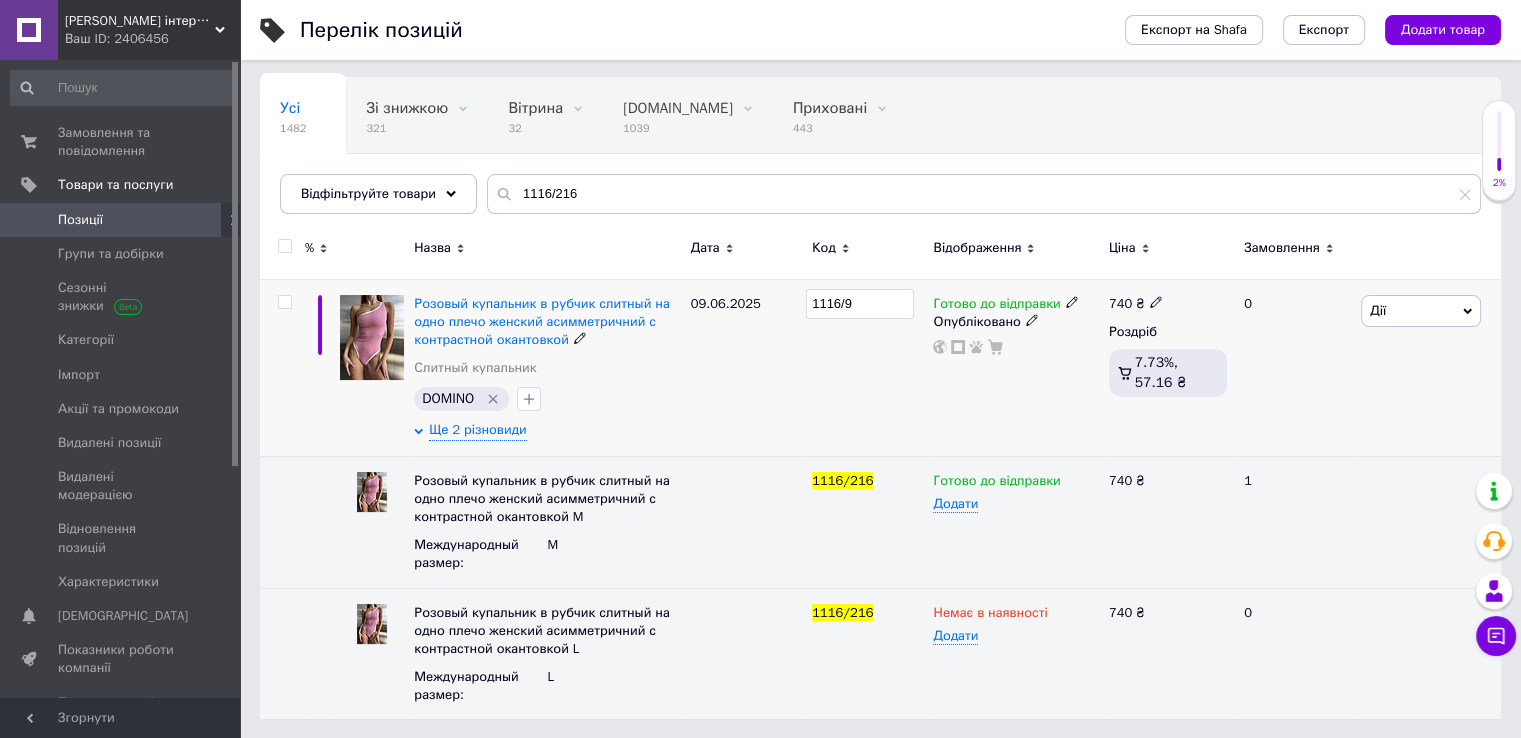 type on "1116/99" 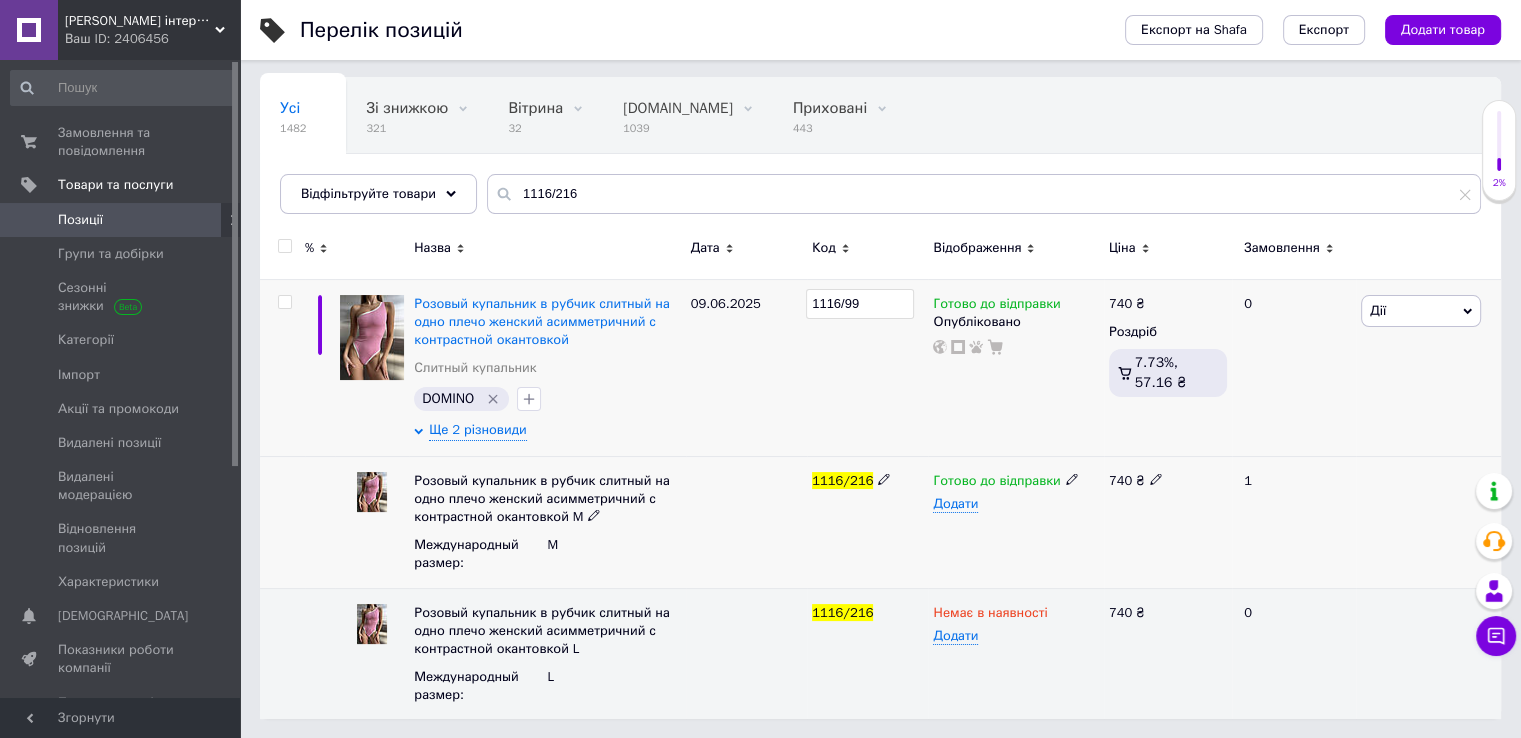 click 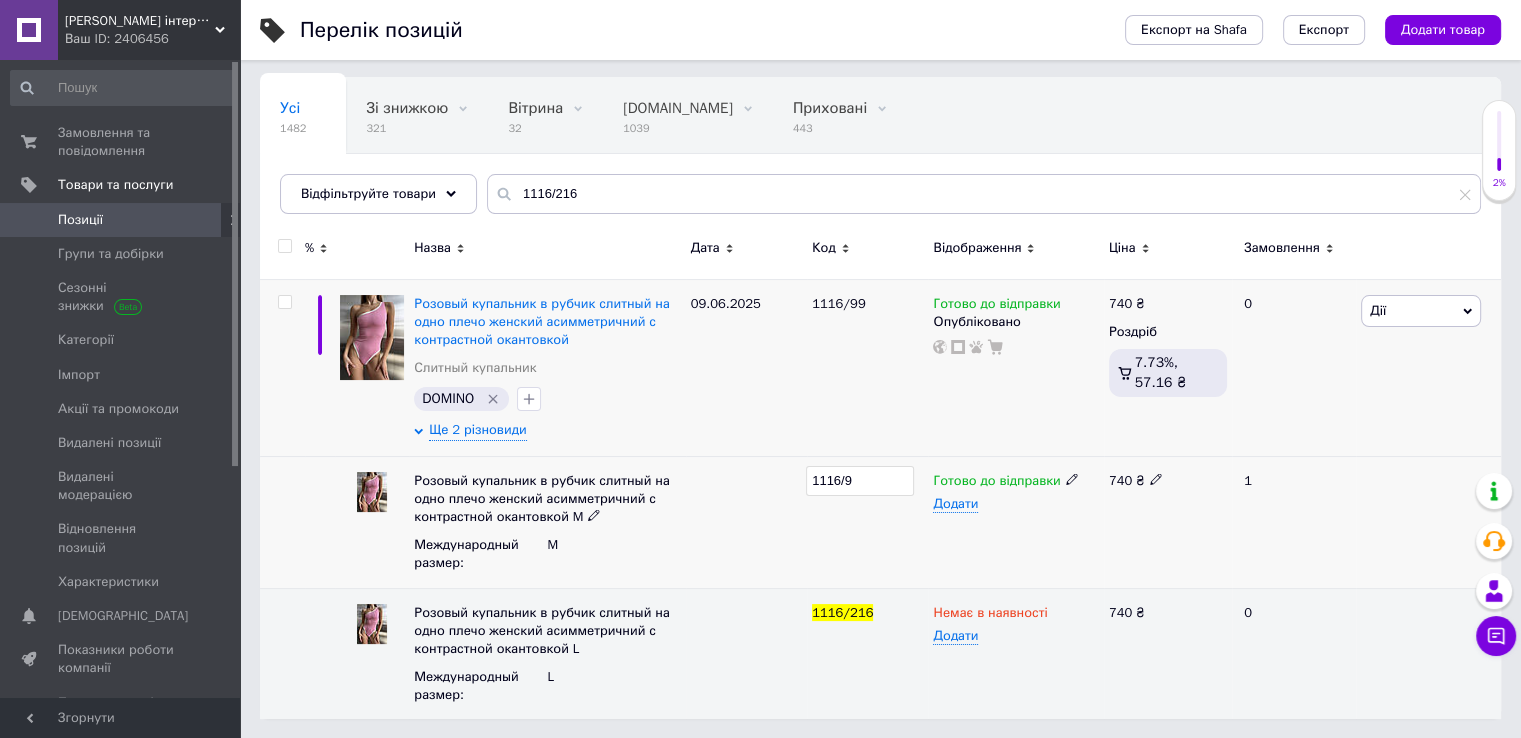 type on "1116/99" 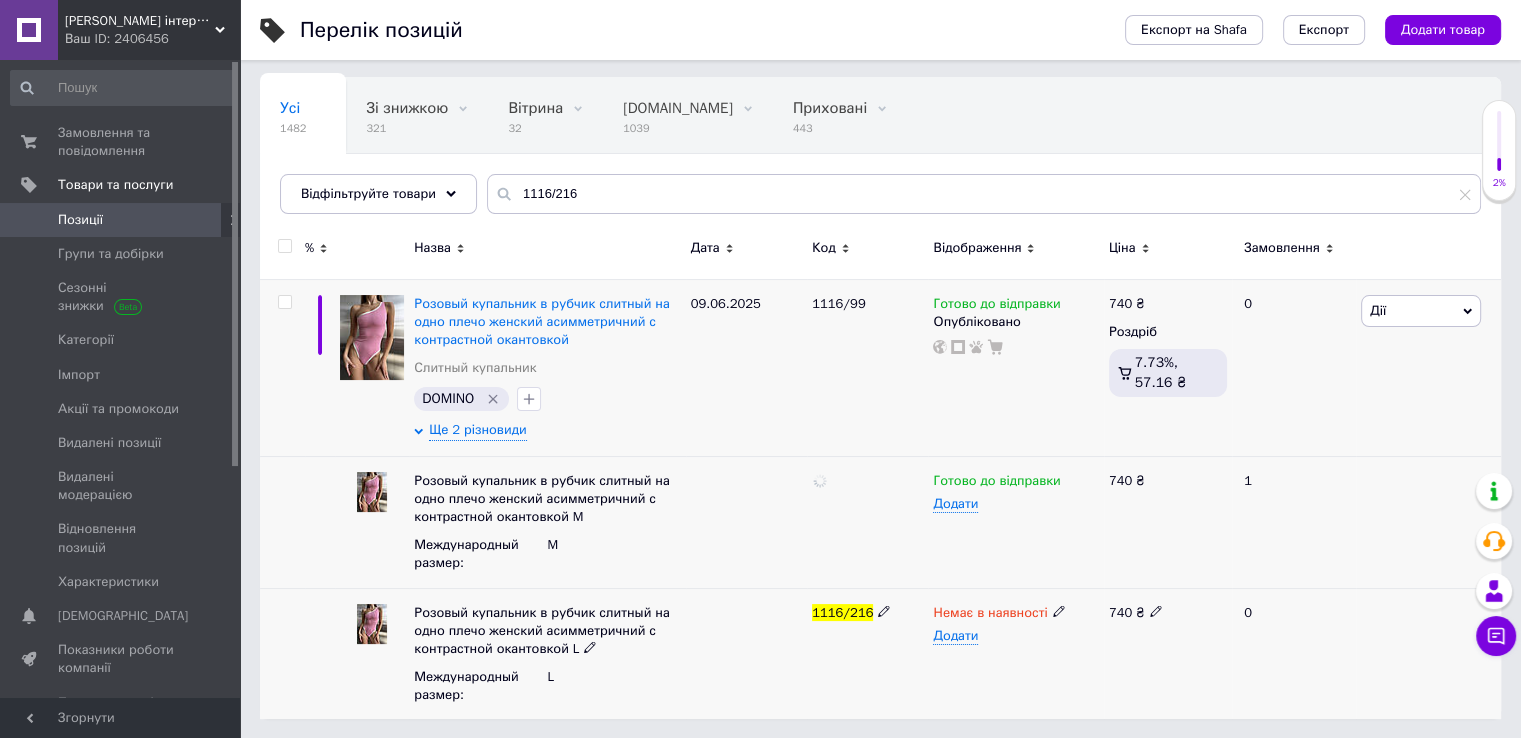 click 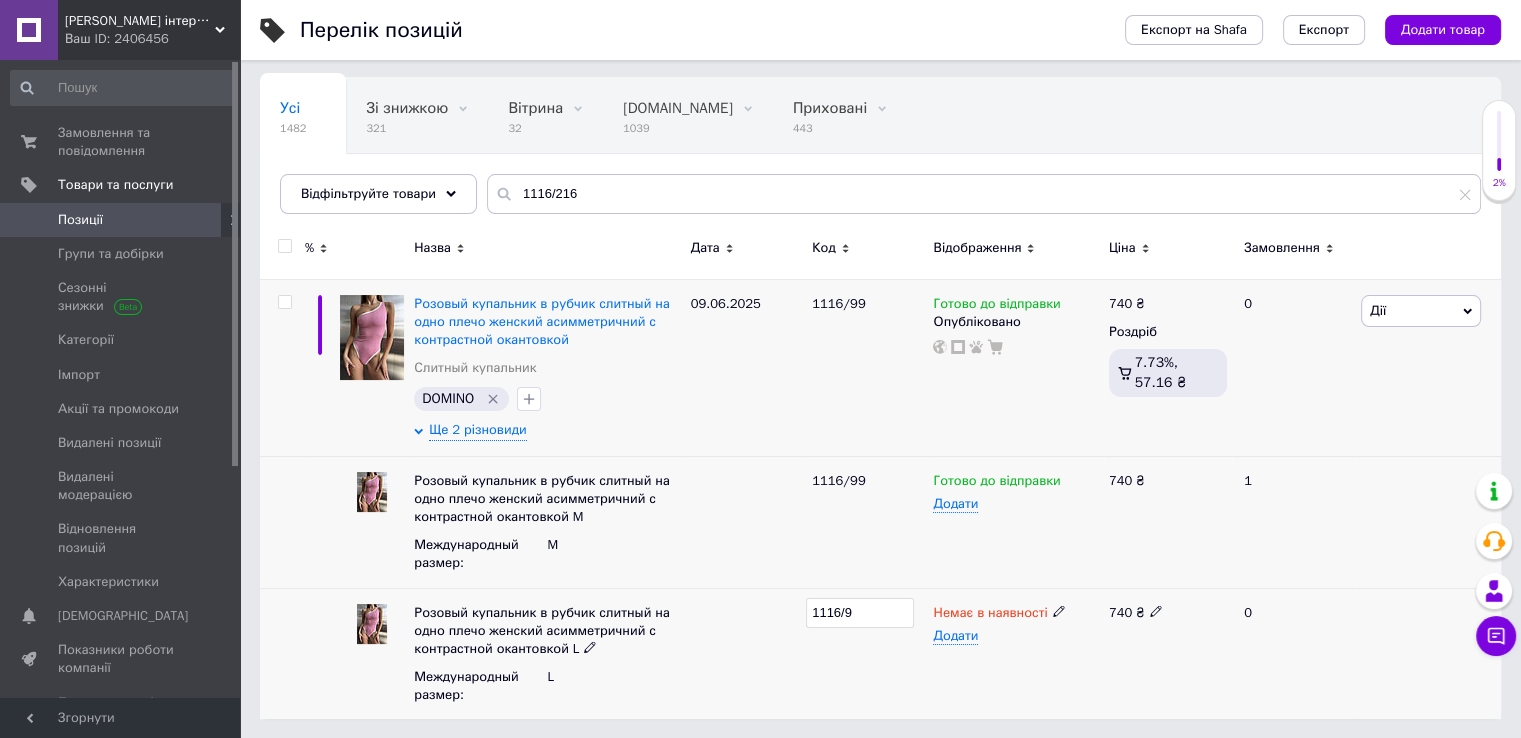 type on "1116/99" 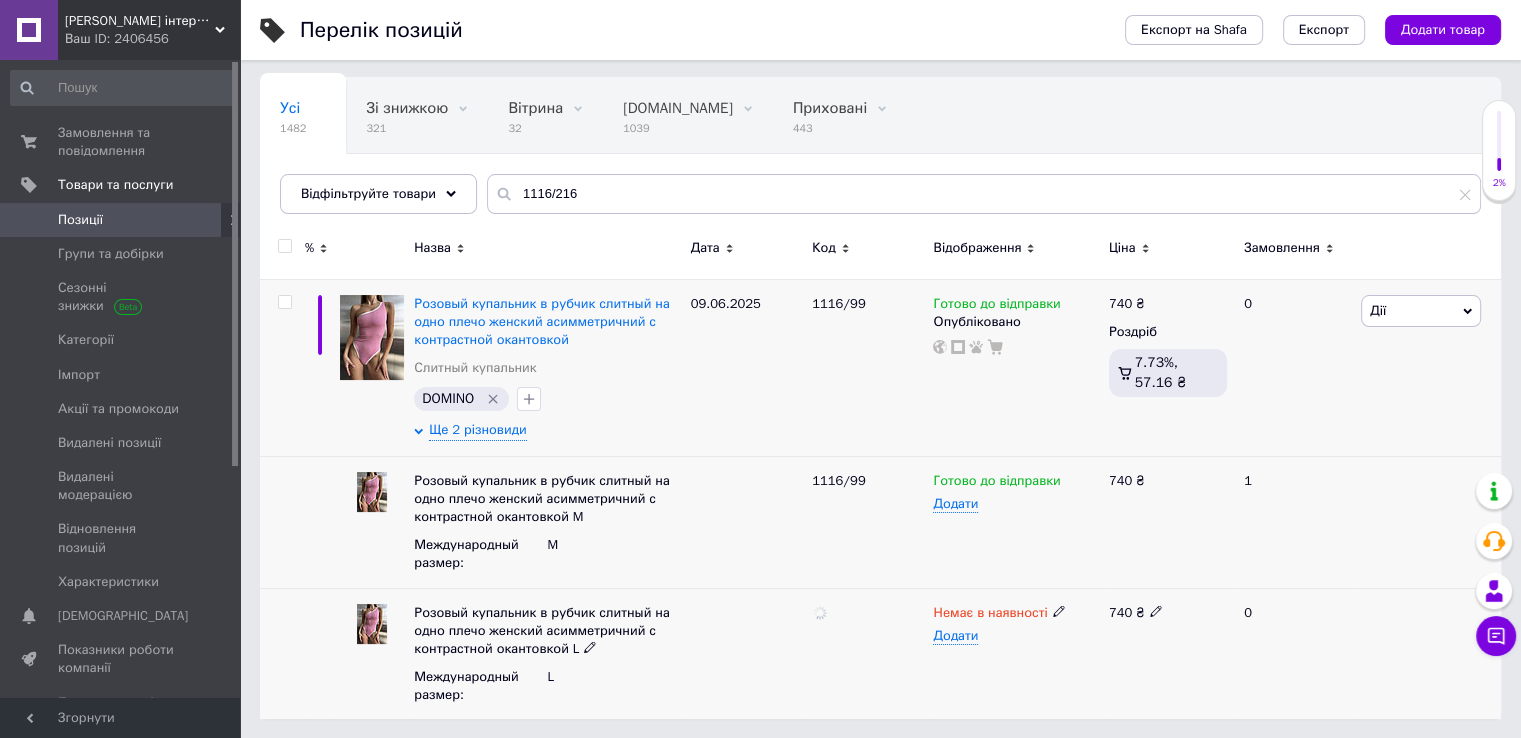 click at bounding box center (867, 653) 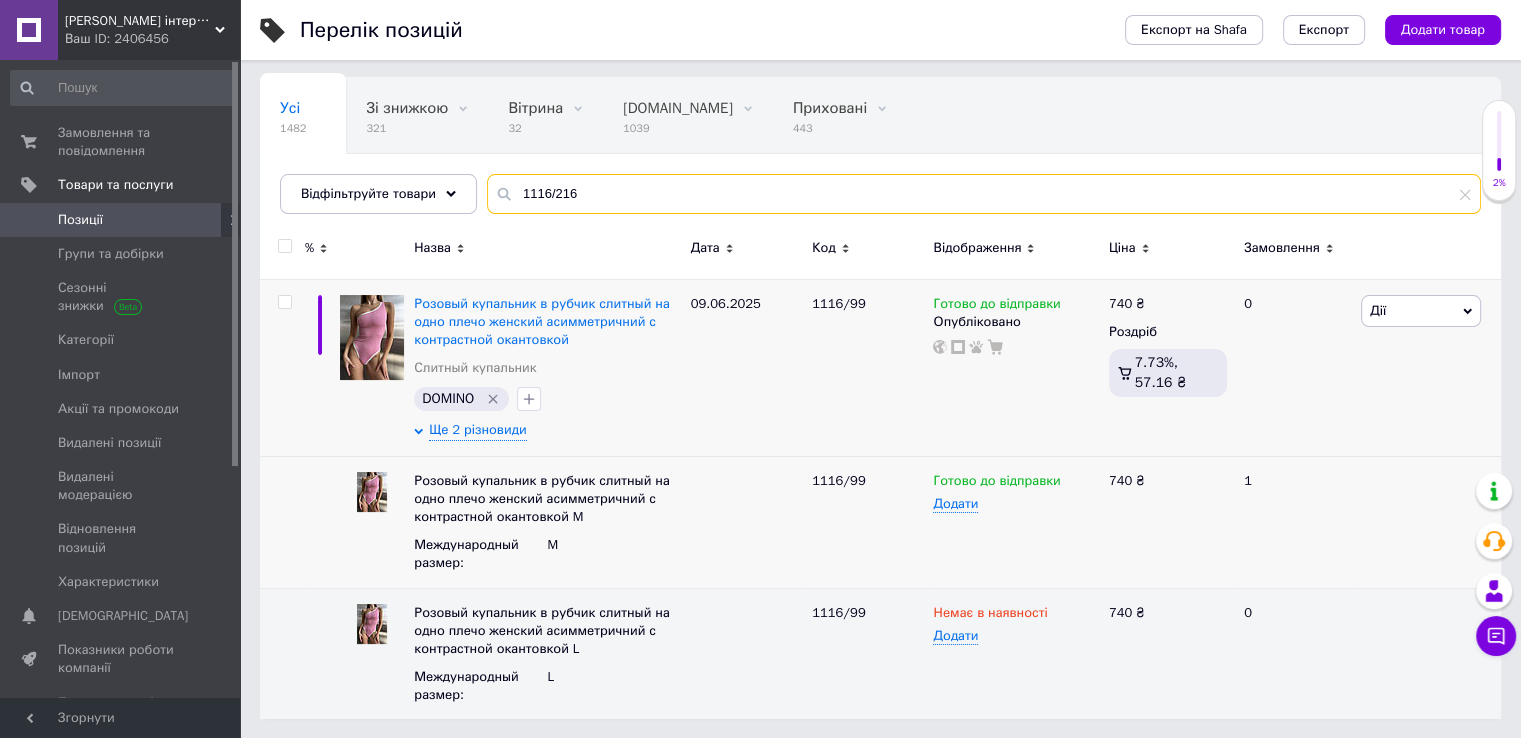 click on "1116/216" at bounding box center (984, 194) 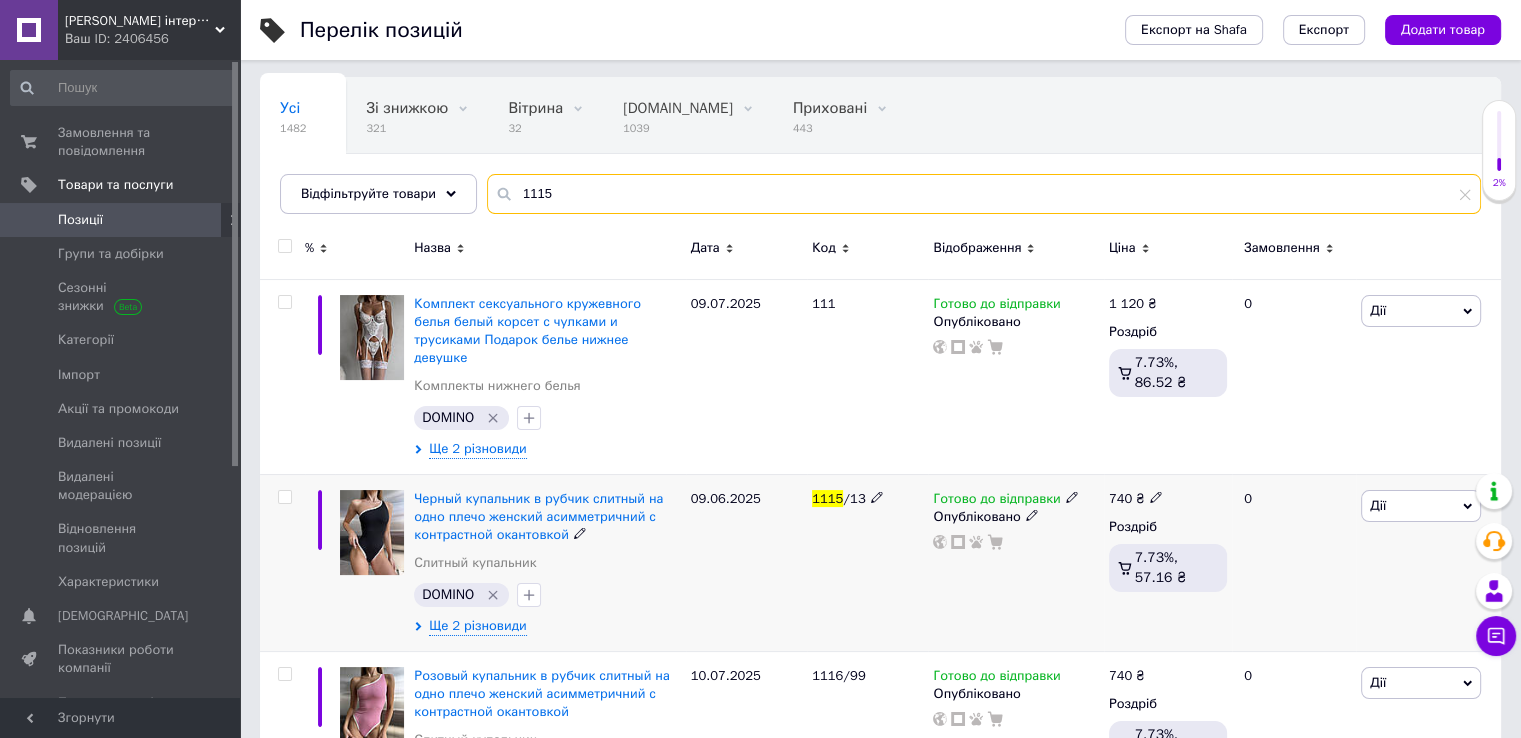 type on "1115" 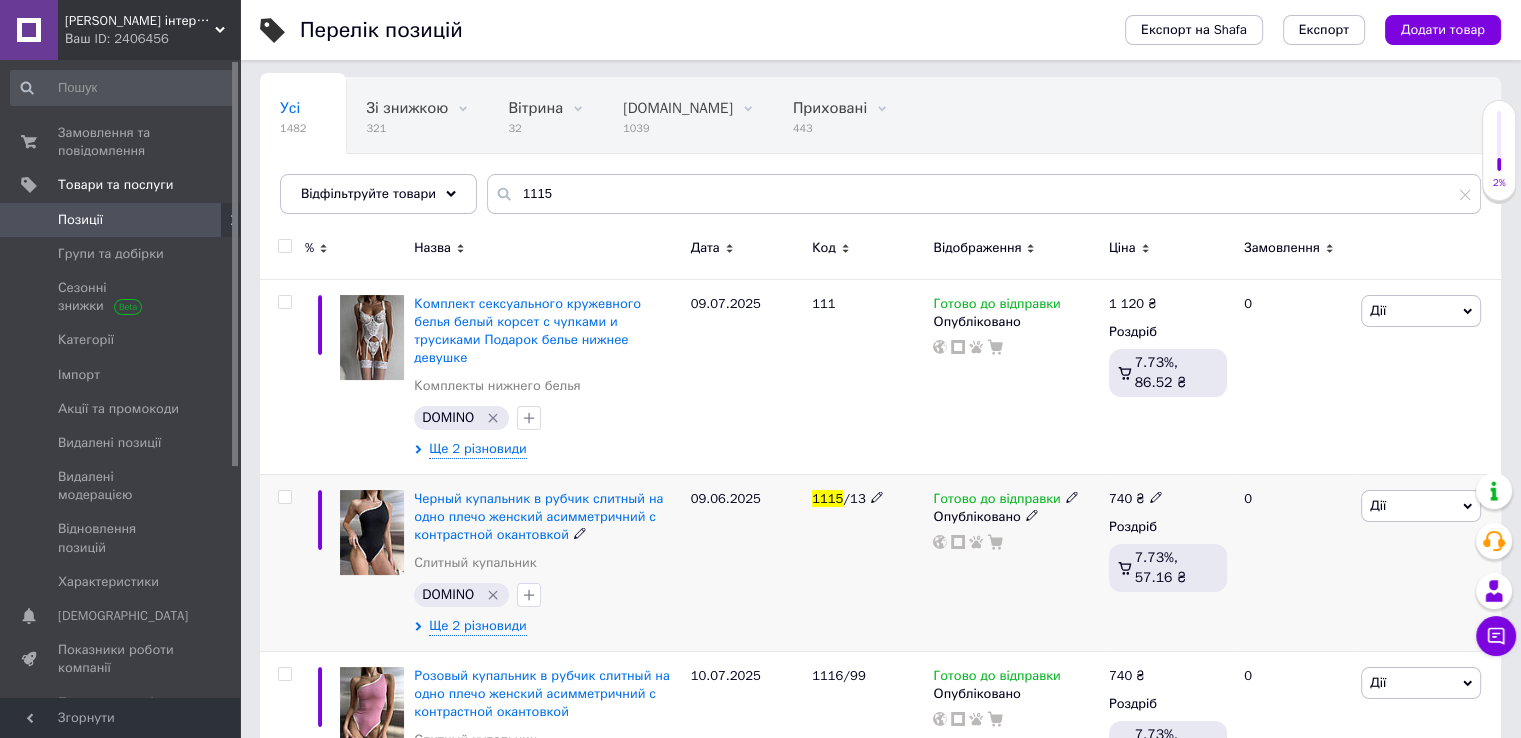 click 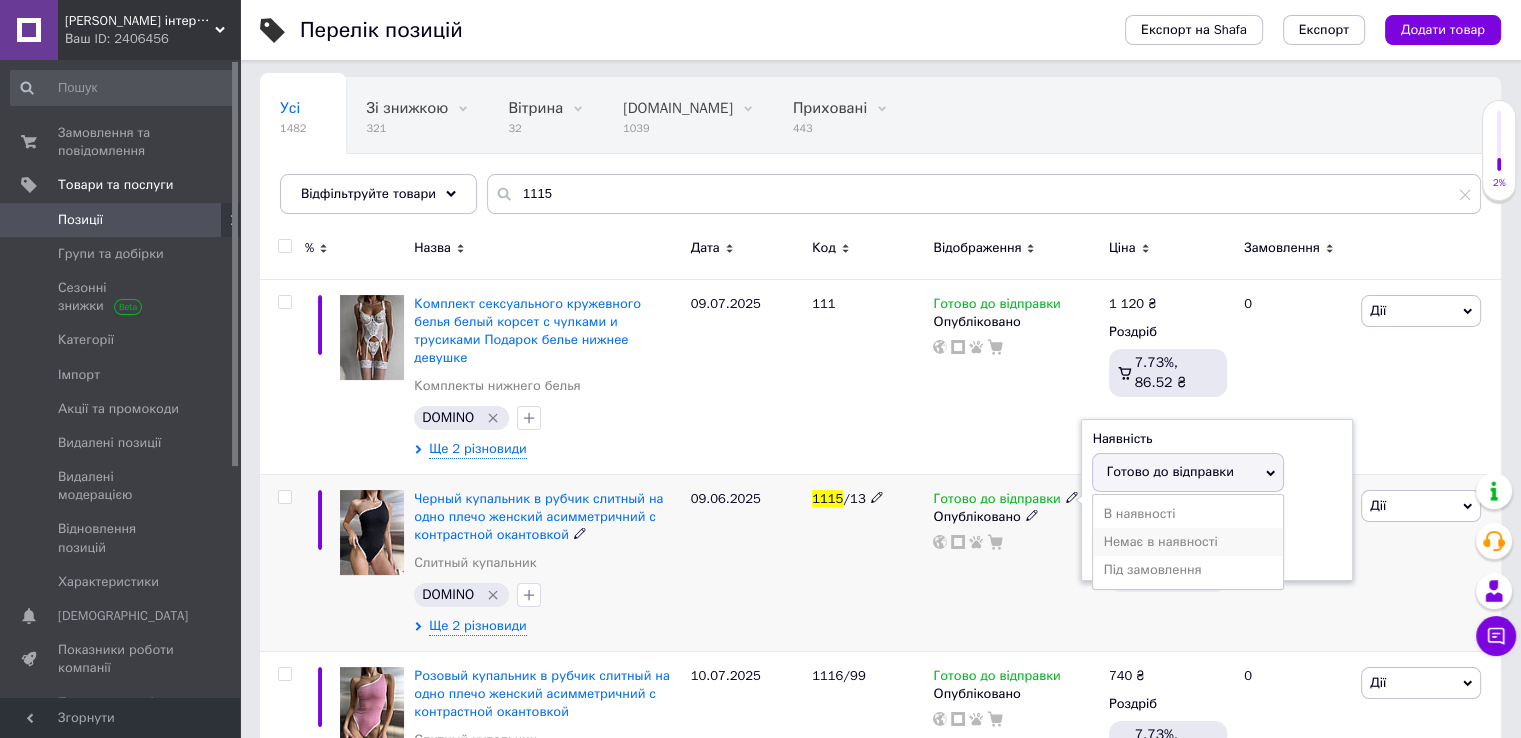 click on "Немає в наявності" at bounding box center (1188, 542) 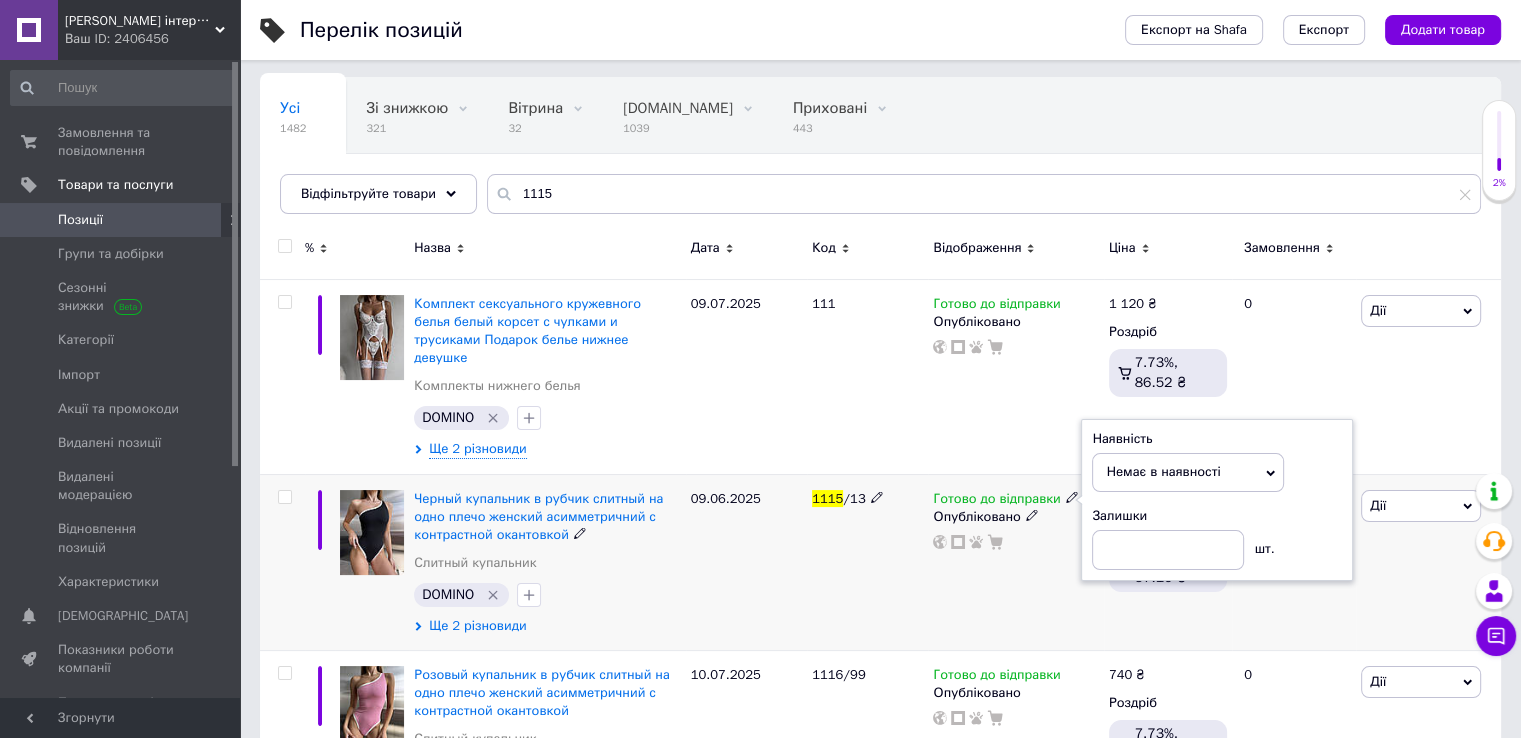 click on "Ще 2 різновиди" at bounding box center (477, 626) 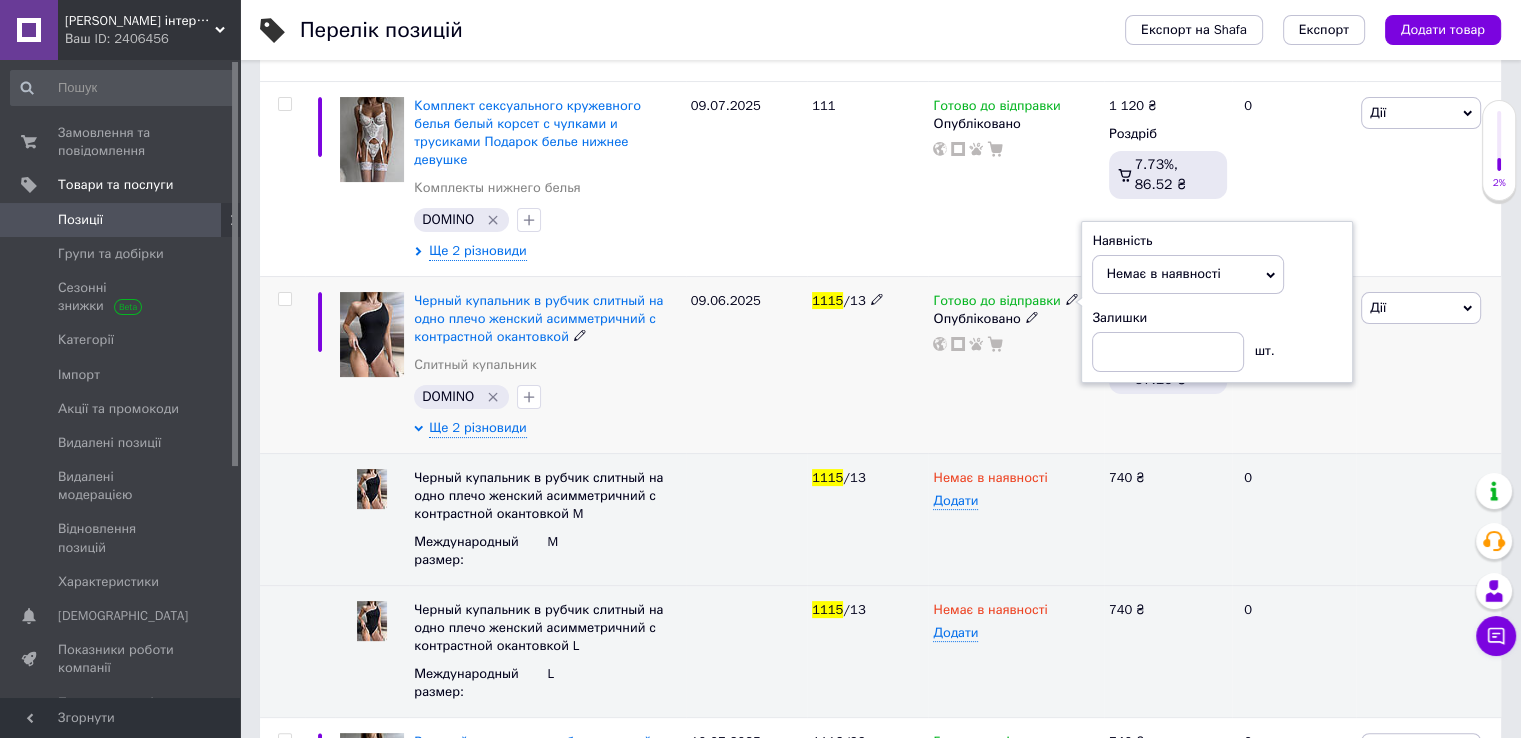 scroll, scrollTop: 452, scrollLeft: 0, axis: vertical 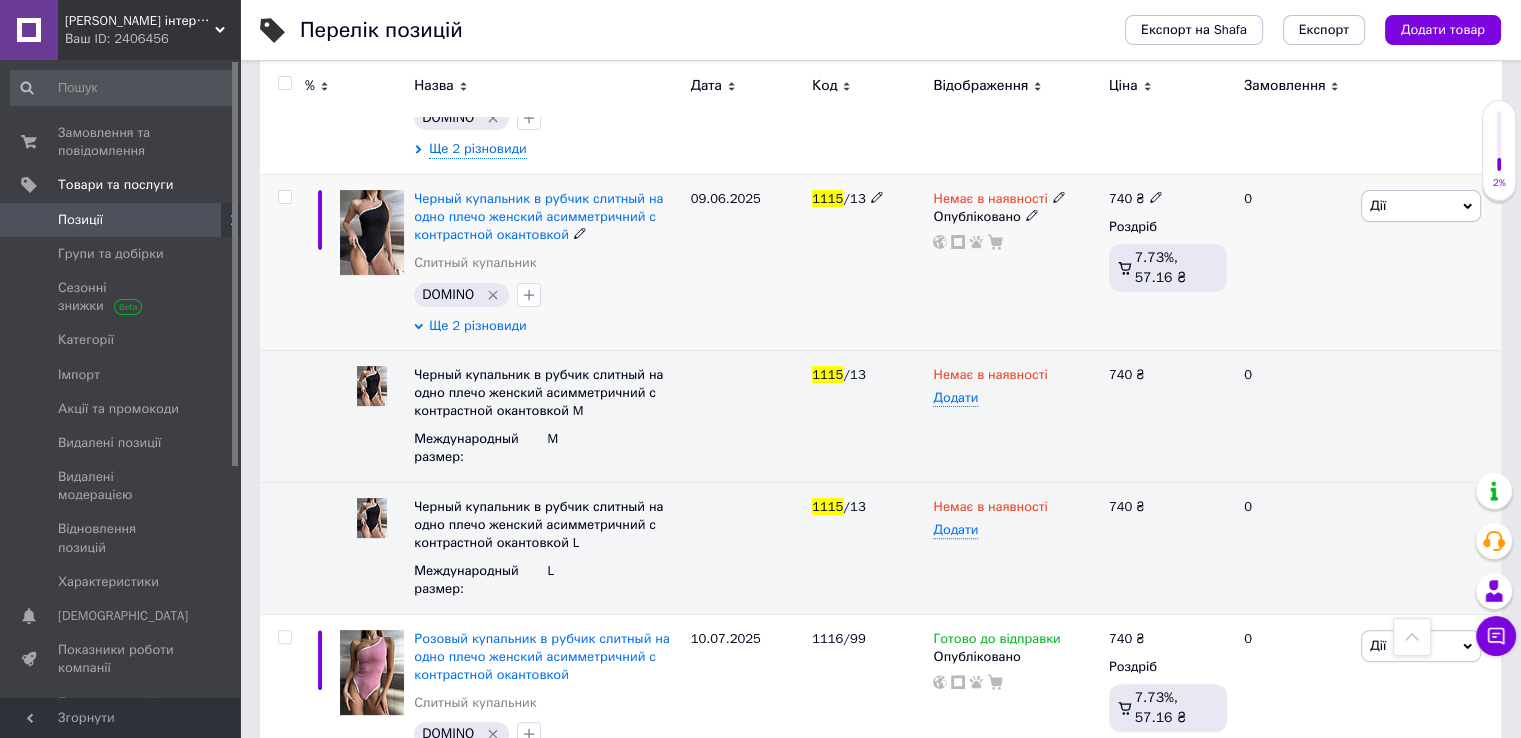 click on "Ще 2 різновиди" at bounding box center (477, 326) 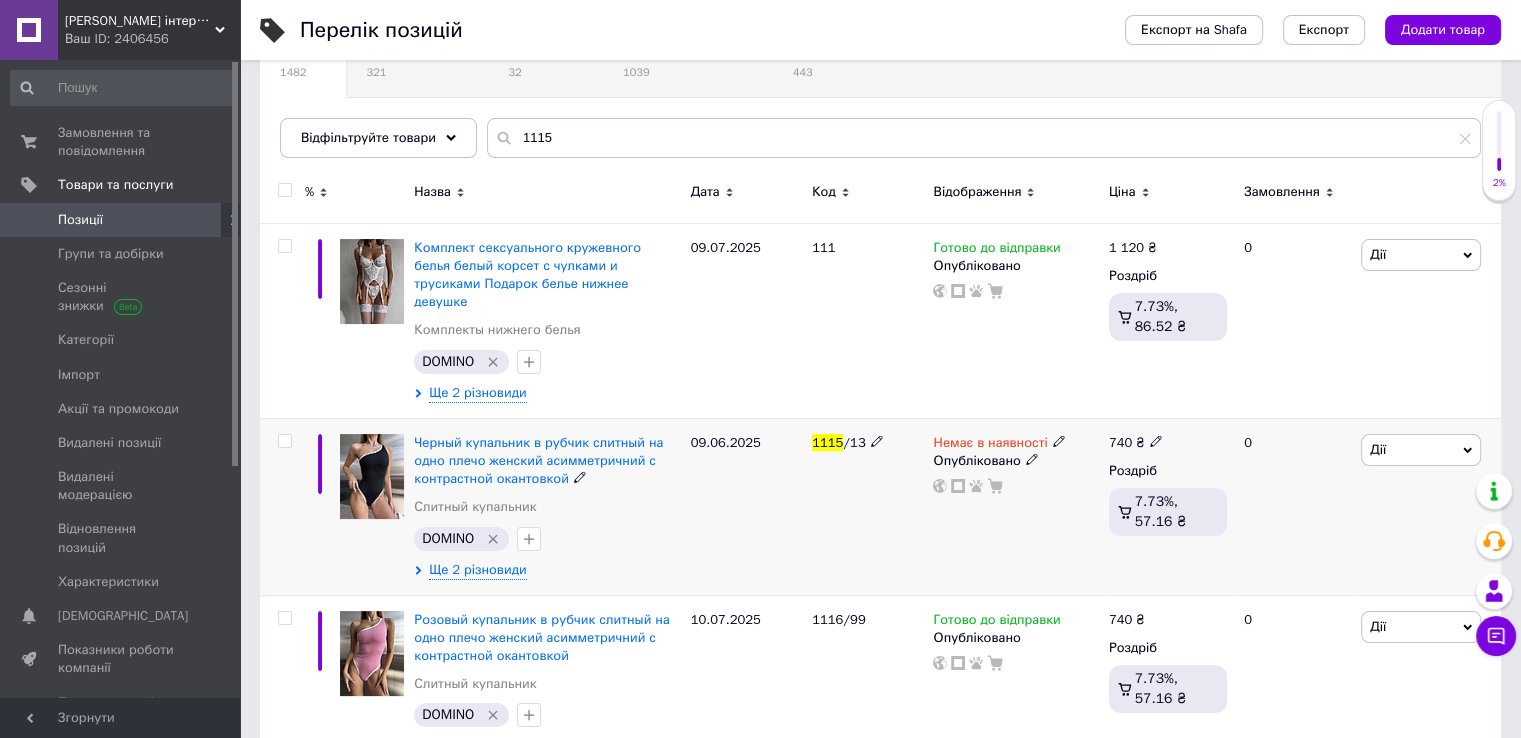 scroll, scrollTop: 242, scrollLeft: 0, axis: vertical 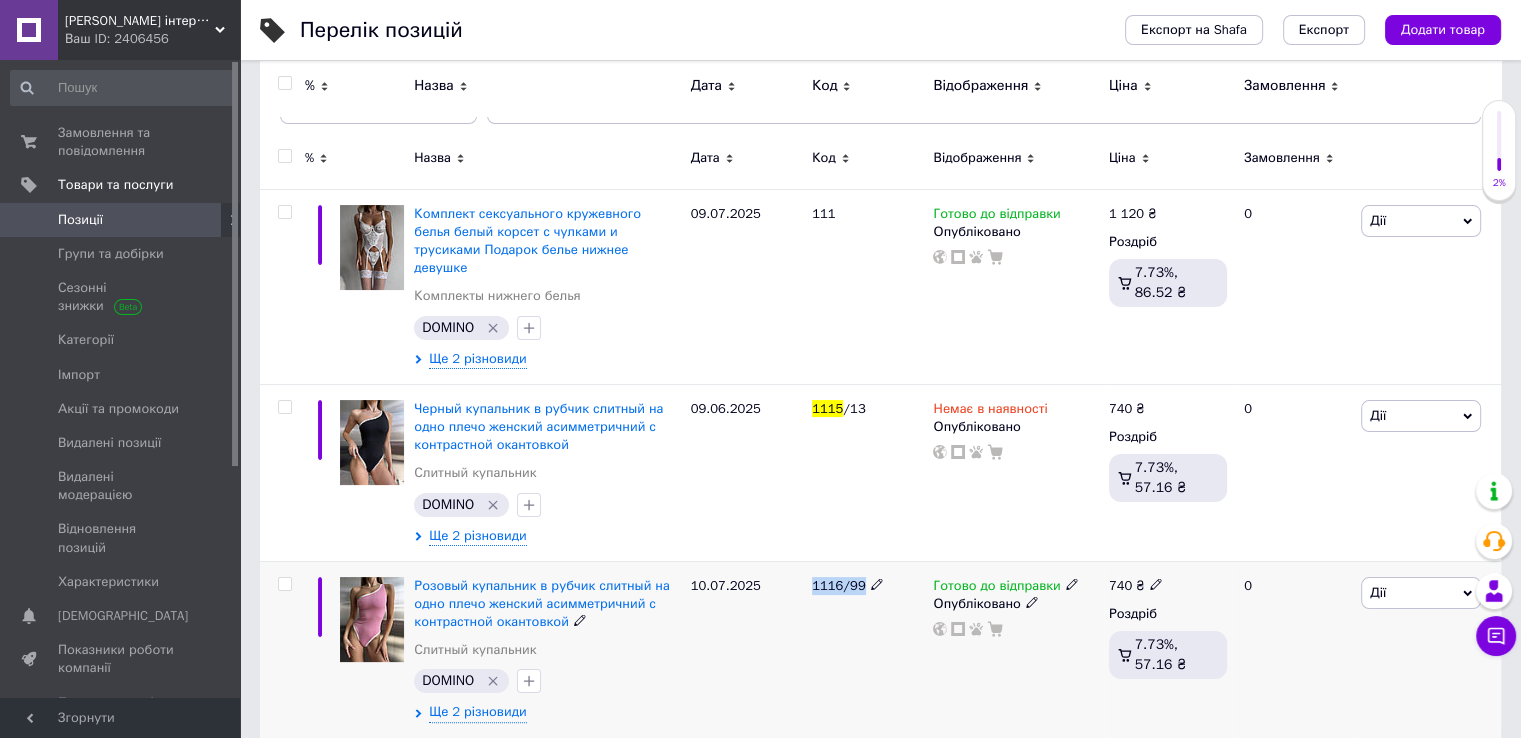 drag, startPoint x: 812, startPoint y: 569, endPoint x: 857, endPoint y: 573, distance: 45.17743 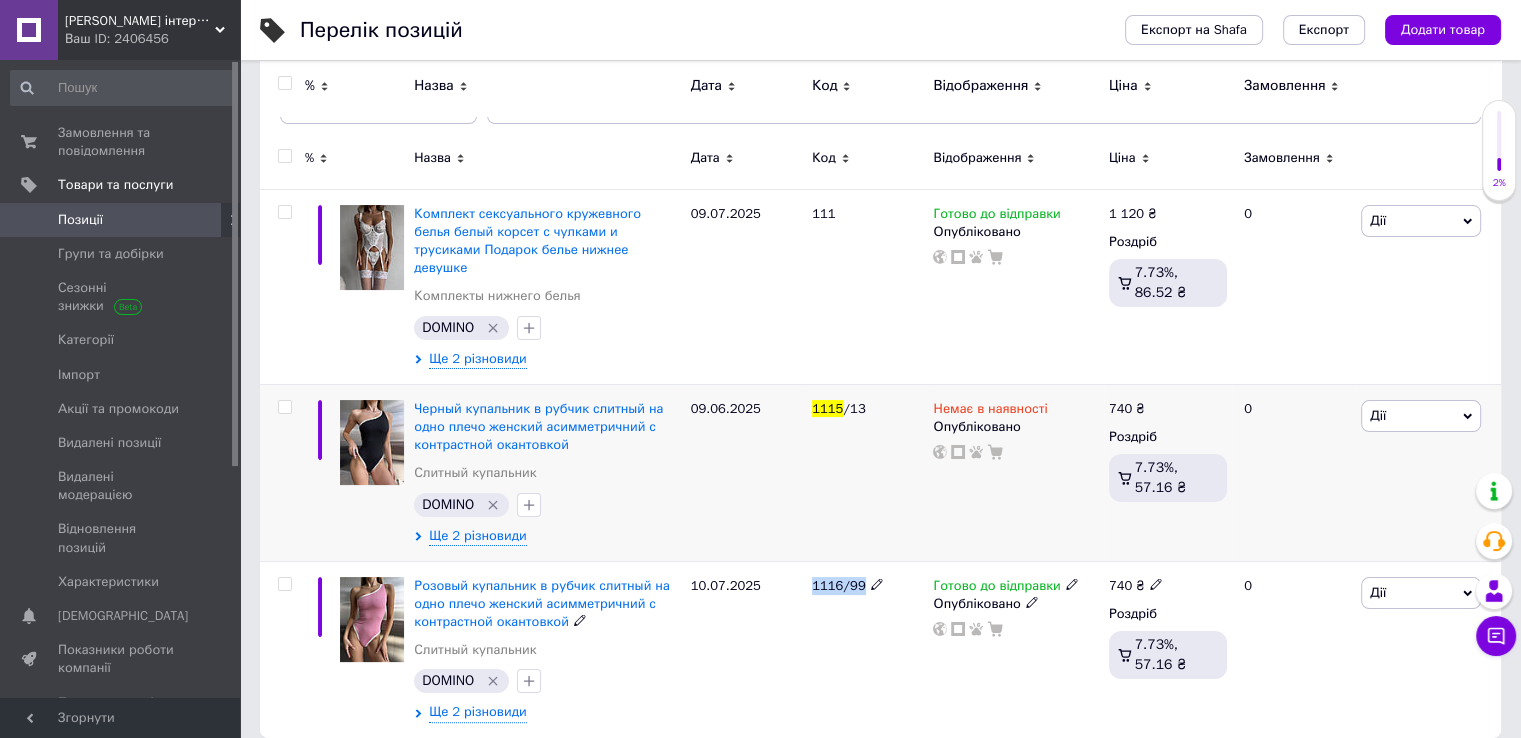 copy on "1116/99" 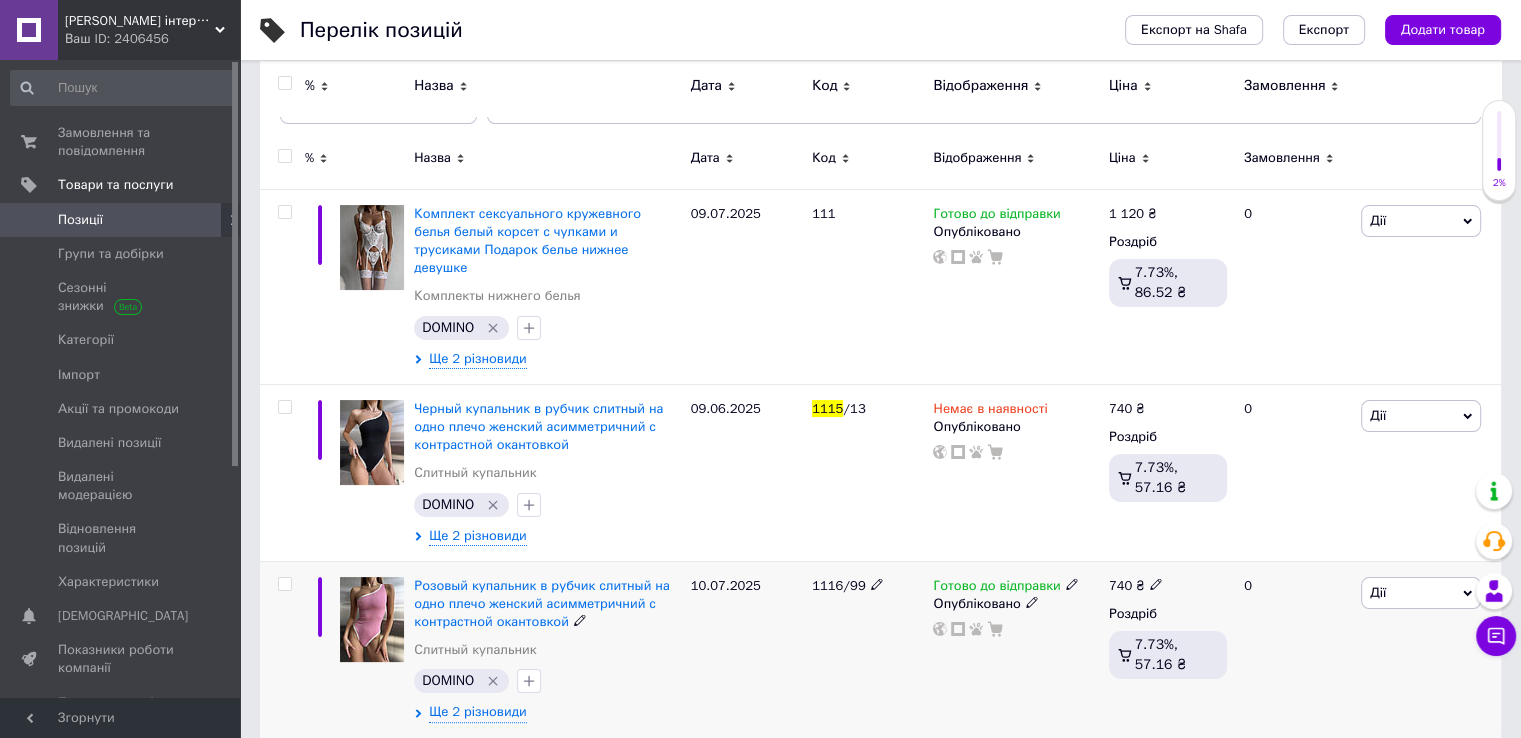 click 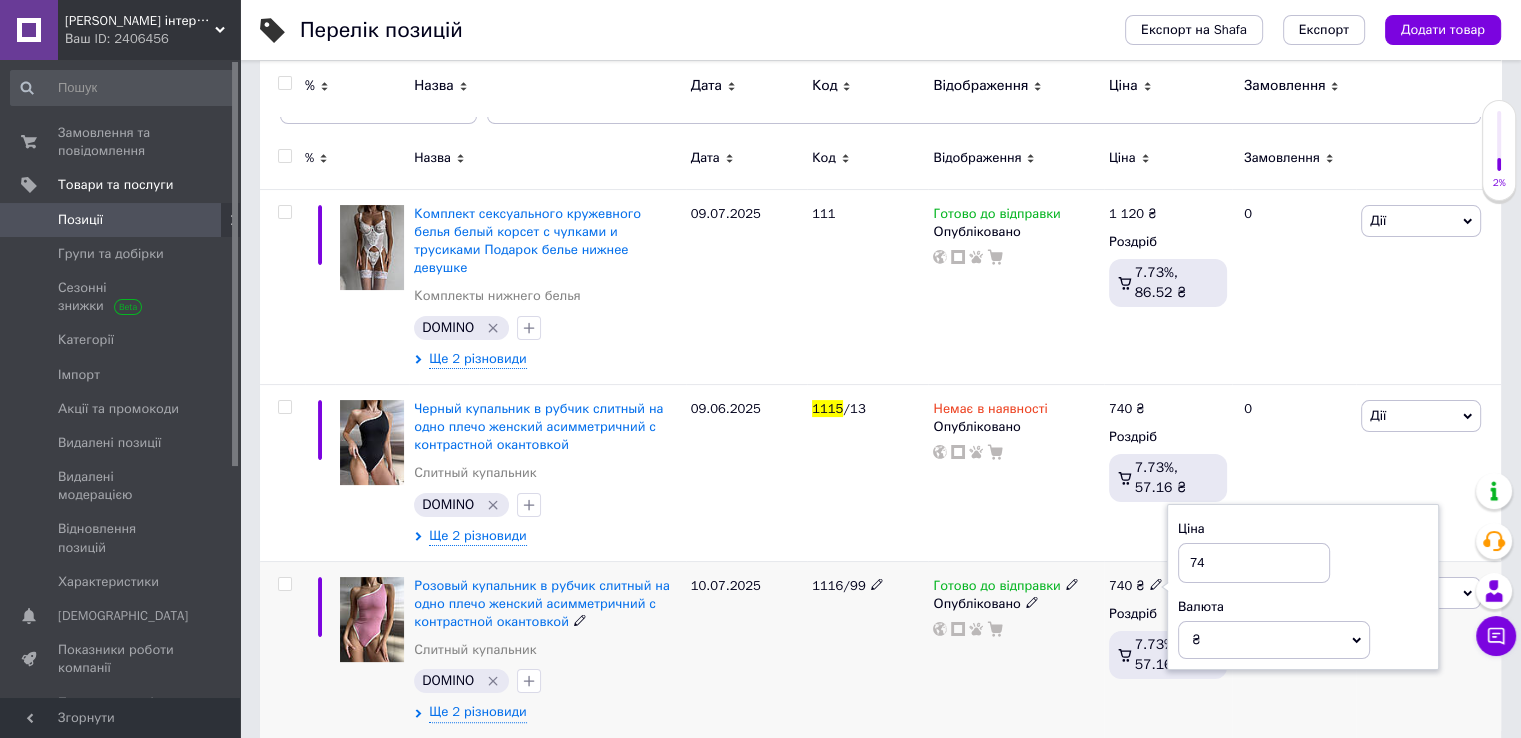 type on "7" 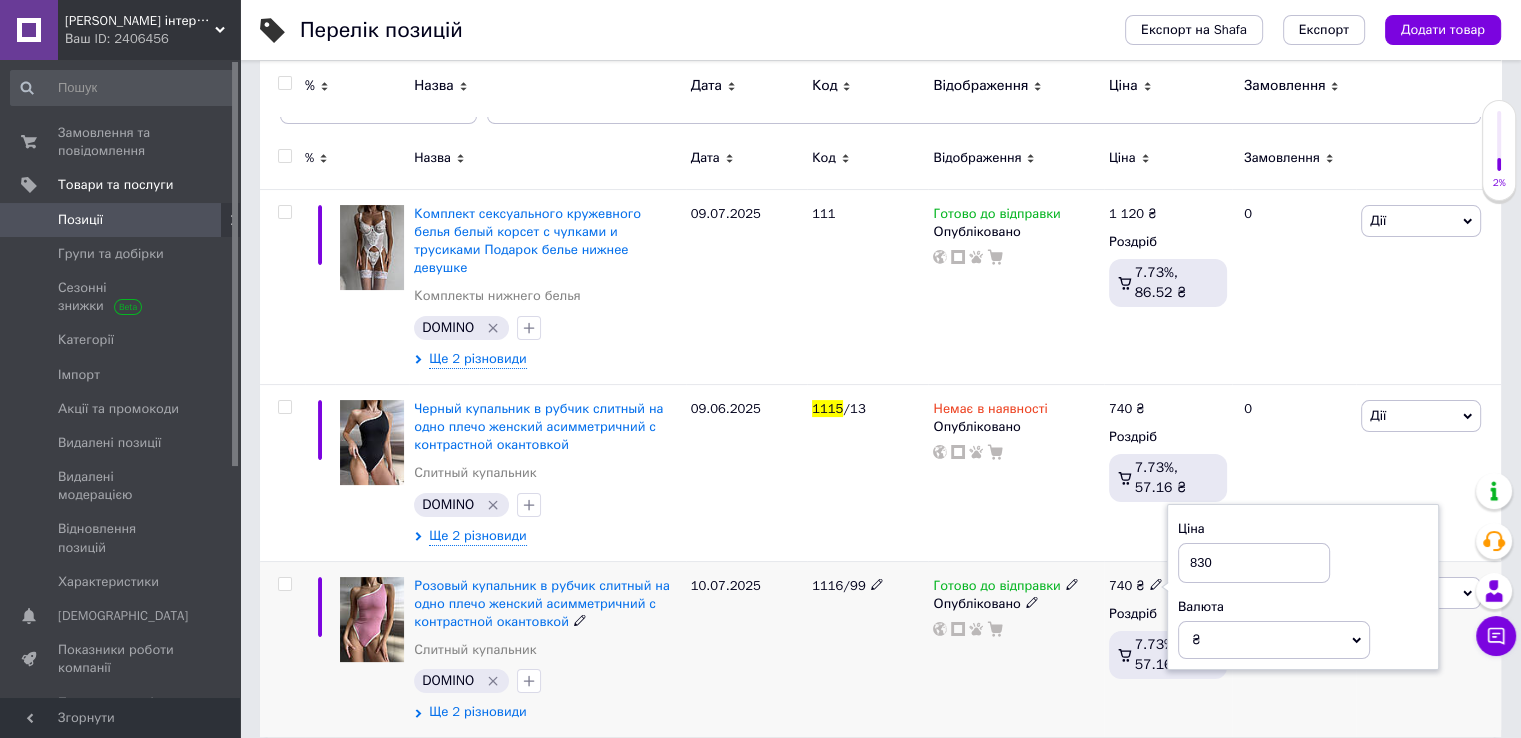 scroll, scrollTop: 241, scrollLeft: 0, axis: vertical 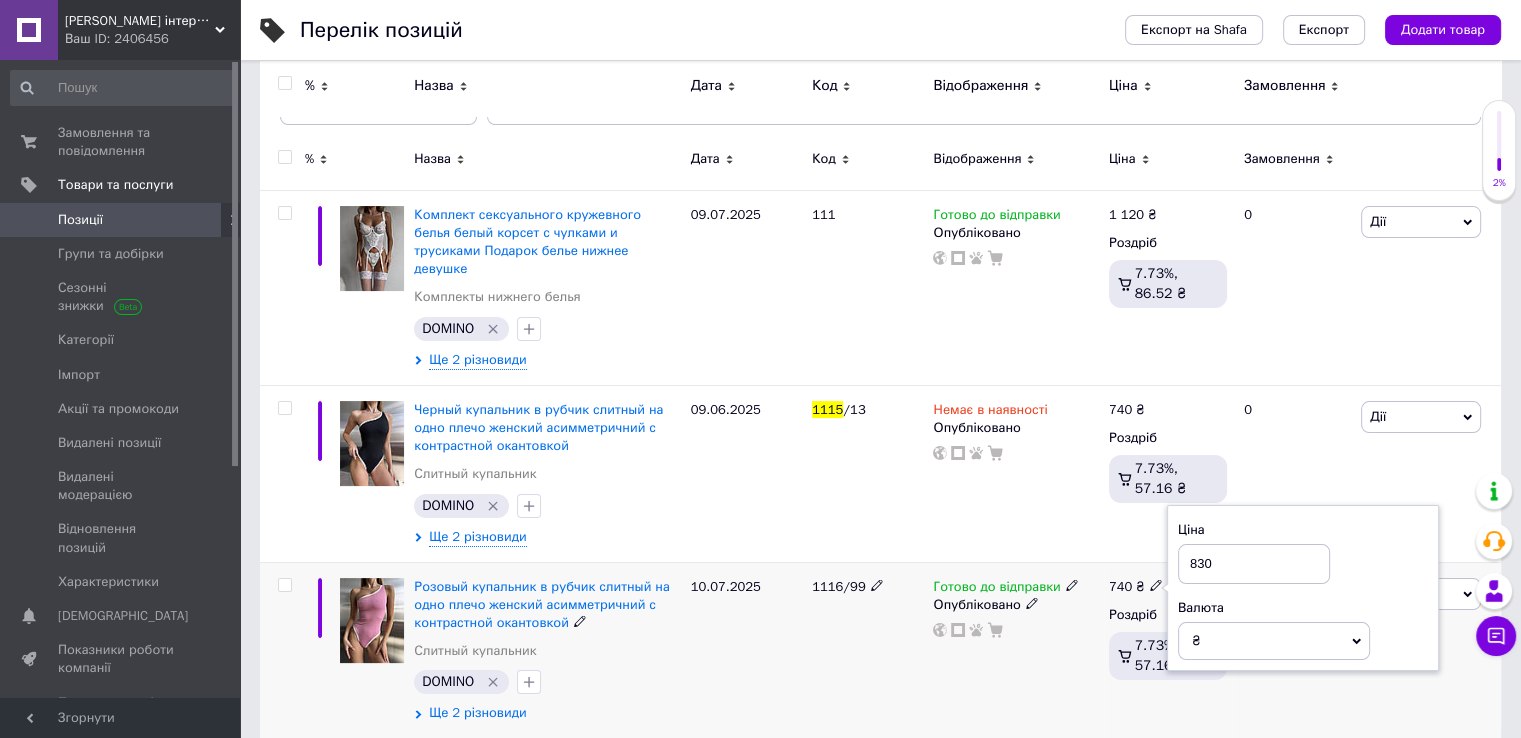 type on "830" 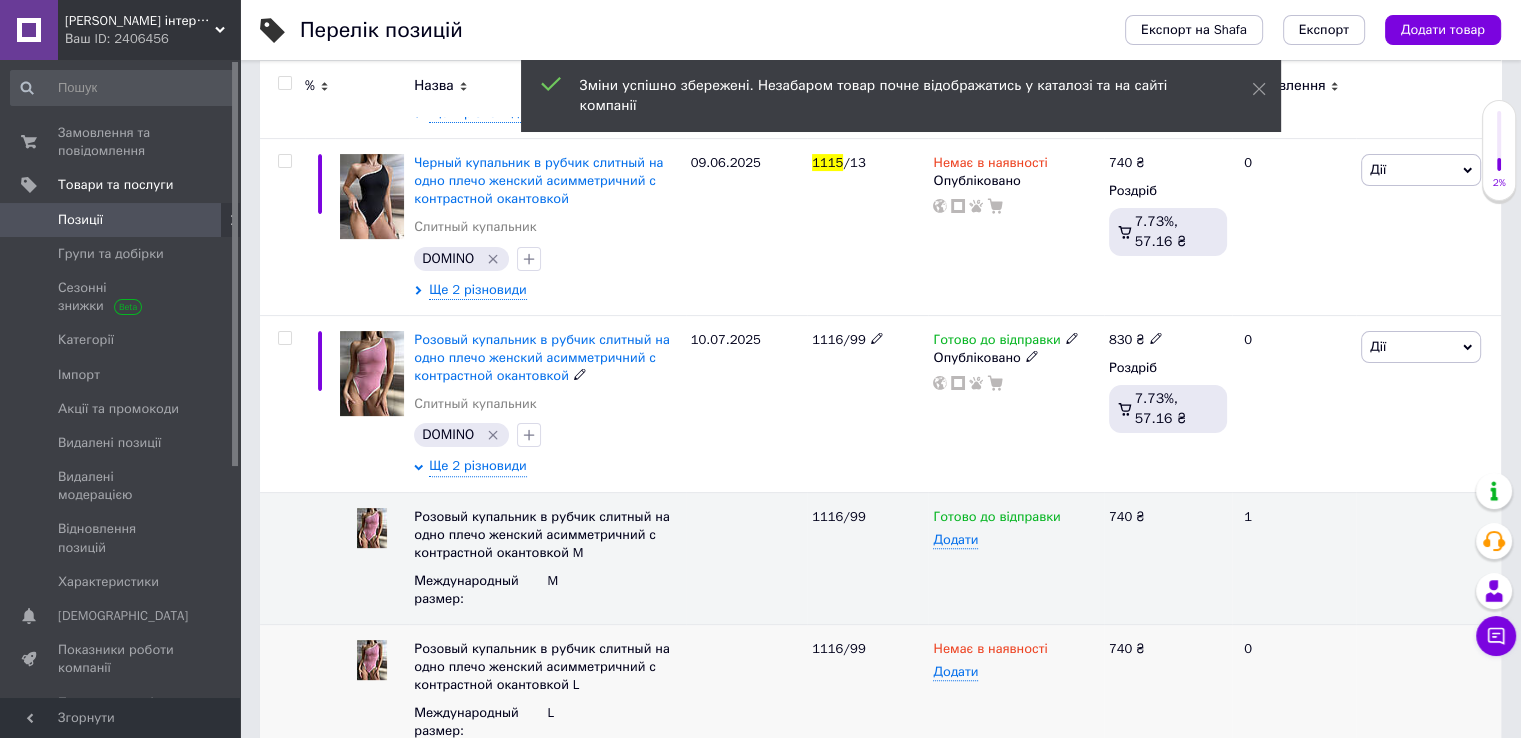 scroll, scrollTop: 505, scrollLeft: 0, axis: vertical 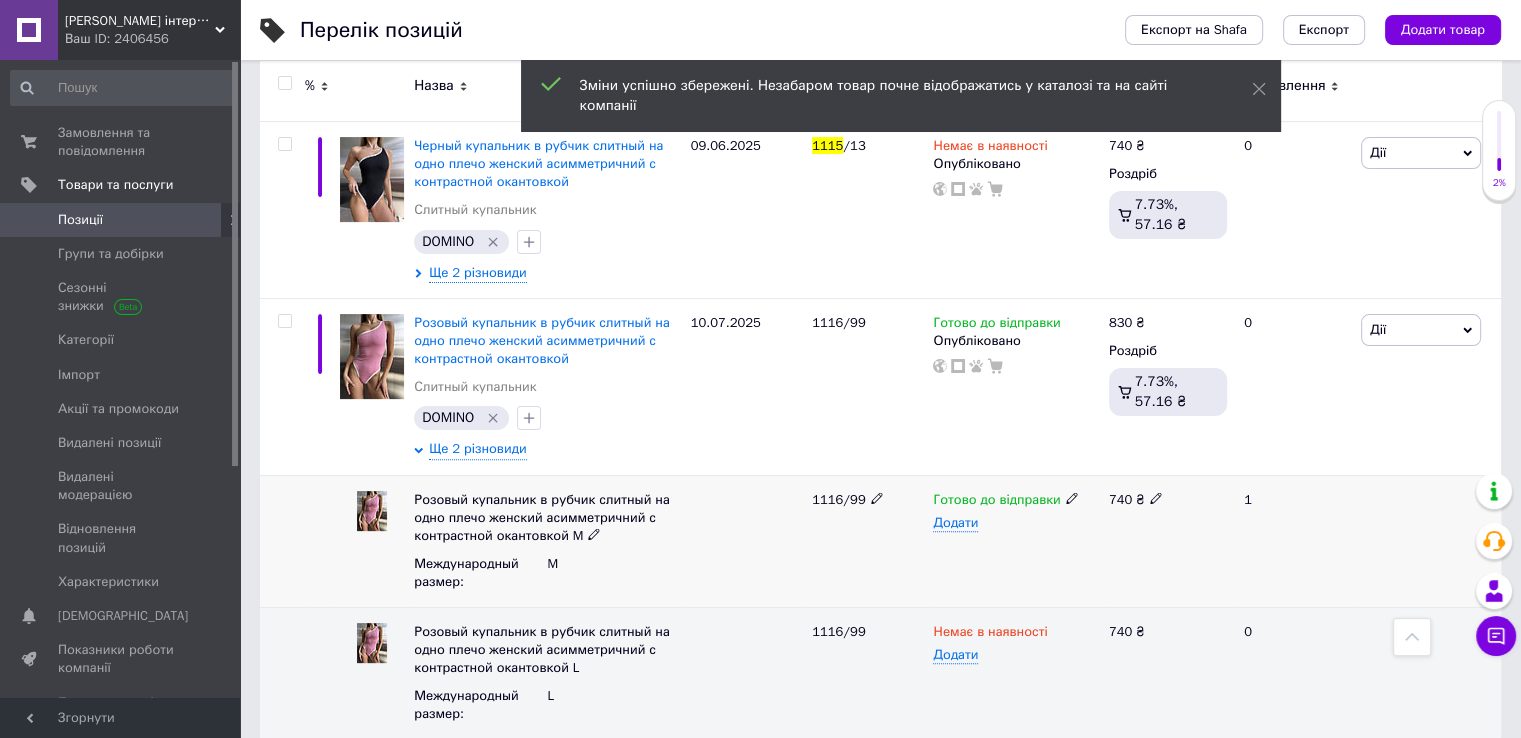 click 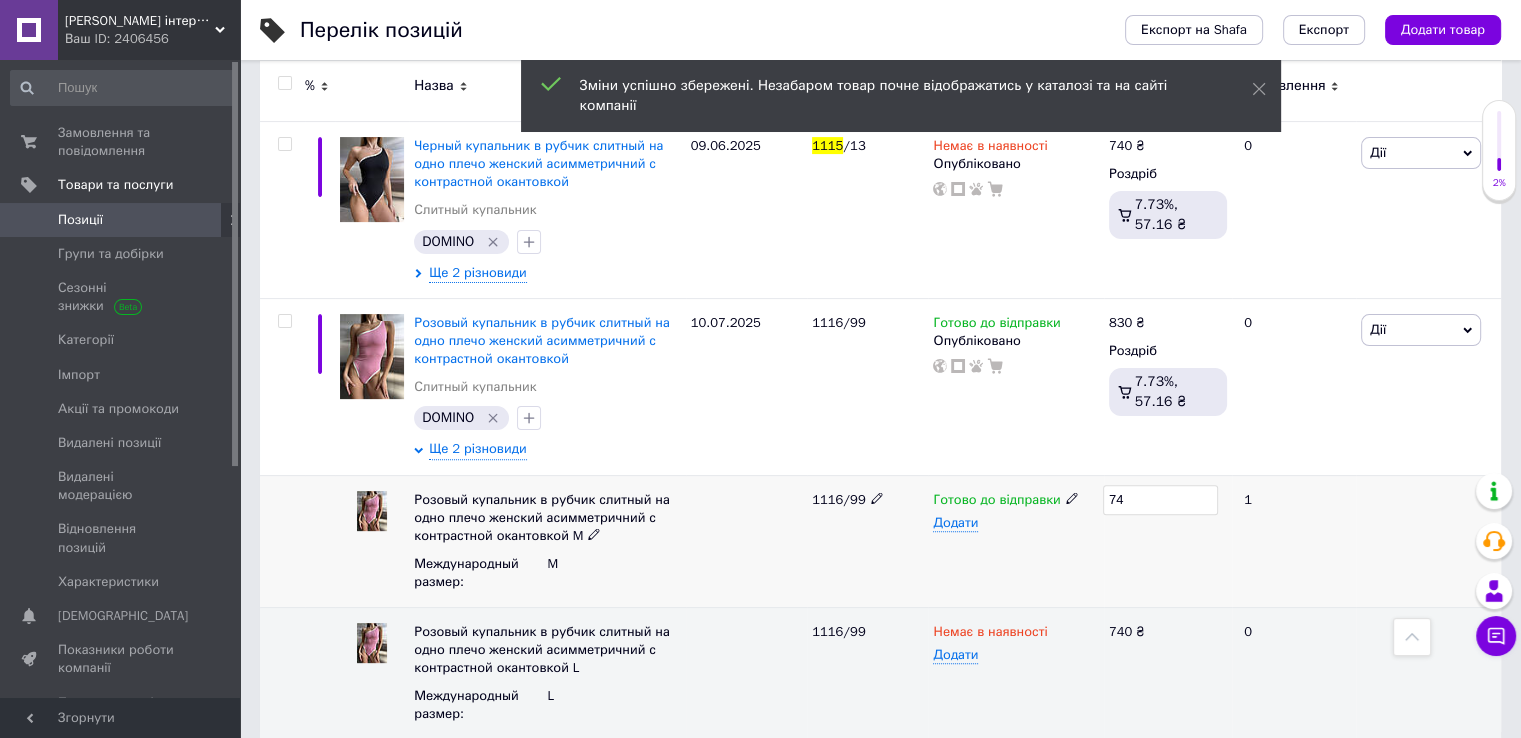 type on "7" 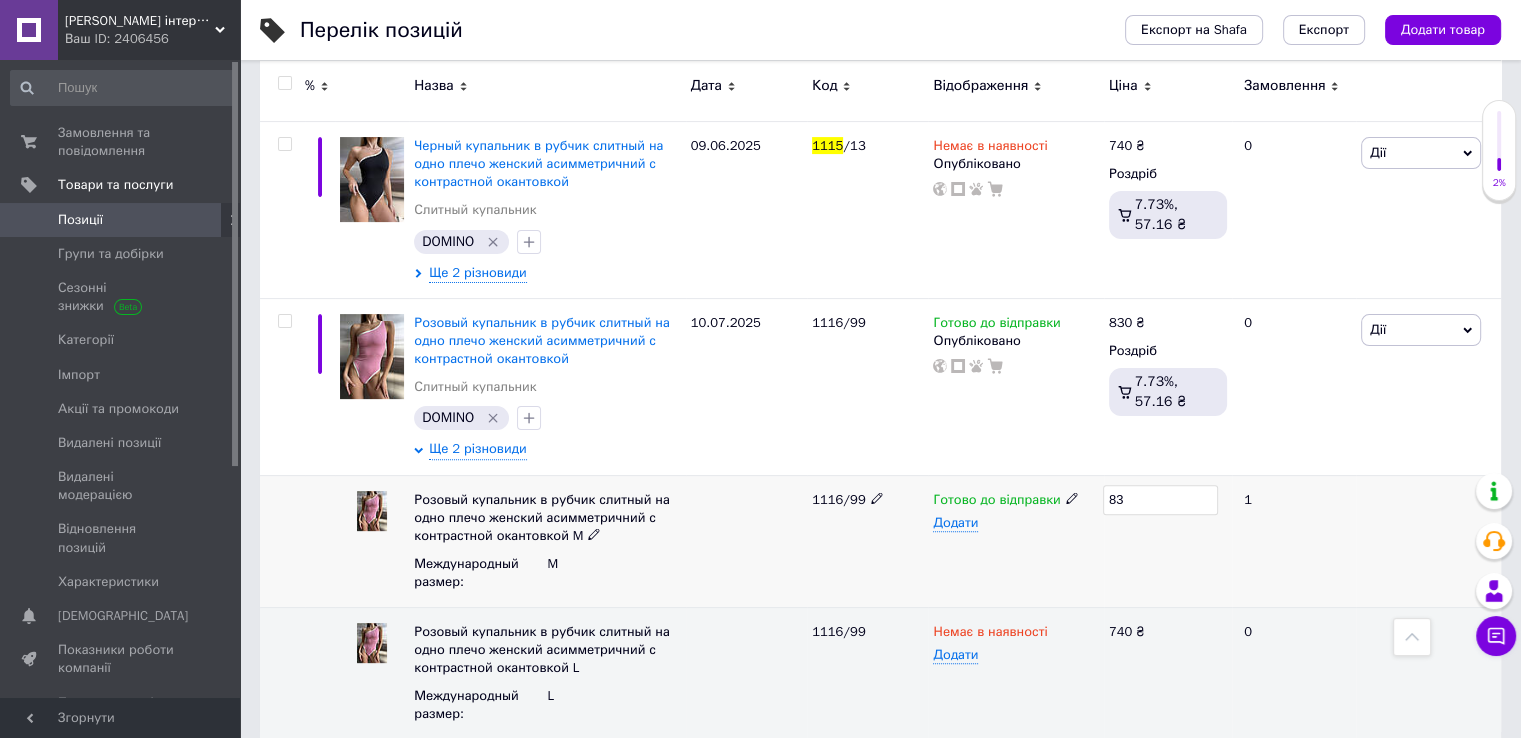 type on "830" 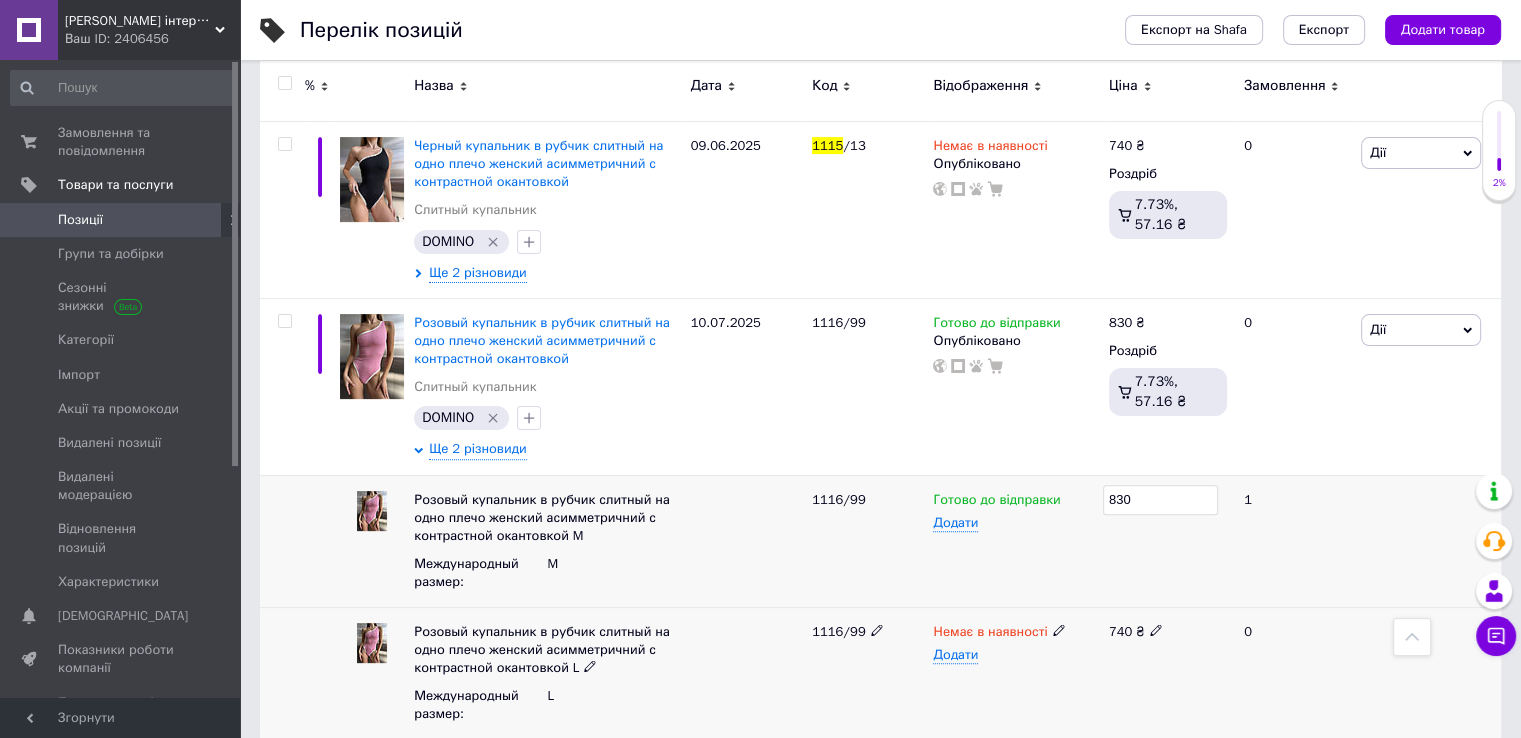 click 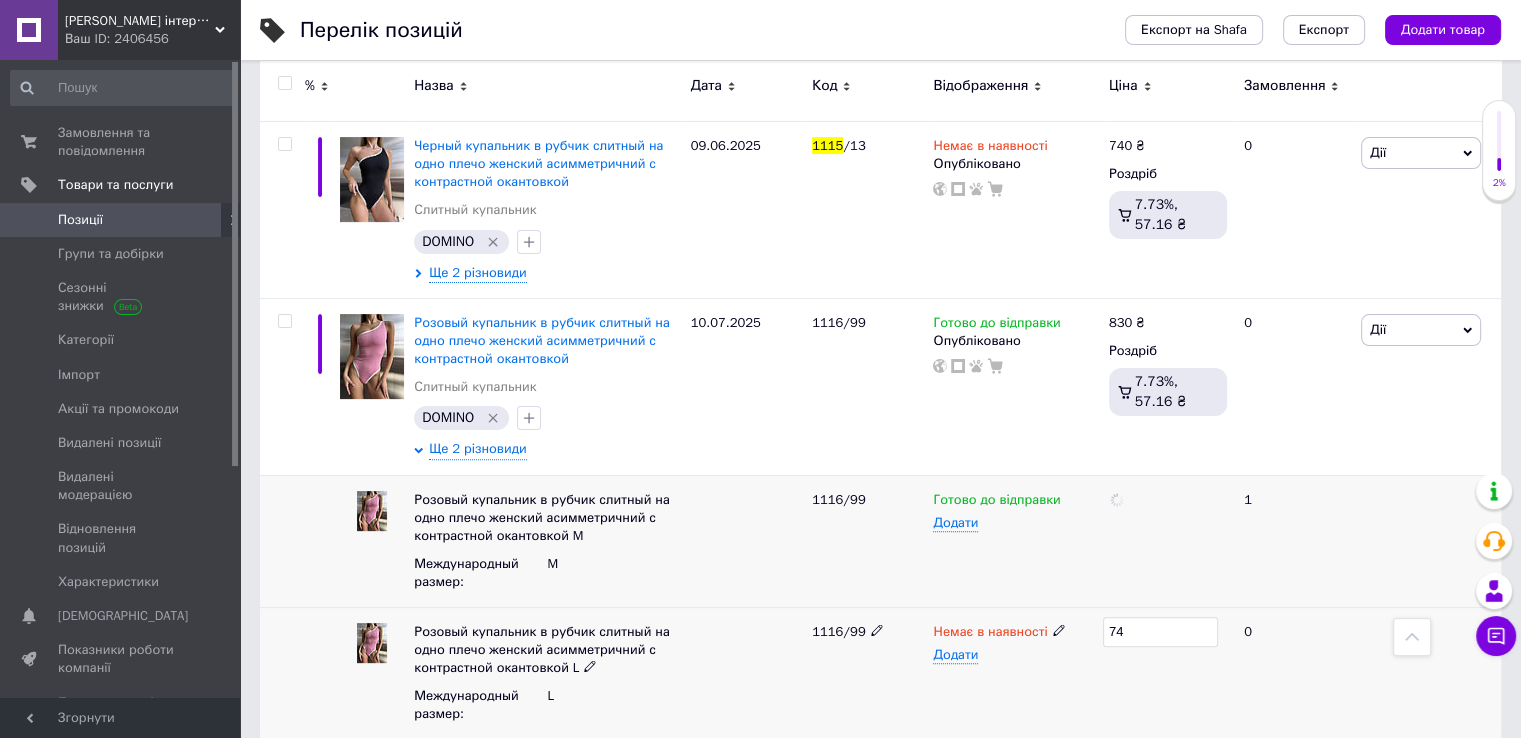 type on "7" 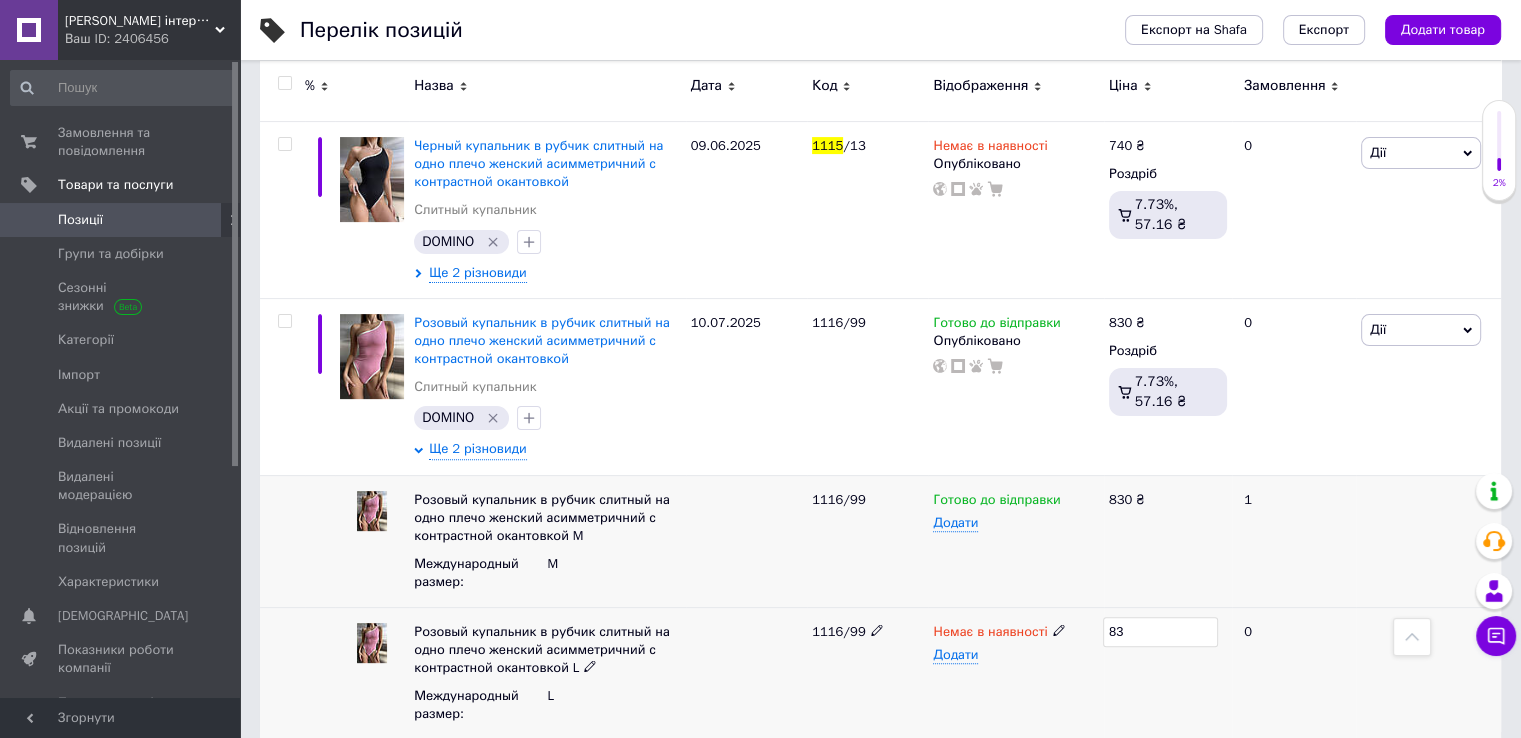 type on "830" 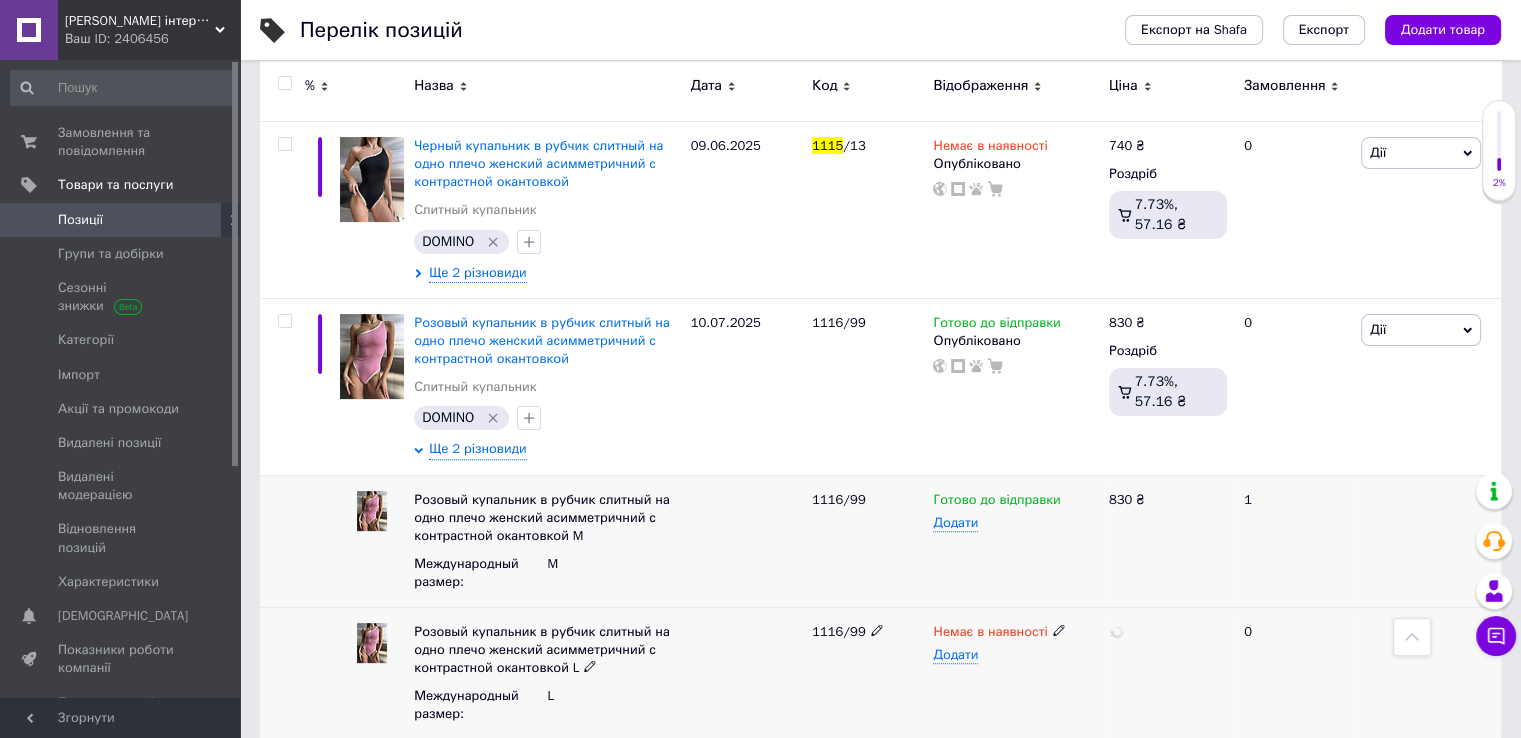 click at bounding box center [1168, 672] 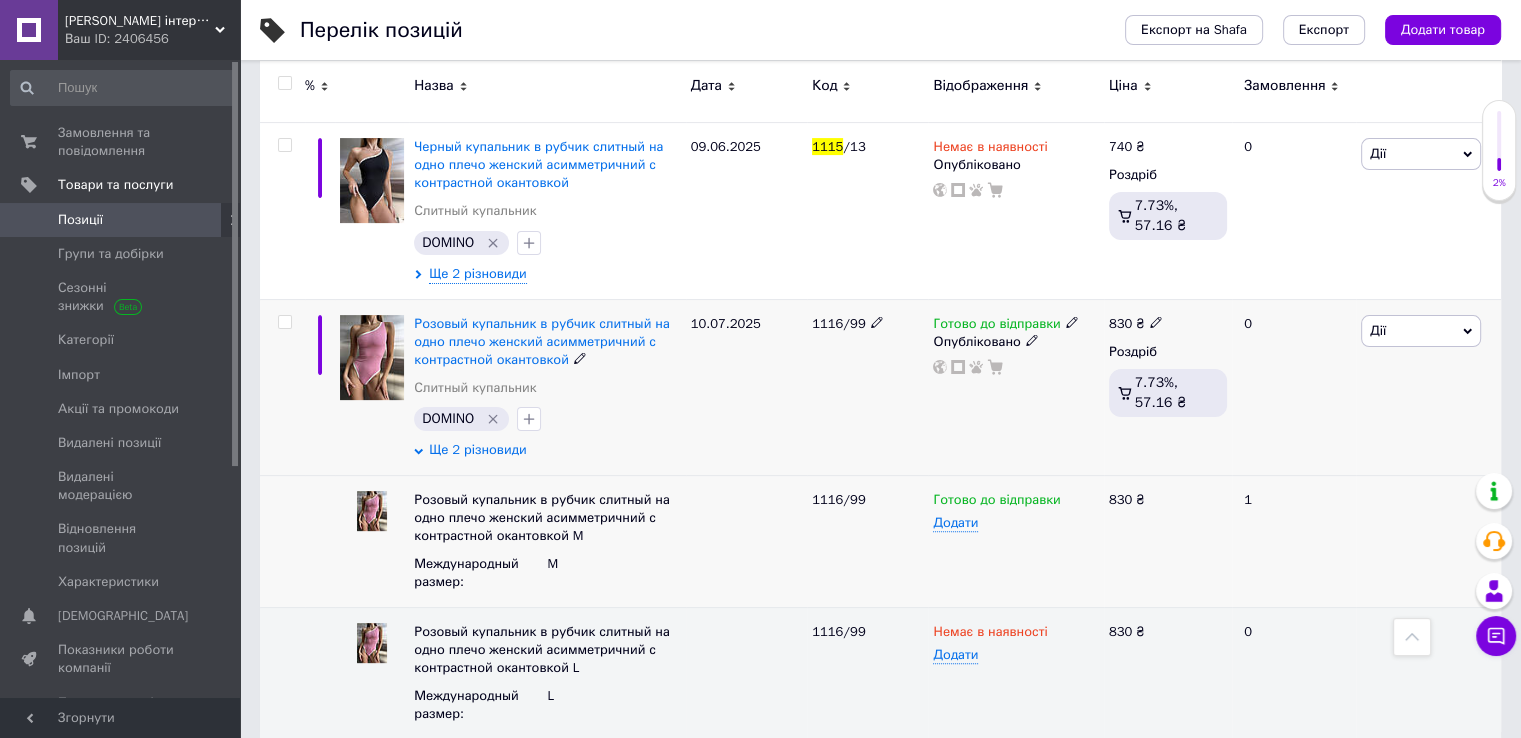 click on "Ще 2 різновиди" at bounding box center (477, 450) 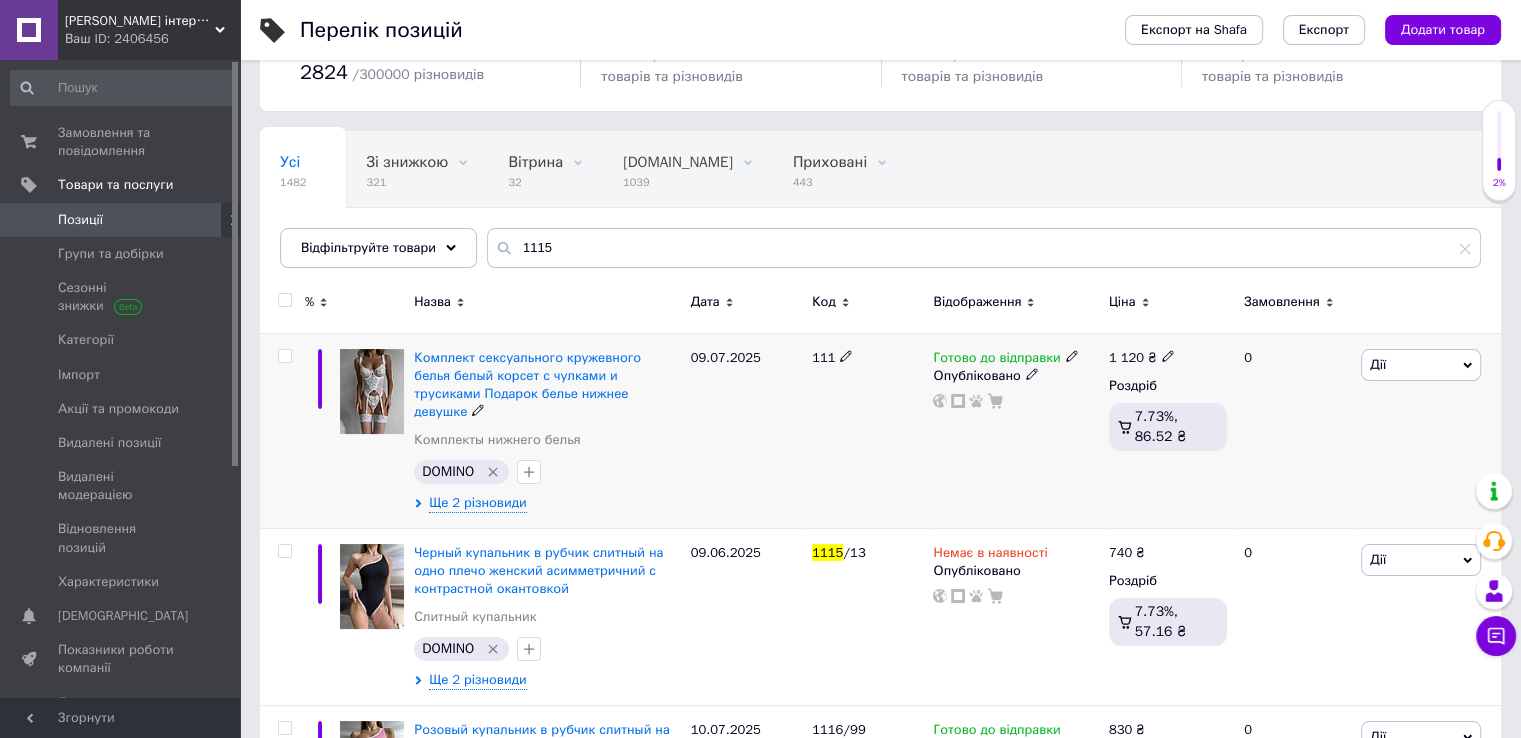 scroll, scrollTop: 142, scrollLeft: 0, axis: vertical 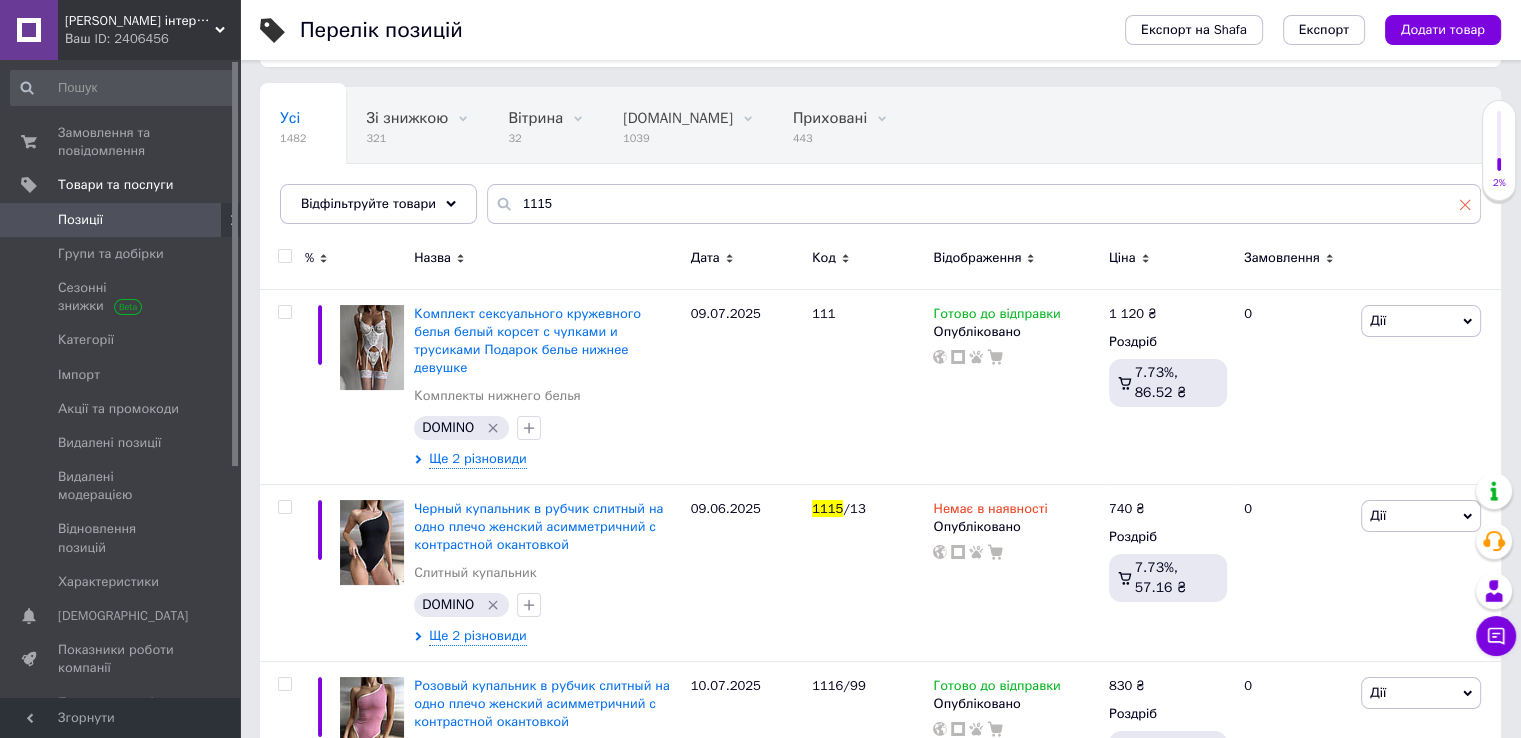click 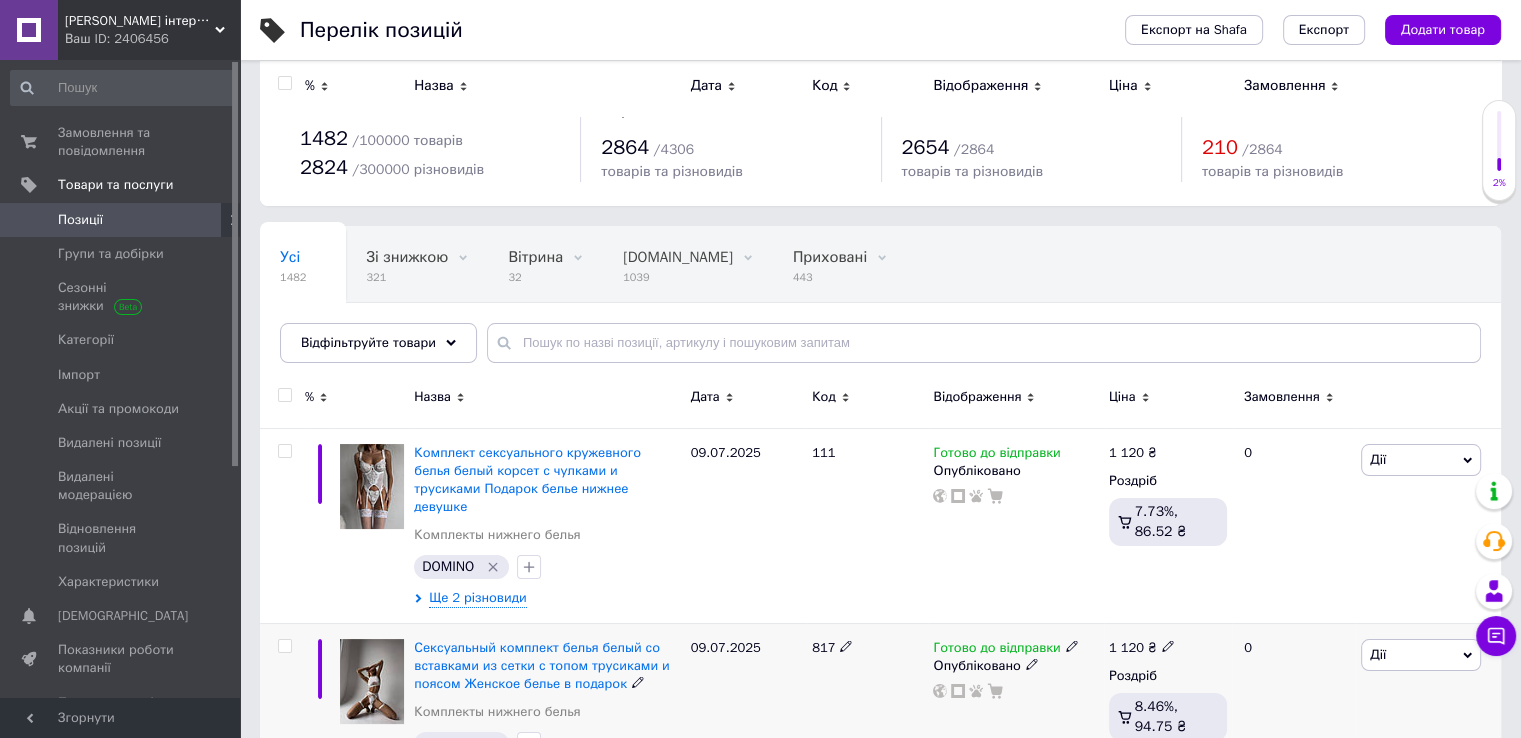 scroll, scrollTop: 0, scrollLeft: 0, axis: both 